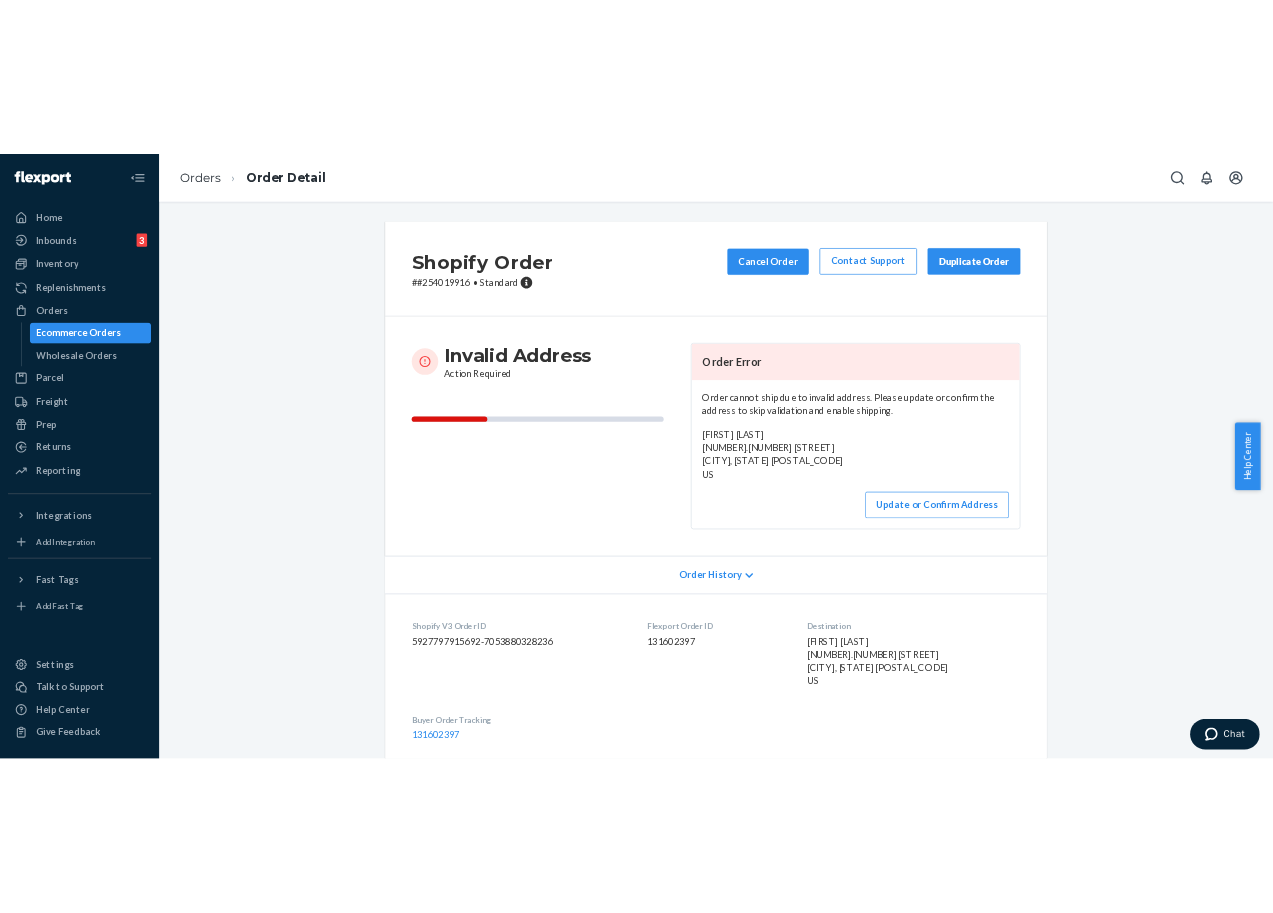 scroll, scrollTop: 0, scrollLeft: 0, axis: both 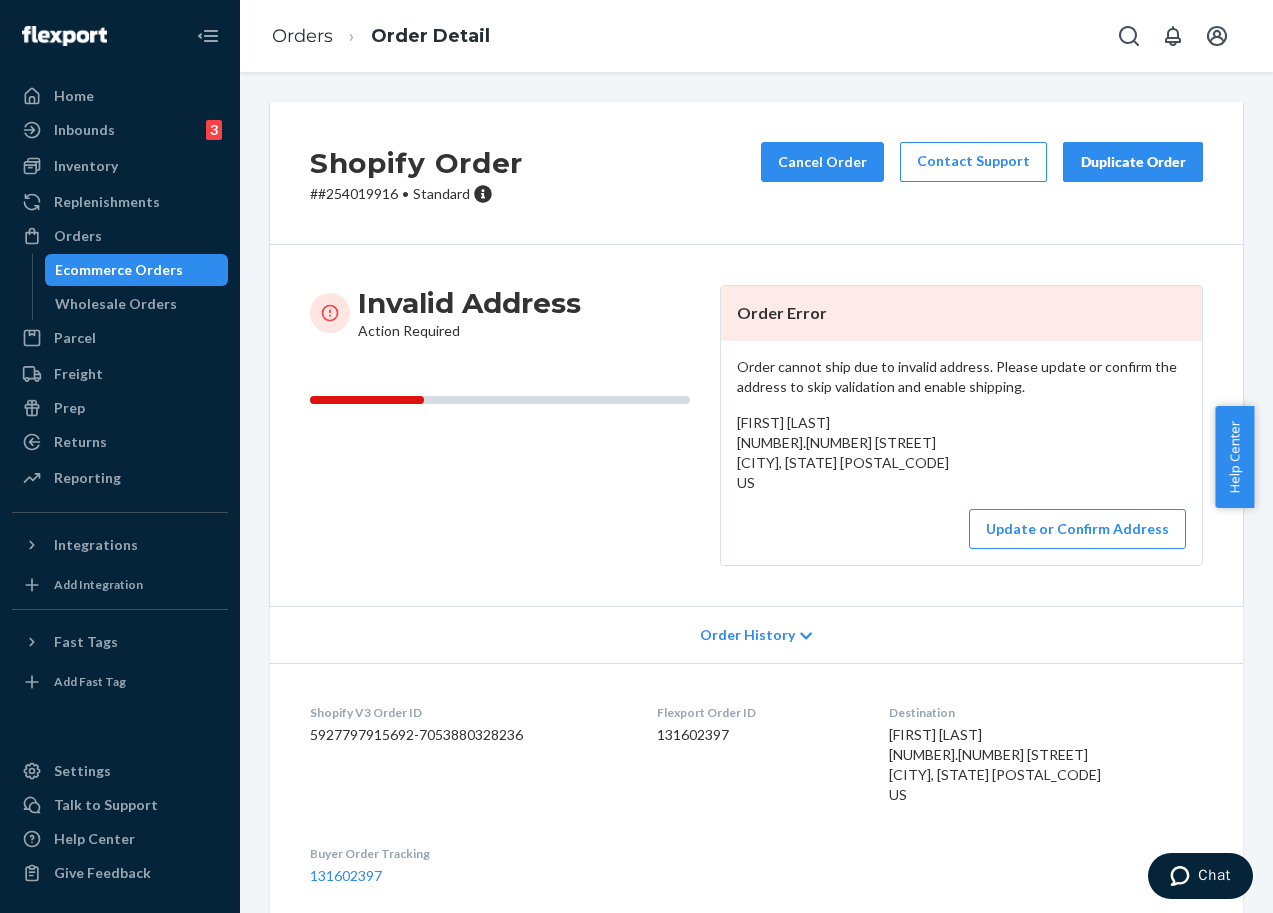 click on "# #254019916 • Standard" at bounding box center [416, 194] 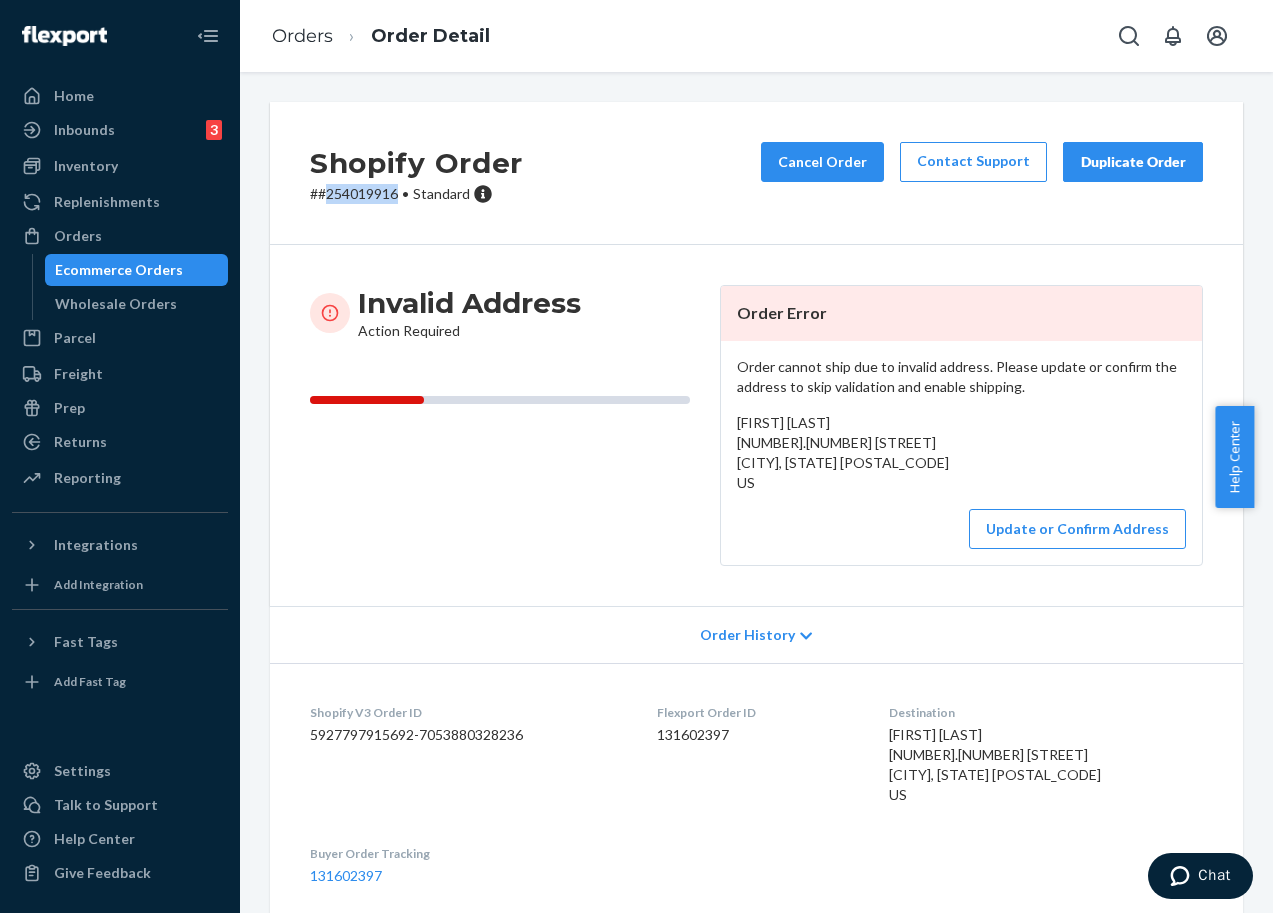 click on "# #254019916 • Standard" at bounding box center [416, 194] 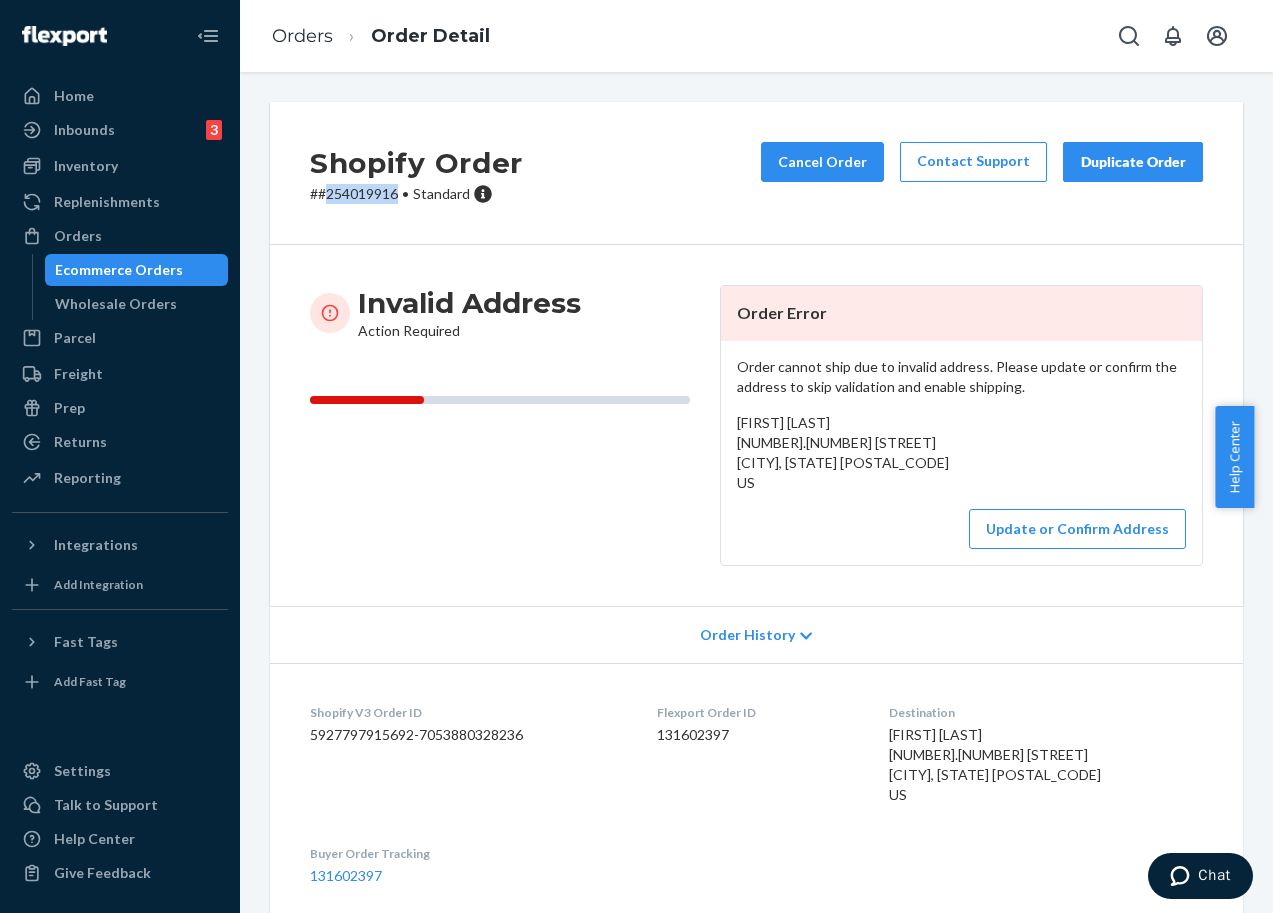 copy on "254019916" 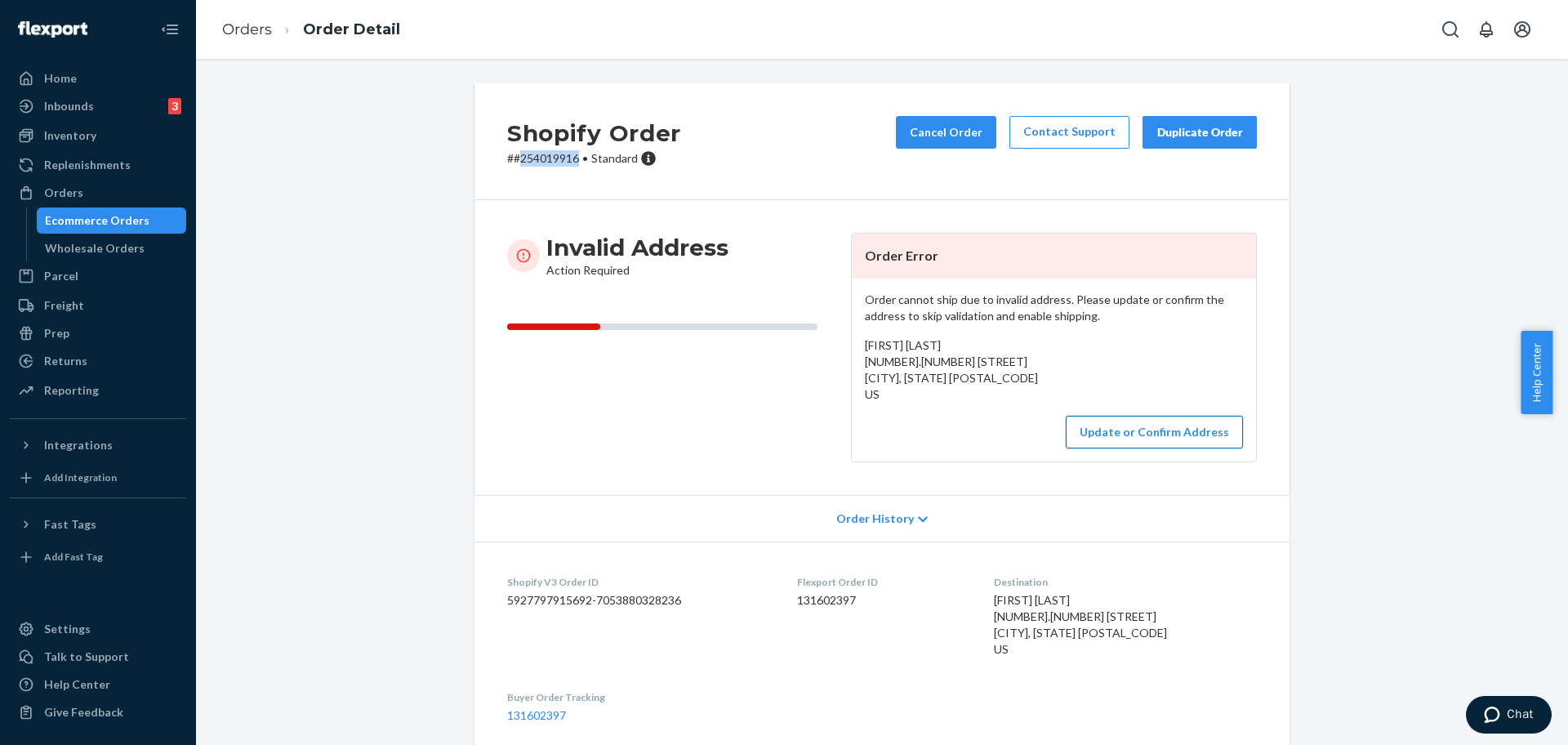 click on "Update or Confirm Address" at bounding box center (1154, 432) 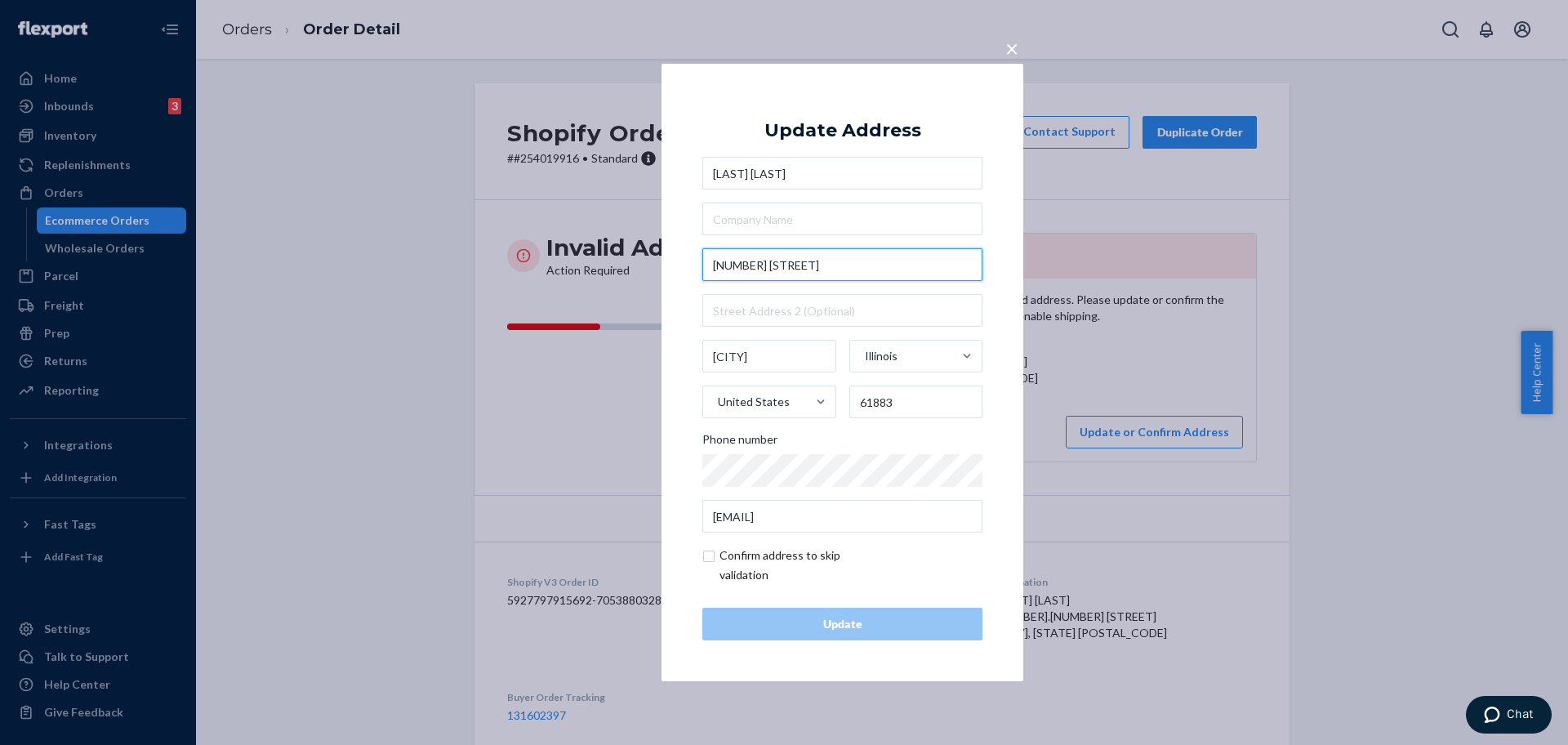 click on "[NUMBER] [STREET]" at bounding box center (842, 265) 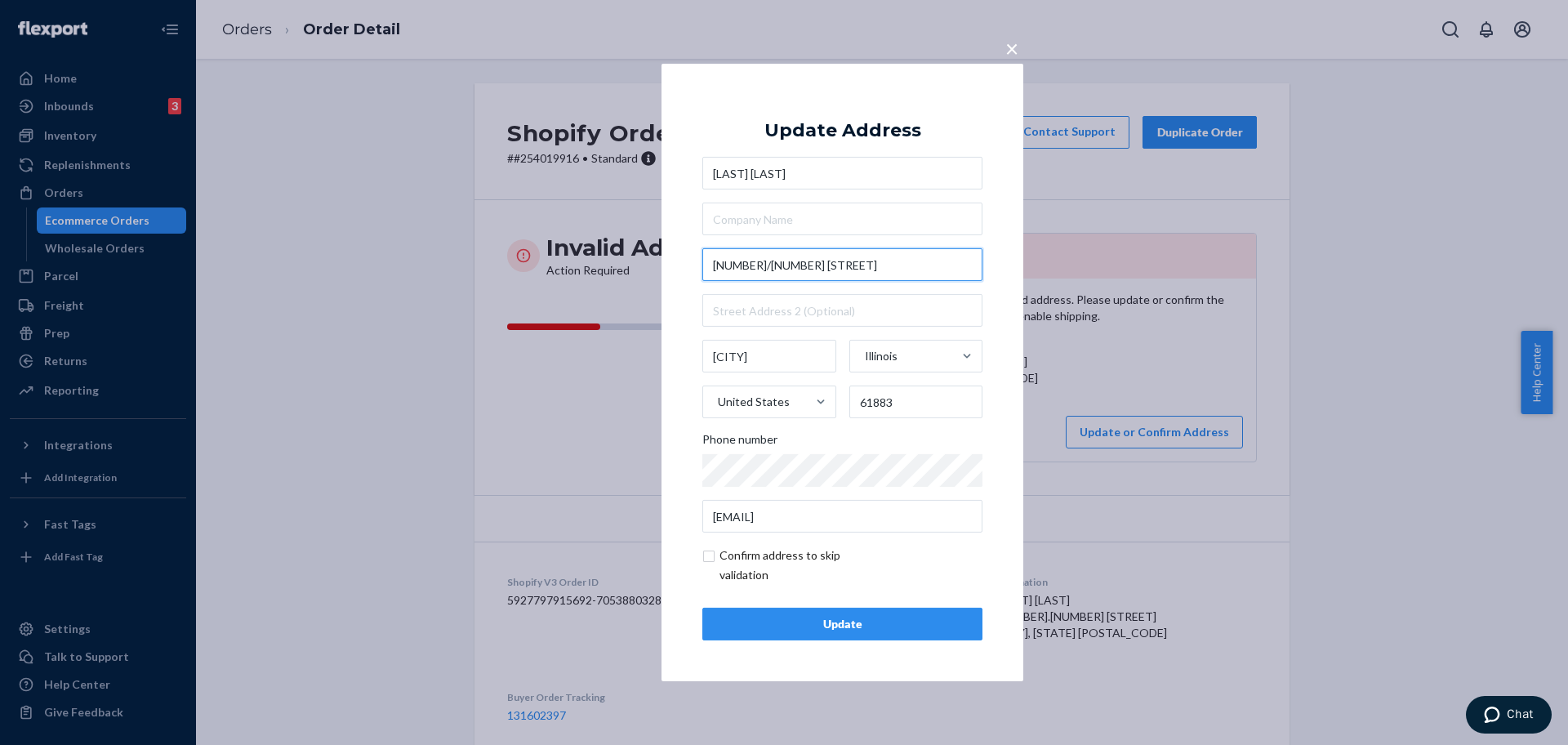 type on "[NUMBER]/[NUMBER] [STREET]" 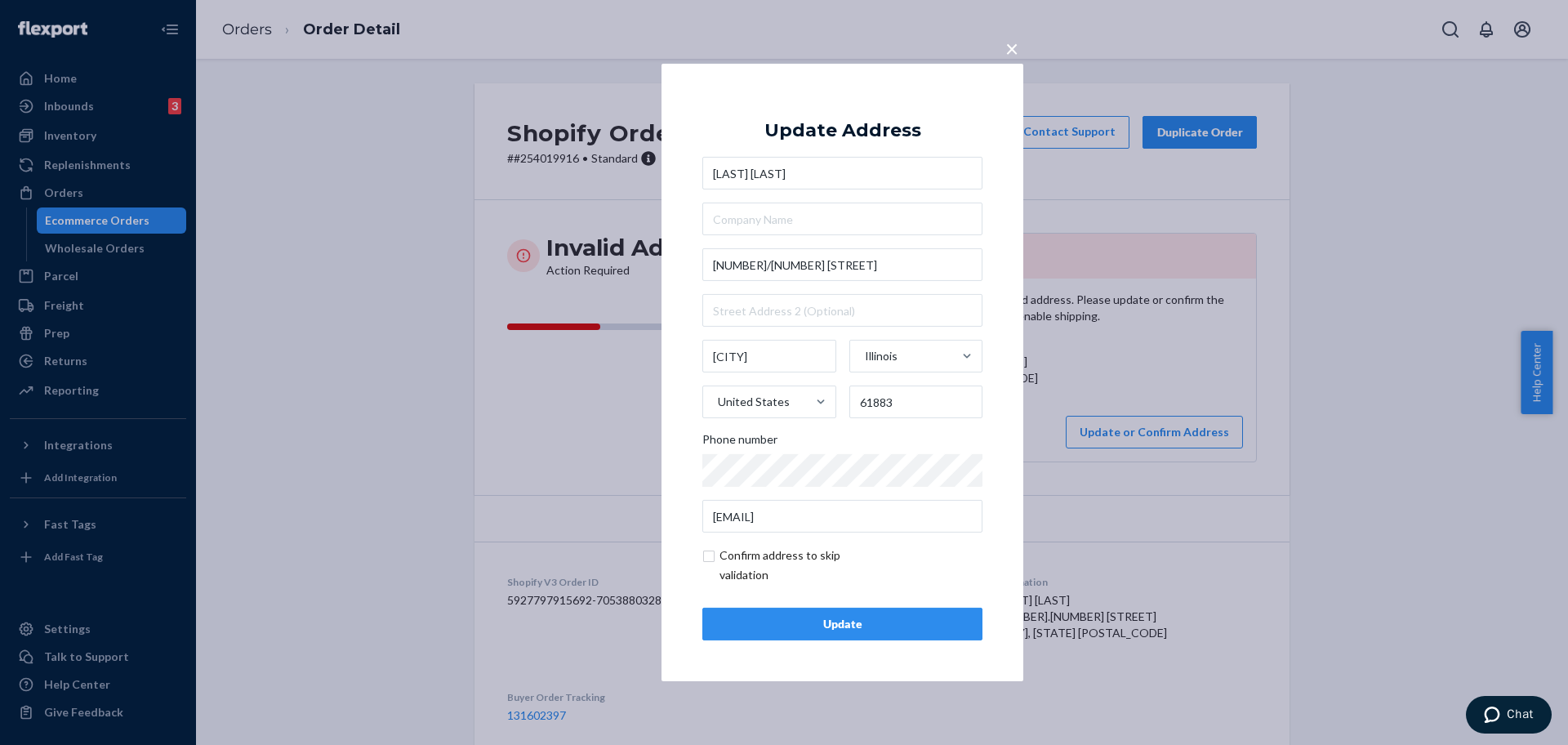 click on "Update" at bounding box center (842, 624) 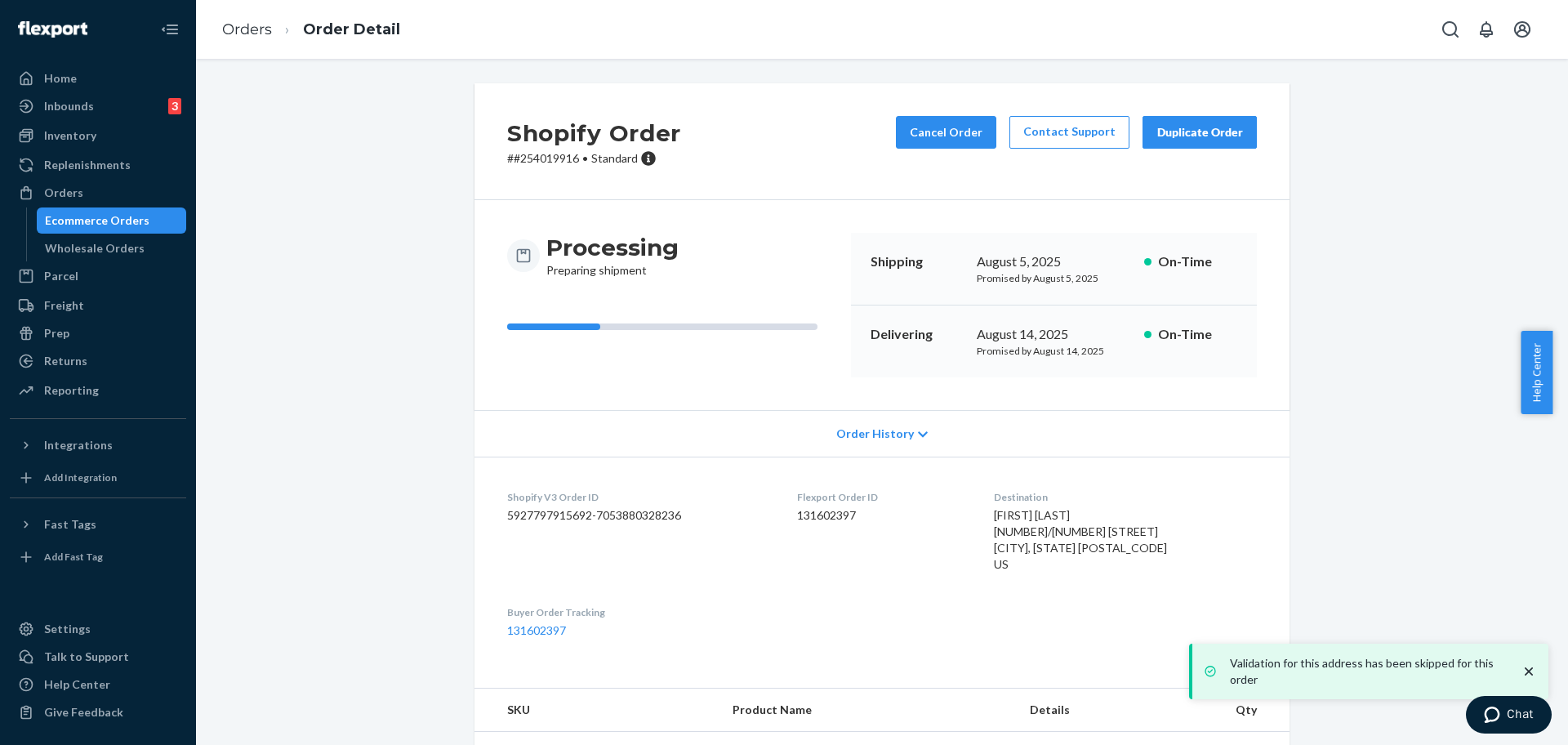 drag, startPoint x: 648, startPoint y: 517, endPoint x: 653, endPoint y: 506, distance: 12.083046 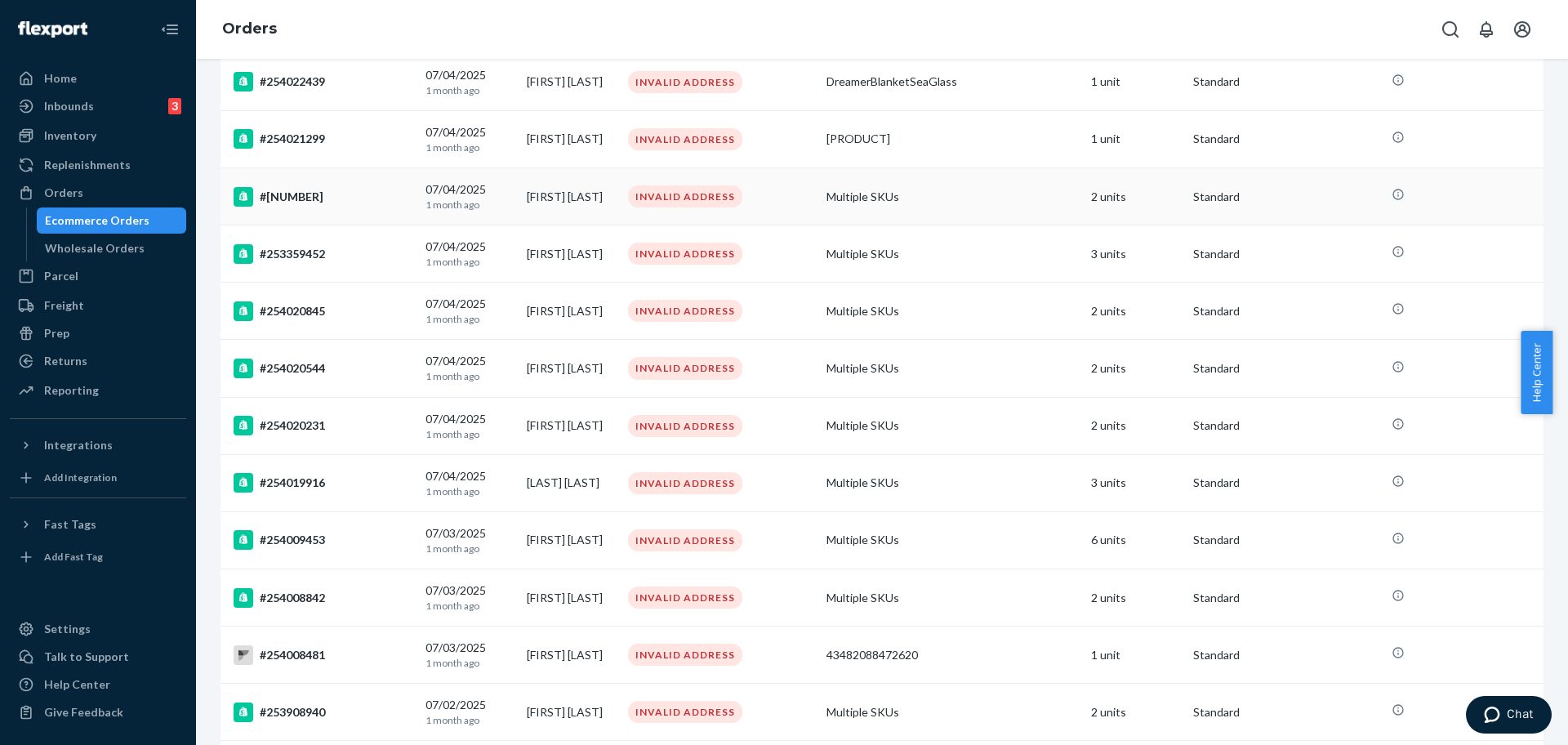 scroll, scrollTop: 306, scrollLeft: 0, axis: vertical 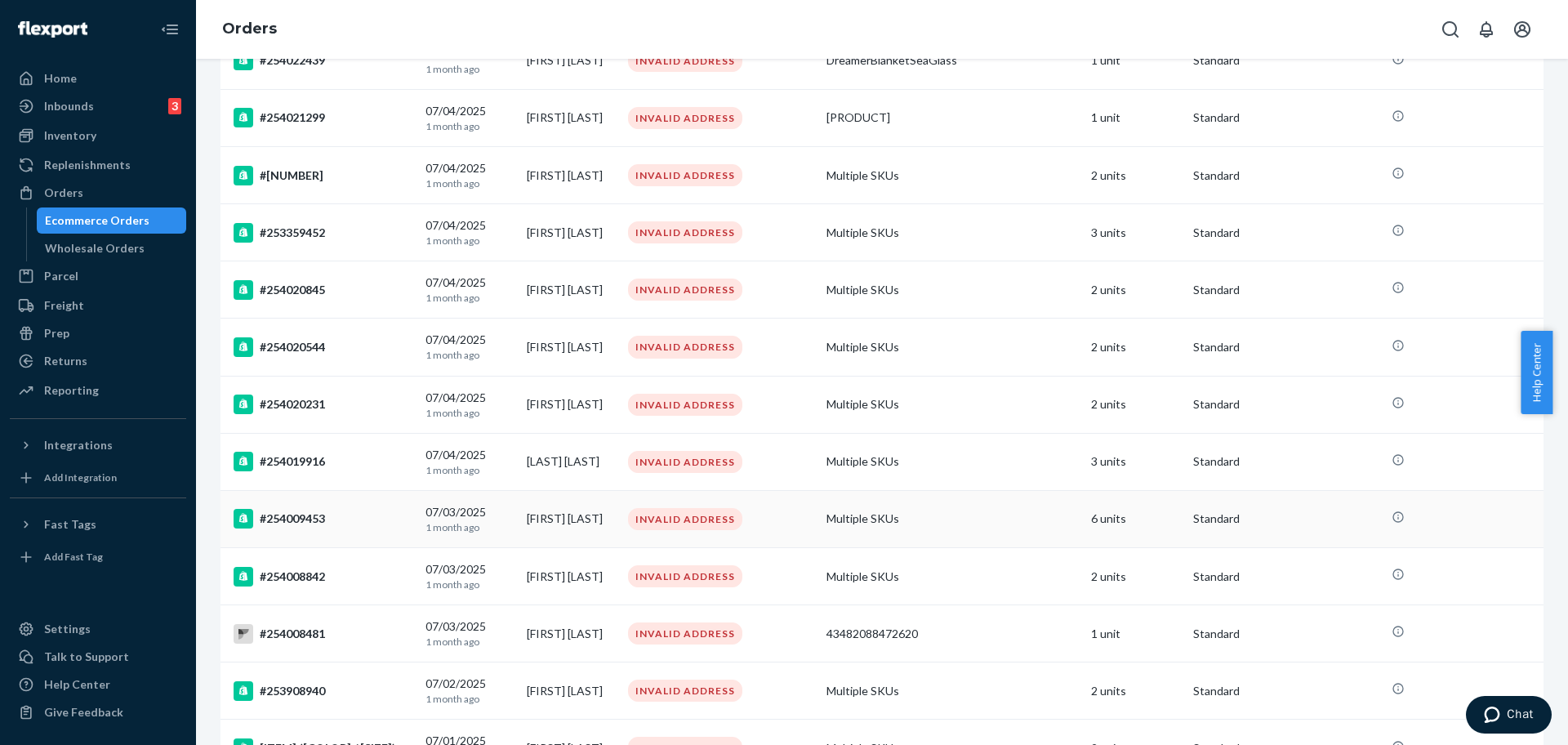 click on "#254009453" at bounding box center [319, 519] 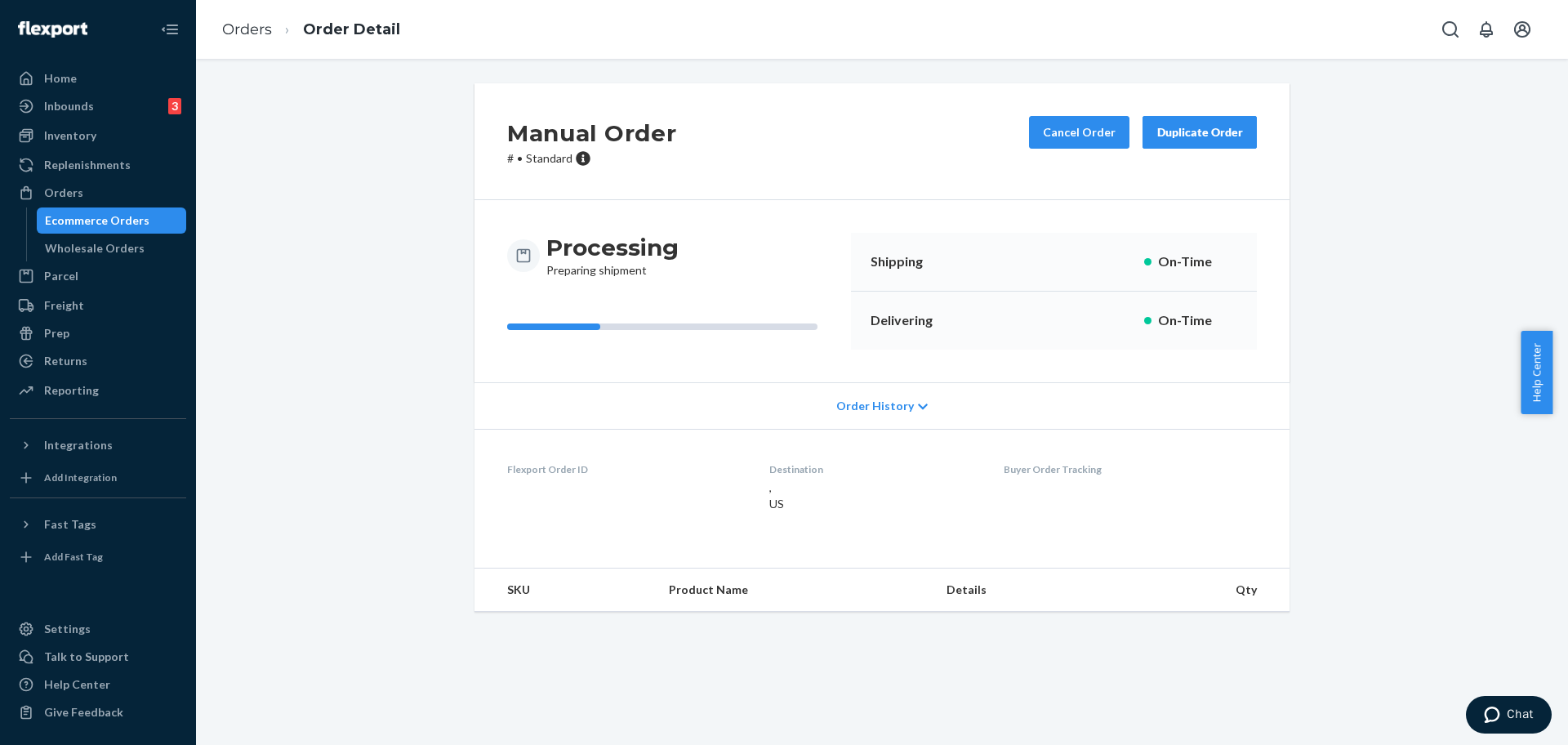 scroll, scrollTop: 0, scrollLeft: 0, axis: both 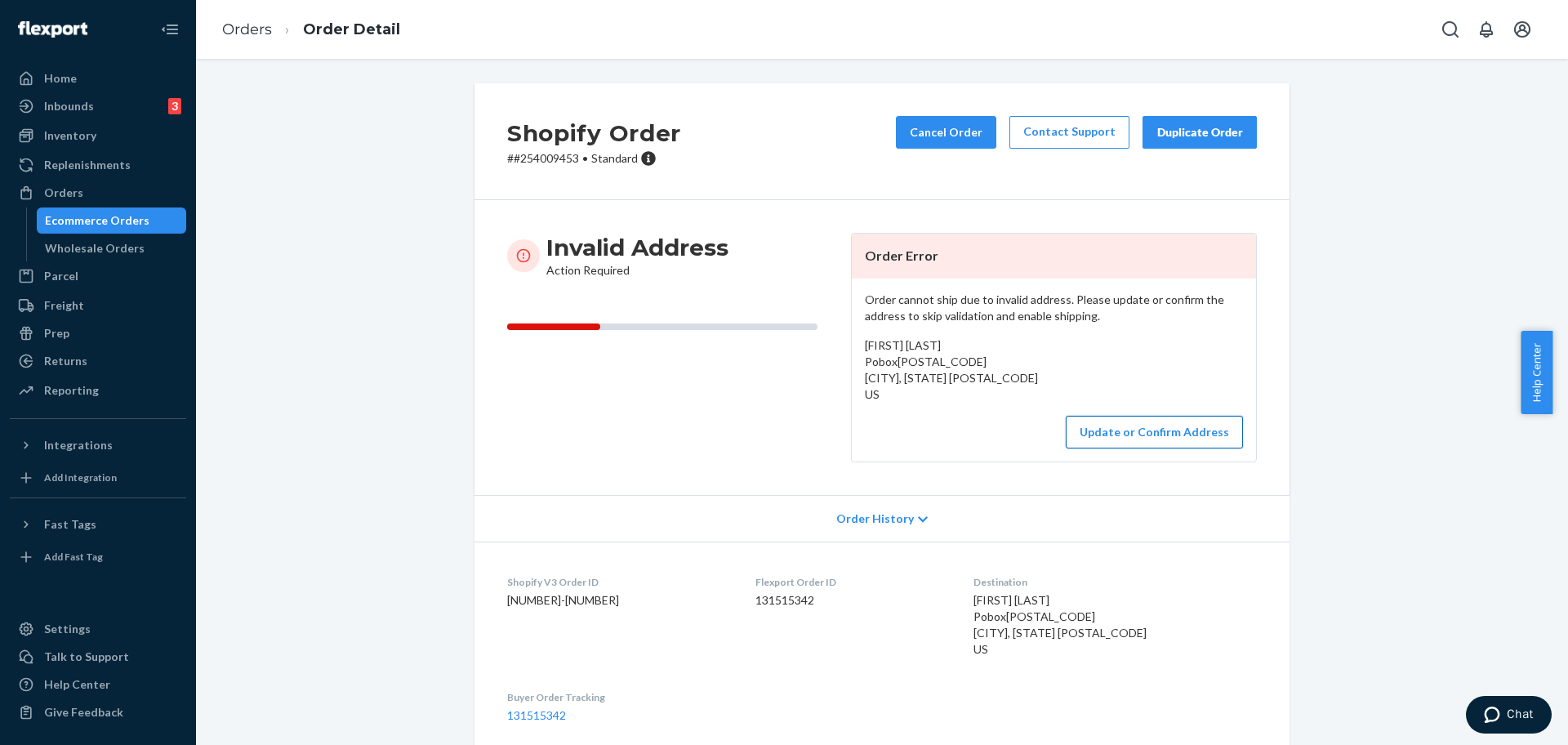 click on "Update or Confirm Address" at bounding box center (1154, 432) 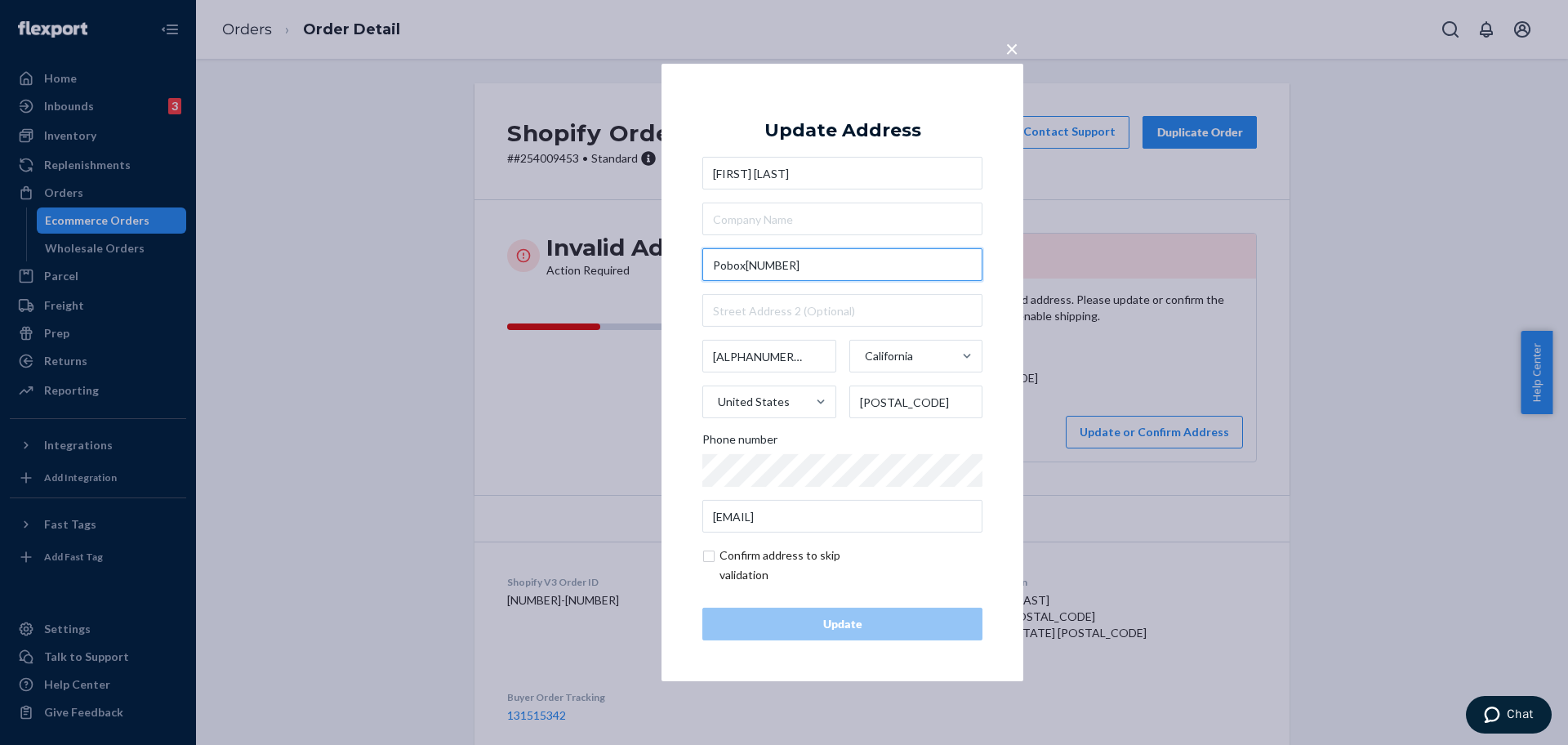 drag, startPoint x: 743, startPoint y: 264, endPoint x: 693, endPoint y: 261, distance: 50.0899 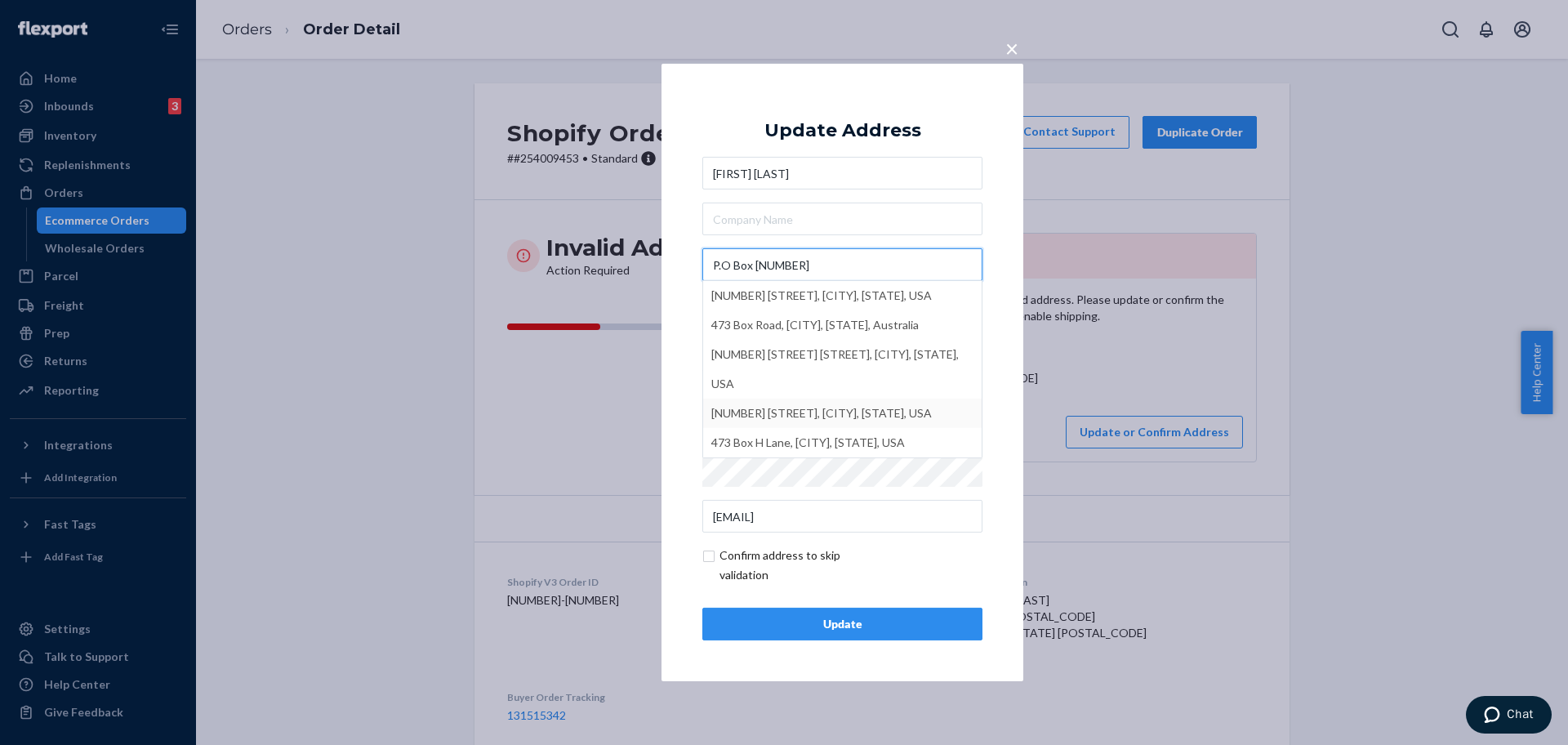 type on "P.O Box [NUMBER]" 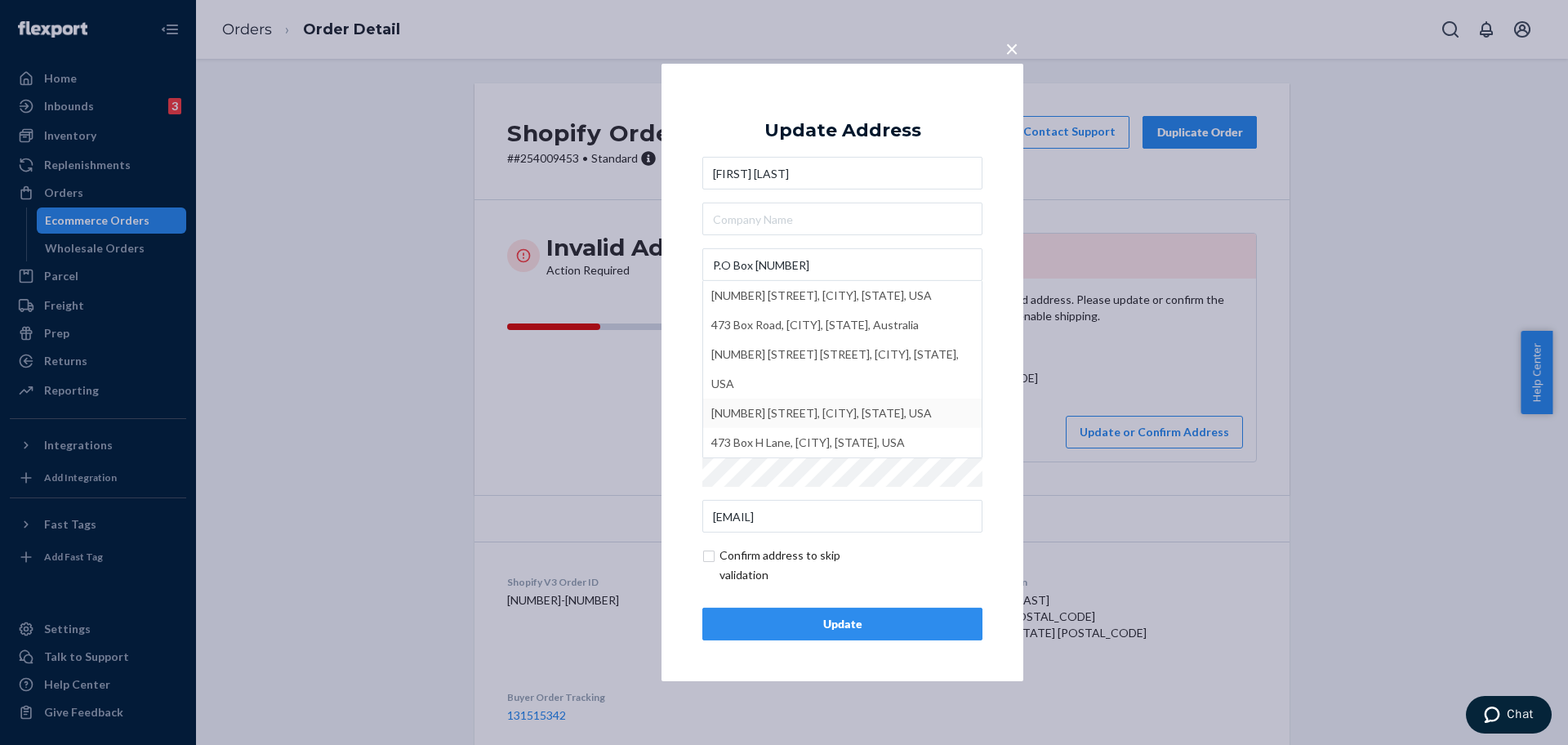 click on "Update" at bounding box center [842, 624] 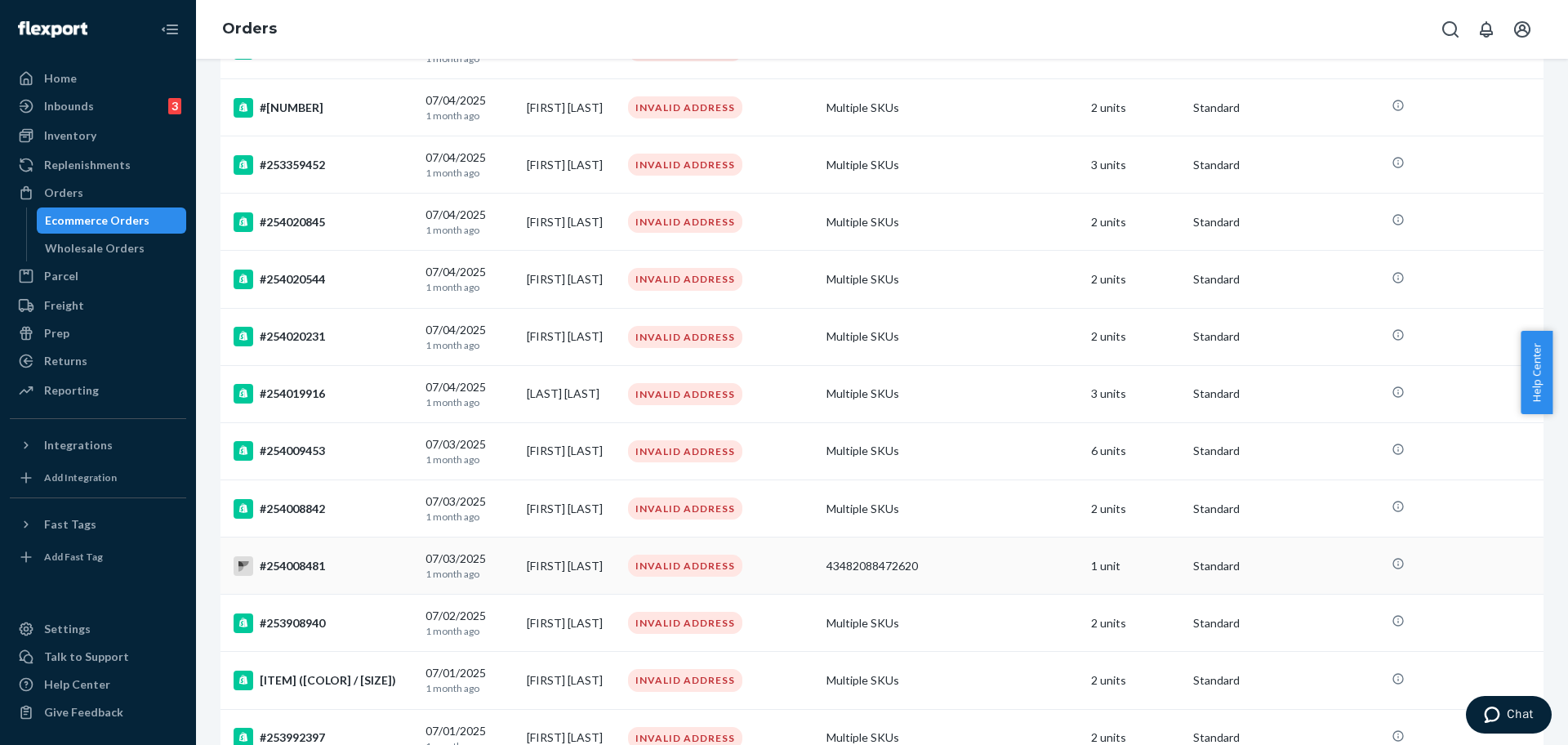 scroll, scrollTop: 408, scrollLeft: 0, axis: vertical 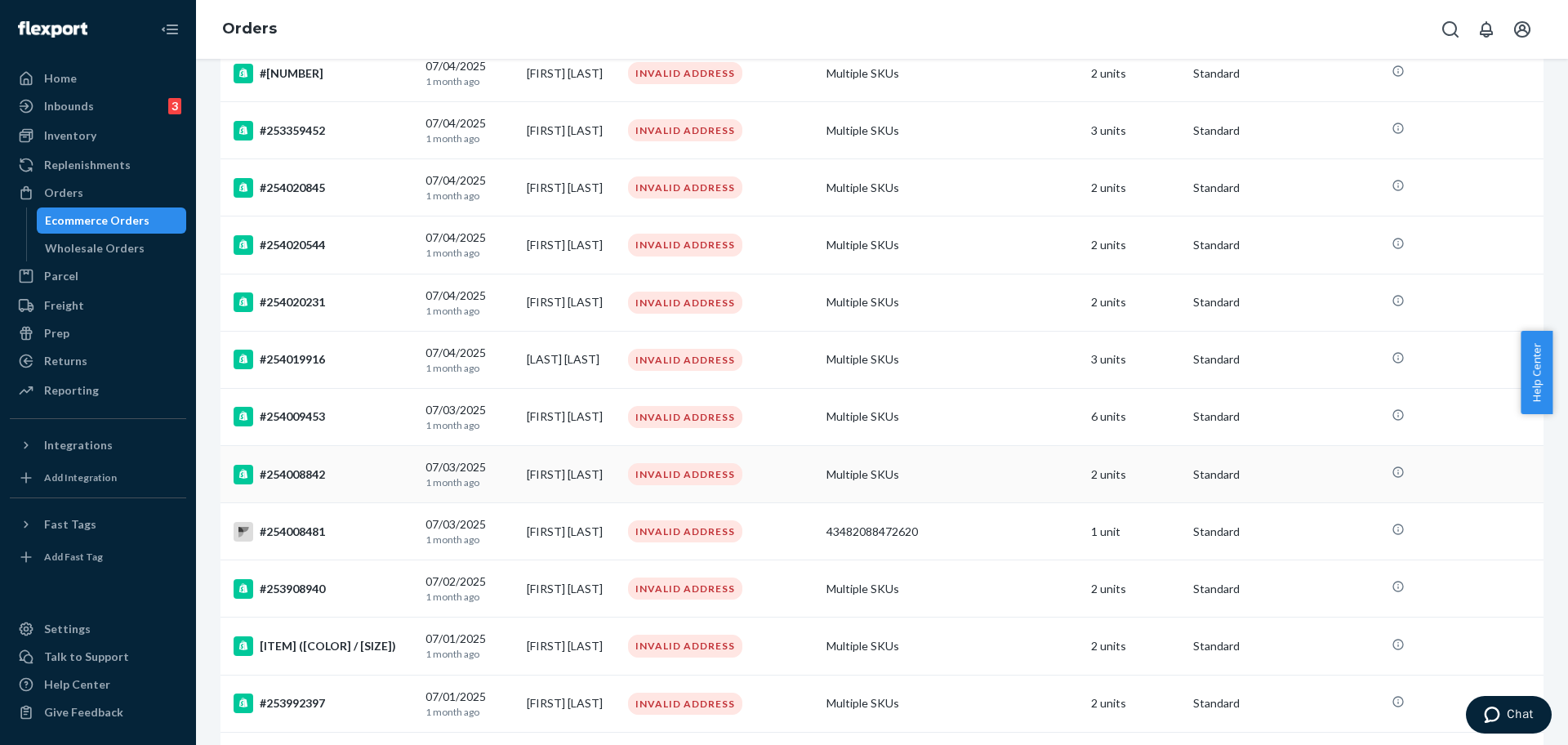 click on "#254008842" at bounding box center [319, 475] 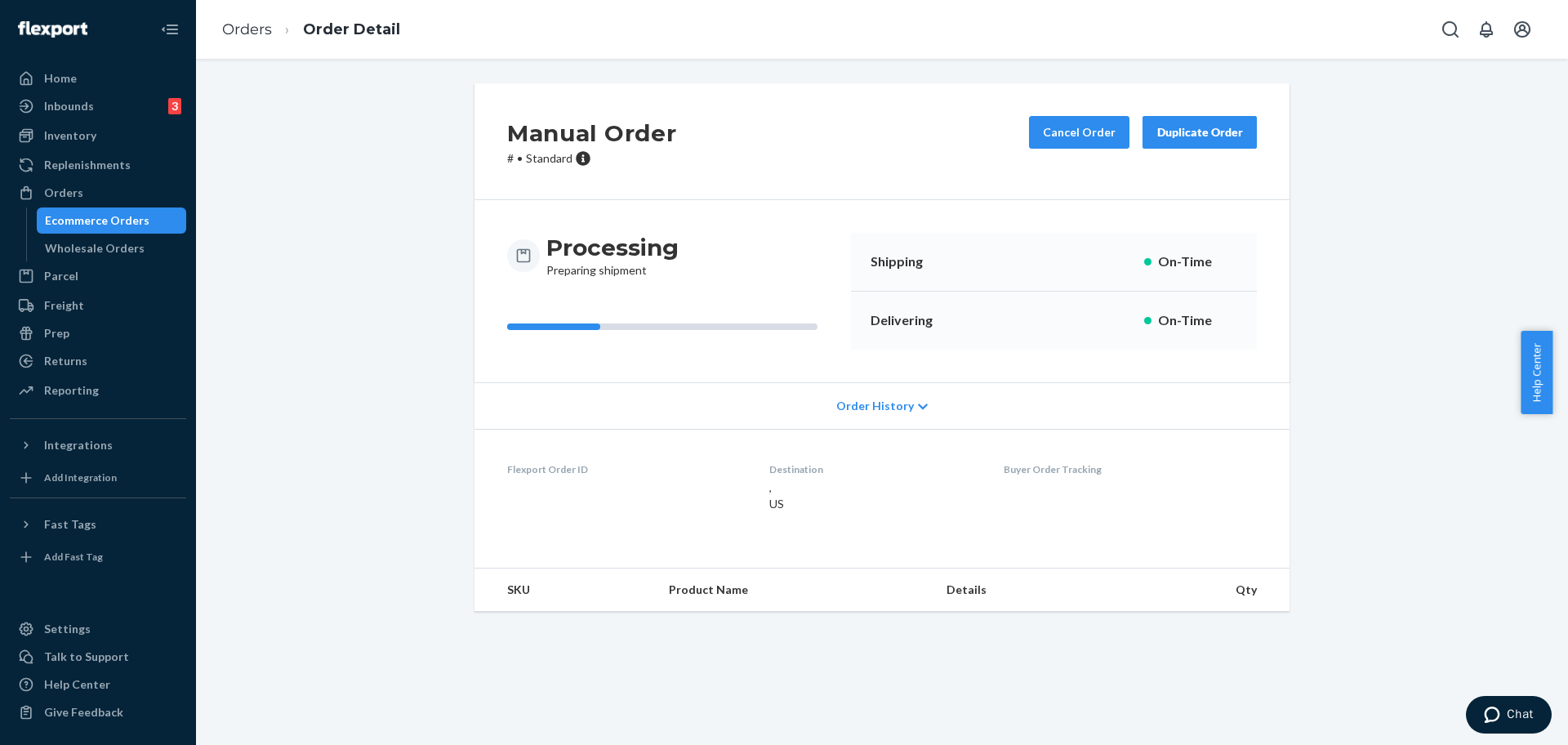 scroll, scrollTop: 0, scrollLeft: 0, axis: both 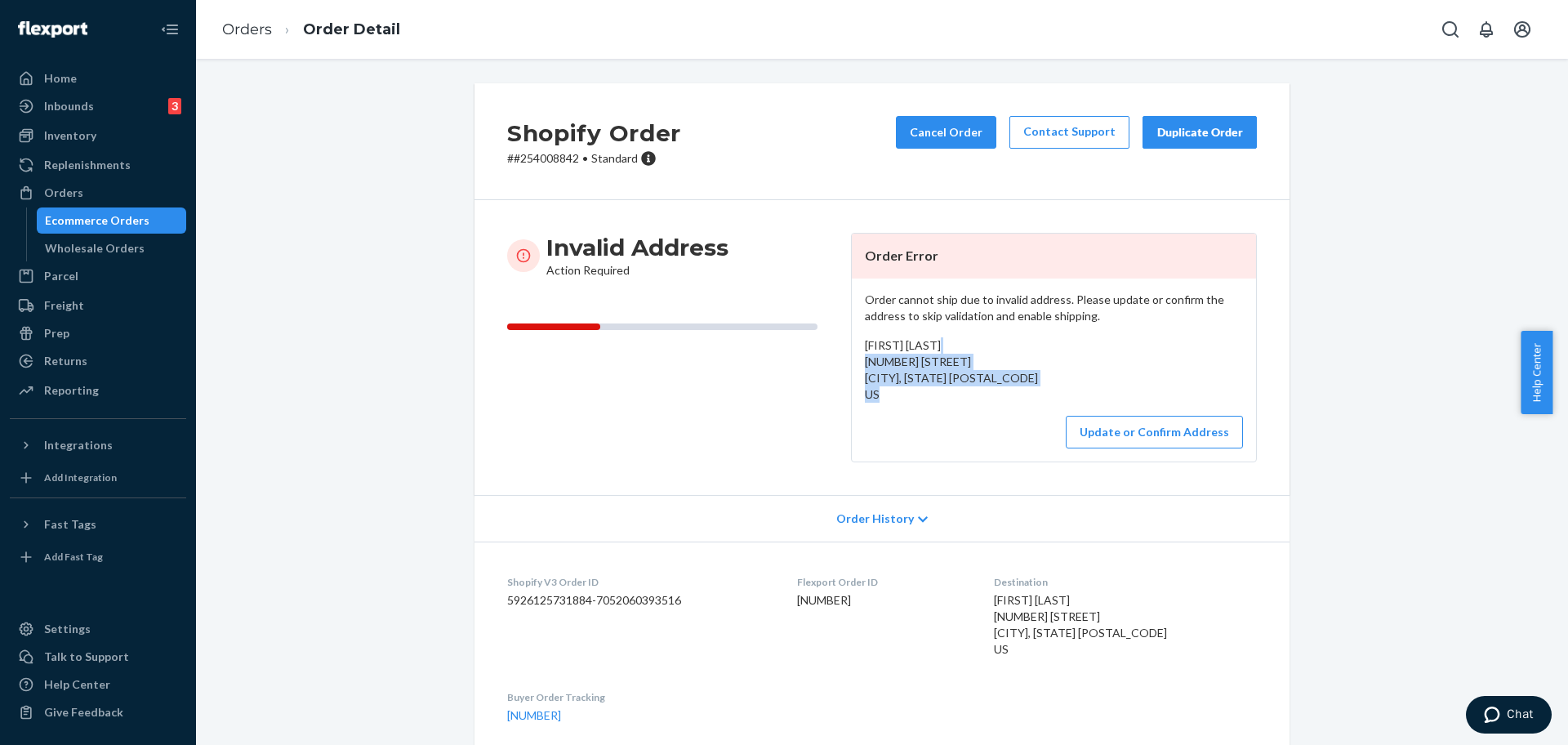 drag, startPoint x: 1043, startPoint y: 376, endPoint x: 855, endPoint y: 361, distance: 188.59745 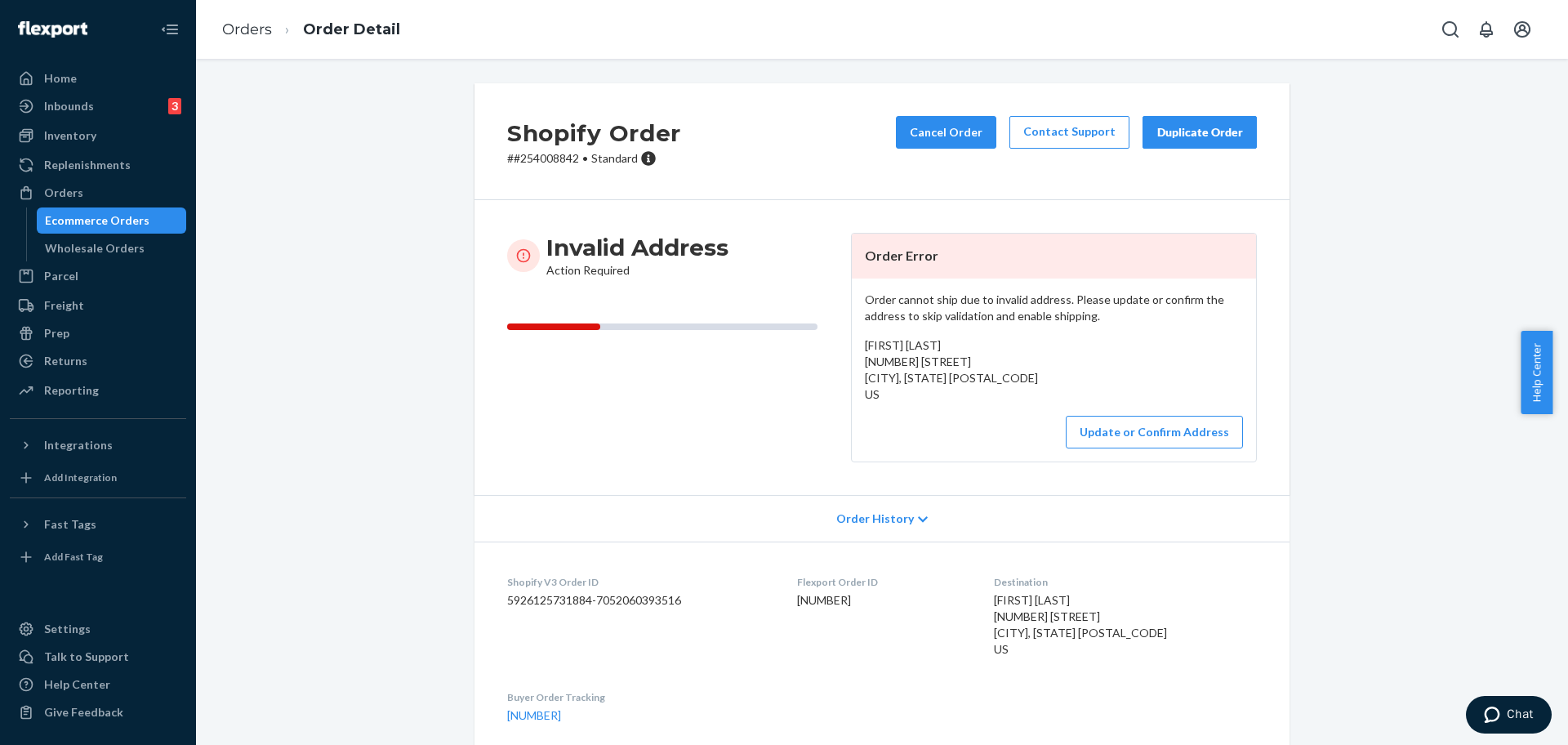 click on "# #254008842 • Standard" at bounding box center (594, 158) 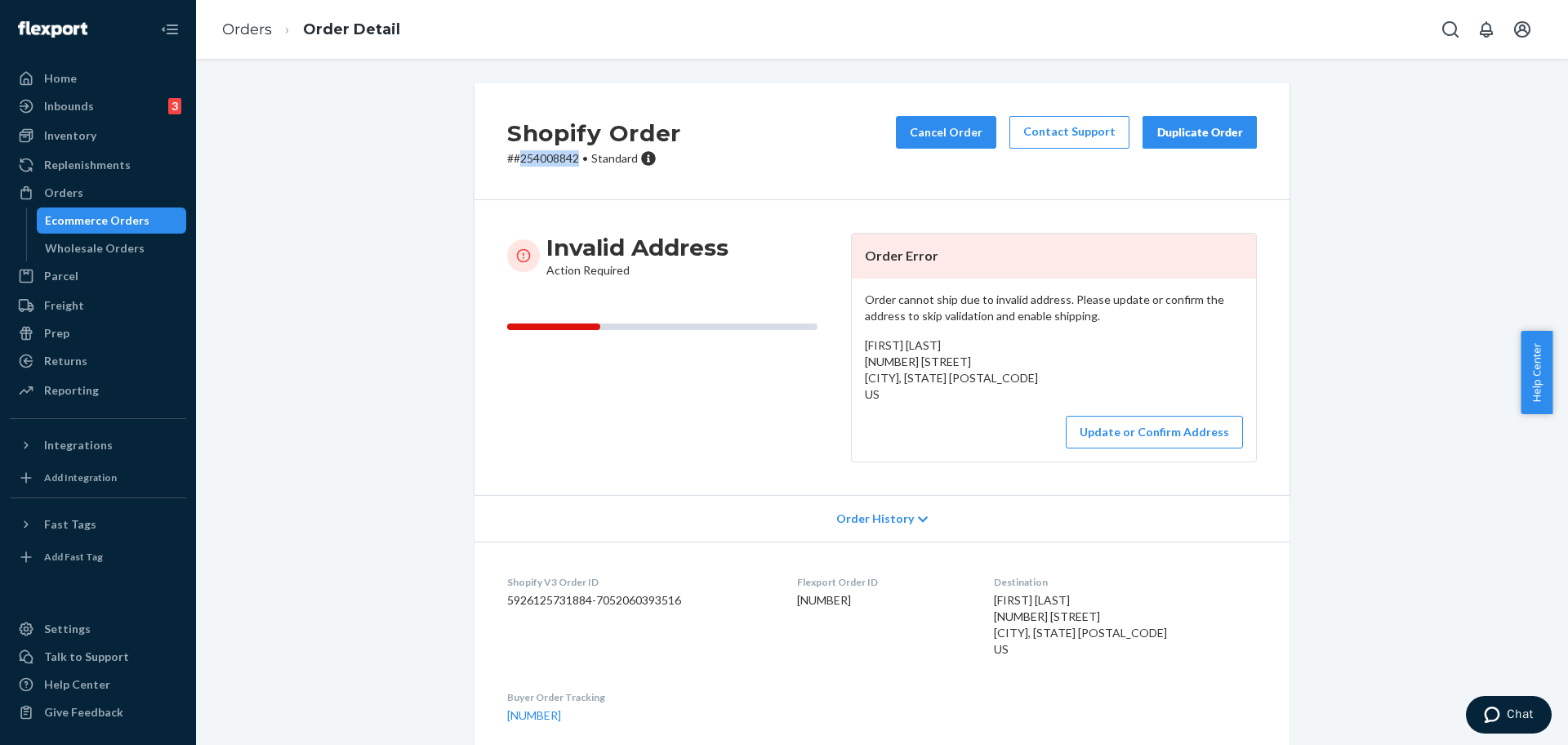 click on "# #254008842 • Standard" at bounding box center [594, 158] 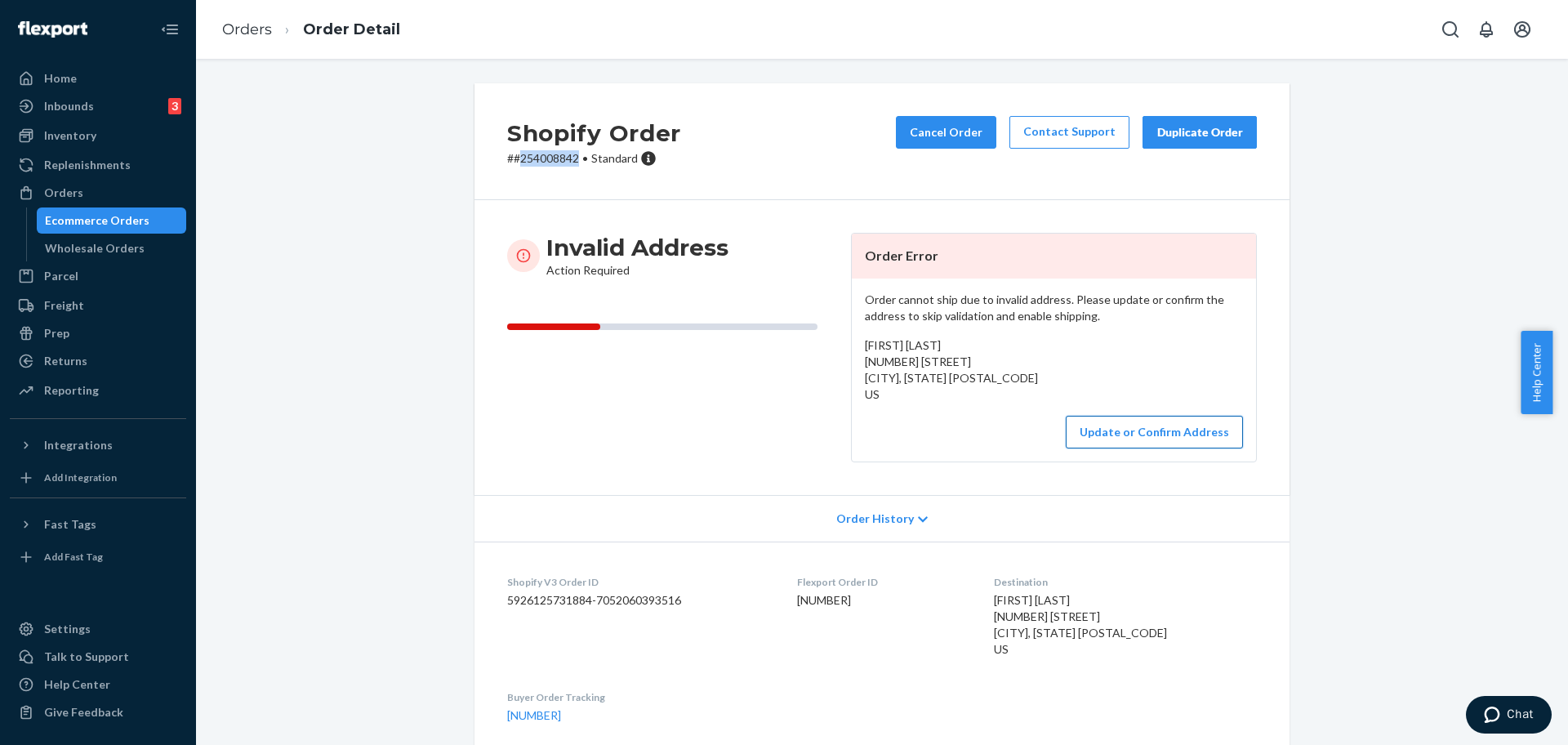 click on "Update or Confirm Address" at bounding box center [1154, 432] 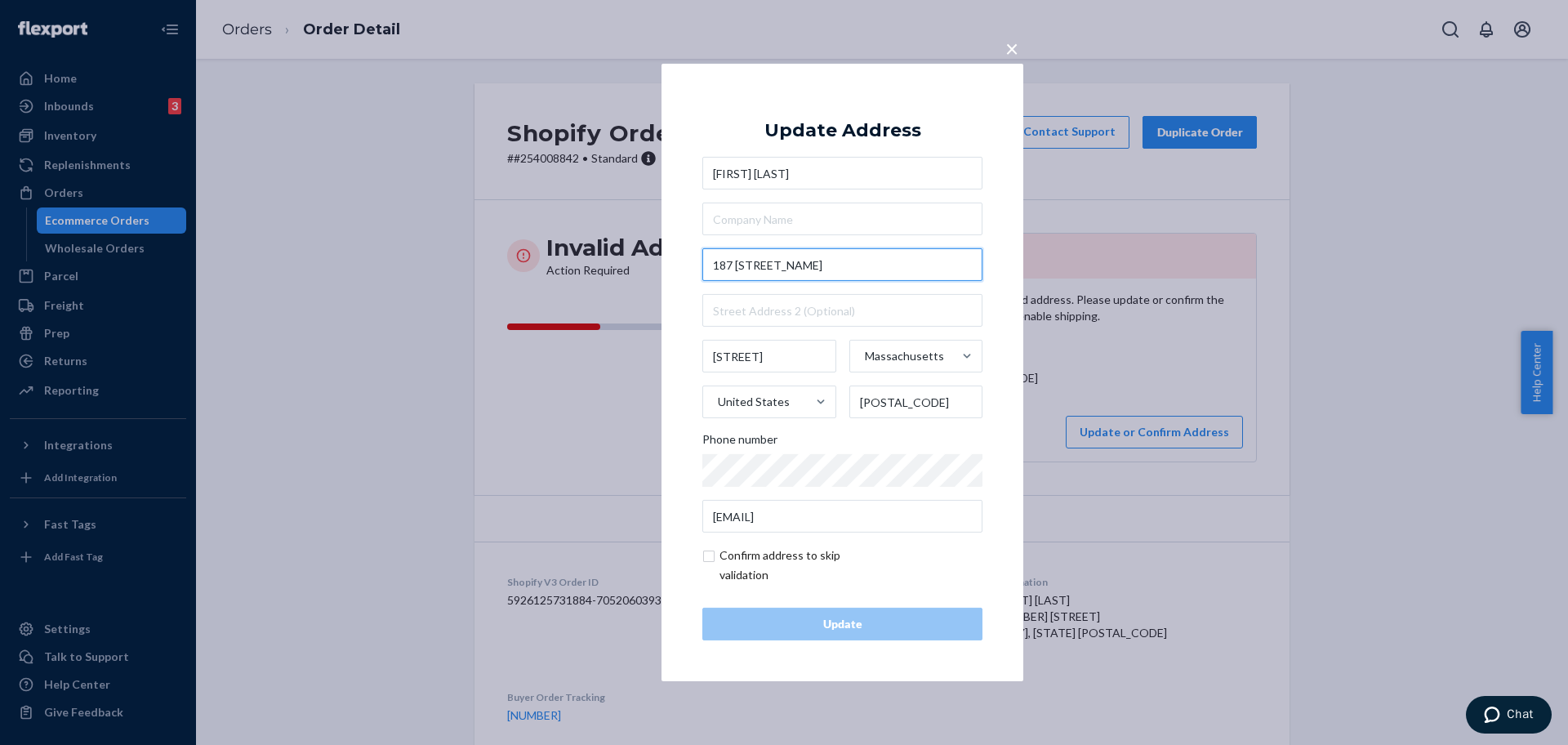 click on "187 [STREET_NAME]" at bounding box center [842, 265] 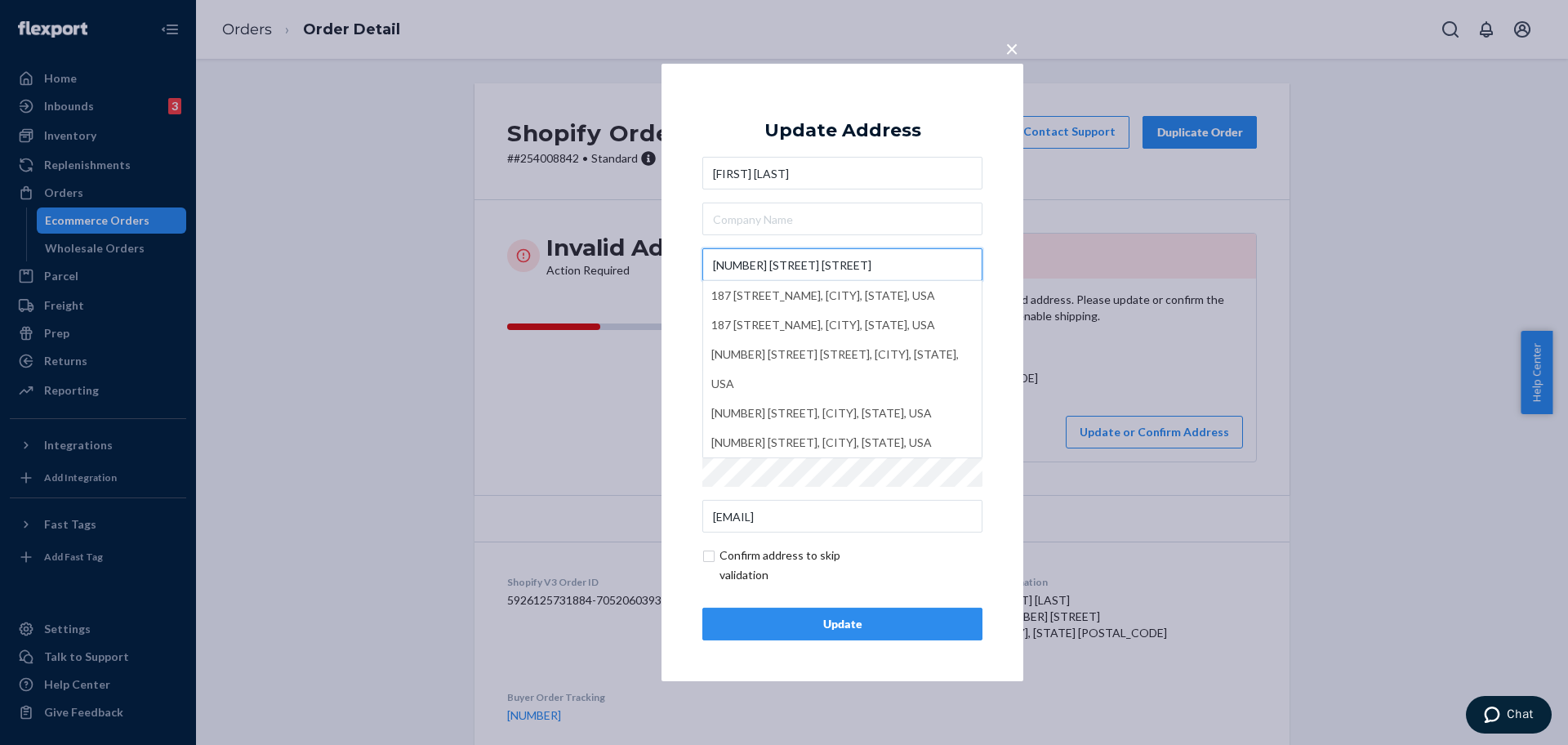 type on "[NUMBER] [STREET] [STREET]" 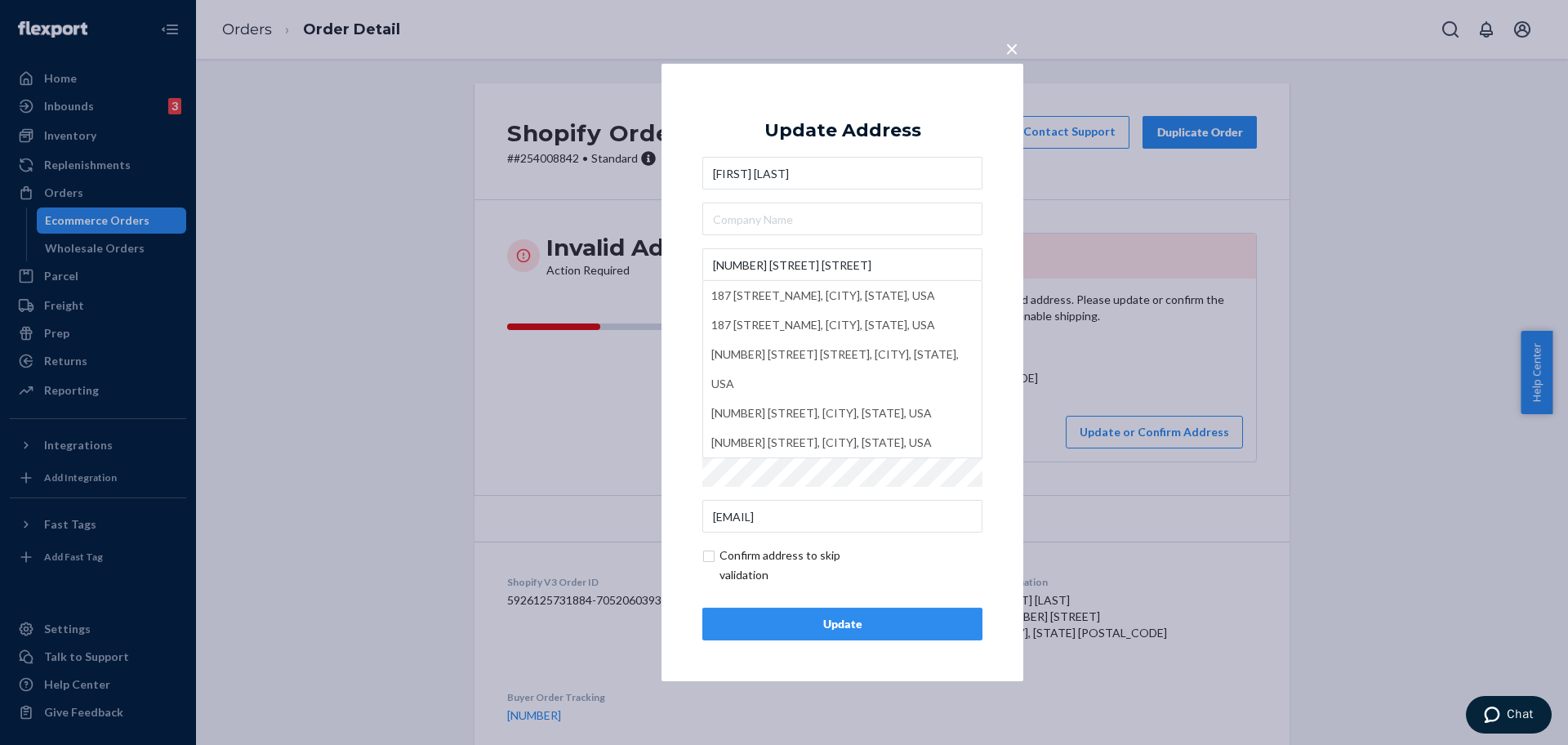 click on "Update" at bounding box center (842, 624) 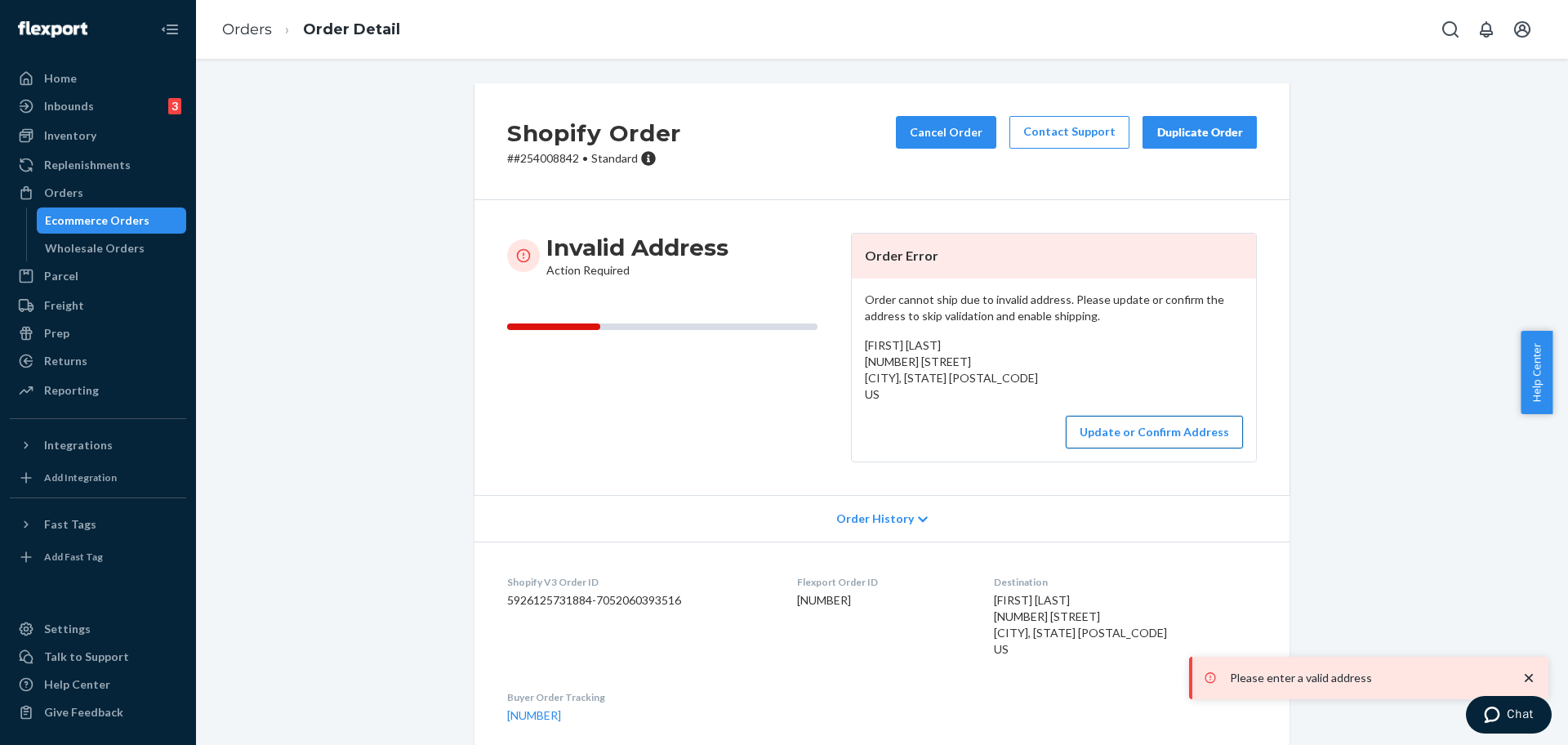 click on "Update or Confirm Address" at bounding box center (1154, 432) 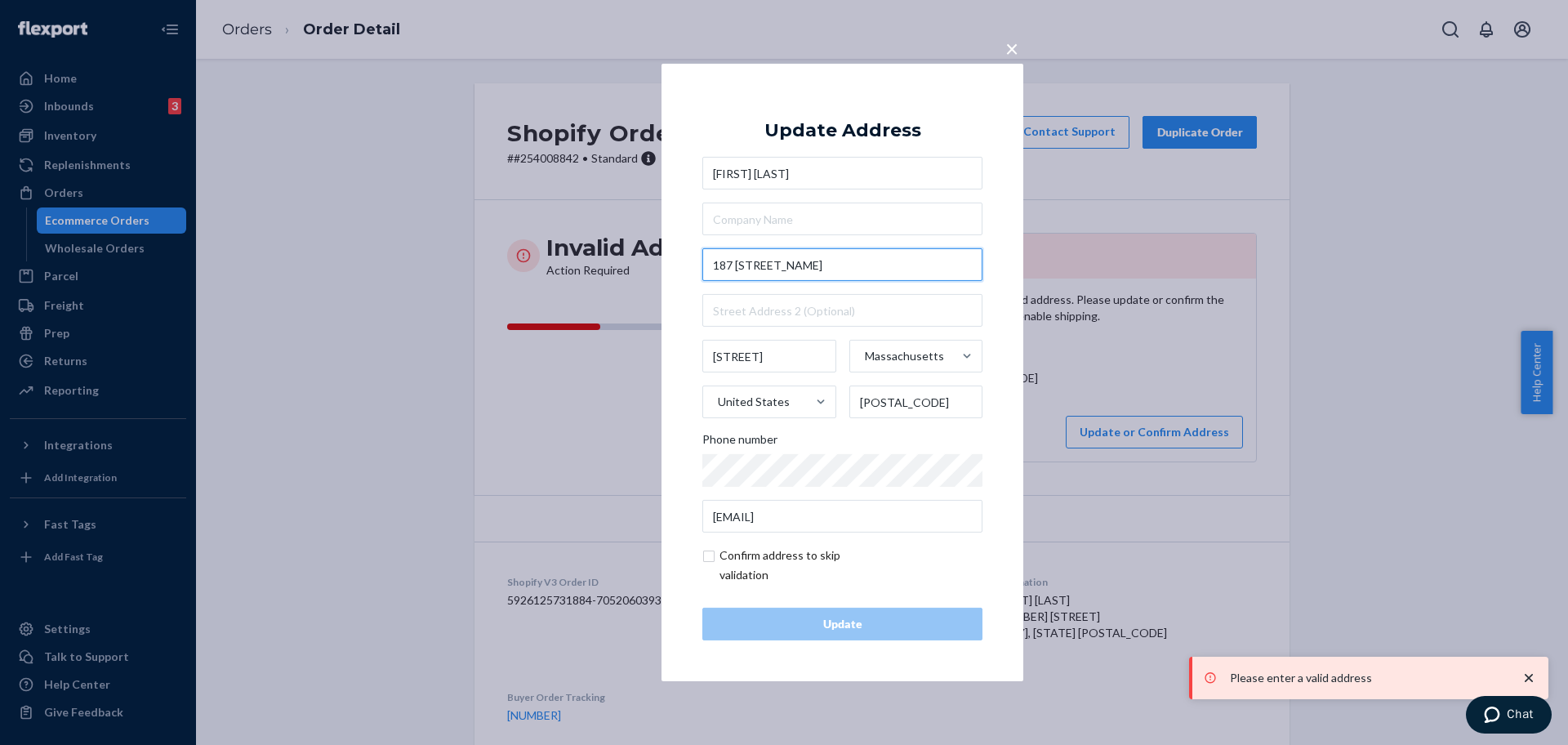 click on "187 [STREET_NAME]" at bounding box center [842, 265] 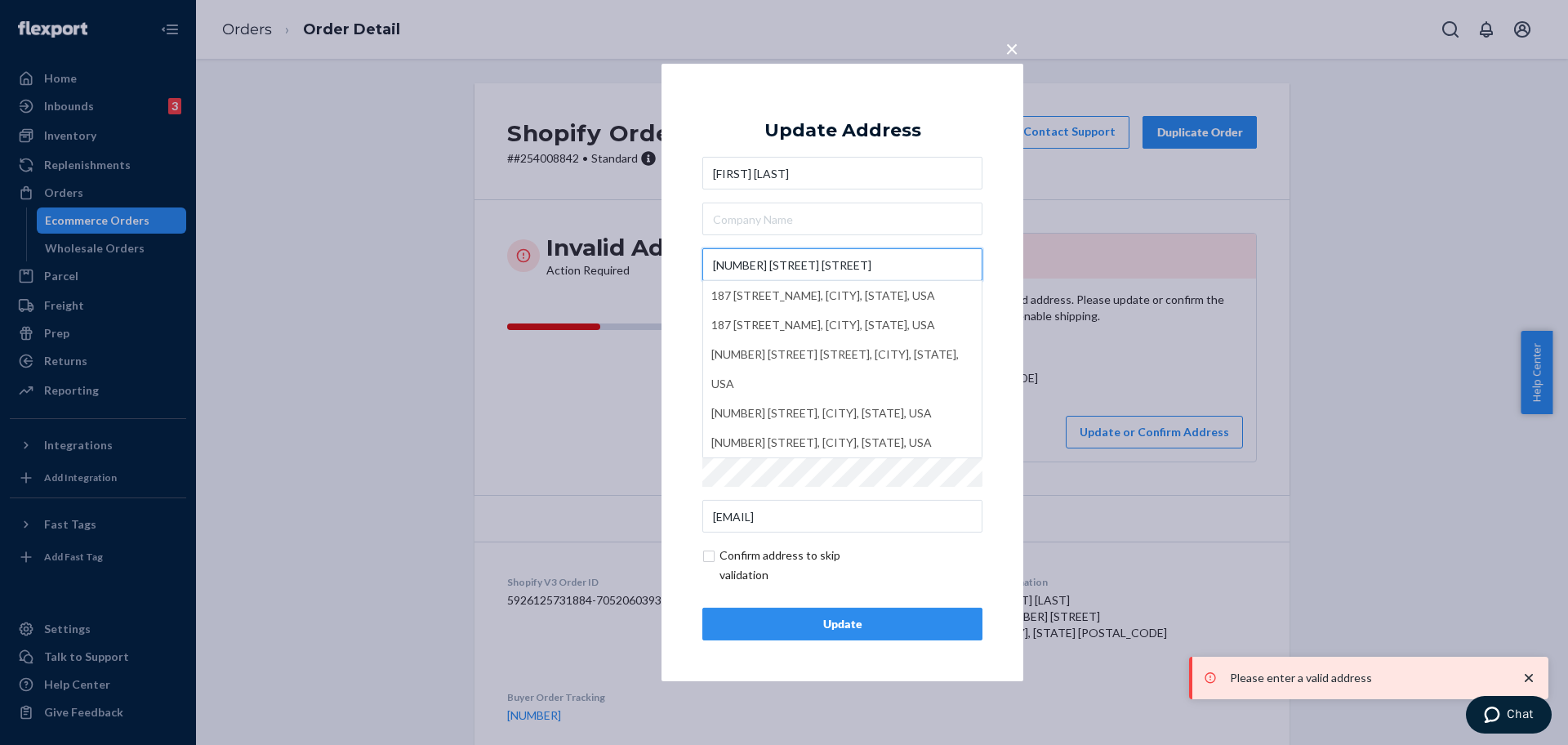 type on "[NUMBER] [STREET] [STREET]" 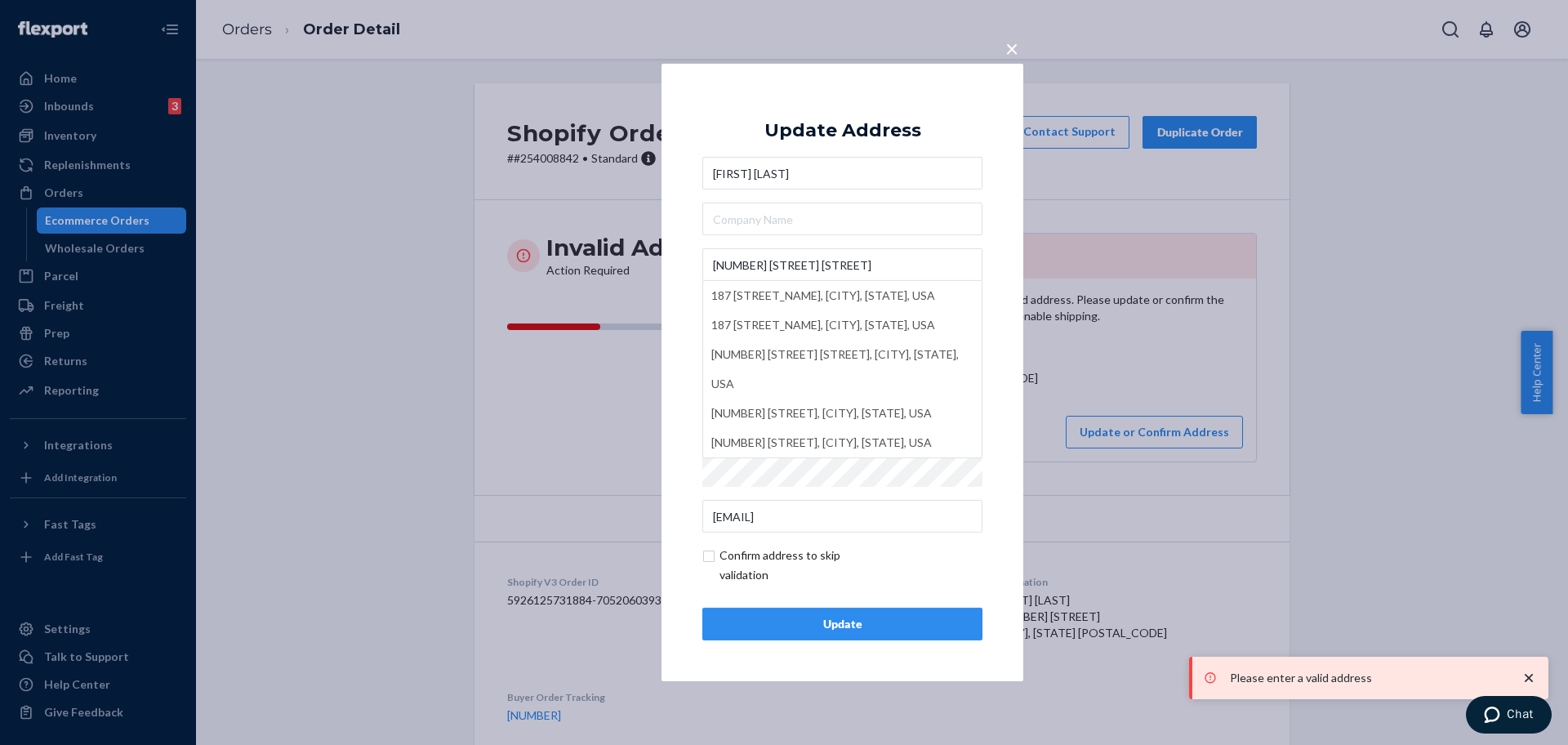 click at bounding box center (797, 565) 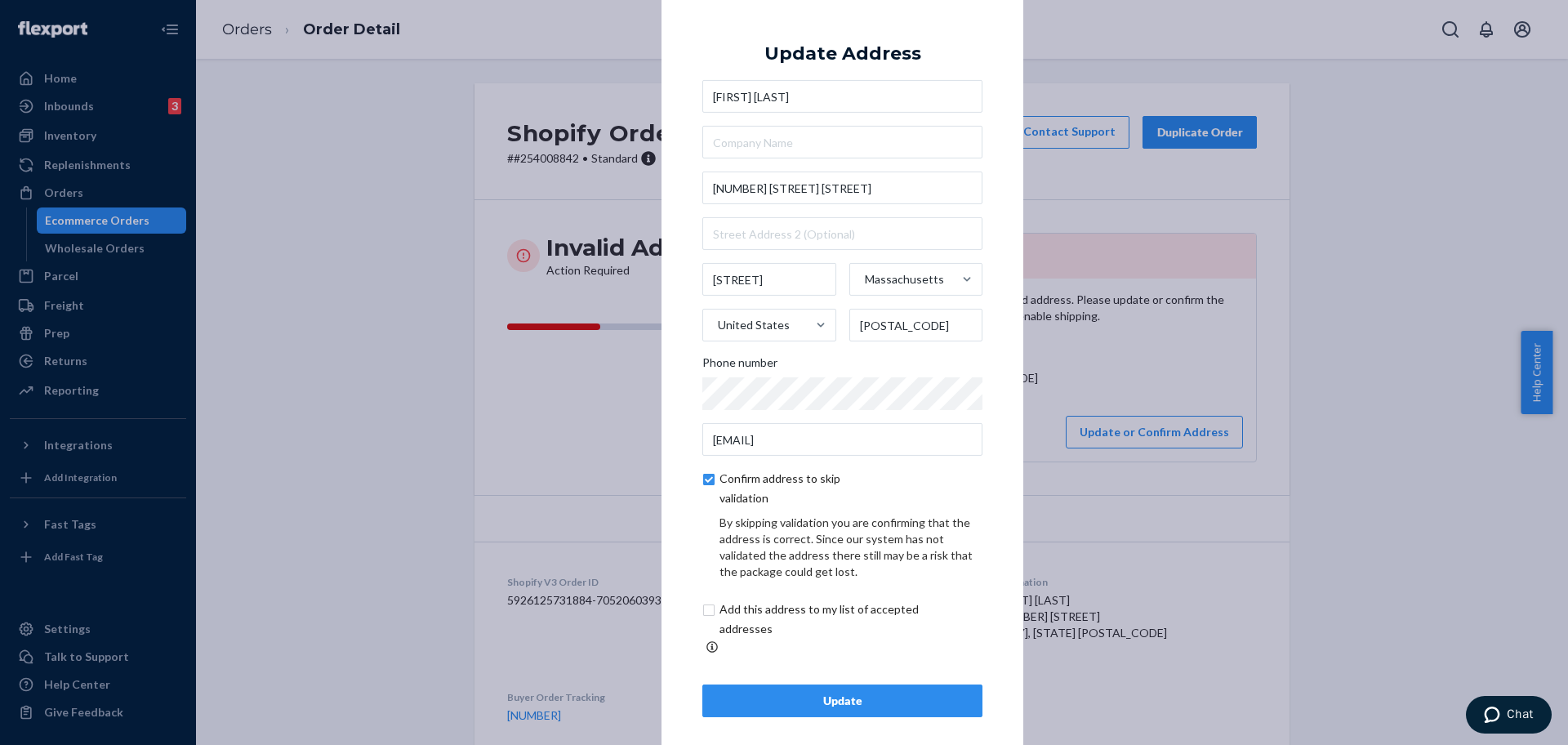 click on "Update" at bounding box center [842, 701] 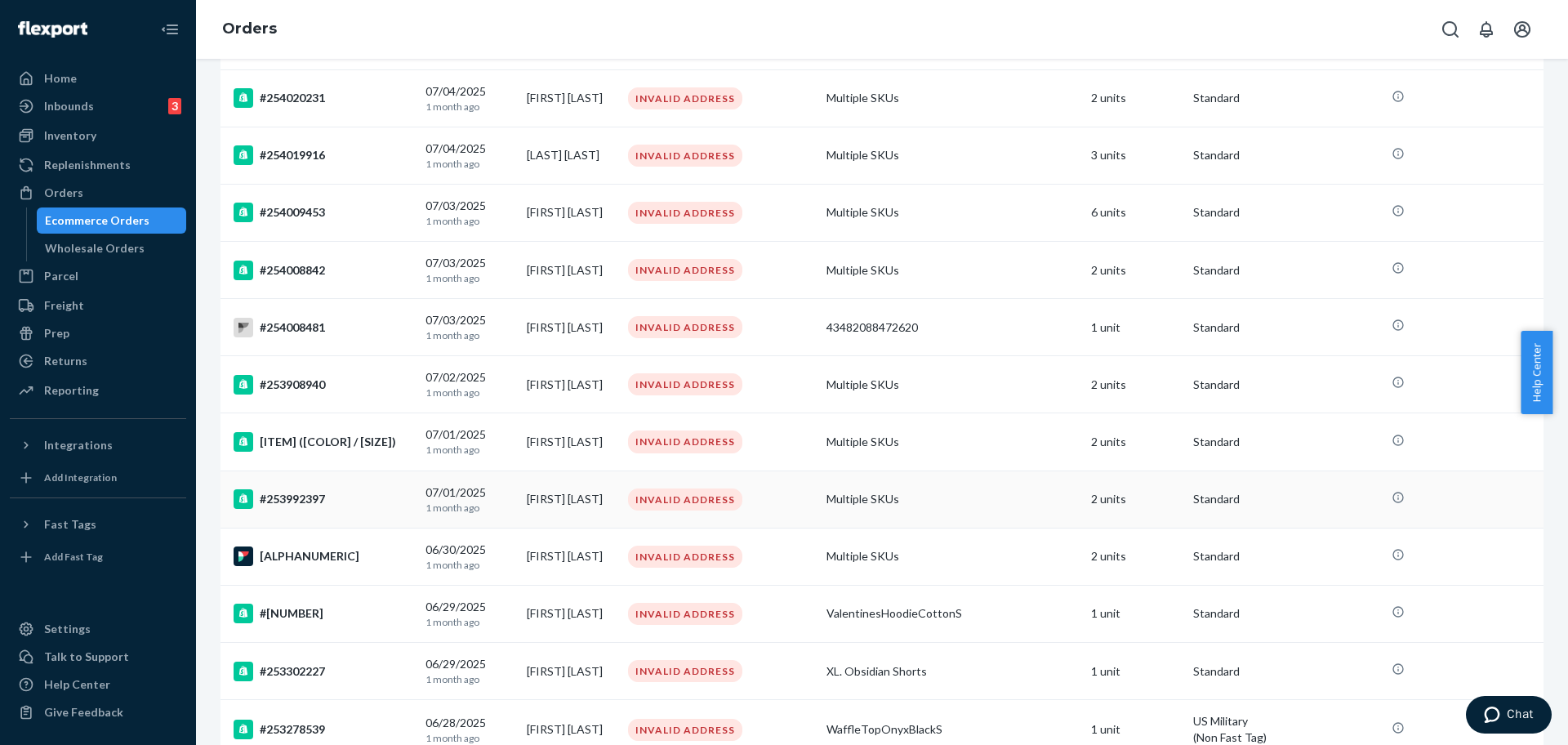 scroll, scrollTop: 715, scrollLeft: 0, axis: vertical 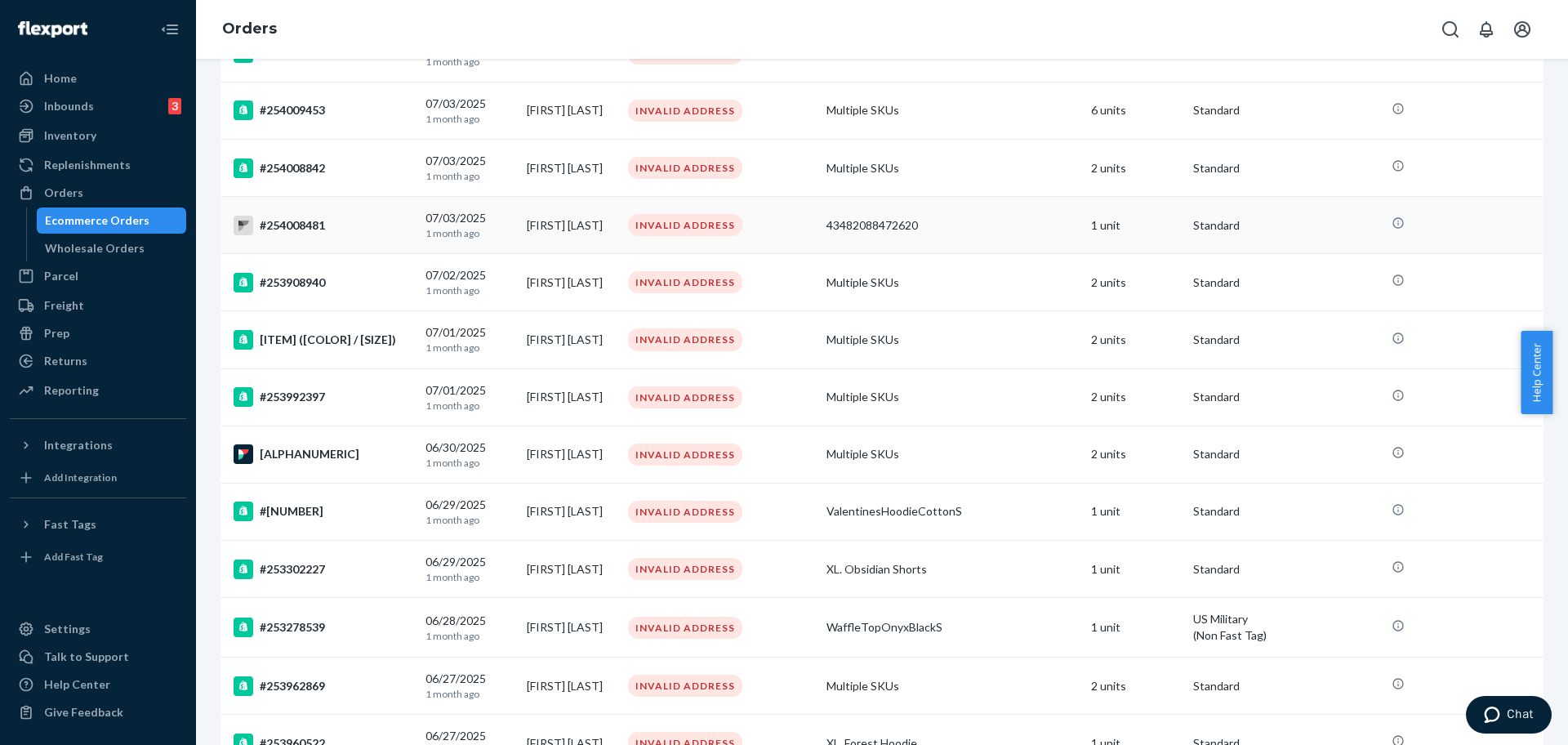 click on "#254008481" at bounding box center (323, 225) 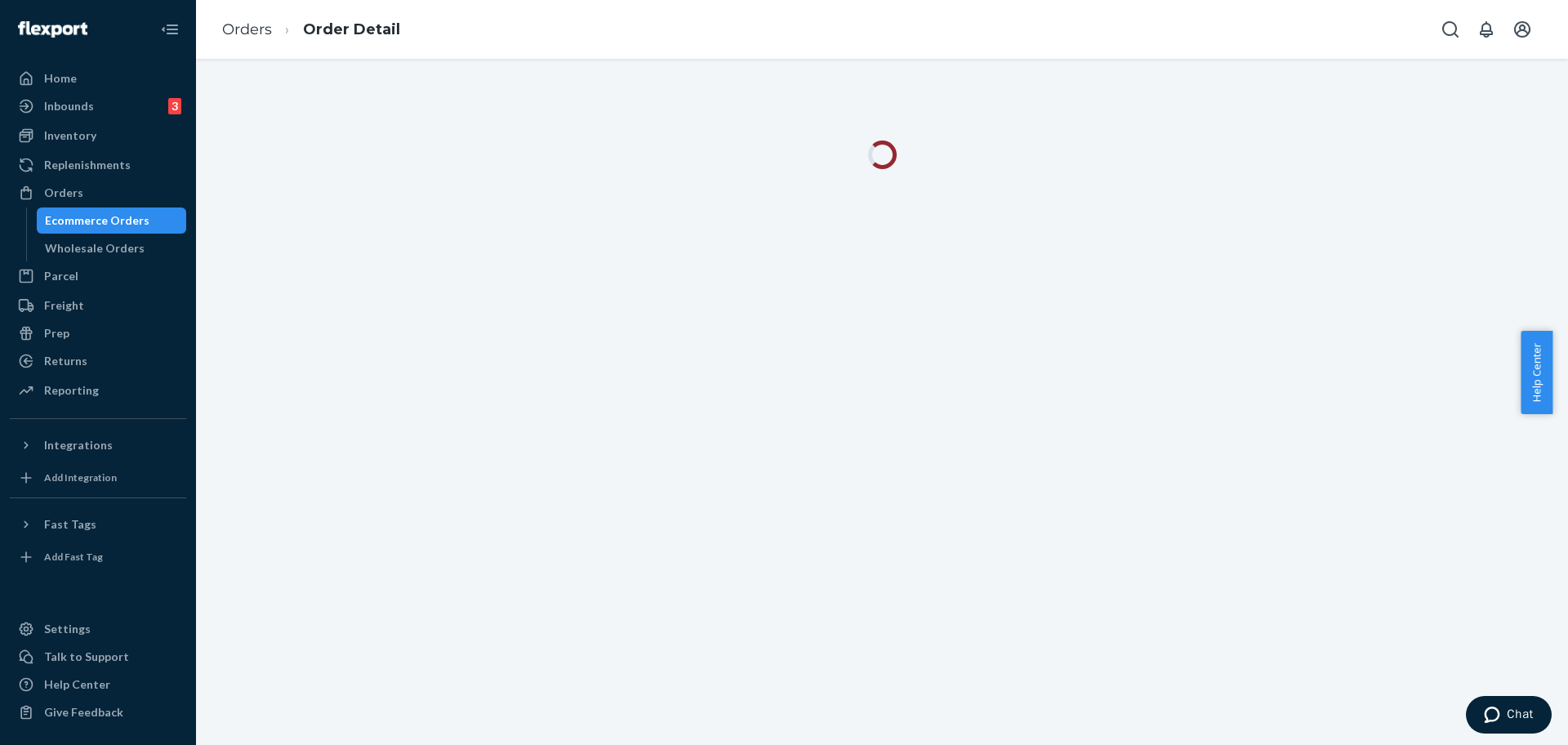scroll, scrollTop: 0, scrollLeft: 0, axis: both 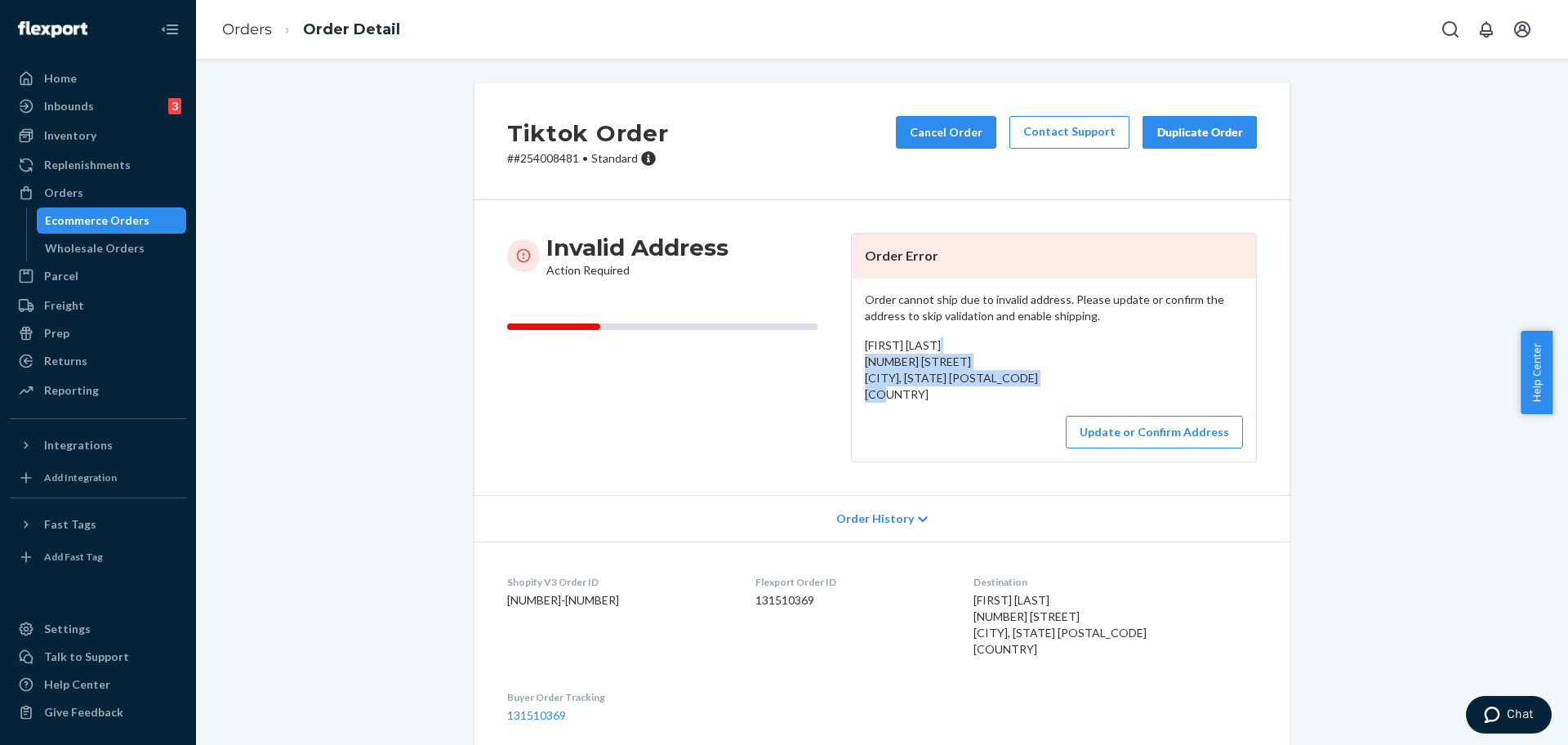 drag, startPoint x: 1004, startPoint y: 381, endPoint x: 842, endPoint y: 364, distance: 162.88953 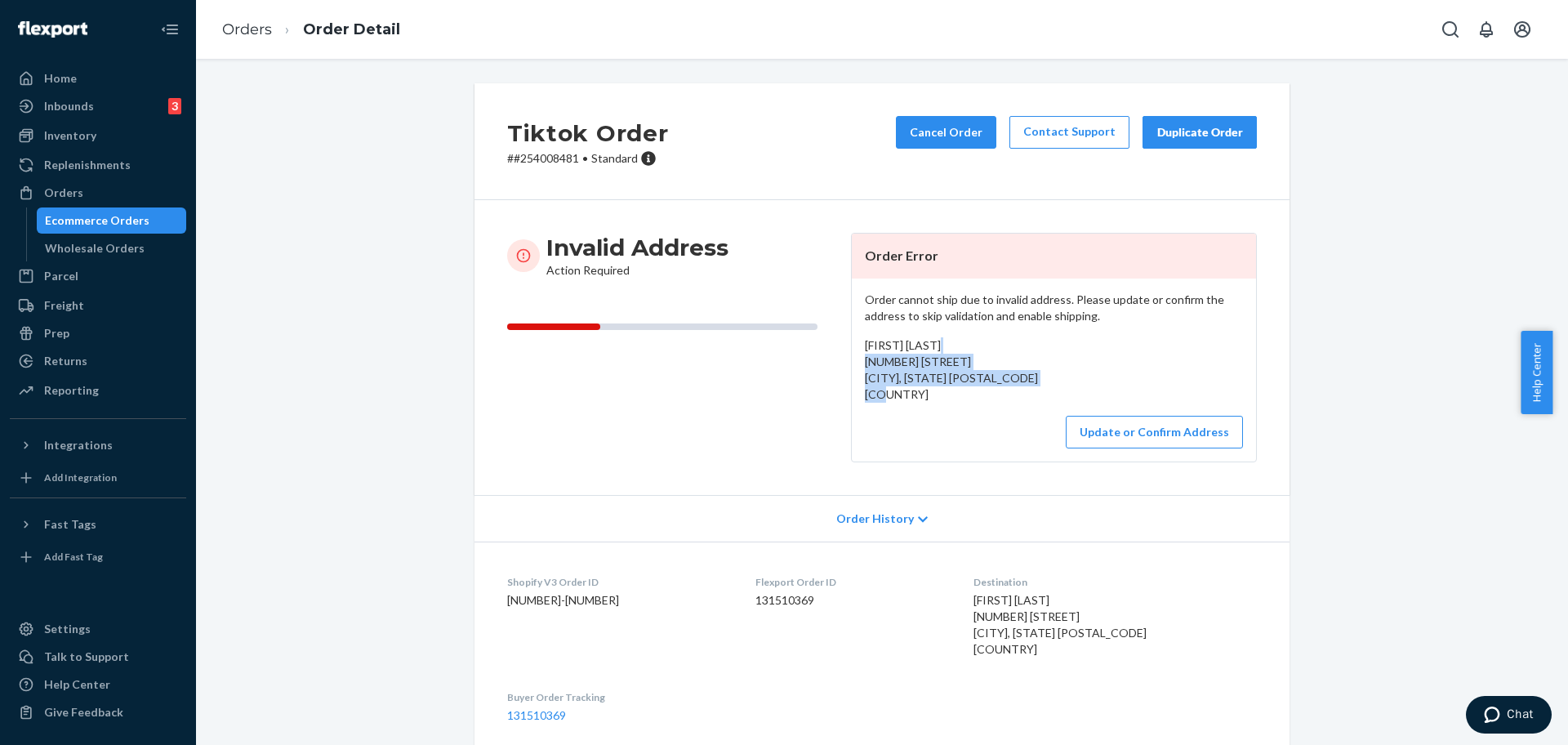 click on "Invalid Address Action Required Order Error Order cannot ship due to invalid address. Please update or confirm the address to skip validation and enable shipping. [FIRST] [LAST]
[NUMBER] [STREET] [STREET]
[CITY], [STATE] [POSTAL_CODE]
US Update or Confirm Address" at bounding box center (882, 347) 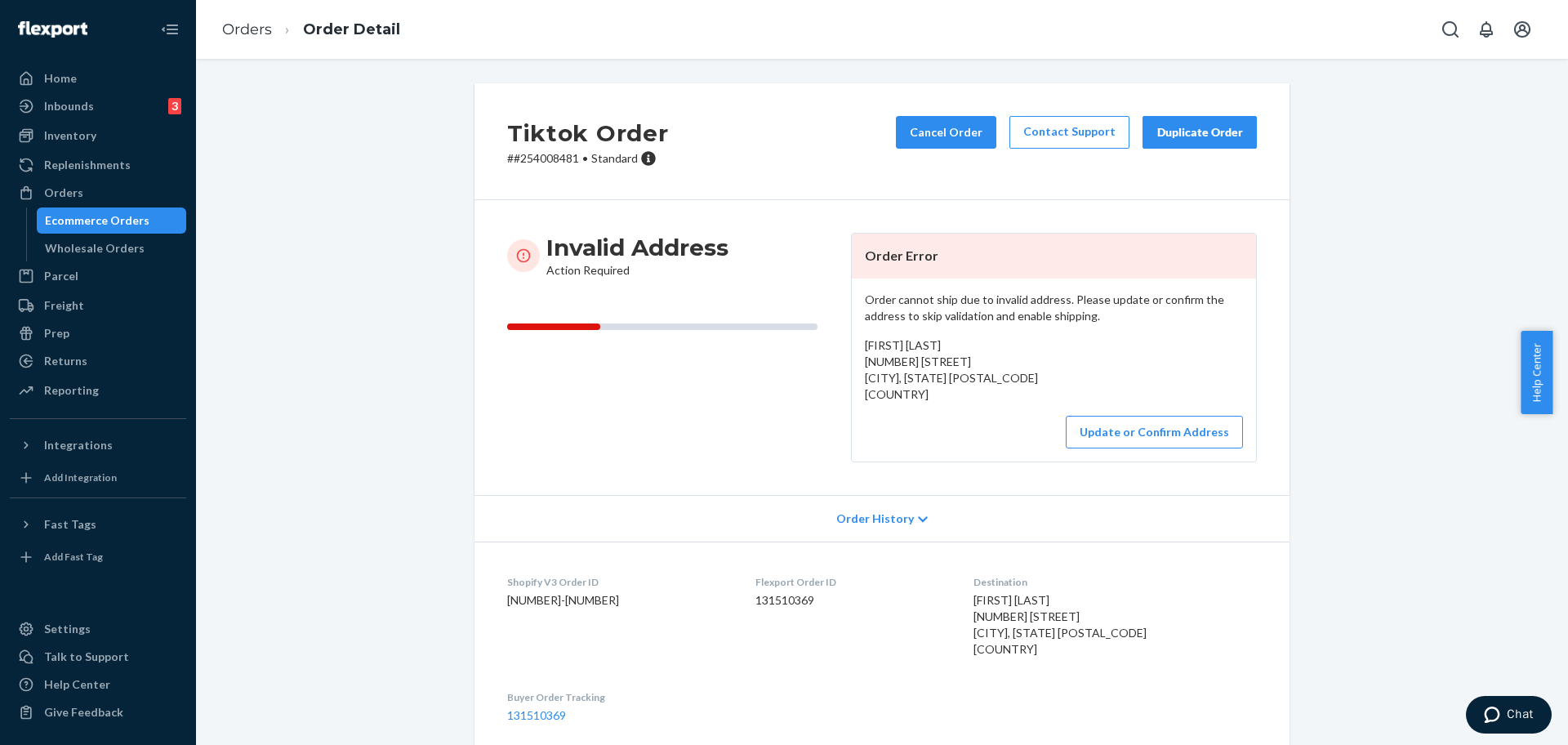 click on "# #254008481 • Standard" at bounding box center [587, 158] 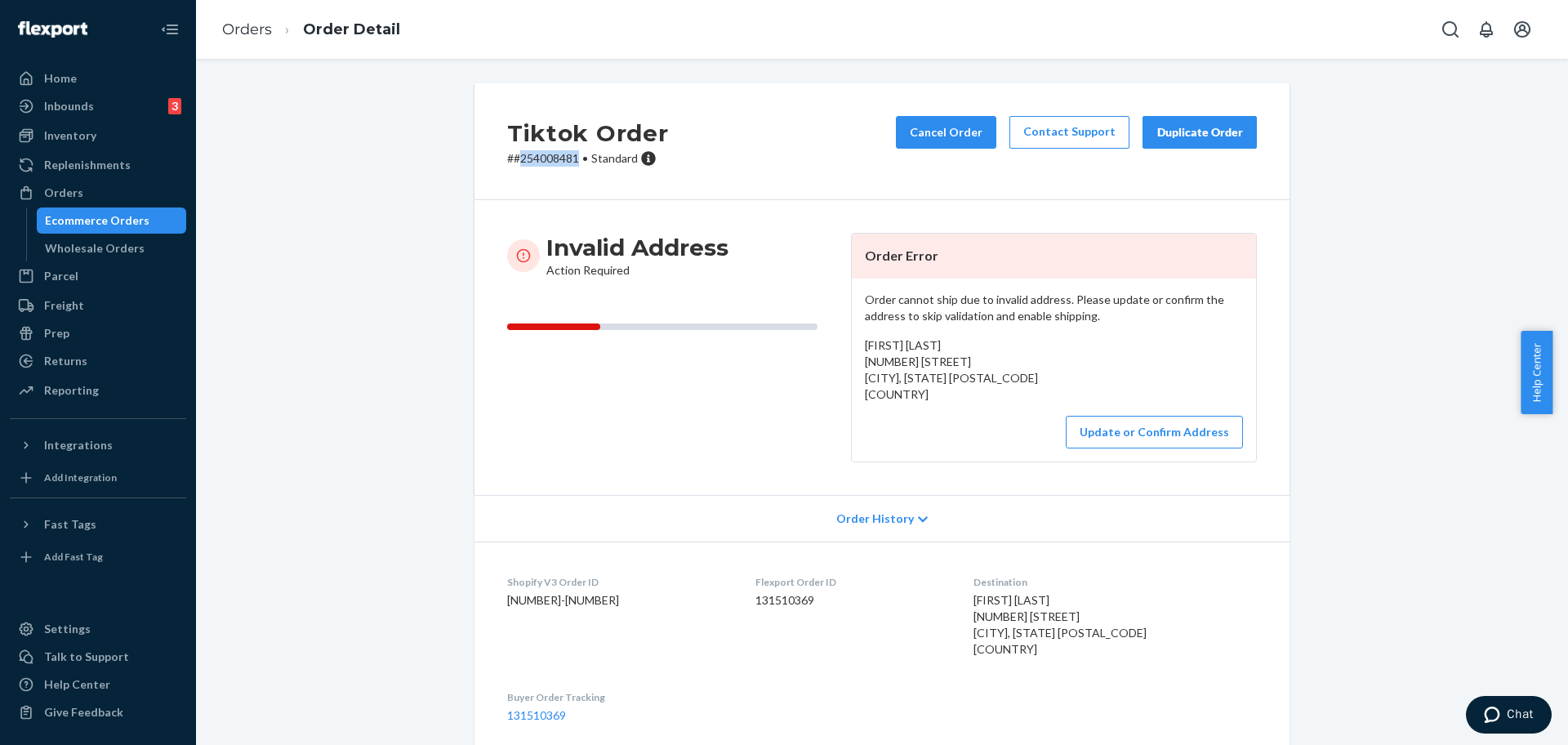 click on "# #254008481 • Standard" at bounding box center [587, 158] 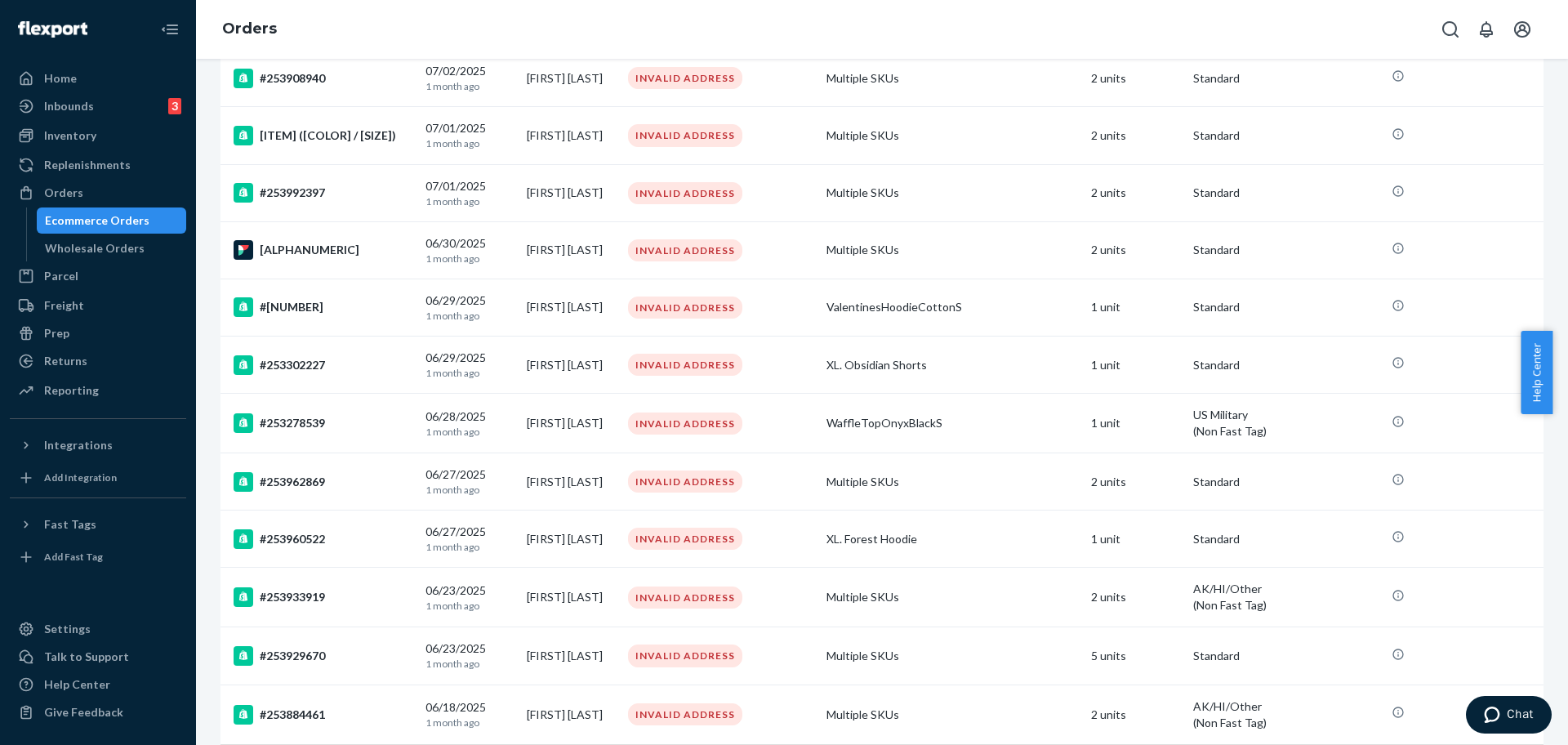 scroll, scrollTop: 715, scrollLeft: 0, axis: vertical 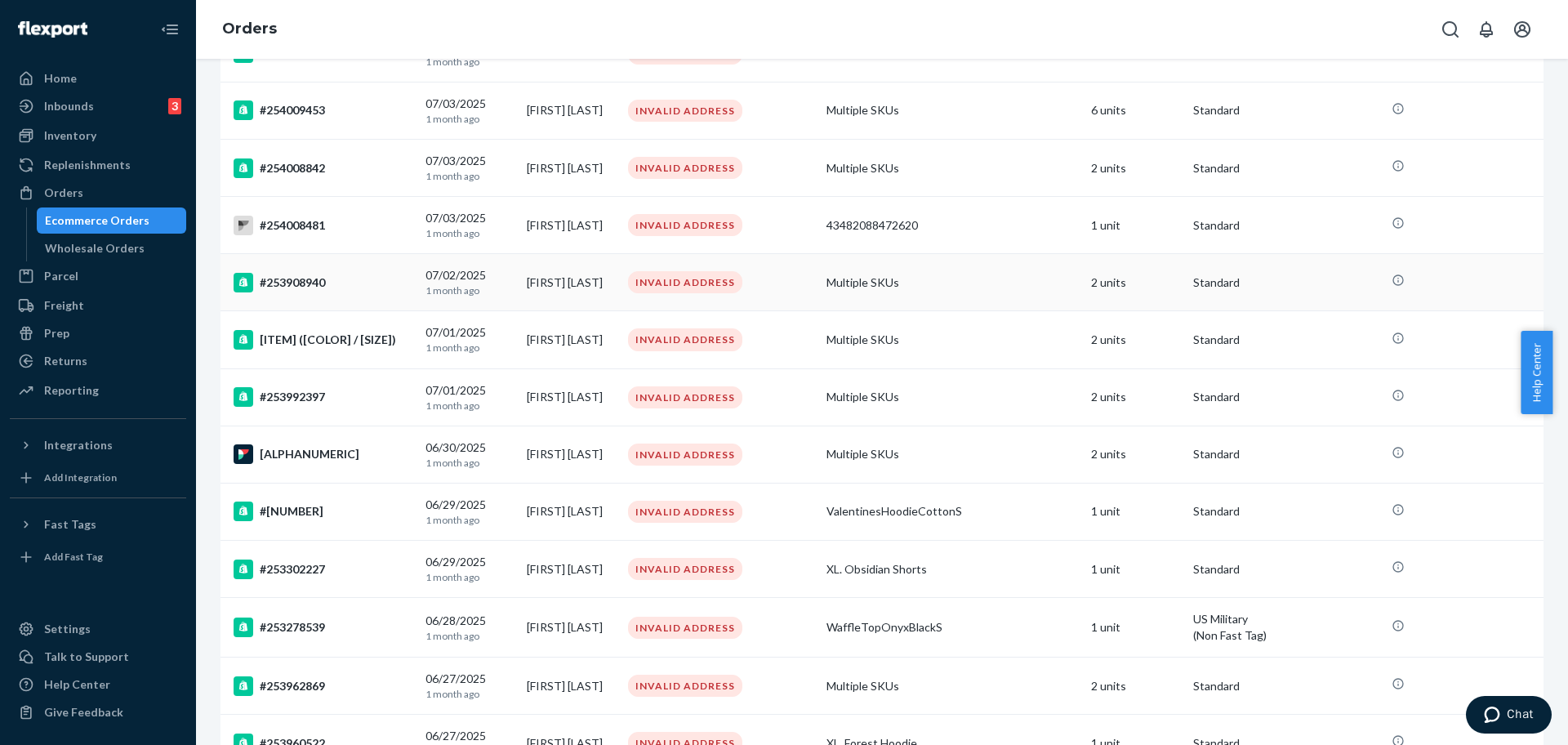 click on "#253908940" at bounding box center (323, 283) 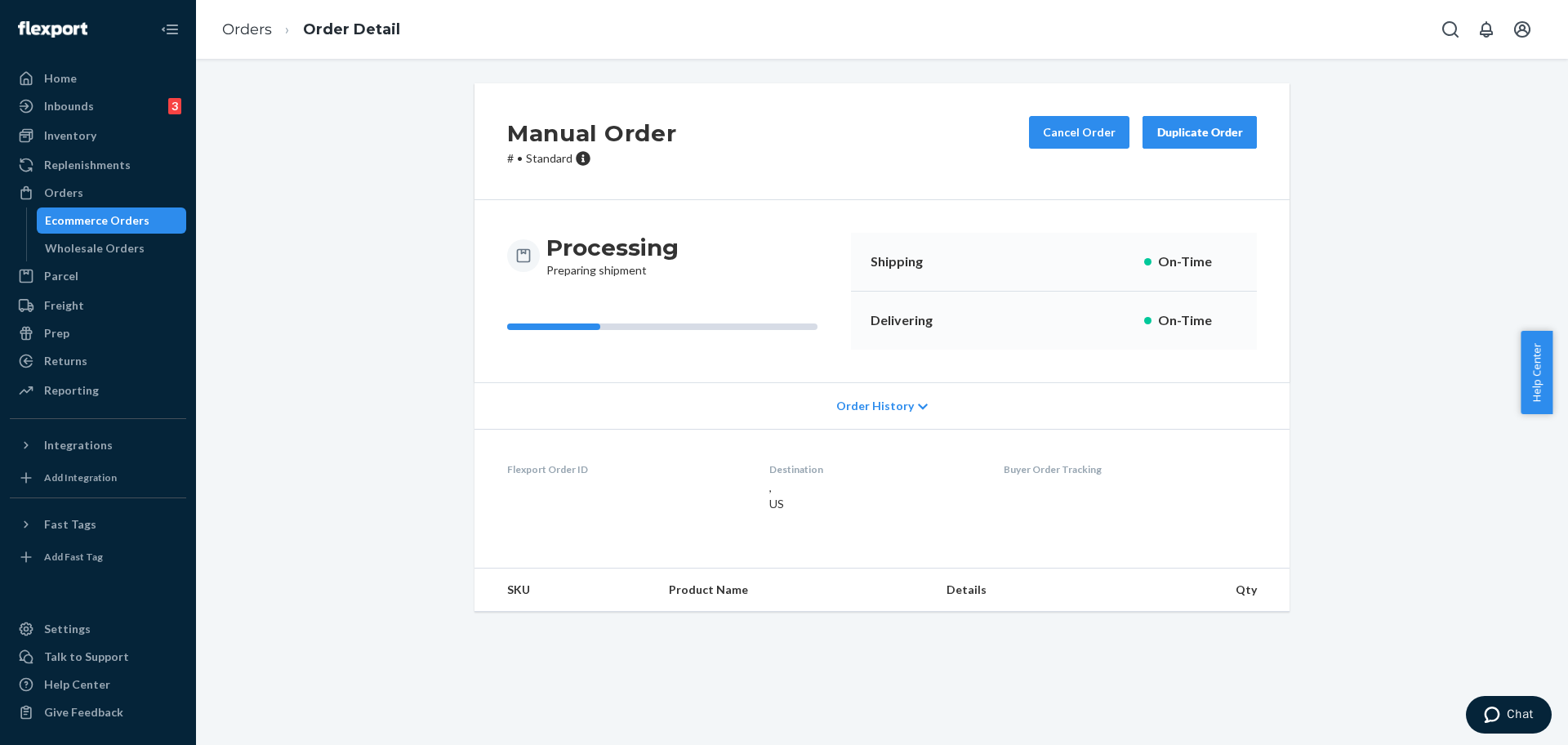 scroll, scrollTop: 0, scrollLeft: 0, axis: both 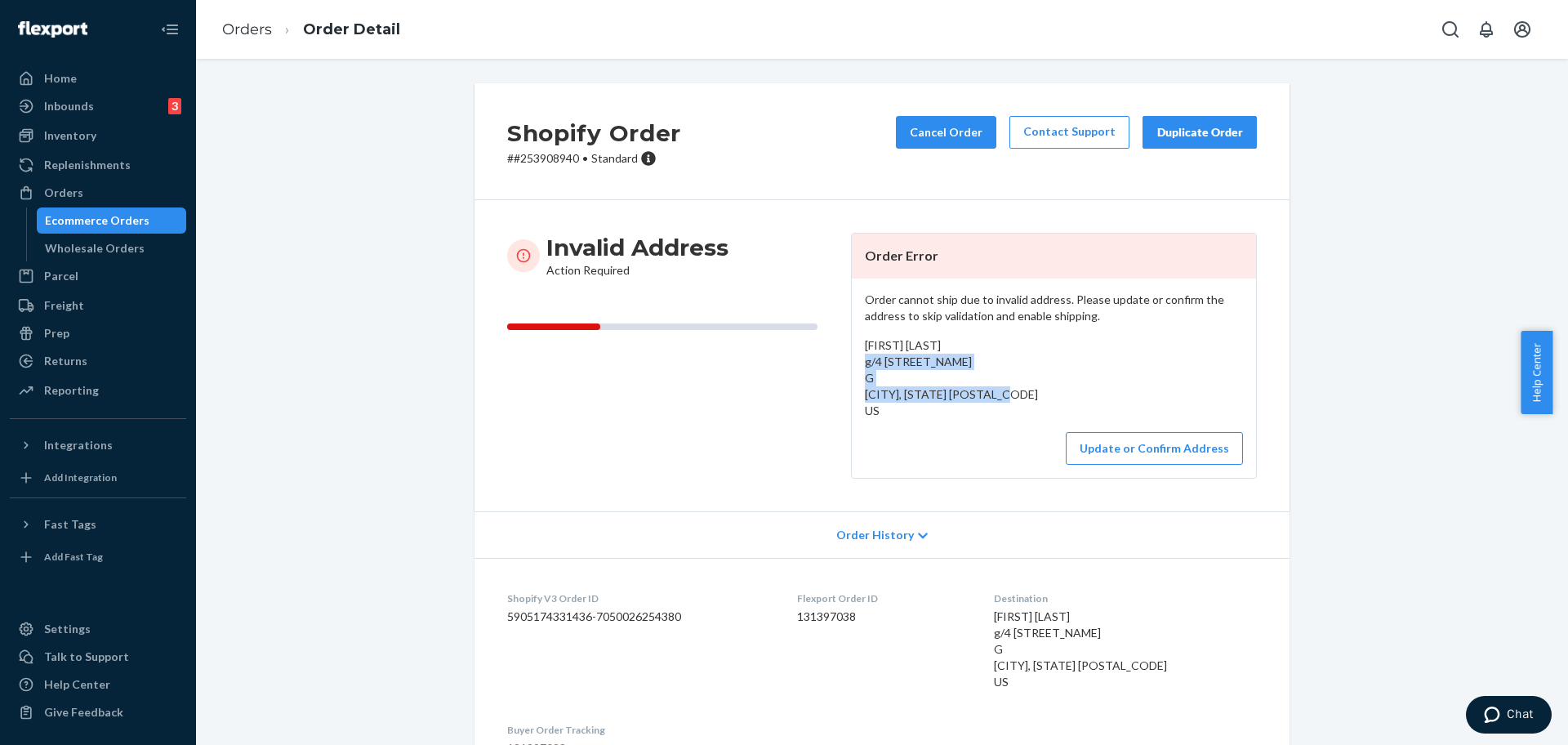 drag, startPoint x: 1009, startPoint y: 397, endPoint x: 857, endPoint y: 357, distance: 157.17506 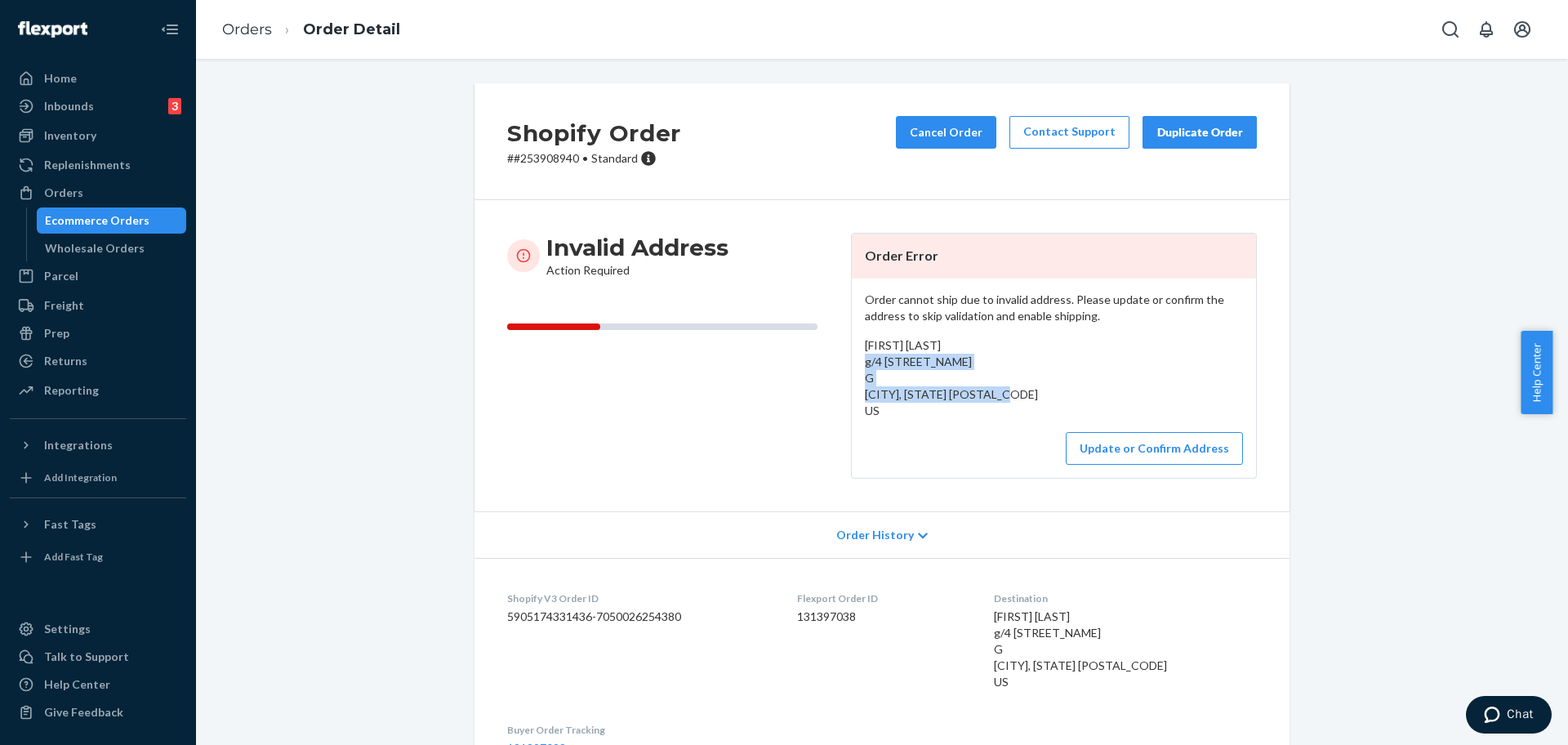 click on "[FIRST] [LAST]
g/4 [STREET_NAME]
G
[CITY], [STATE] [POSTAL_CODE]
US" at bounding box center (1054, 378) 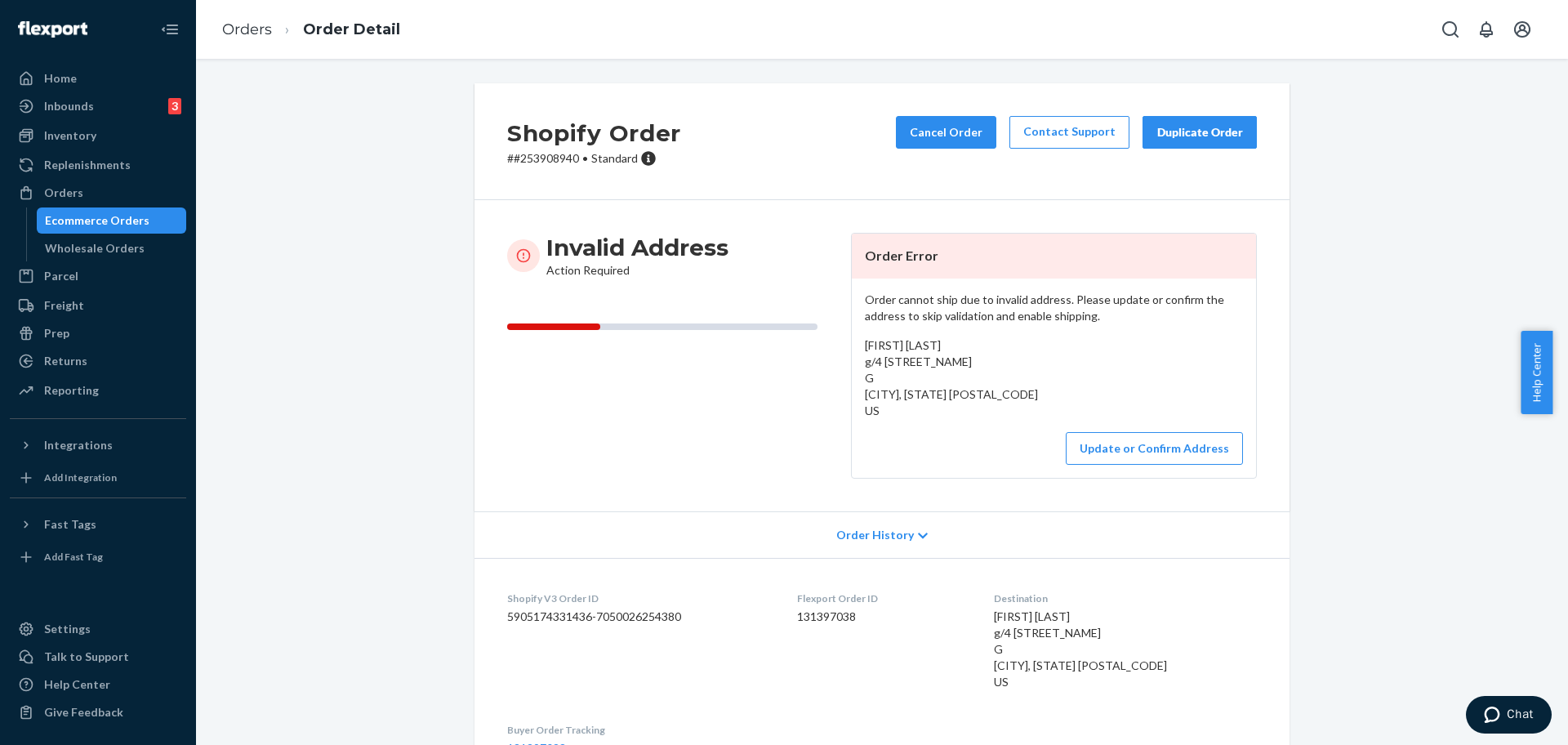 click on "# #253908940 • Standard" at bounding box center [594, 158] 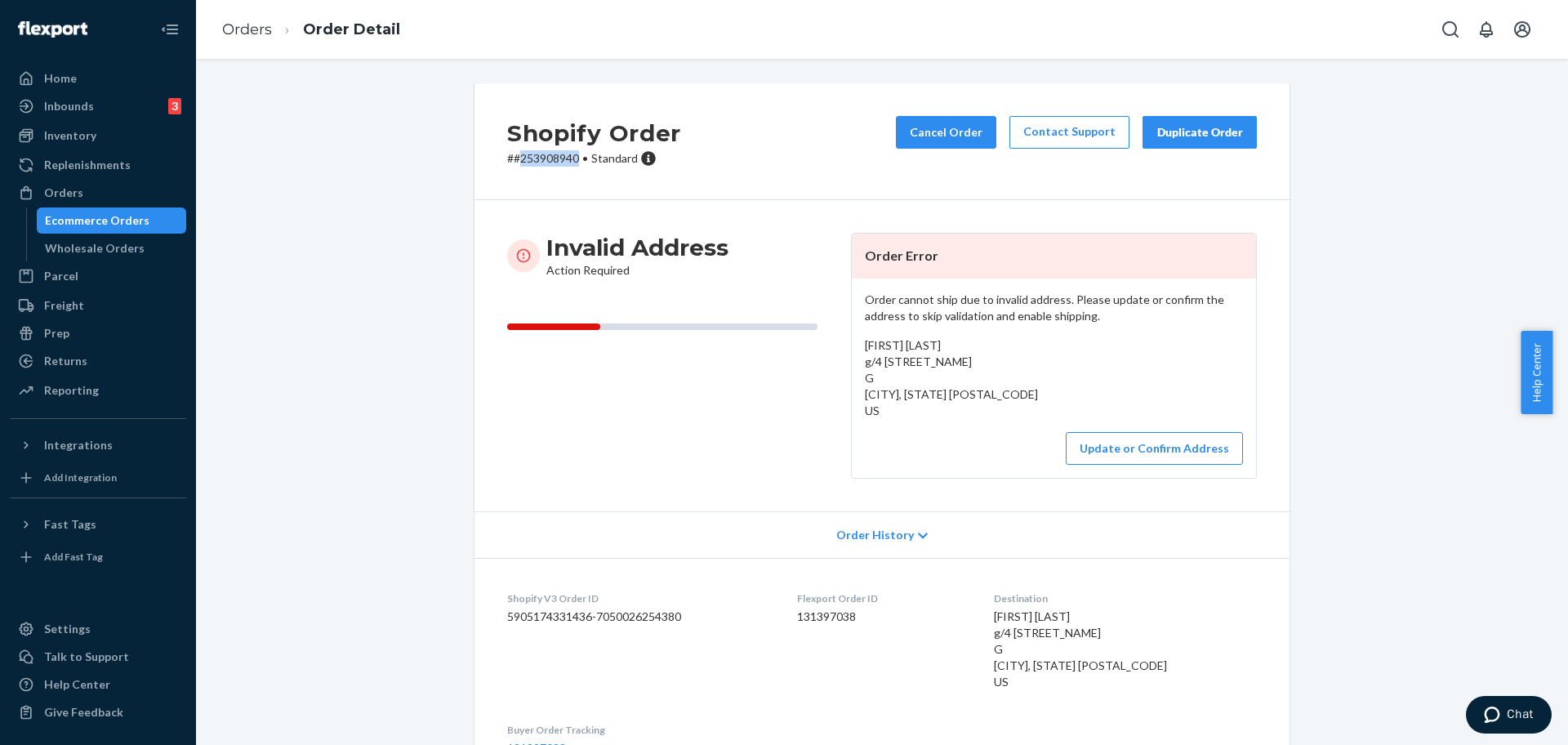 click on "# #253908940 • Standard" at bounding box center (594, 158) 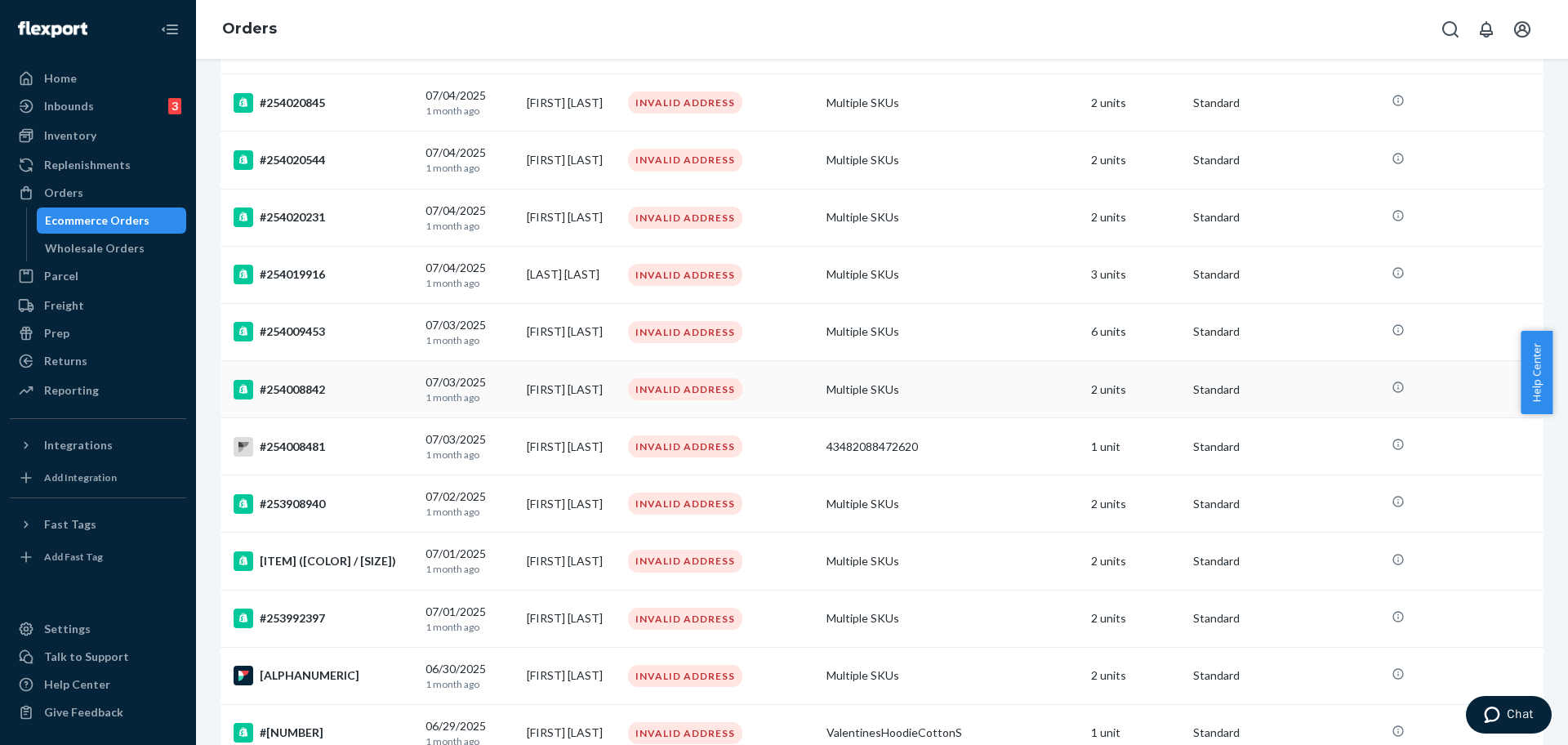 scroll, scrollTop: 511, scrollLeft: 0, axis: vertical 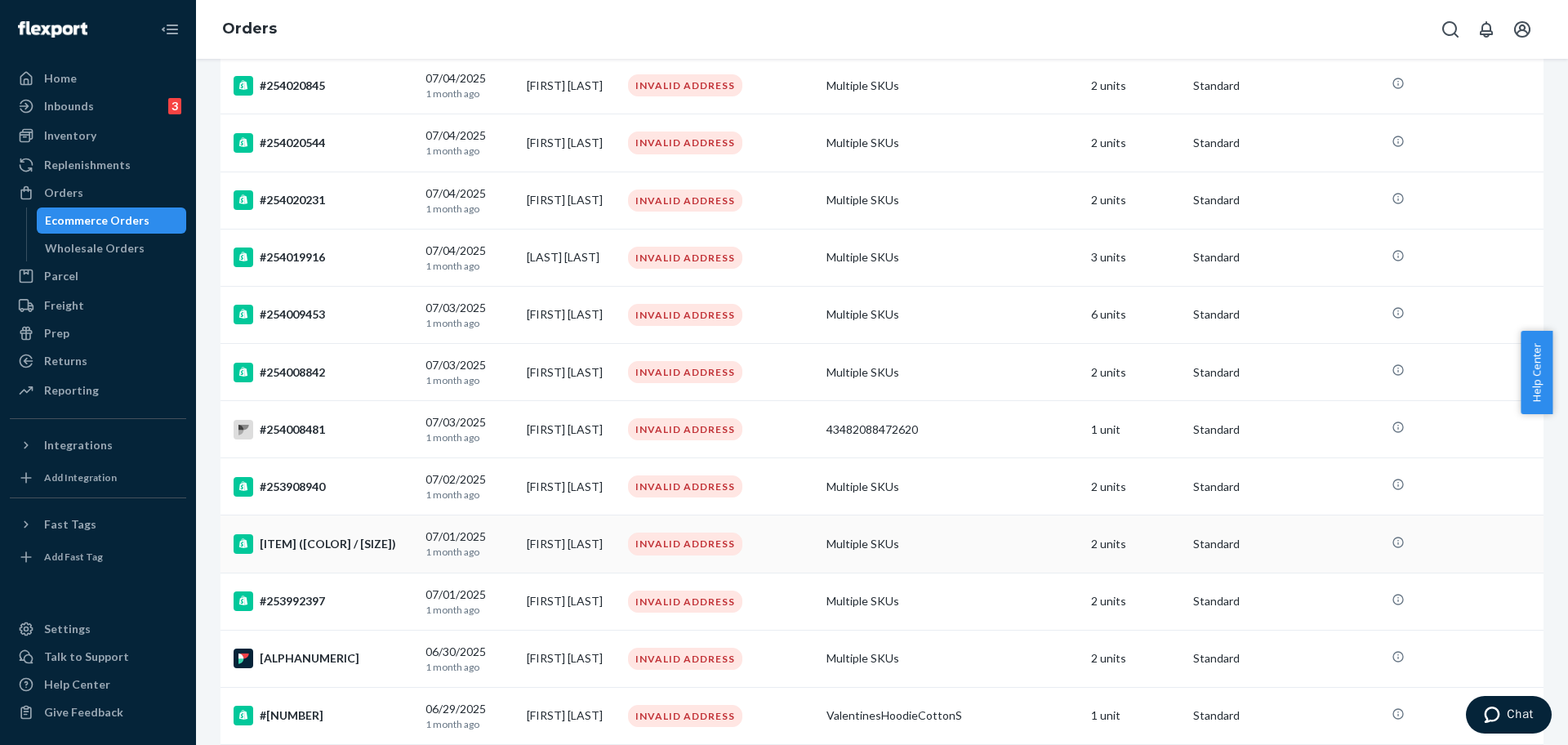 click on "[ITEM] ([COLOR] / [SIZE])" at bounding box center (323, 544) 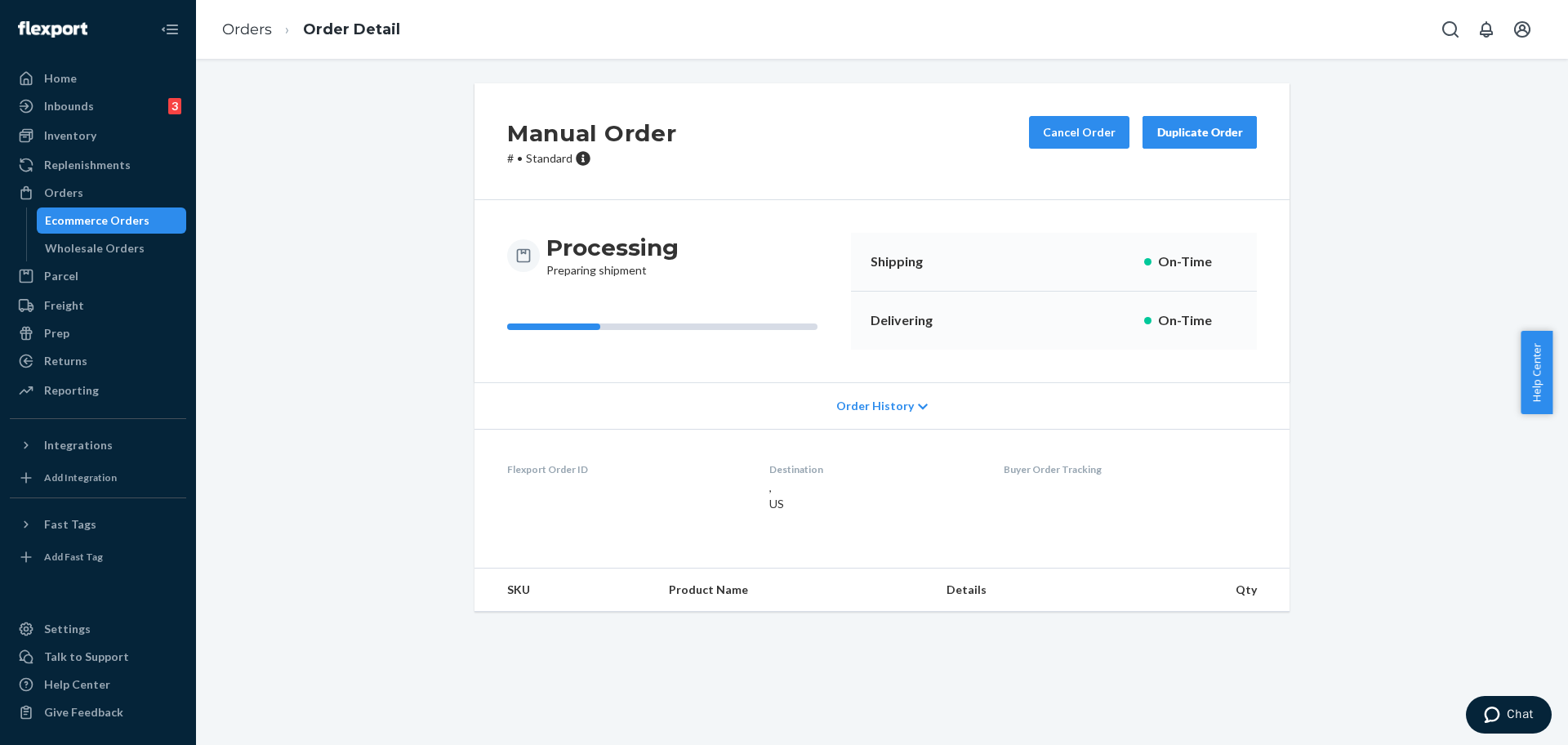 scroll, scrollTop: 0, scrollLeft: 0, axis: both 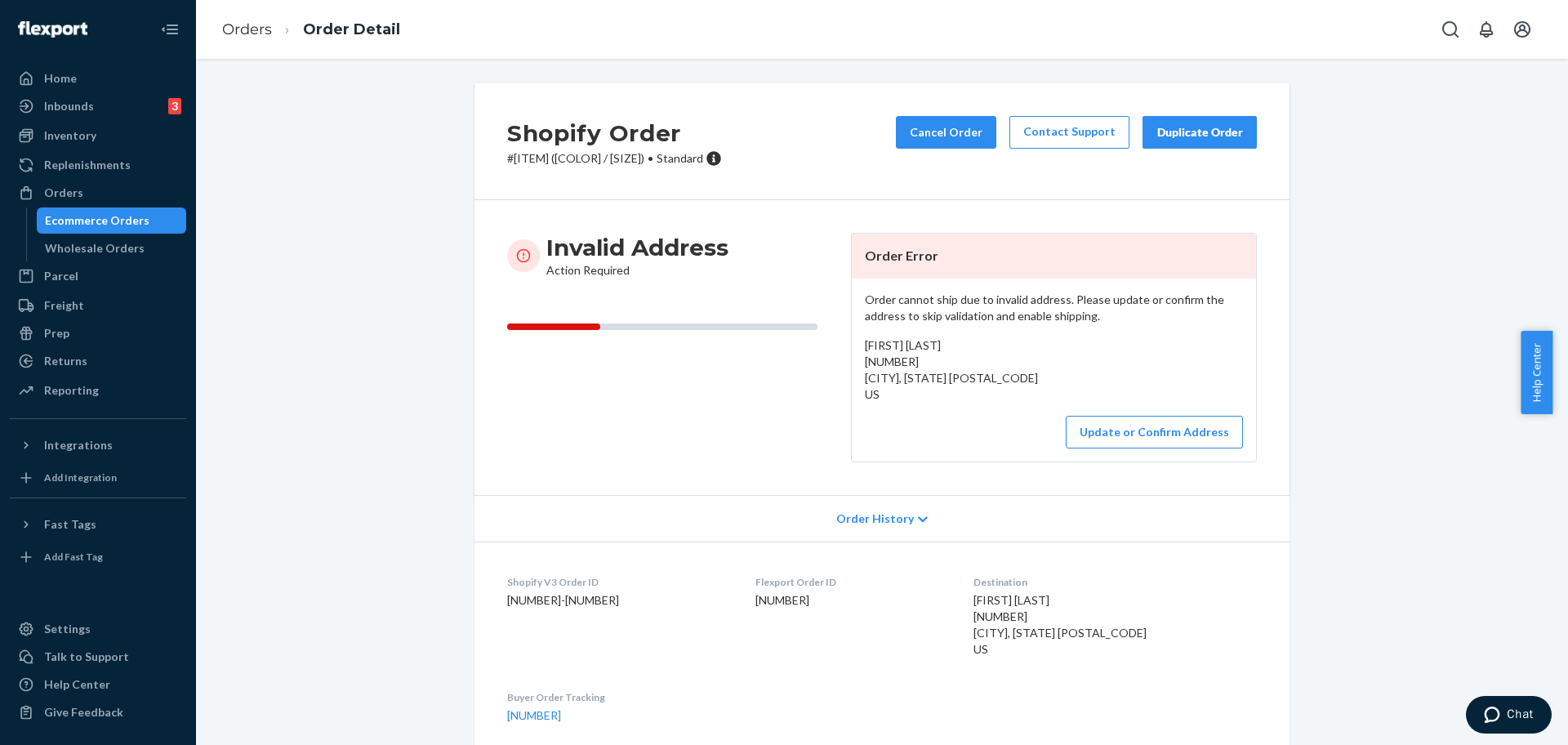 click on "# #253993537 • Standard" at bounding box center (614, 158) 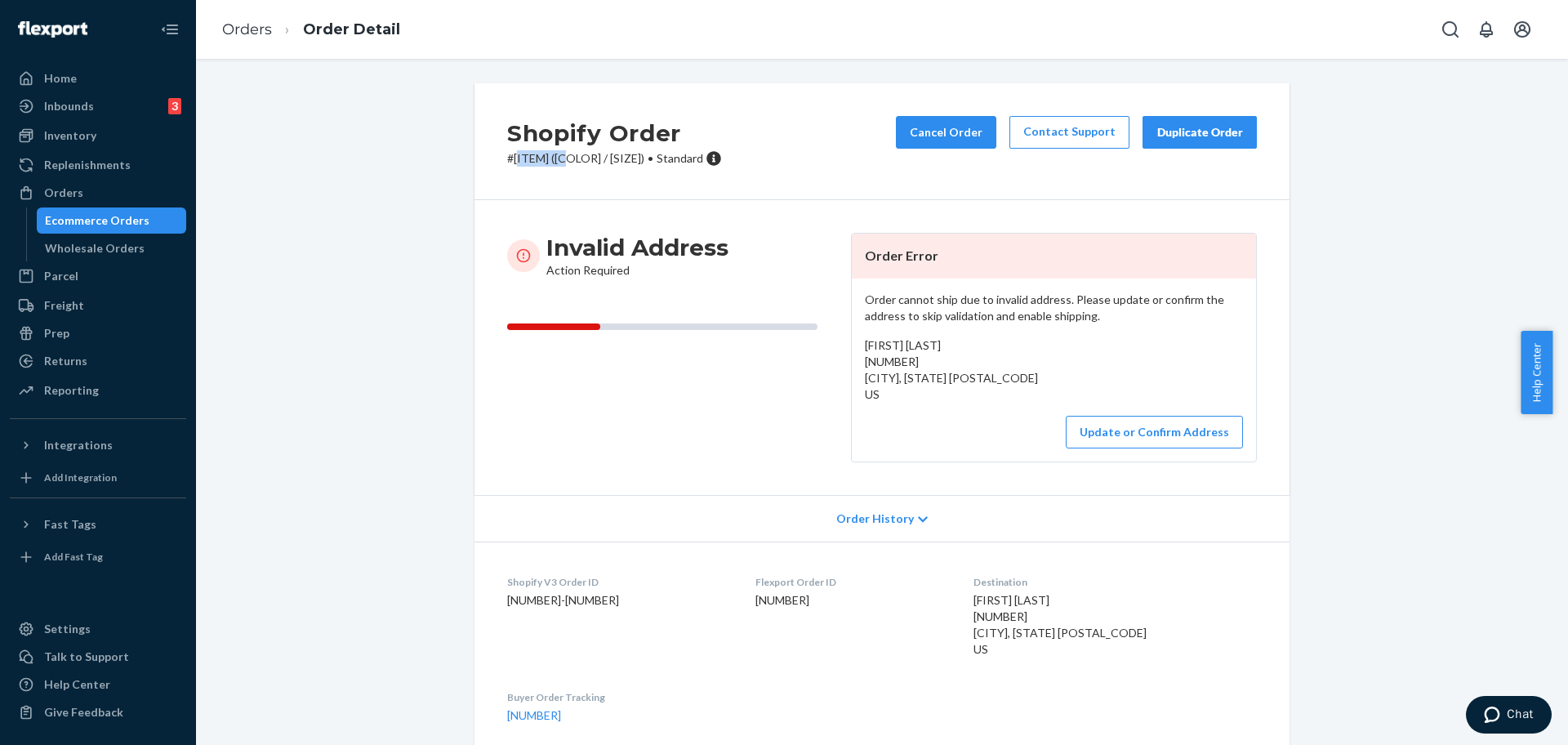 click on "# #253993537 • Standard" at bounding box center [614, 158] 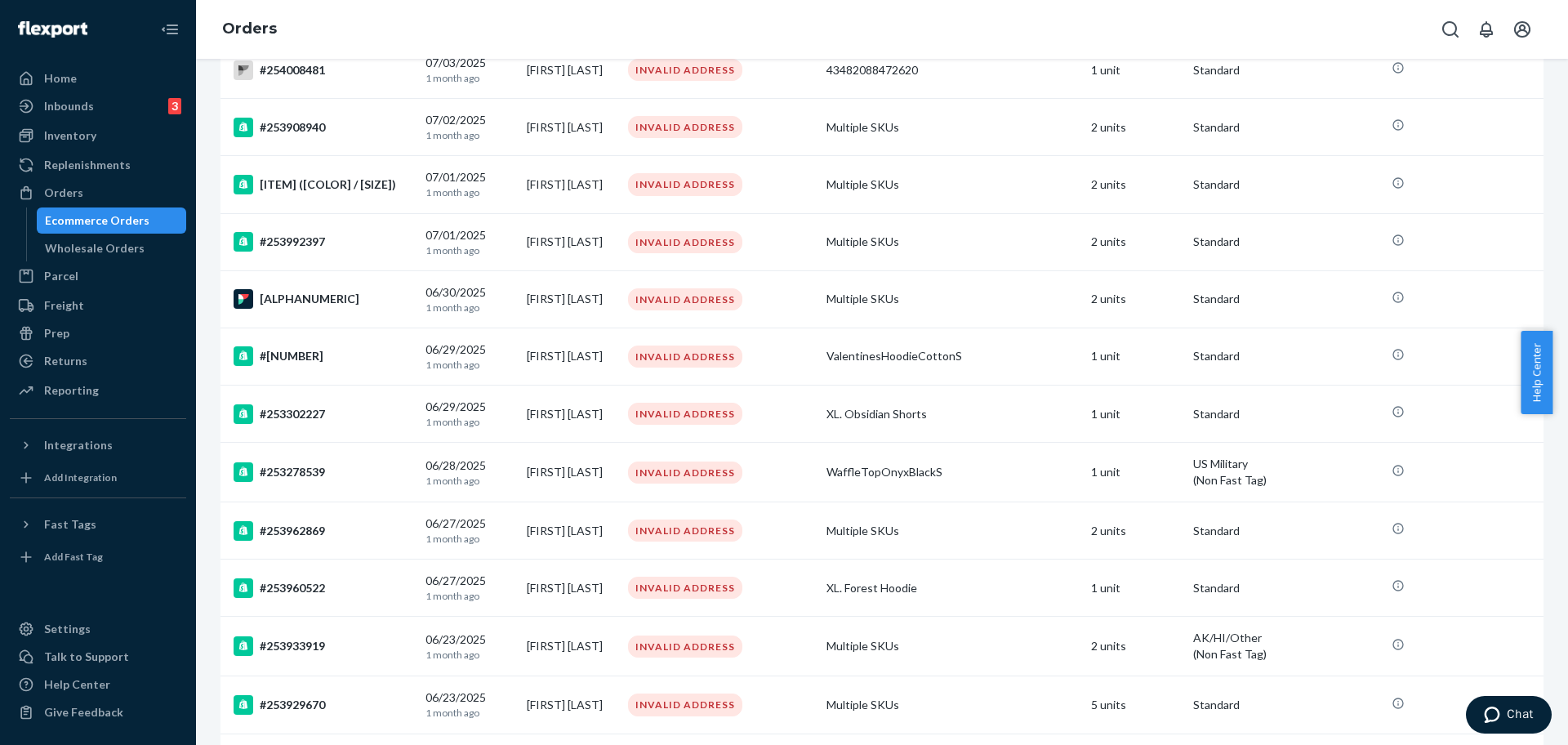 scroll, scrollTop: 1039, scrollLeft: 0, axis: vertical 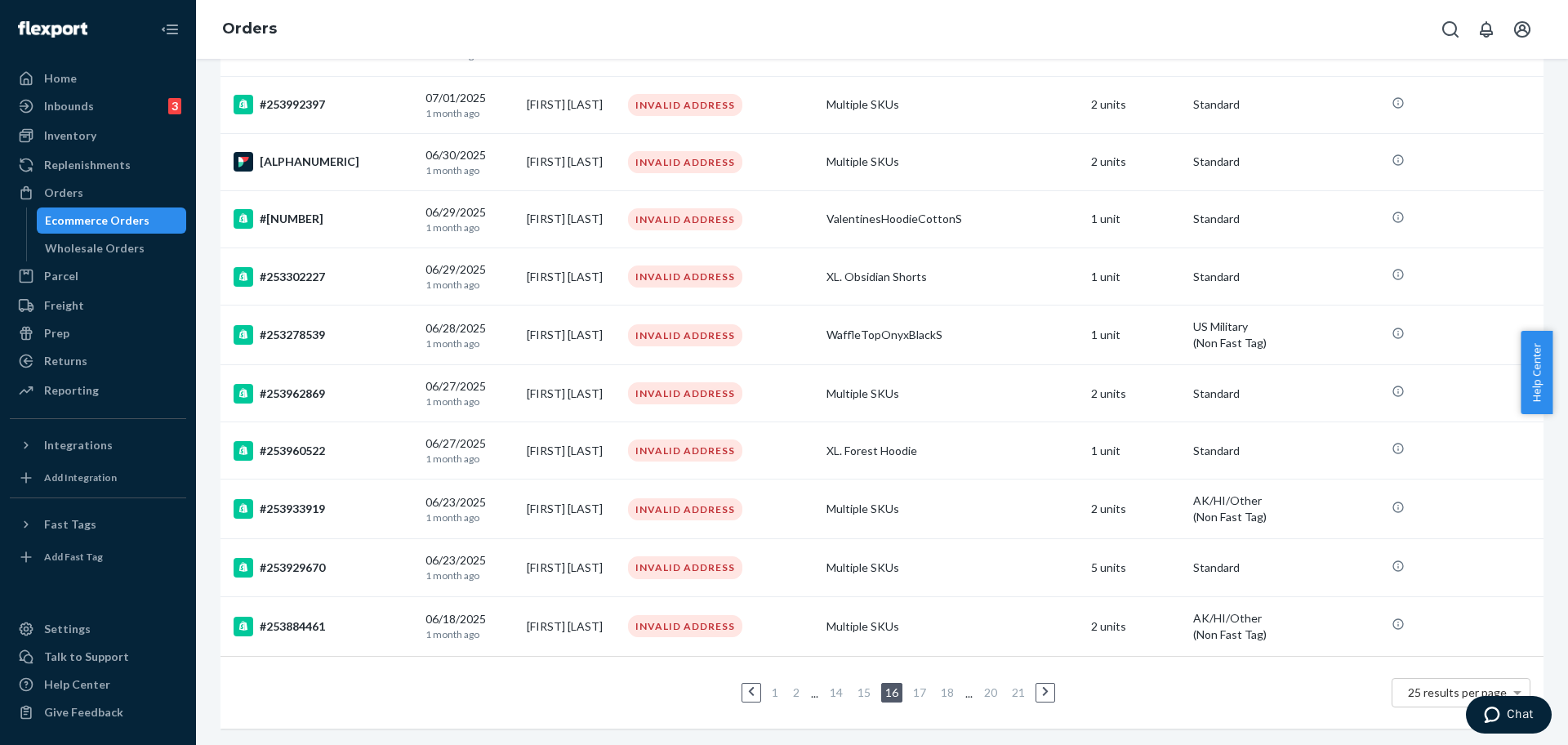 click on "20" at bounding box center [991, 693] 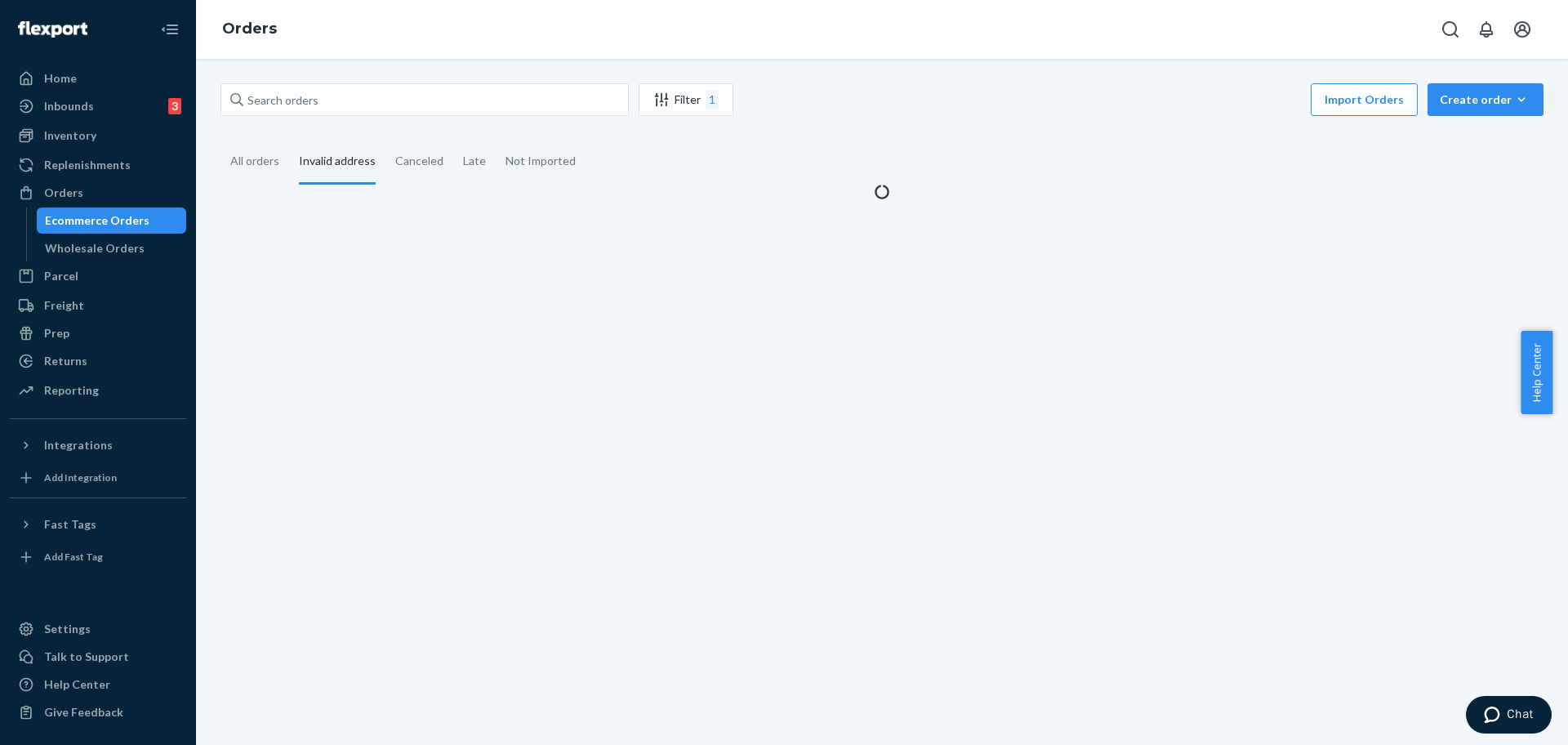 scroll, scrollTop: 0, scrollLeft: 0, axis: both 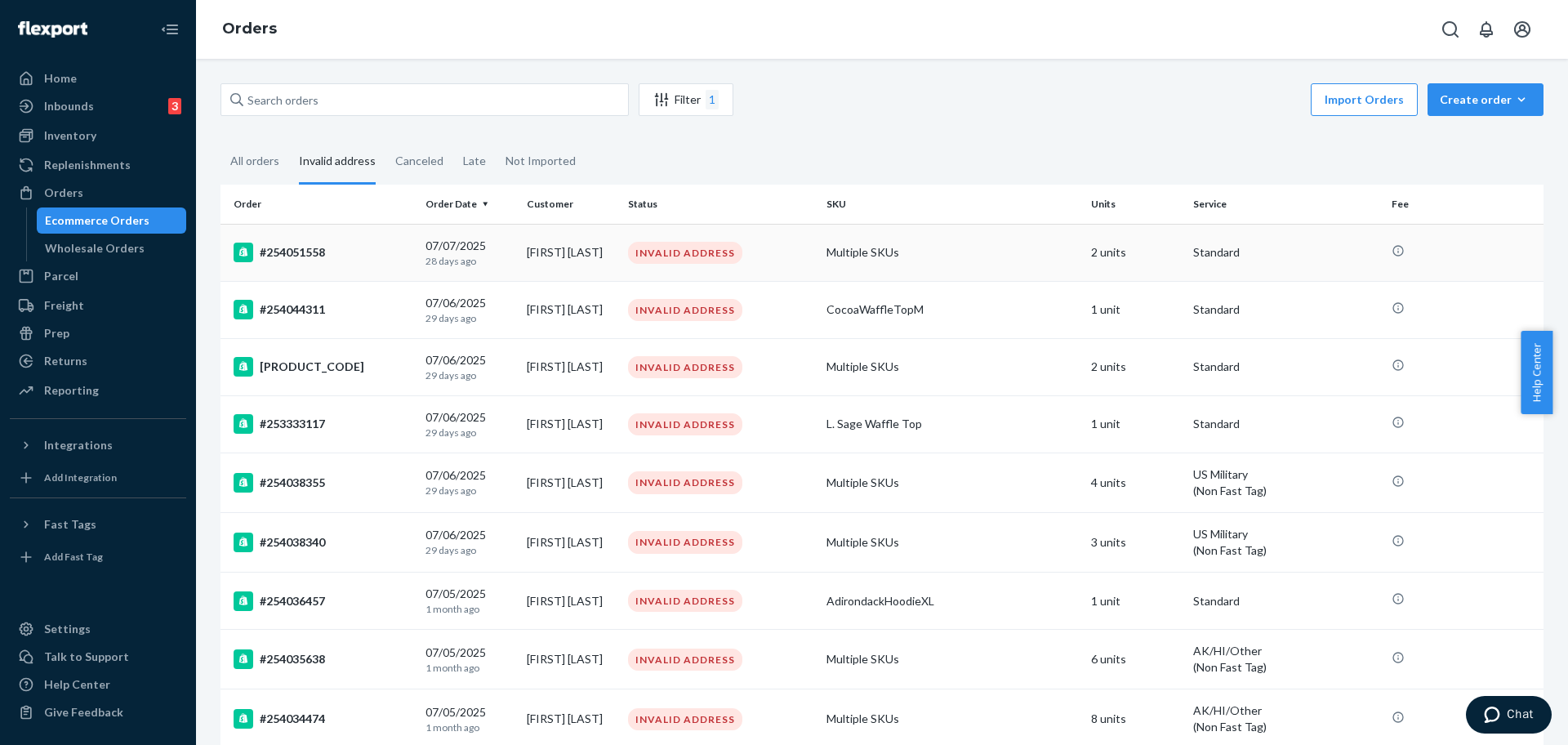 click on "#254051558" at bounding box center [323, 252] 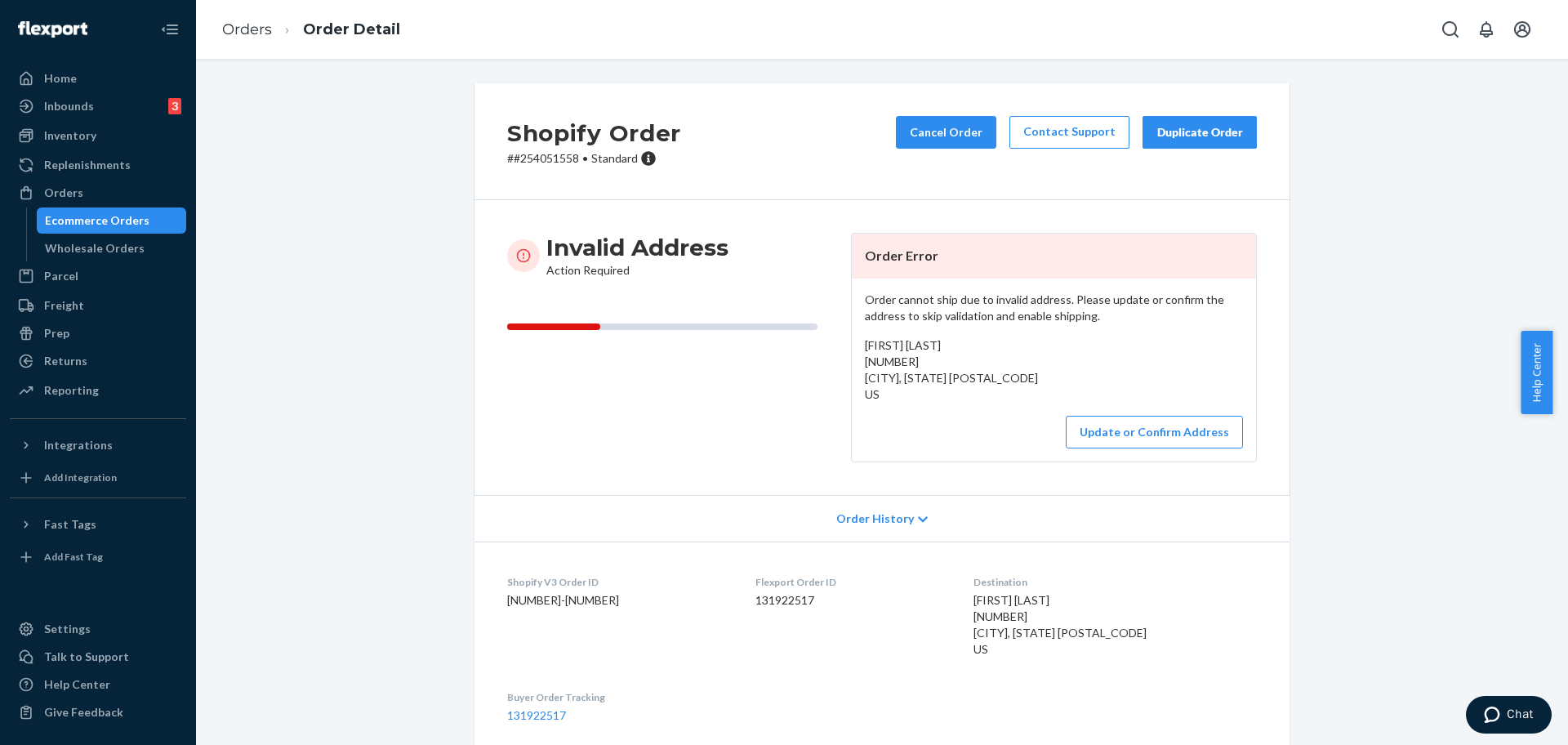 click on "# #254051558 • Standard" at bounding box center [594, 158] 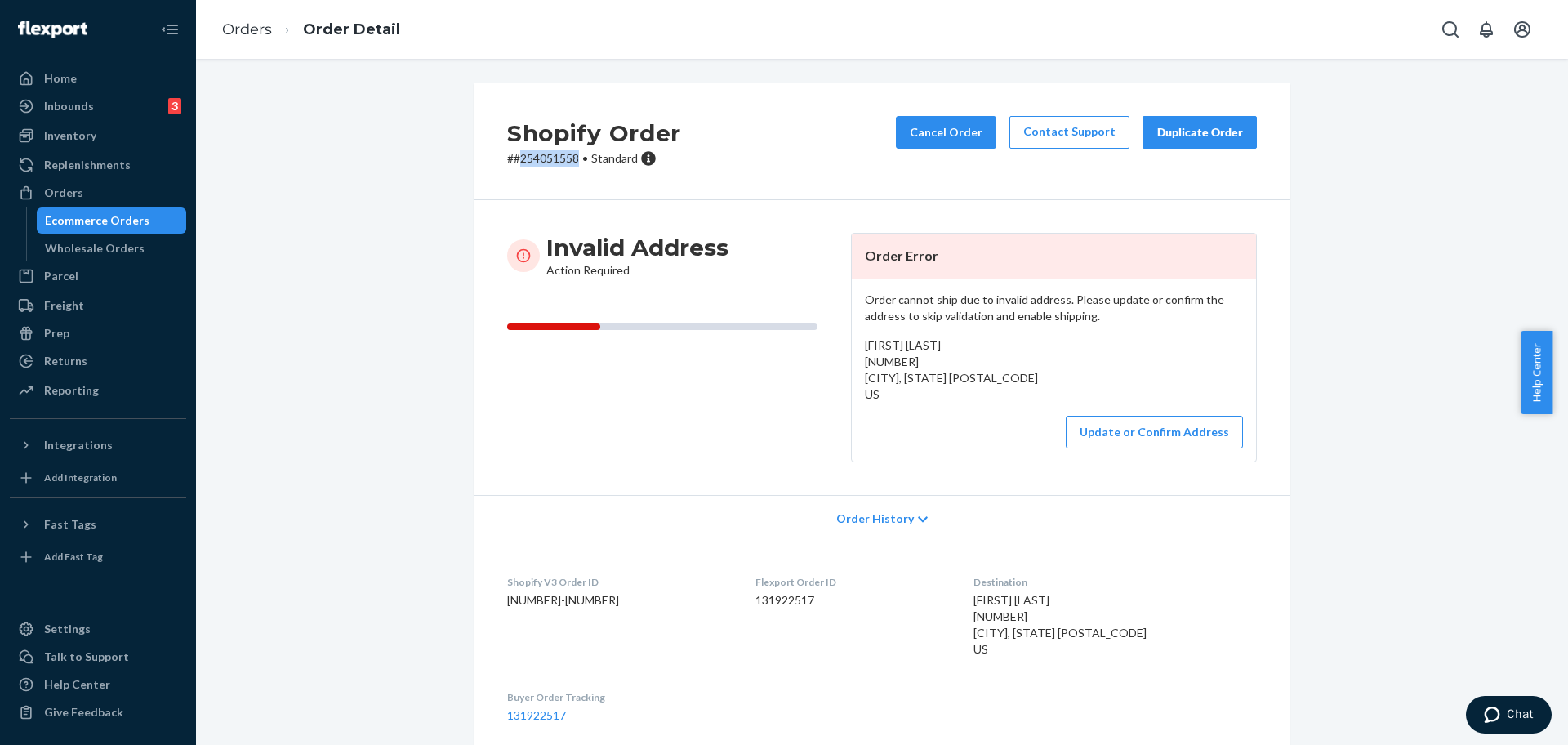 drag, startPoint x: 532, startPoint y: 163, endPoint x: 403, endPoint y: 109, distance: 139.84634 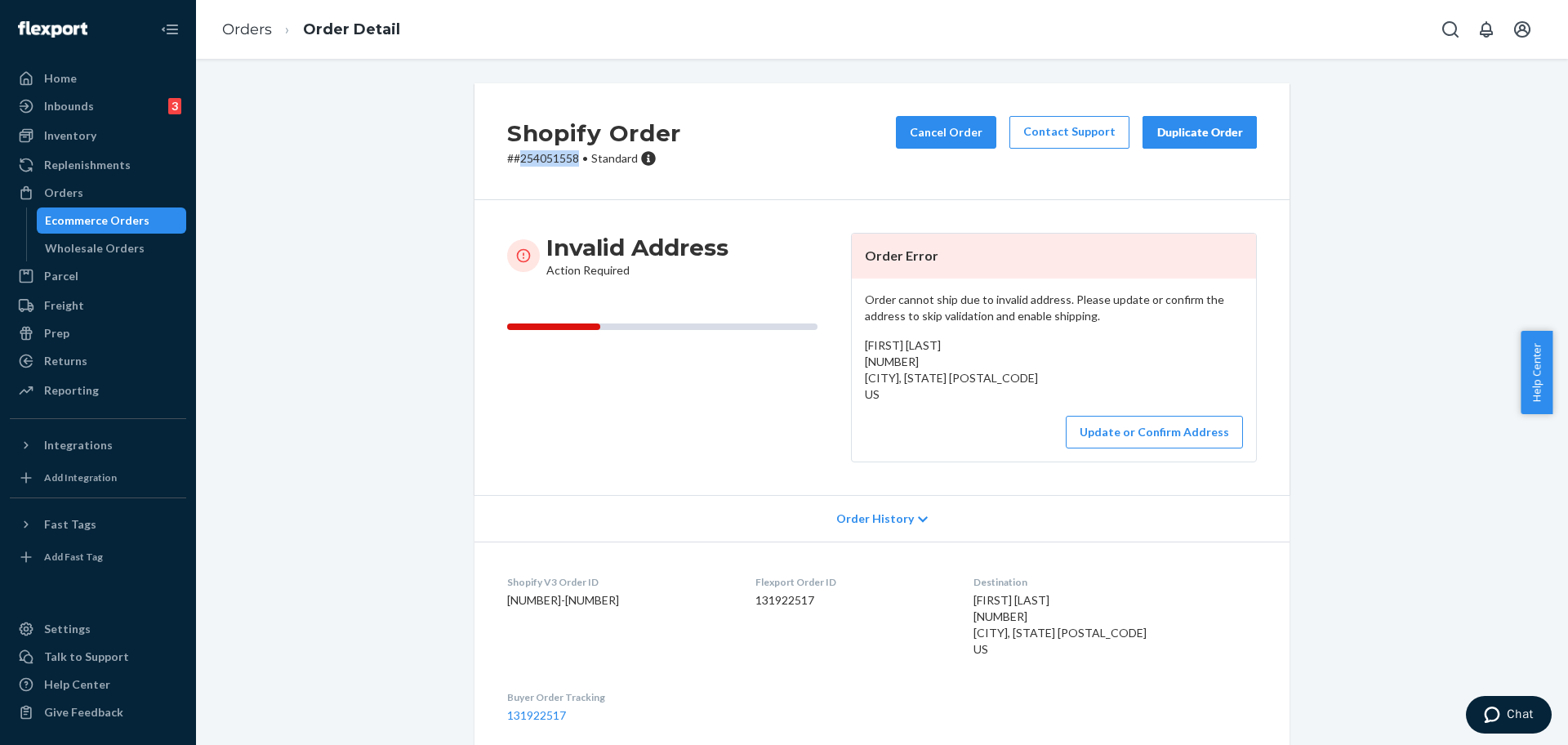click on "# #254051558 • Standard" at bounding box center [594, 158] 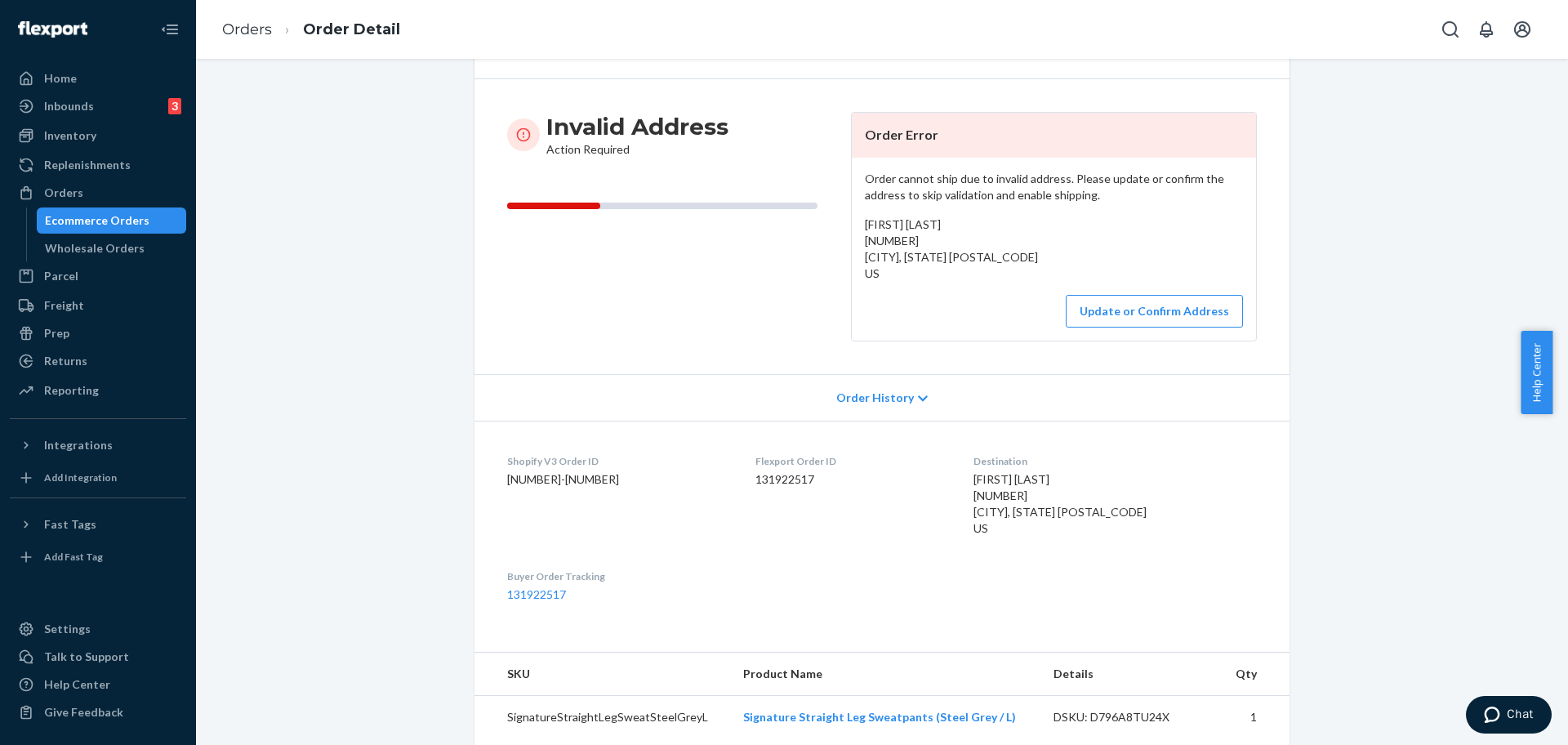 scroll, scrollTop: 176, scrollLeft: 0, axis: vertical 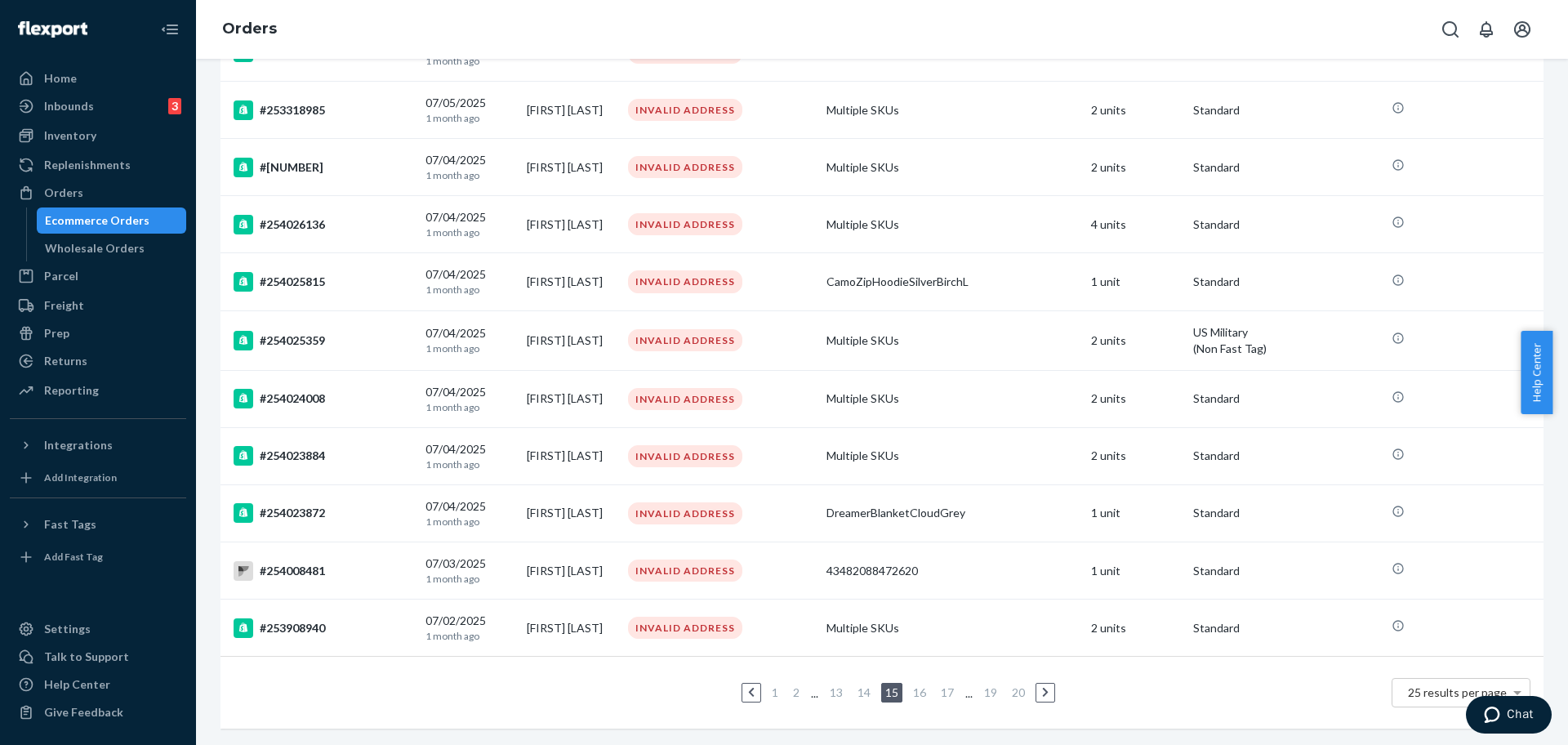 click on "13" at bounding box center [836, 692] 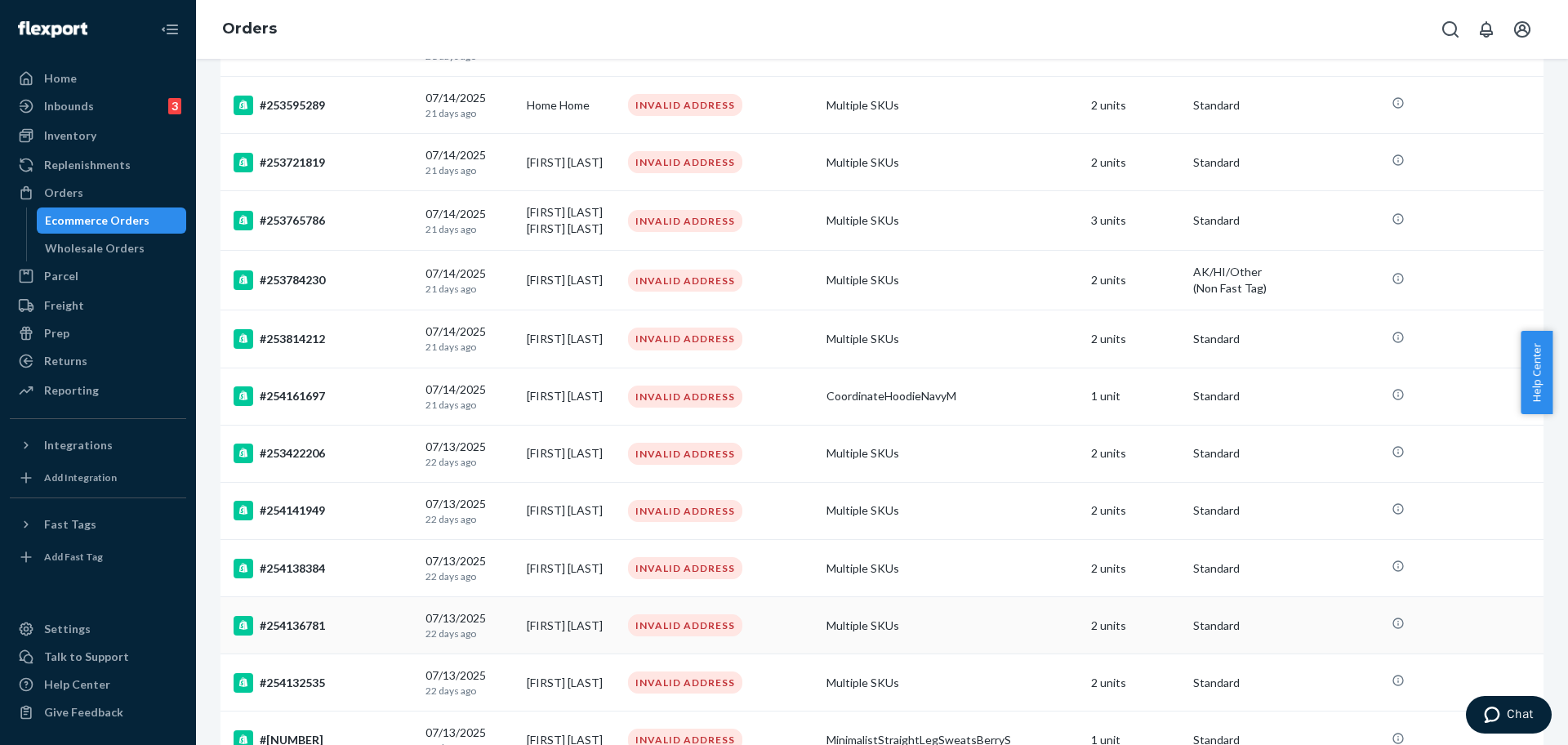 scroll, scrollTop: 1027, scrollLeft: 0, axis: vertical 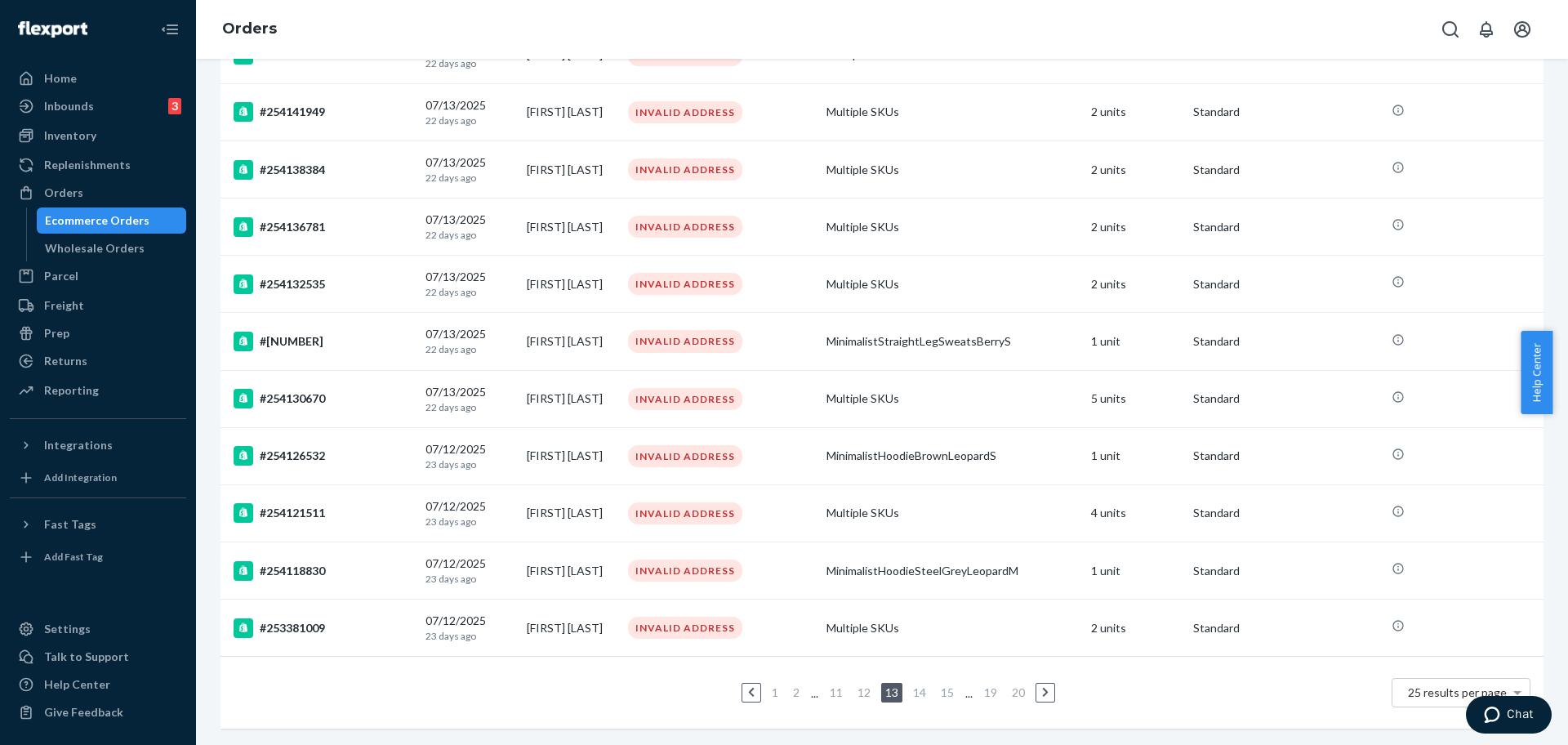 click on "#254141949" at bounding box center (319, 112) 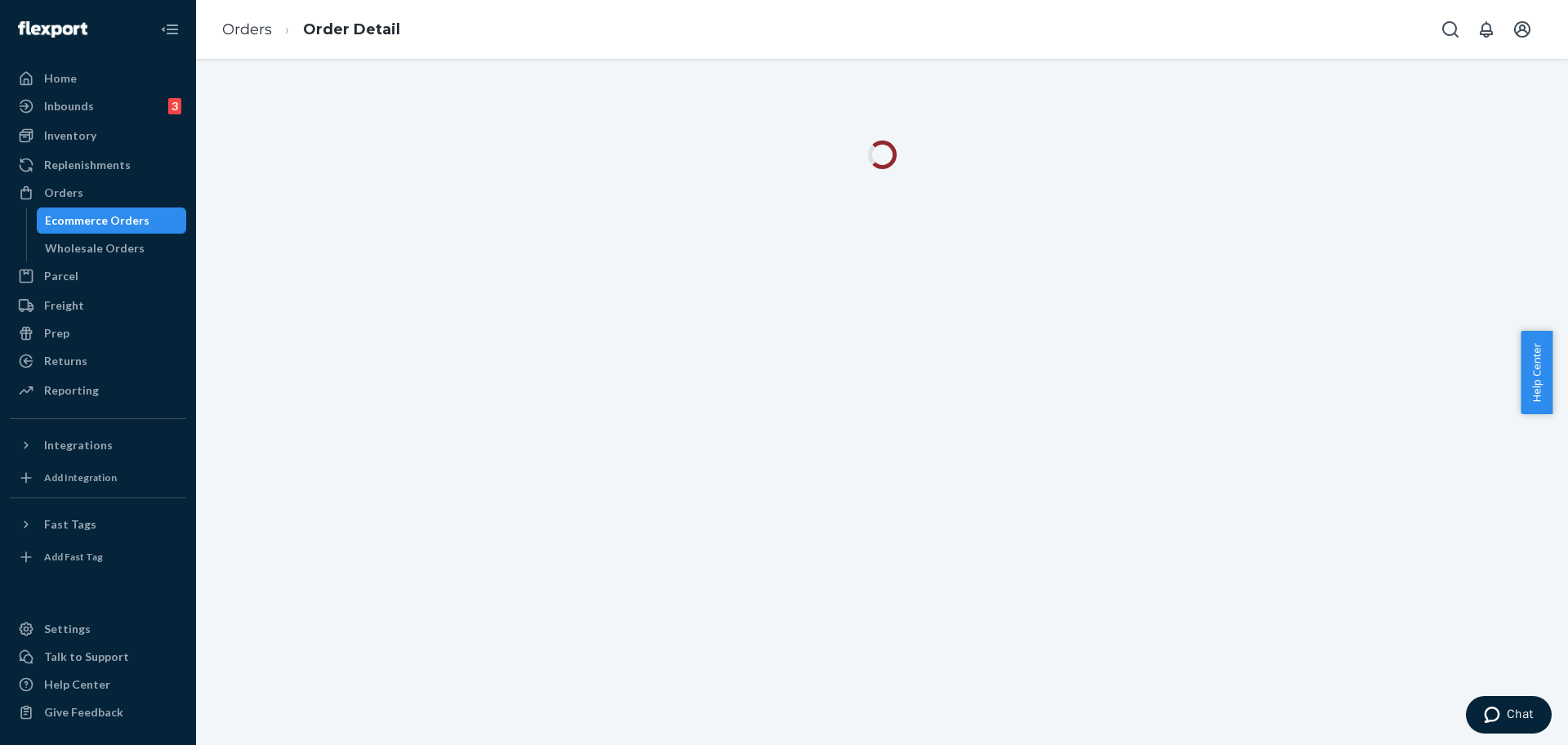 scroll, scrollTop: 0, scrollLeft: 0, axis: both 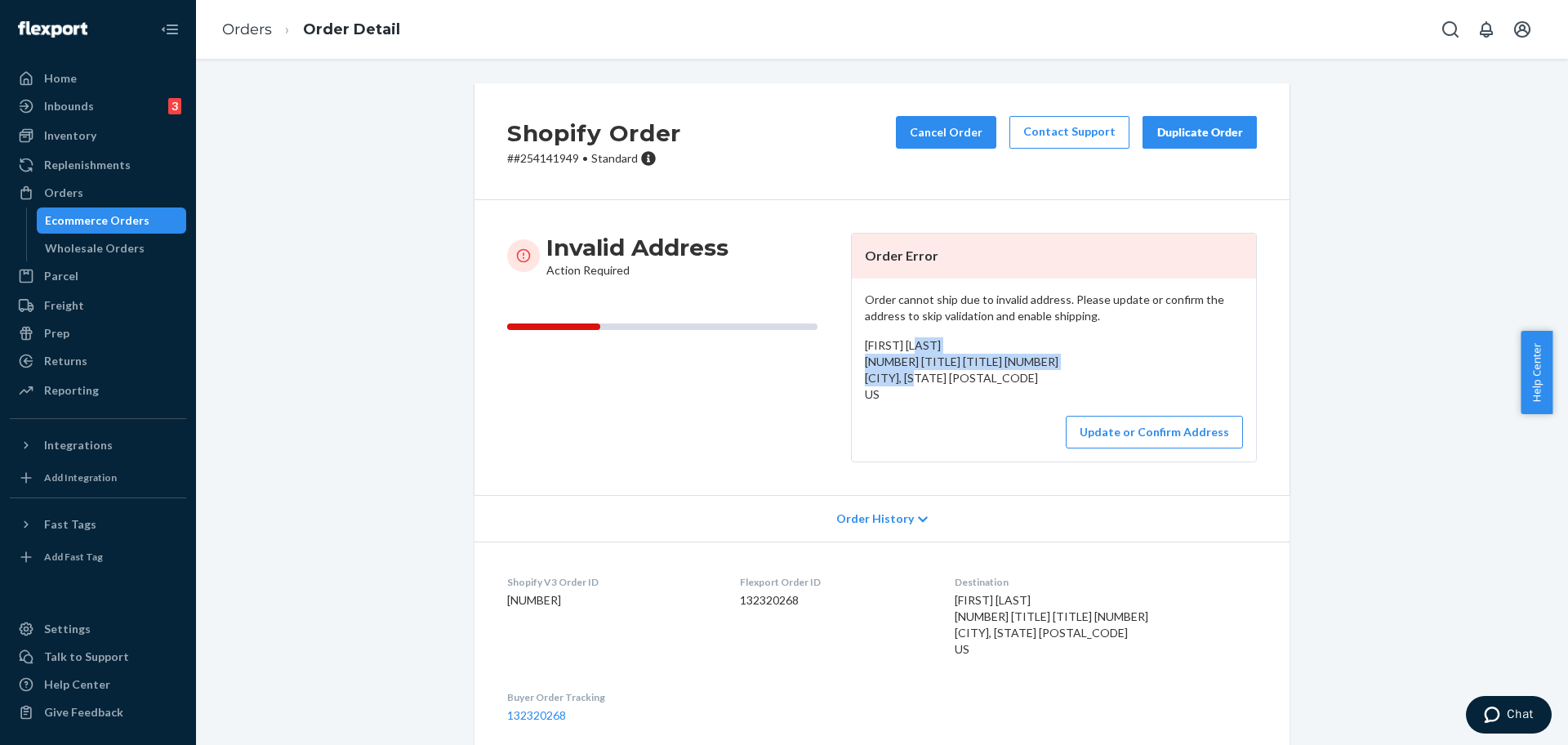 drag, startPoint x: 983, startPoint y: 381, endPoint x: 853, endPoint y: 364, distance: 131.1068 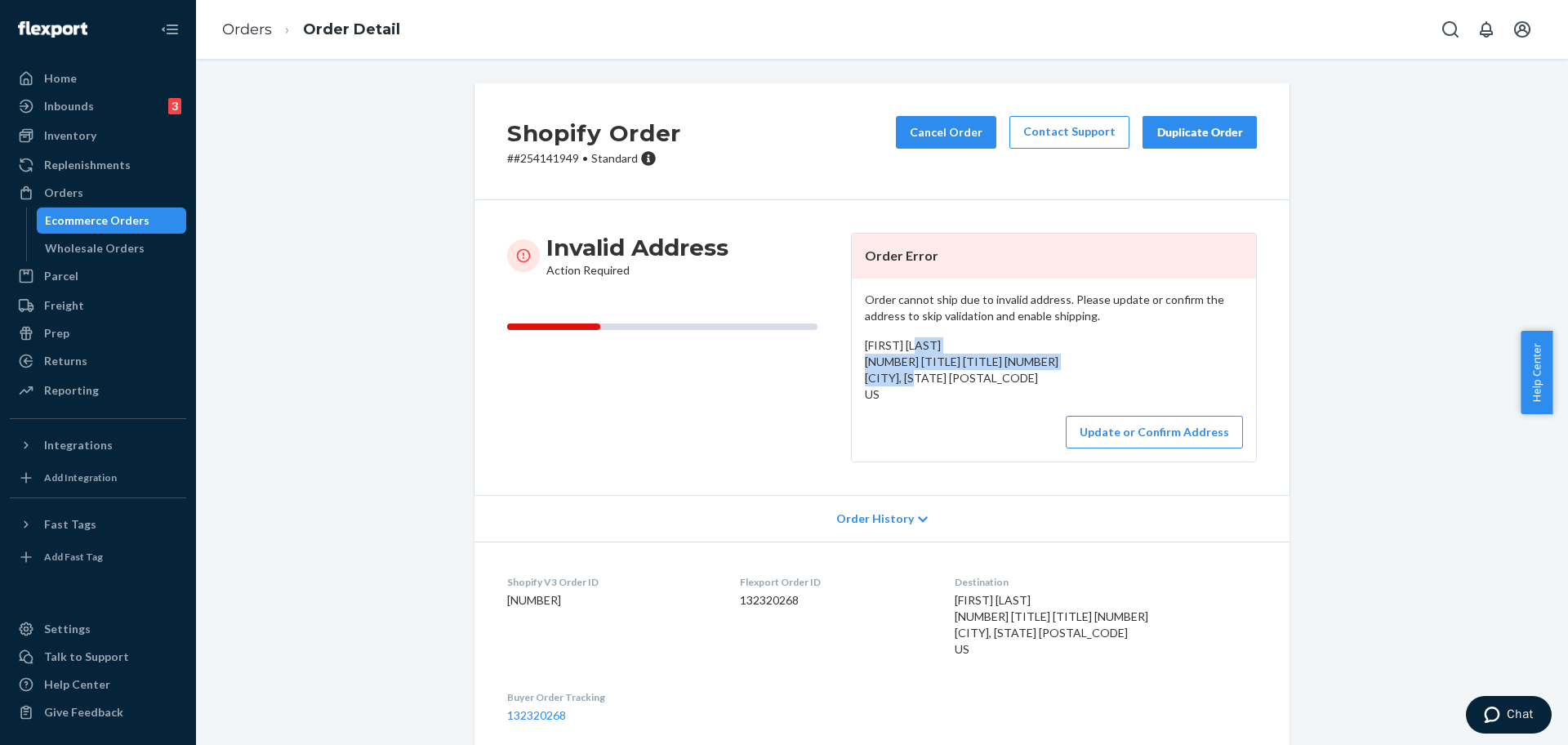 click on "Order cannot ship due to invalid address. Please update or confirm the address to skip validation and enable shipping. [FIRST] [LAST]
[NUMBER] [STREET] [STREET]
[CITY], [STATE] [POSTAL_CODE]
US Update or Confirm Address" at bounding box center (1054, 370) 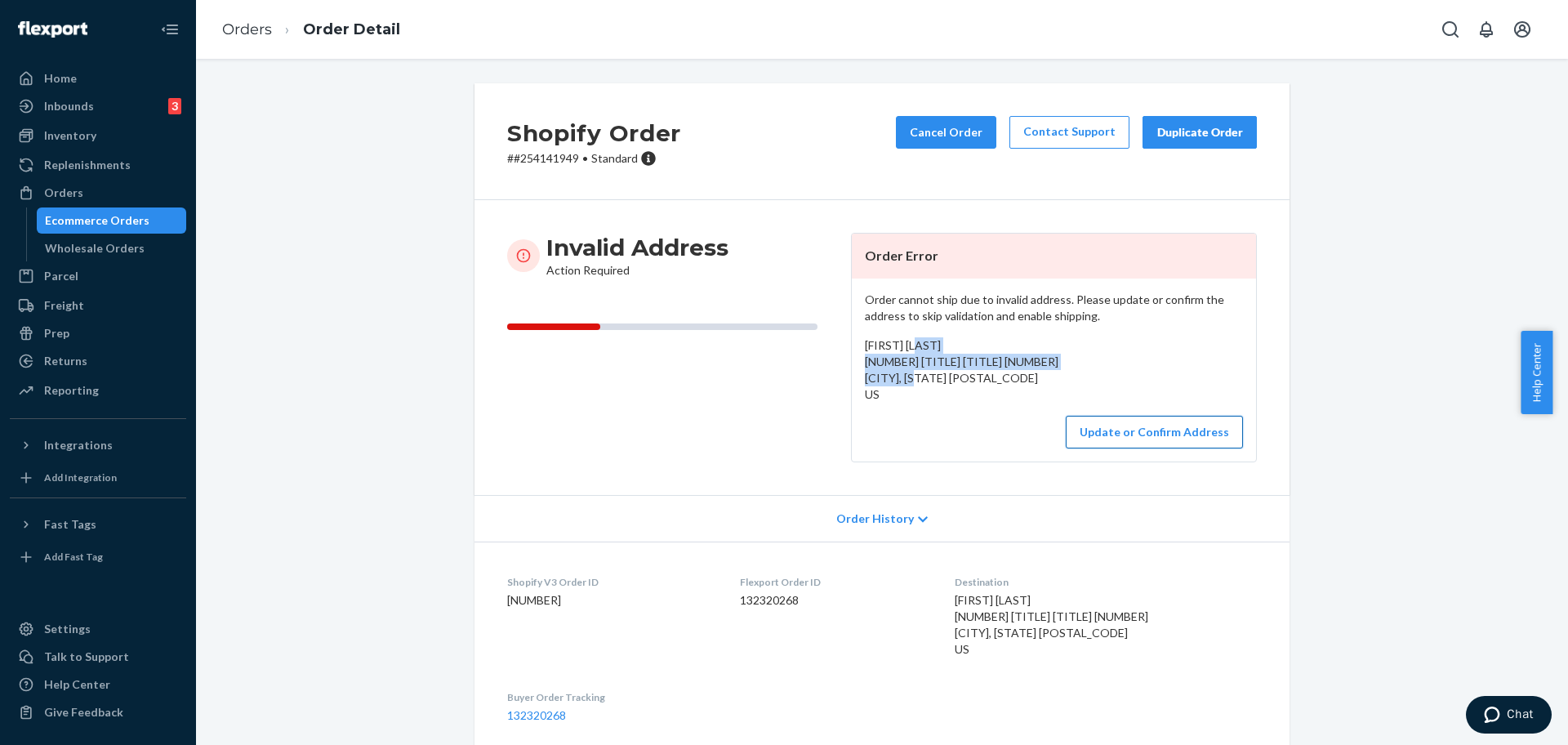 click on "Update or Confirm Address" at bounding box center (1154, 432) 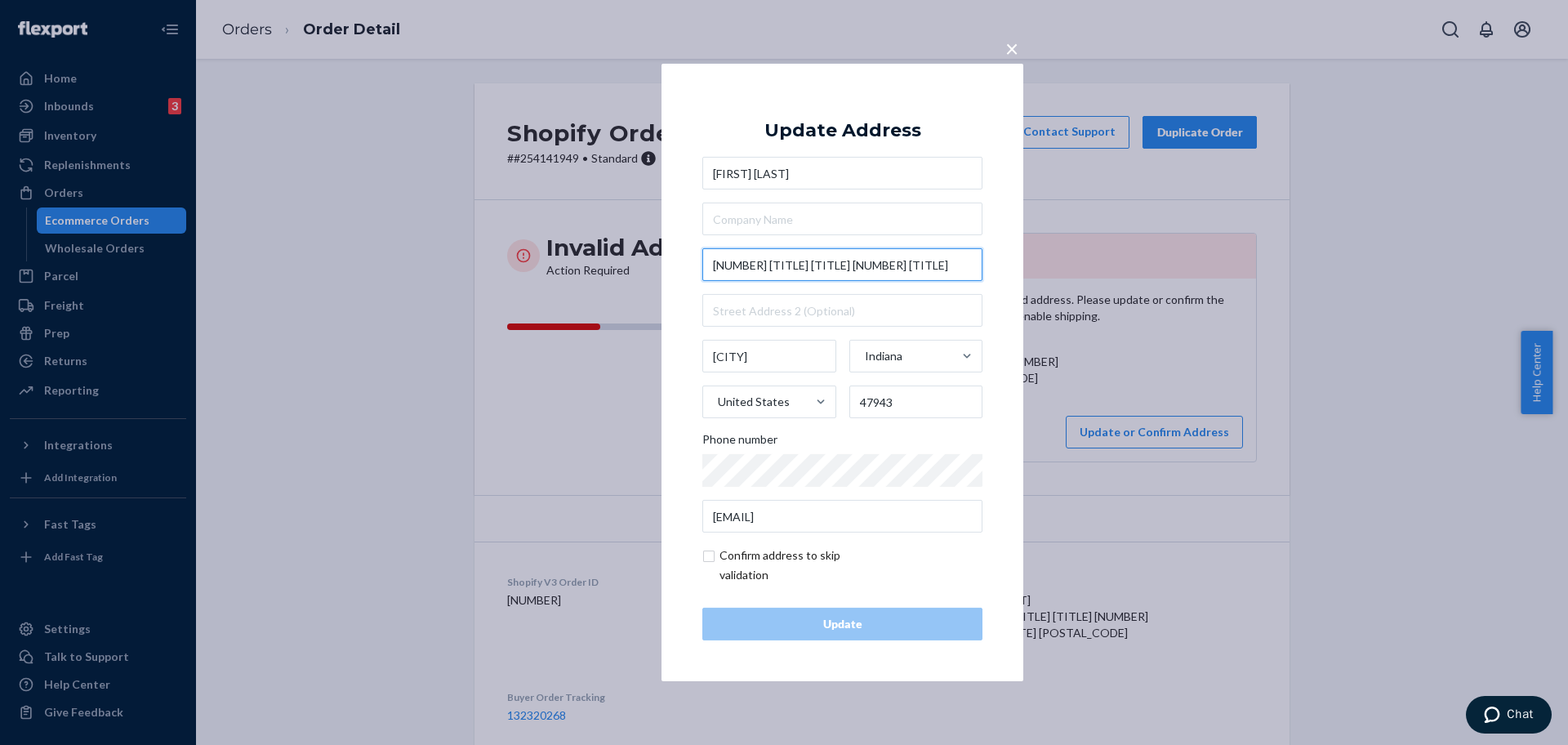 click on "[NUMBER] [TITLE] [TITLE] [NUMBER] [TITLE]" at bounding box center [842, 265] 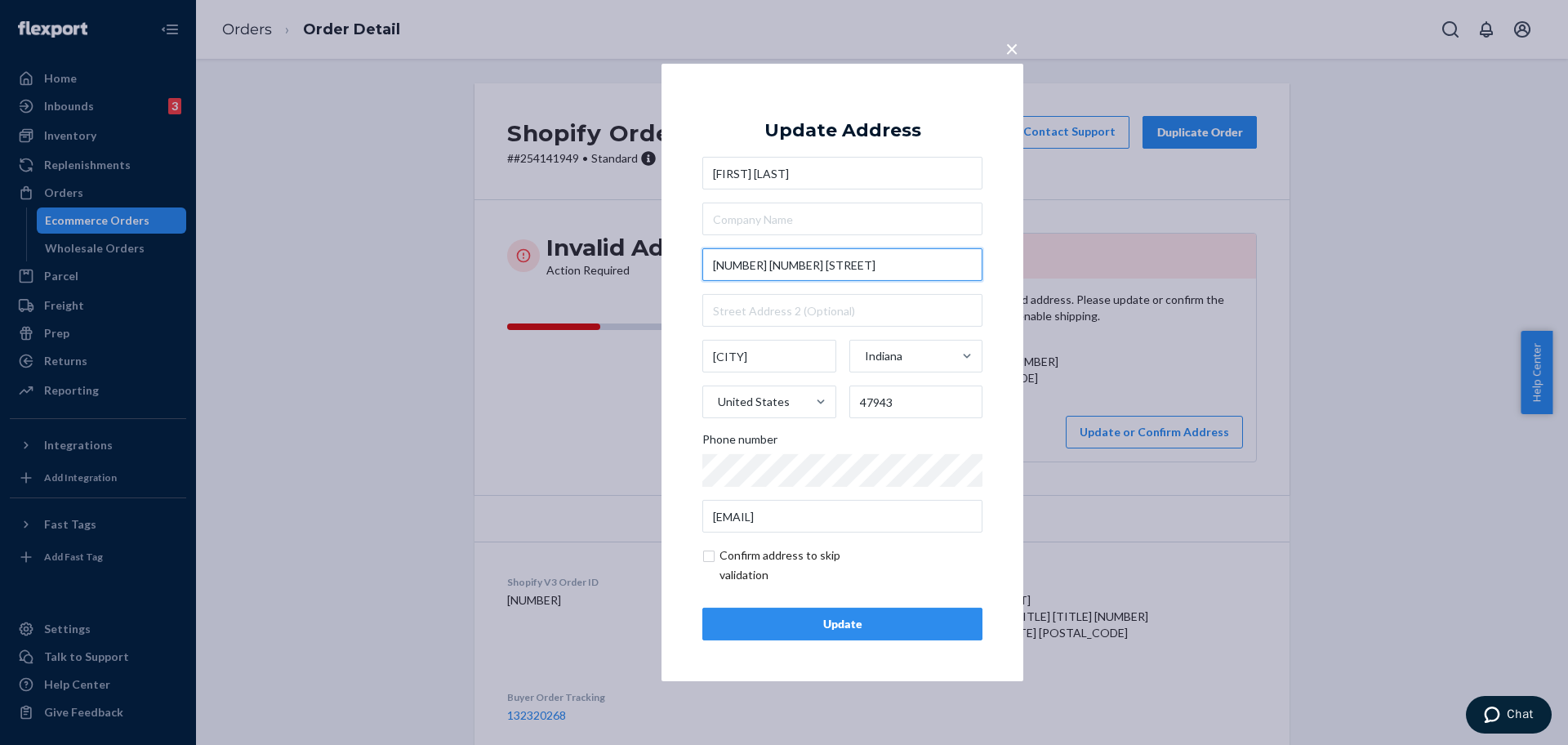 type on "[NUMBER] [NUMBER] [STREET]" 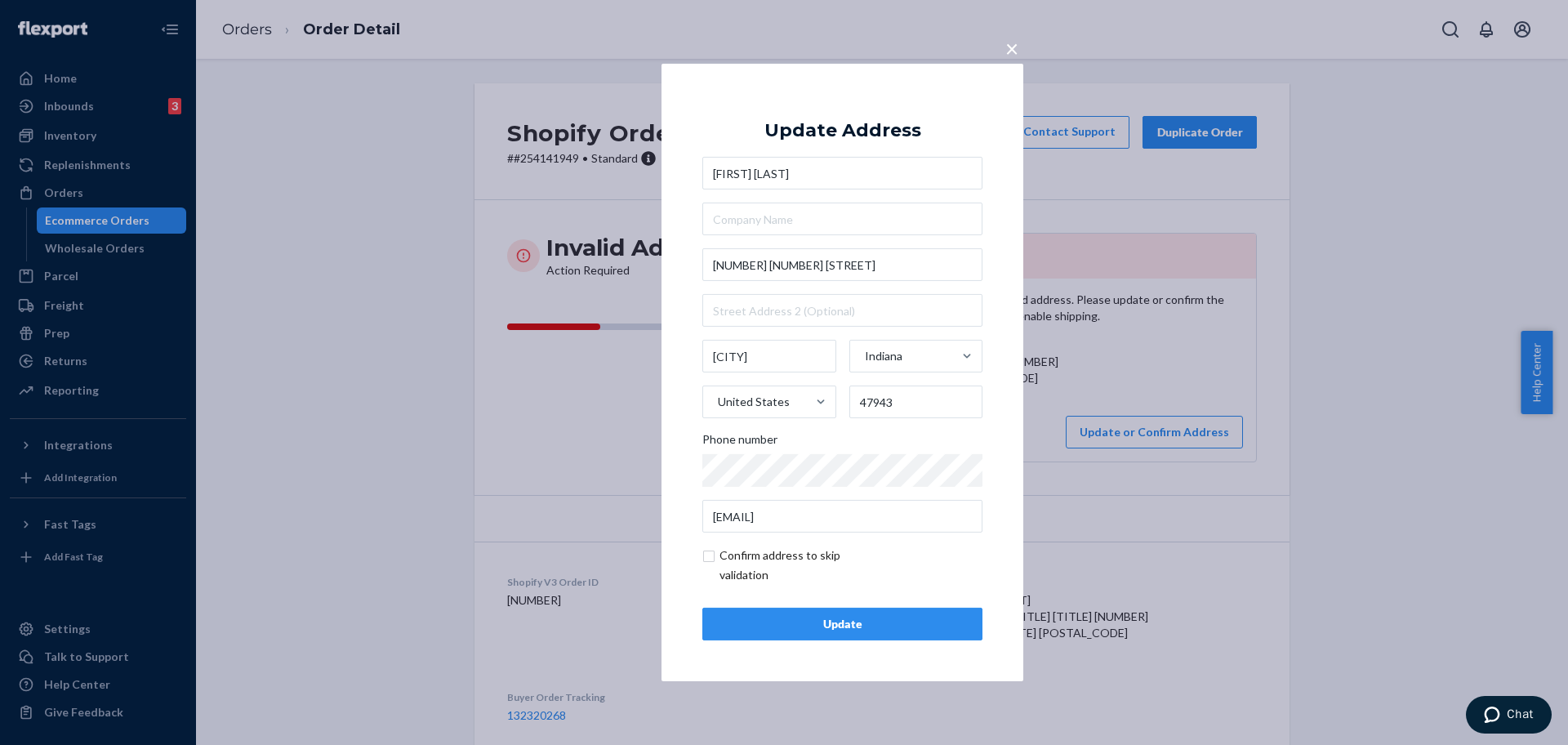 click on "Update" at bounding box center (842, 624) 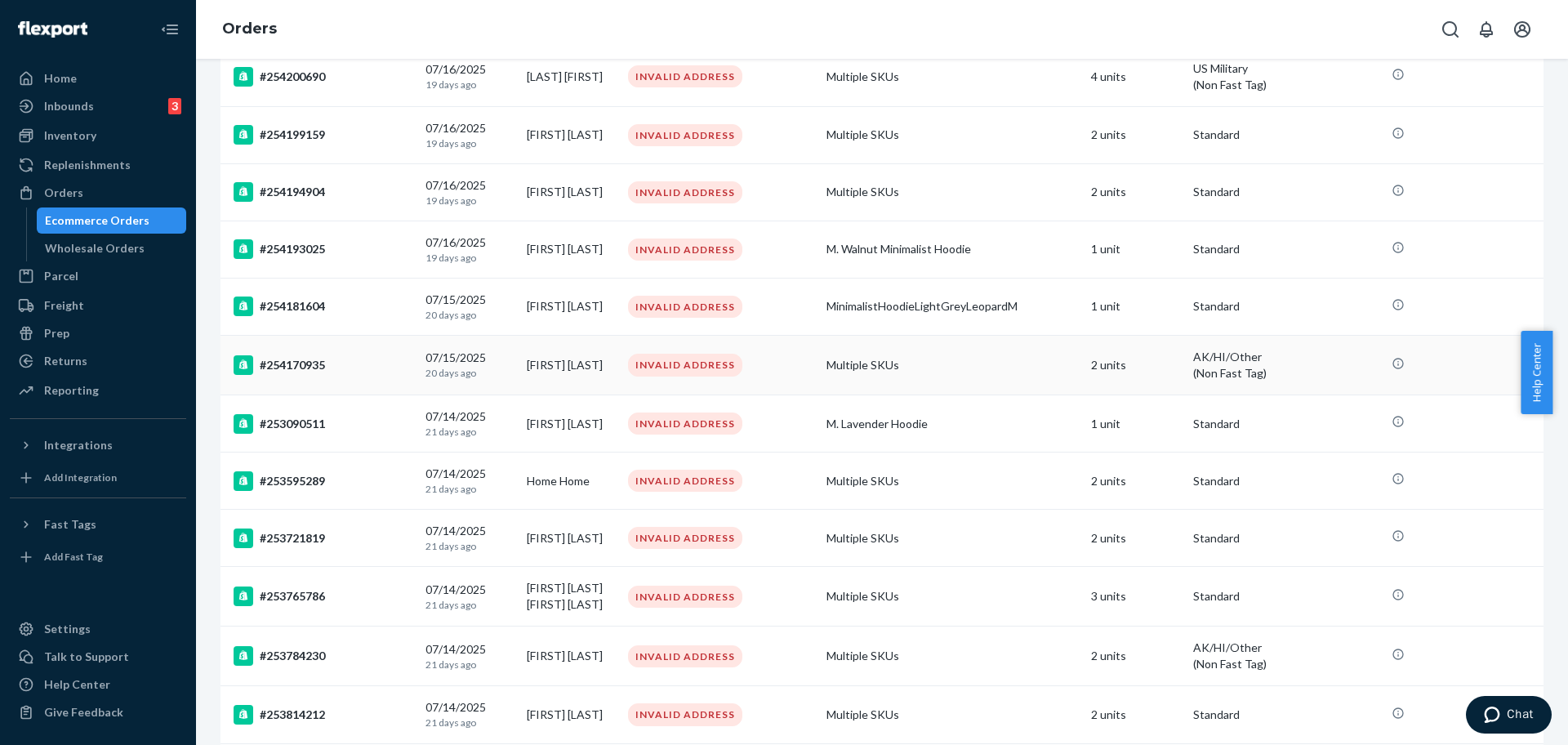 scroll, scrollTop: 0, scrollLeft: 0, axis: both 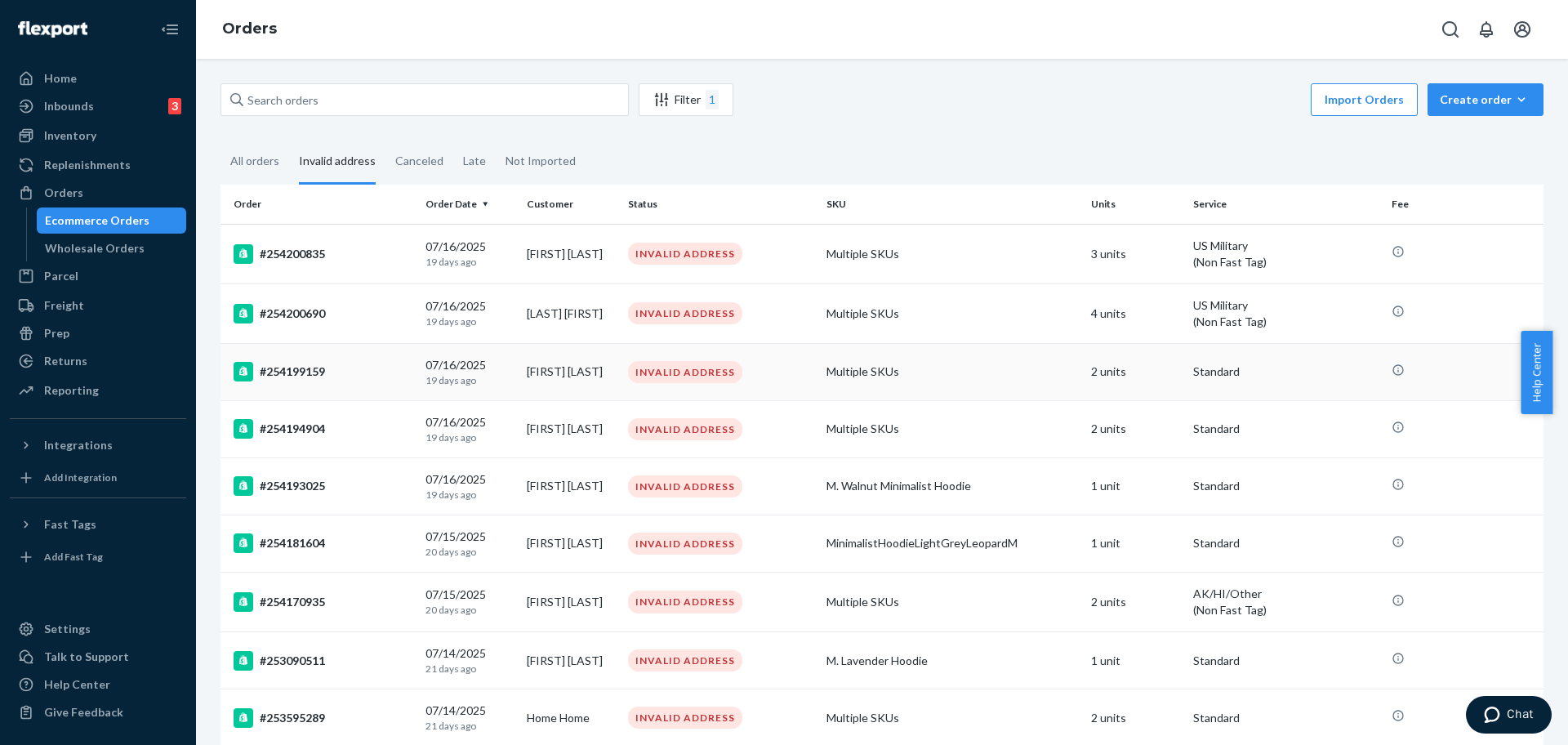 click on "#254199159" at bounding box center [323, 372] 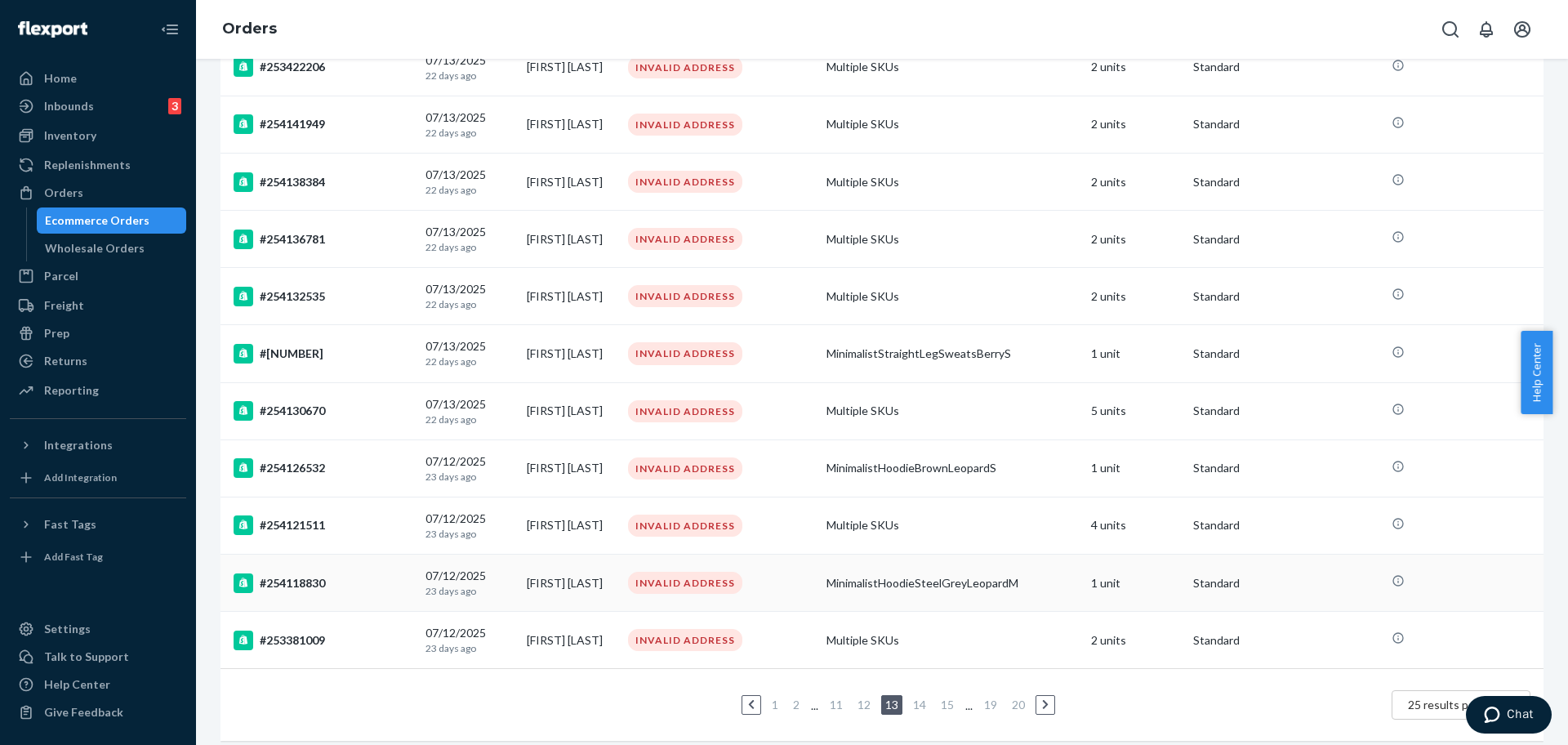 scroll, scrollTop: 1027, scrollLeft: 0, axis: vertical 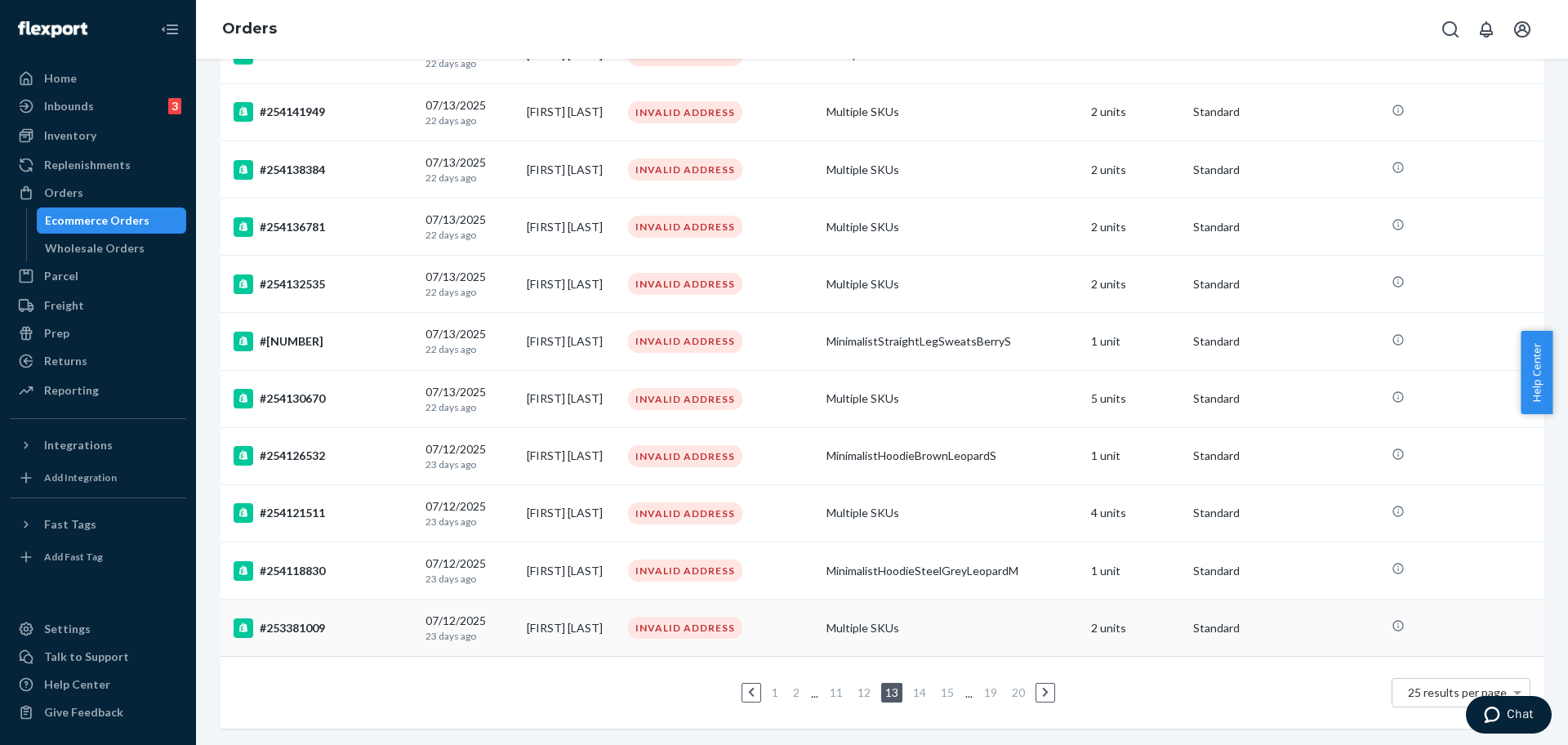 click on "#253381009" at bounding box center [323, 628] 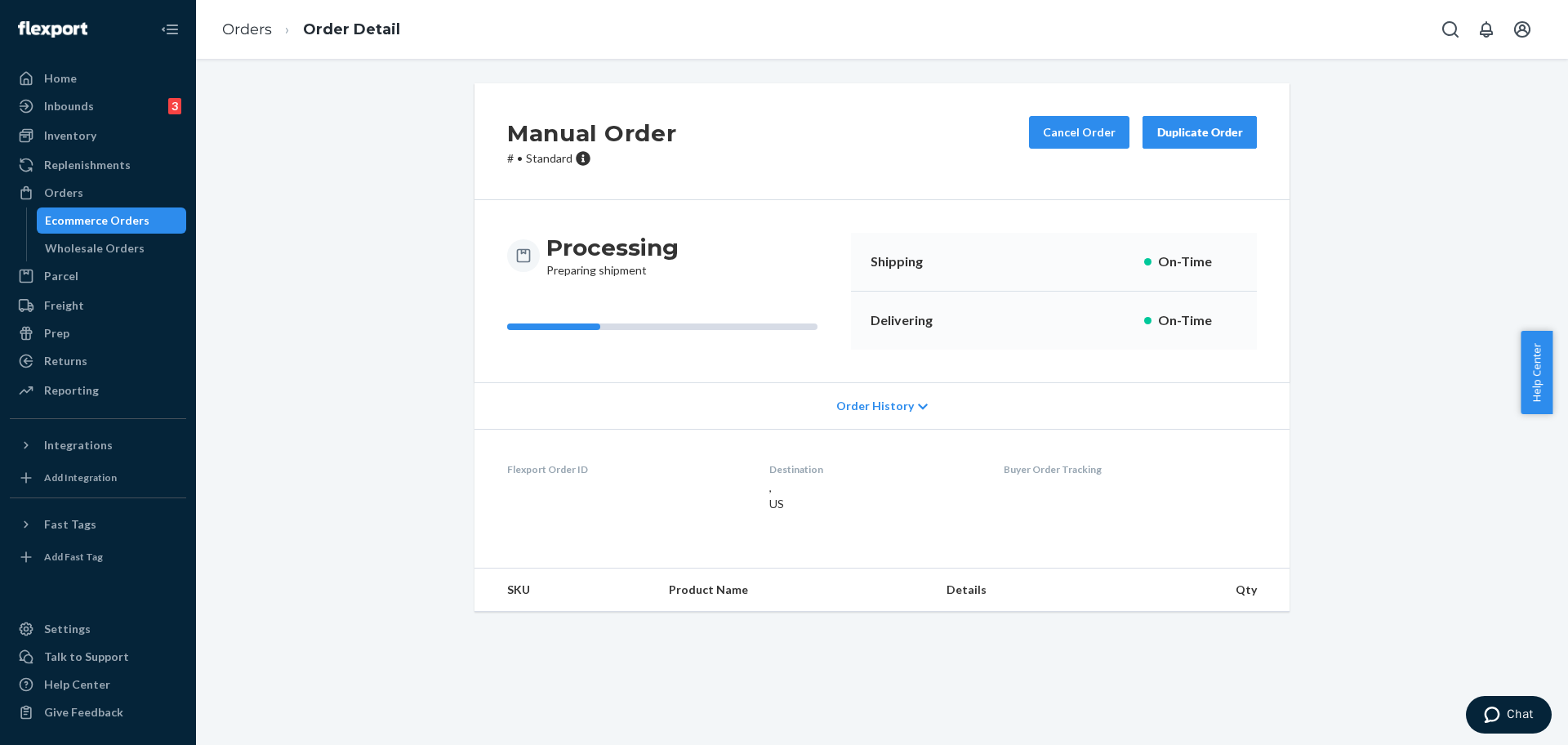 scroll, scrollTop: 0, scrollLeft: 0, axis: both 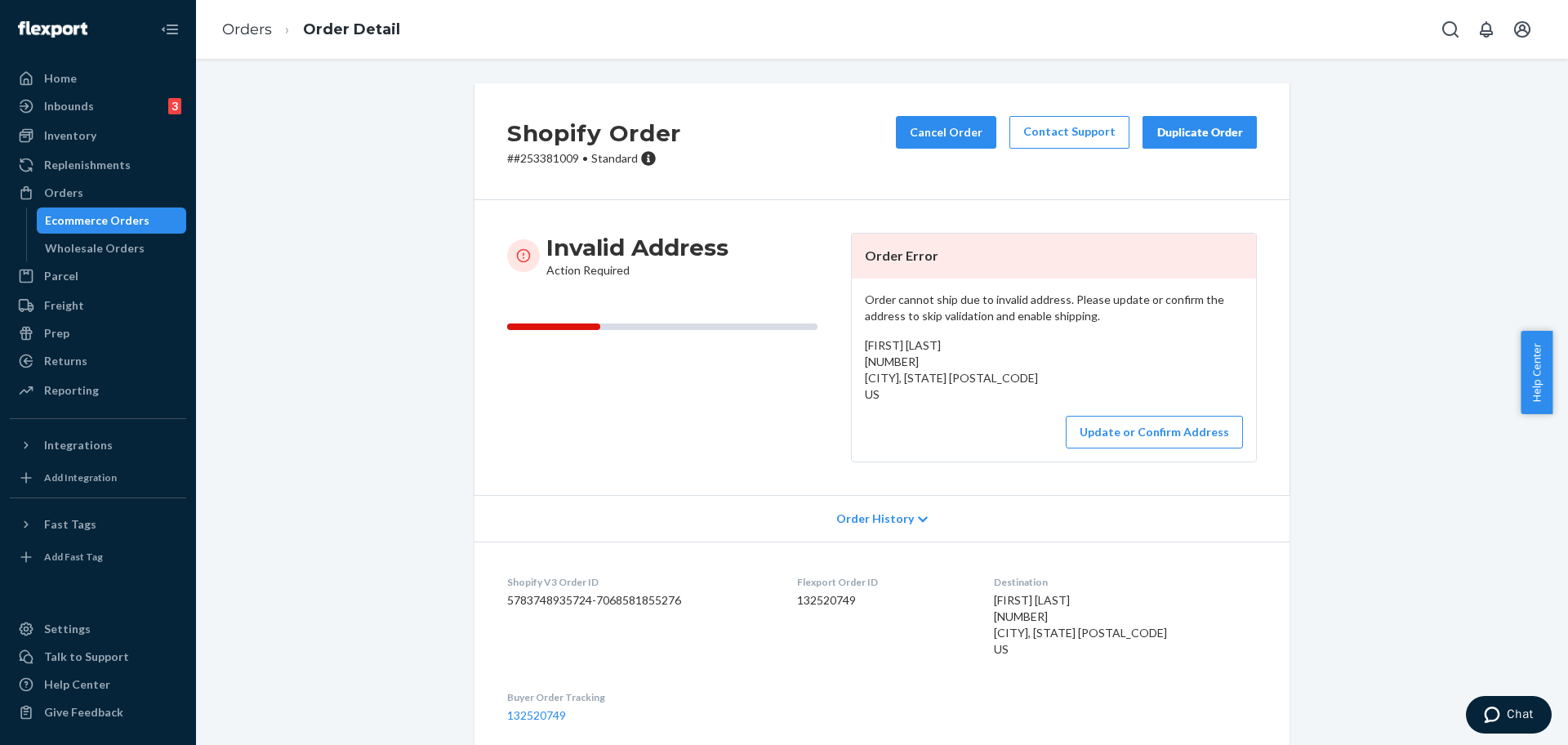 click on "# #253381009 • Standard" at bounding box center [594, 158] 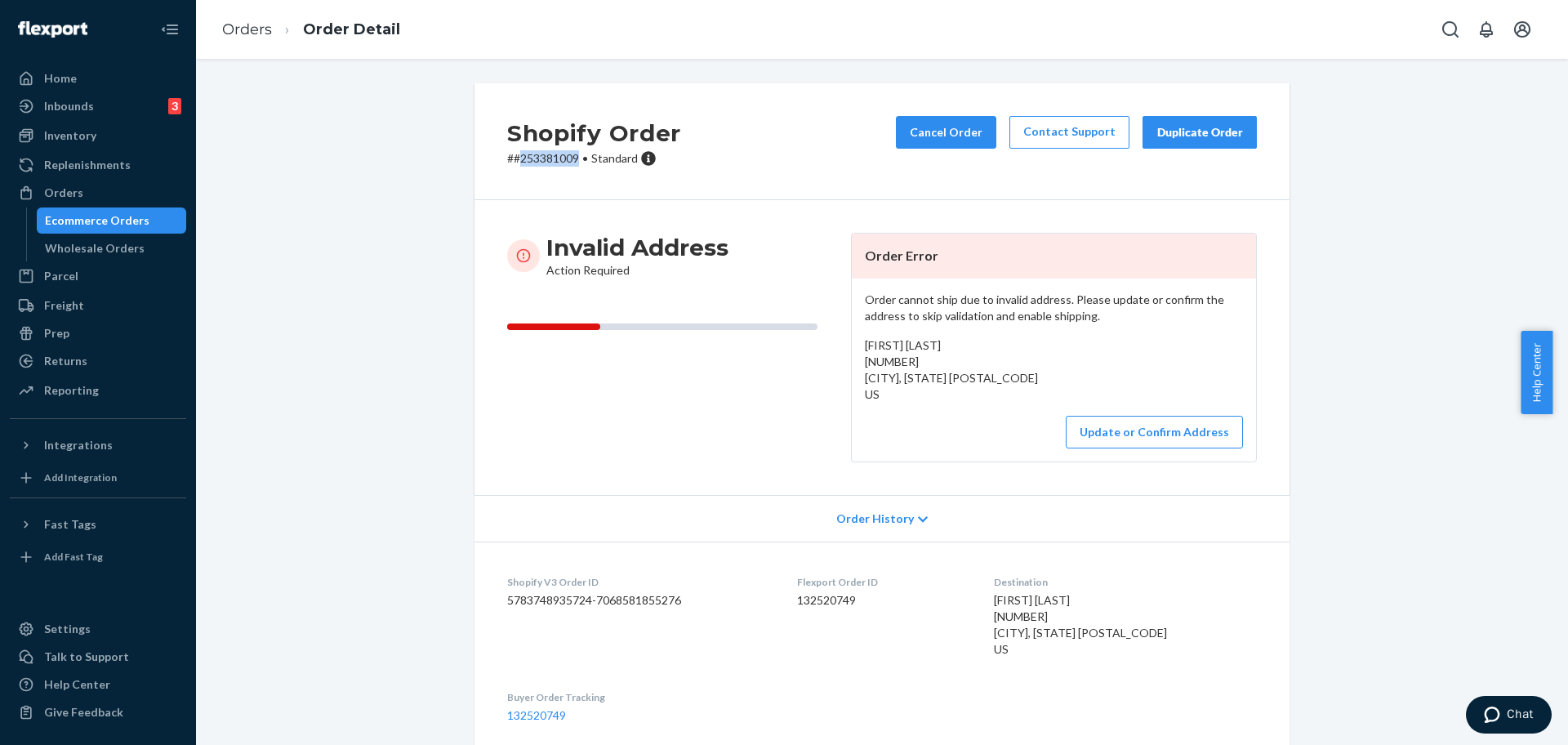 click on "# #253381009 • Standard" at bounding box center [594, 158] 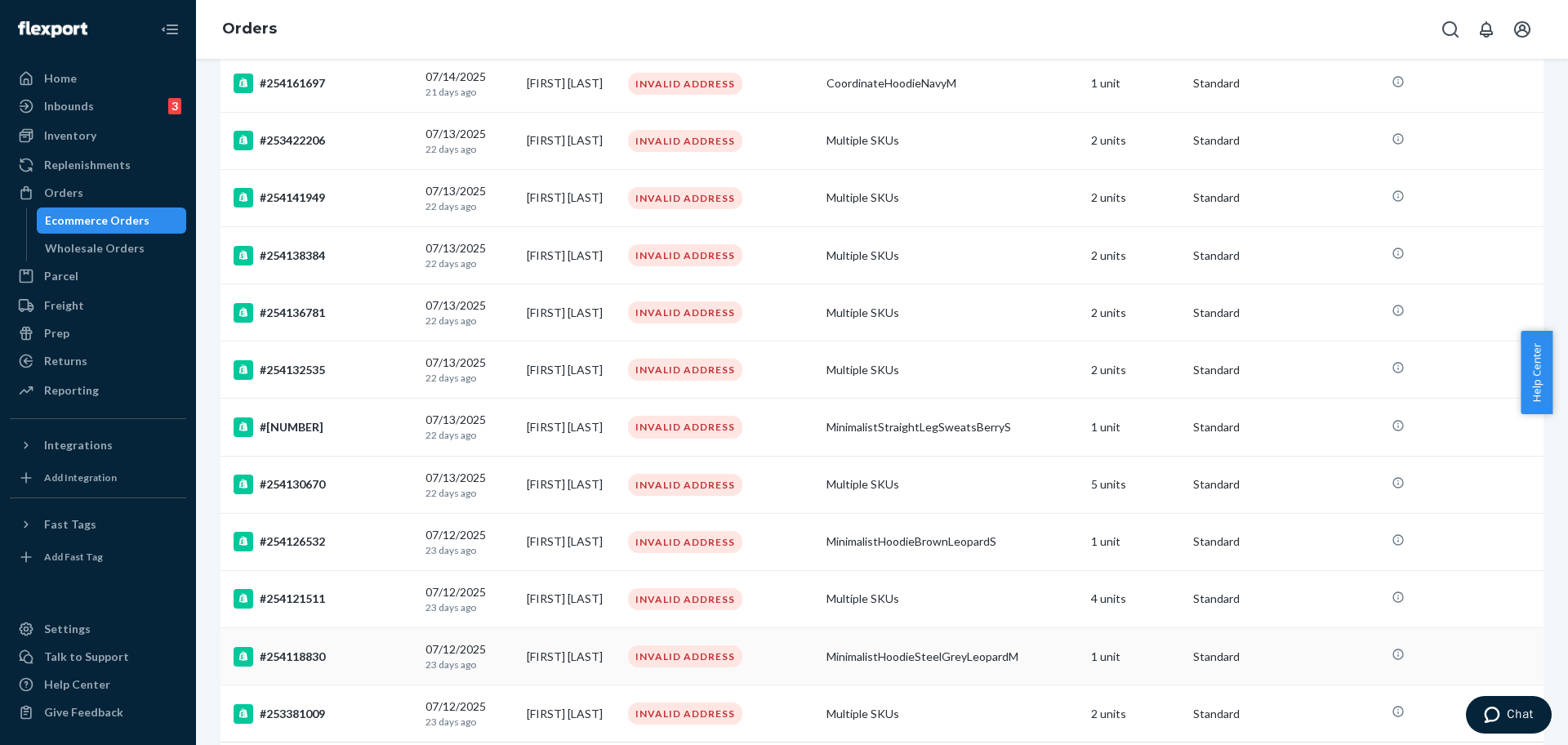 scroll, scrollTop: 1027, scrollLeft: 0, axis: vertical 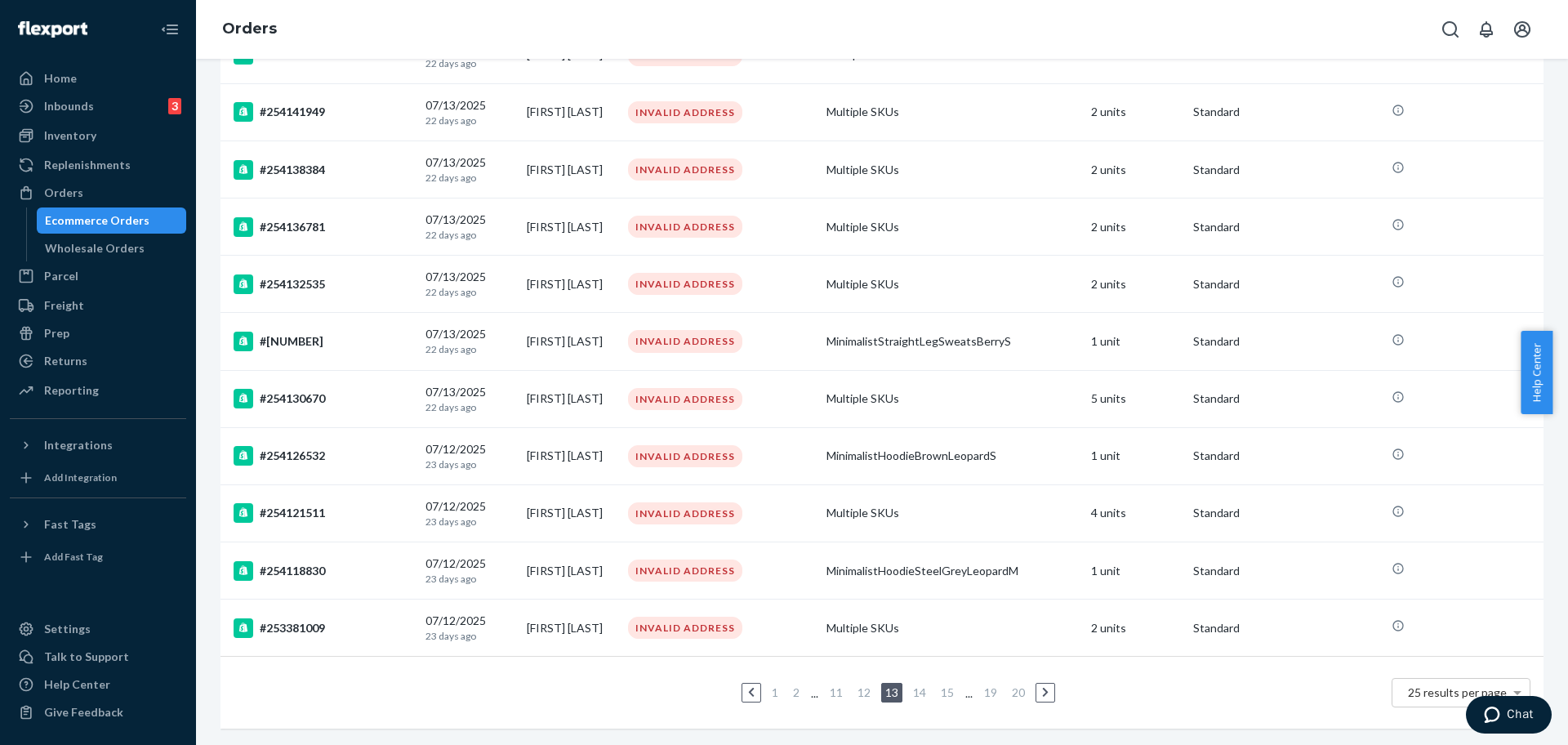 click on "11" at bounding box center [836, 692] 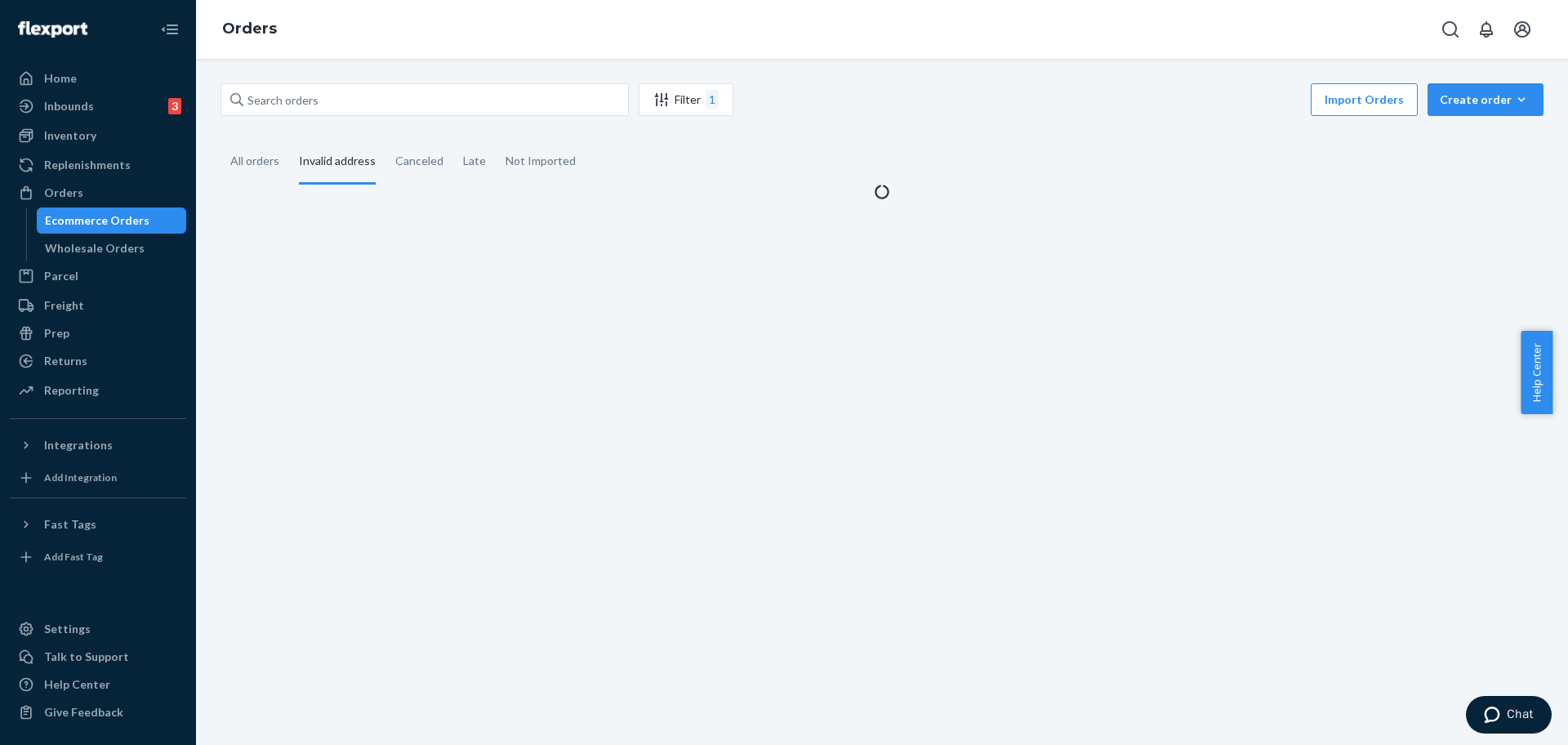 scroll, scrollTop: 0, scrollLeft: 0, axis: both 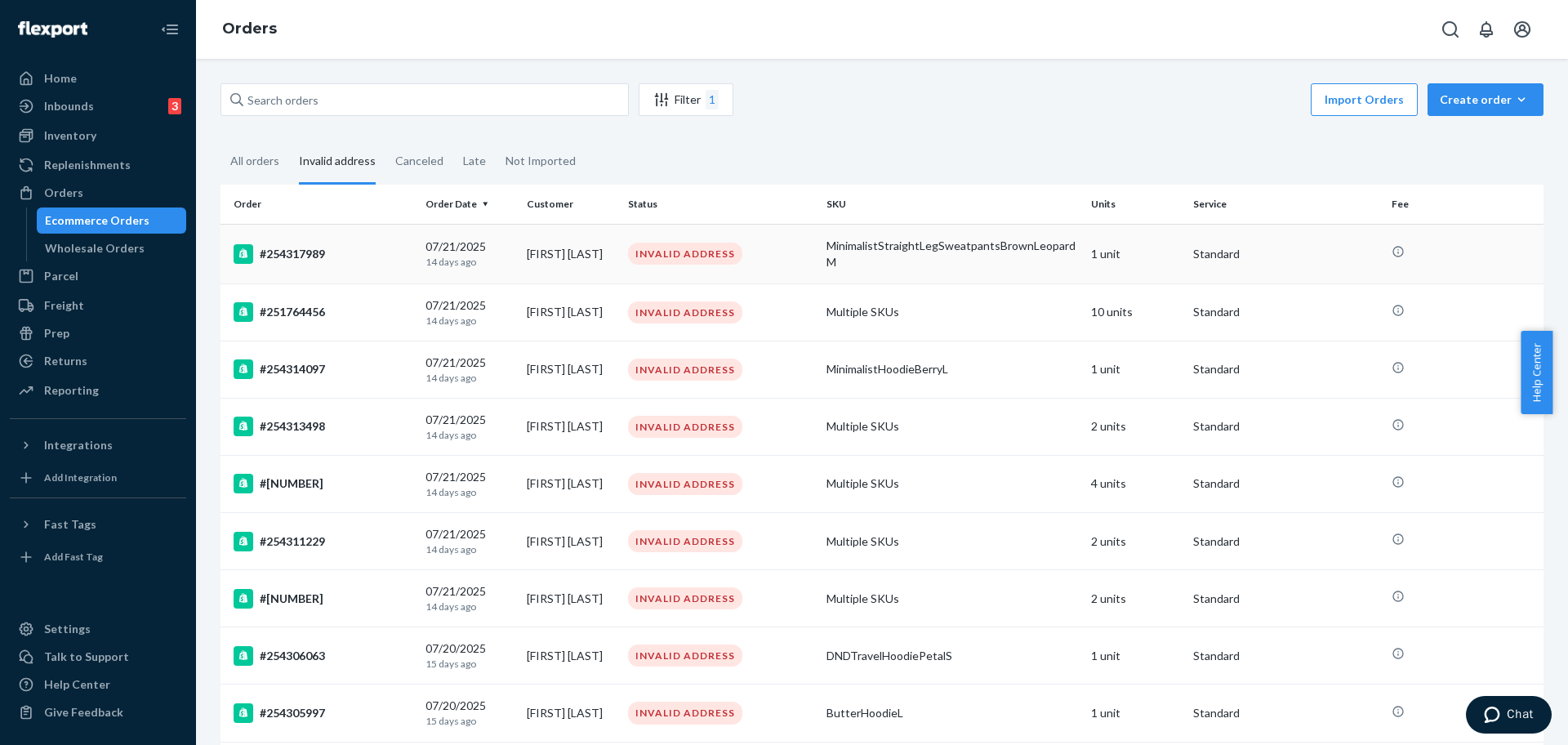 click on "#254317989" at bounding box center [323, 254] 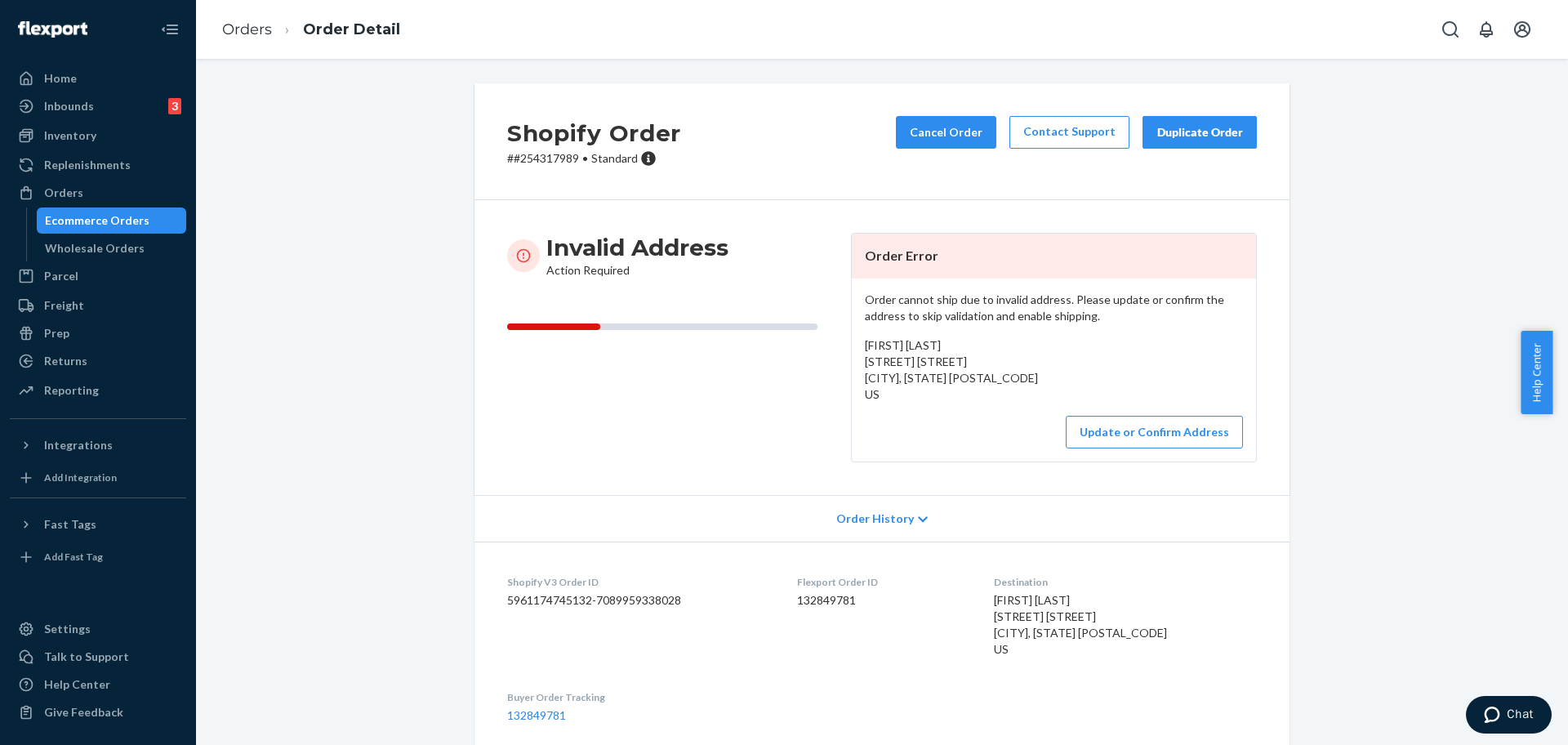 click on "# #254317989 • Standard" at bounding box center (594, 158) 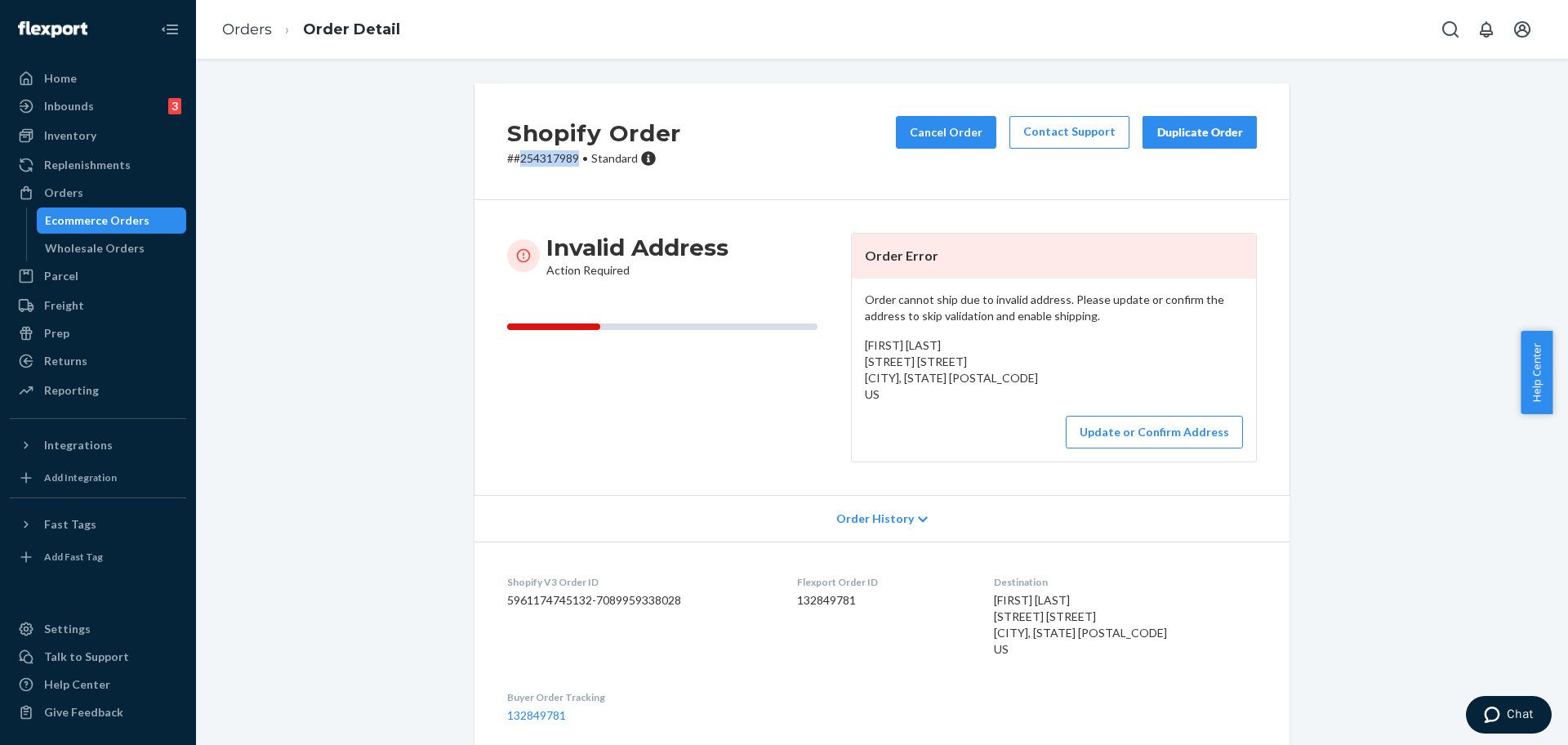 click on "# #254317989 • Standard" at bounding box center [594, 158] 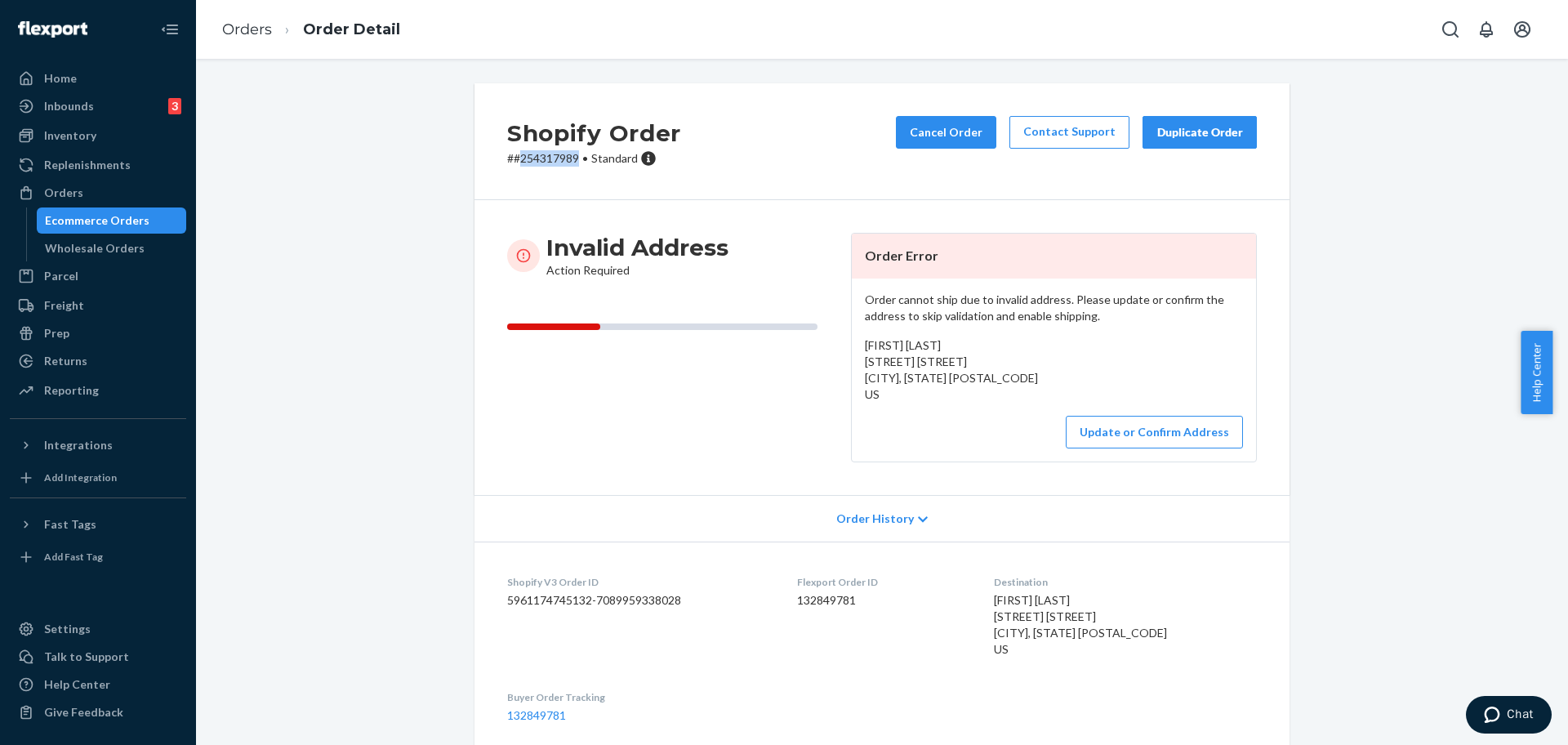 click on "# #254317989 • Standard" at bounding box center (594, 158) 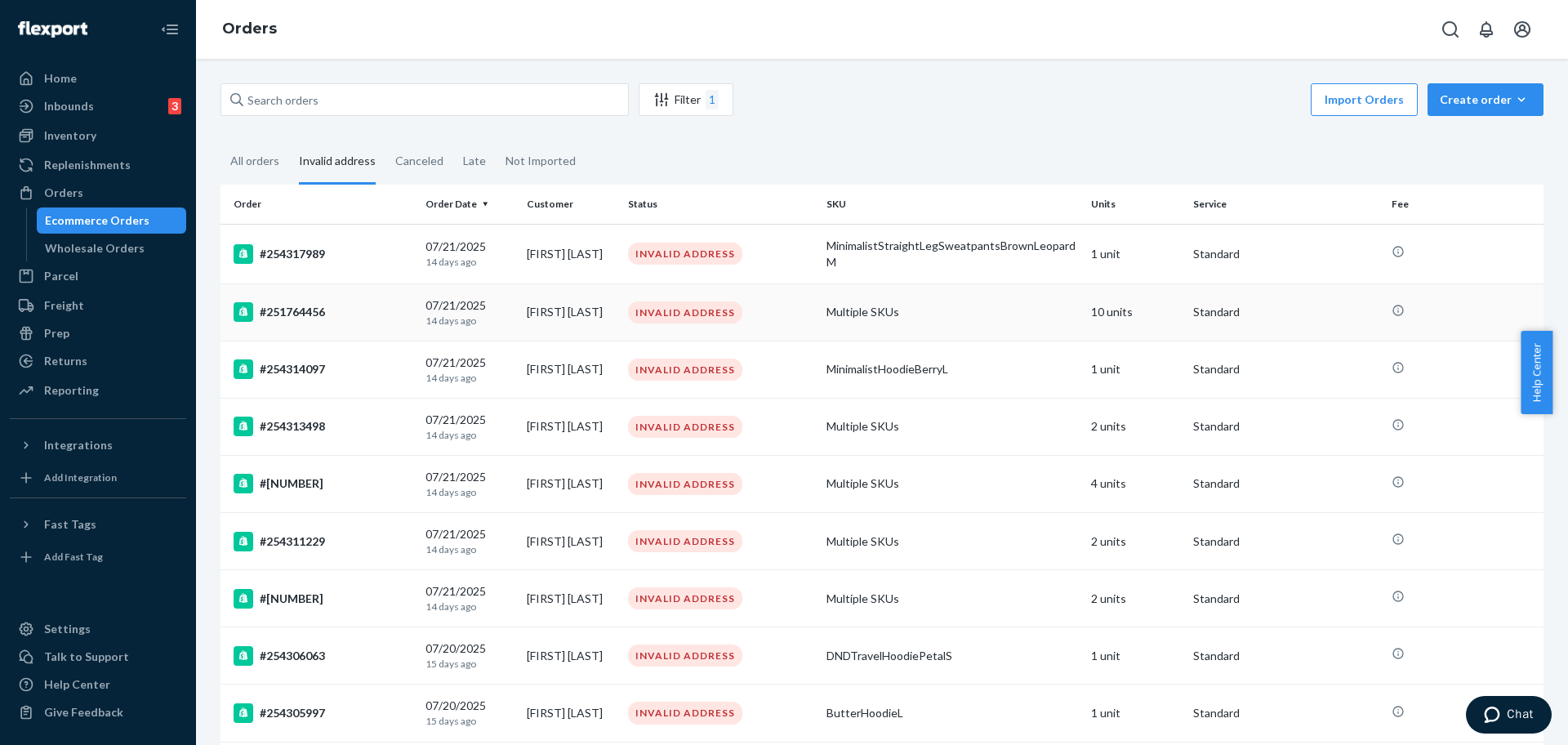 click on "#251764456" at bounding box center (319, 312) 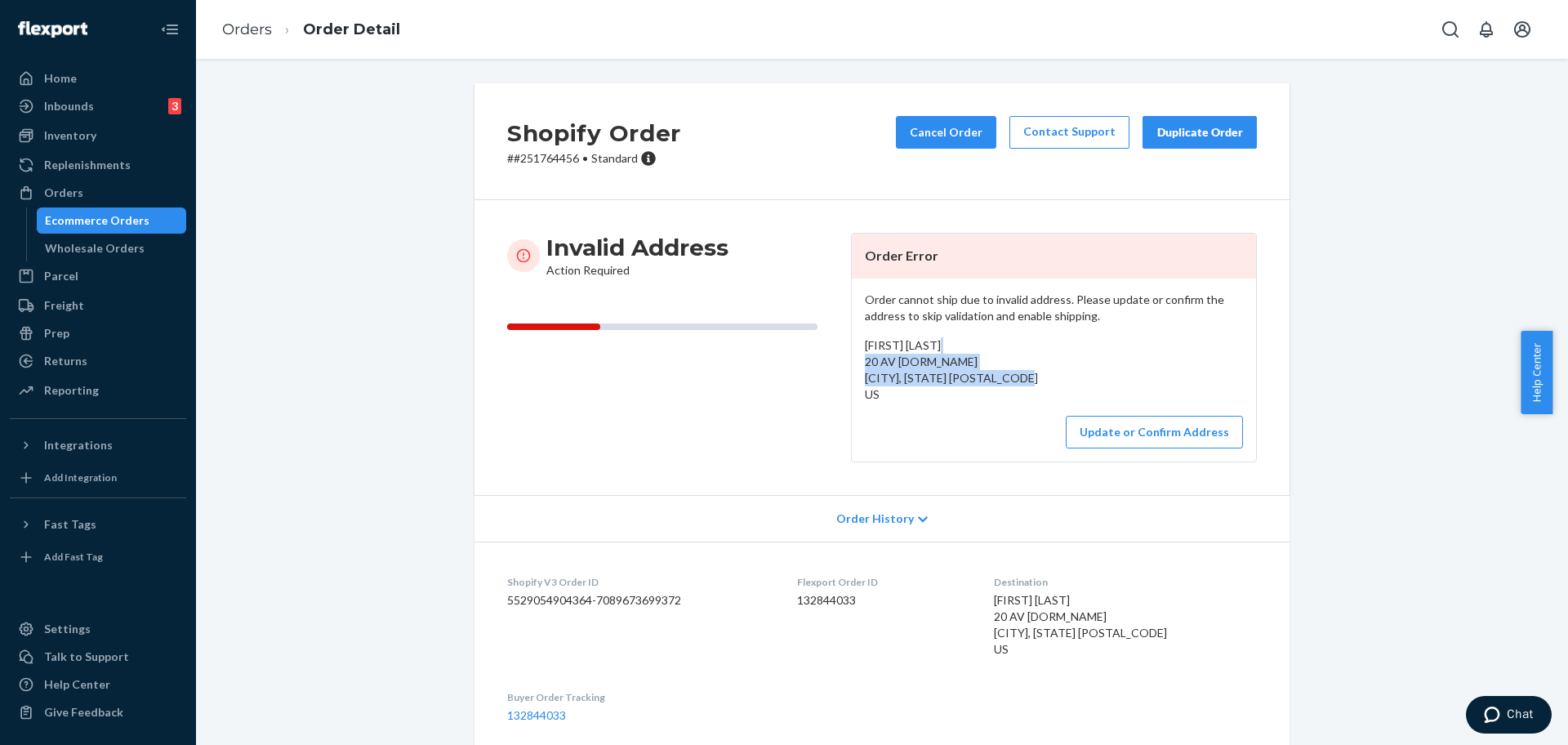 drag, startPoint x: 996, startPoint y: 381, endPoint x: 856, endPoint y: 364, distance: 141.02837 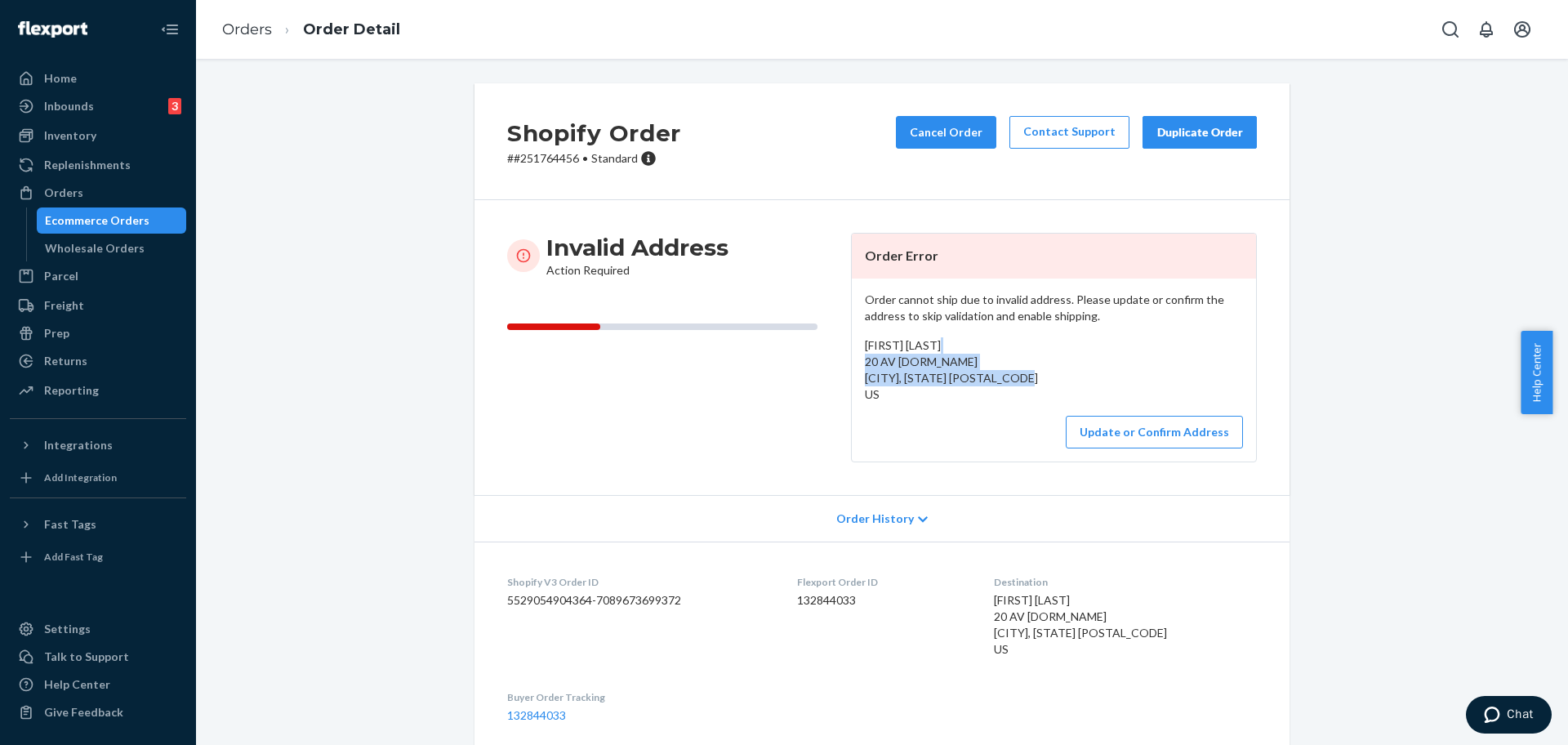 click on "[FIRST] [LAST]
20 AV [DORM_NAME]
[CITY], [STATE] [POSTAL_CODE]
US" at bounding box center [951, 369] 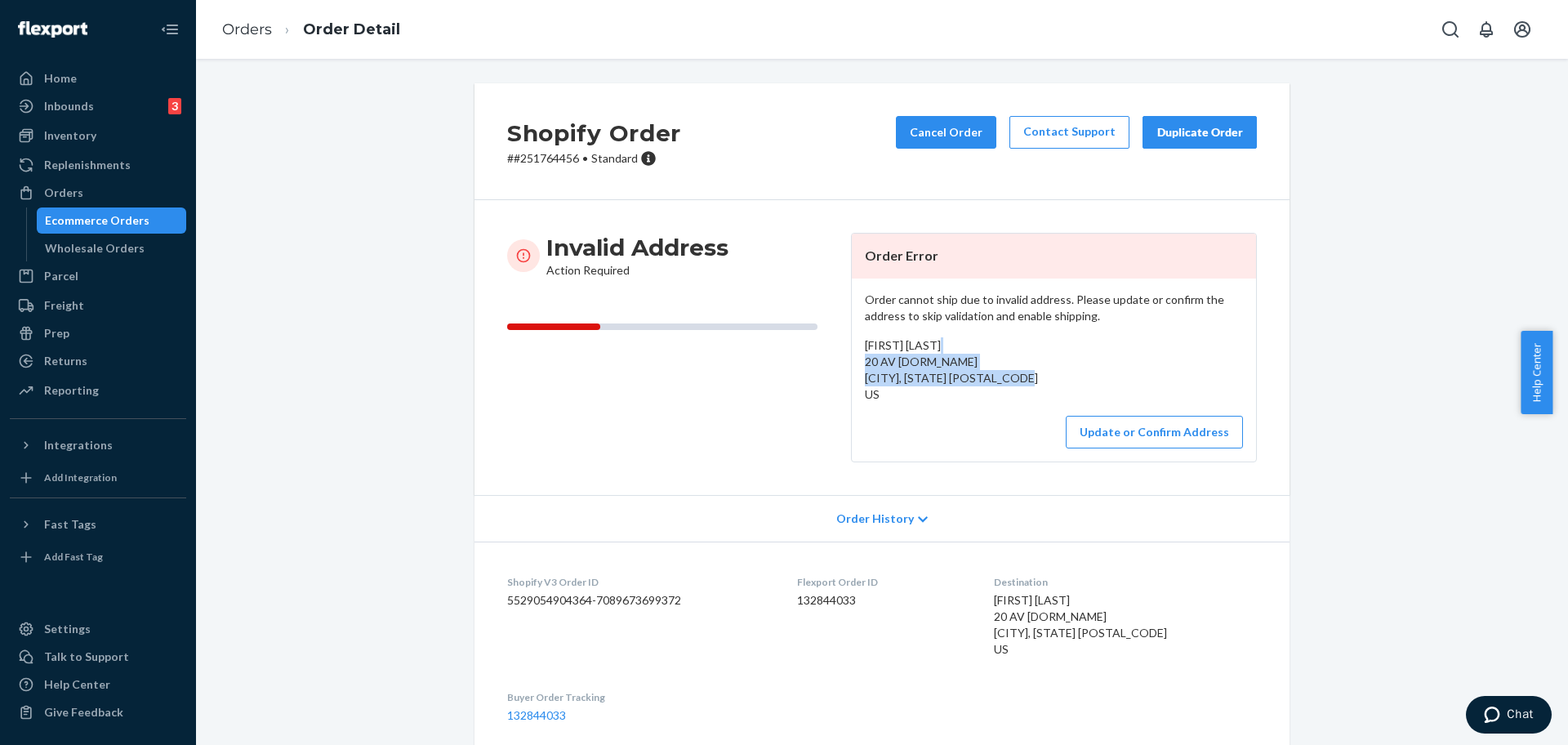 drag, startPoint x: 1008, startPoint y: 381, endPoint x: 848, endPoint y: 364, distance: 160.9006 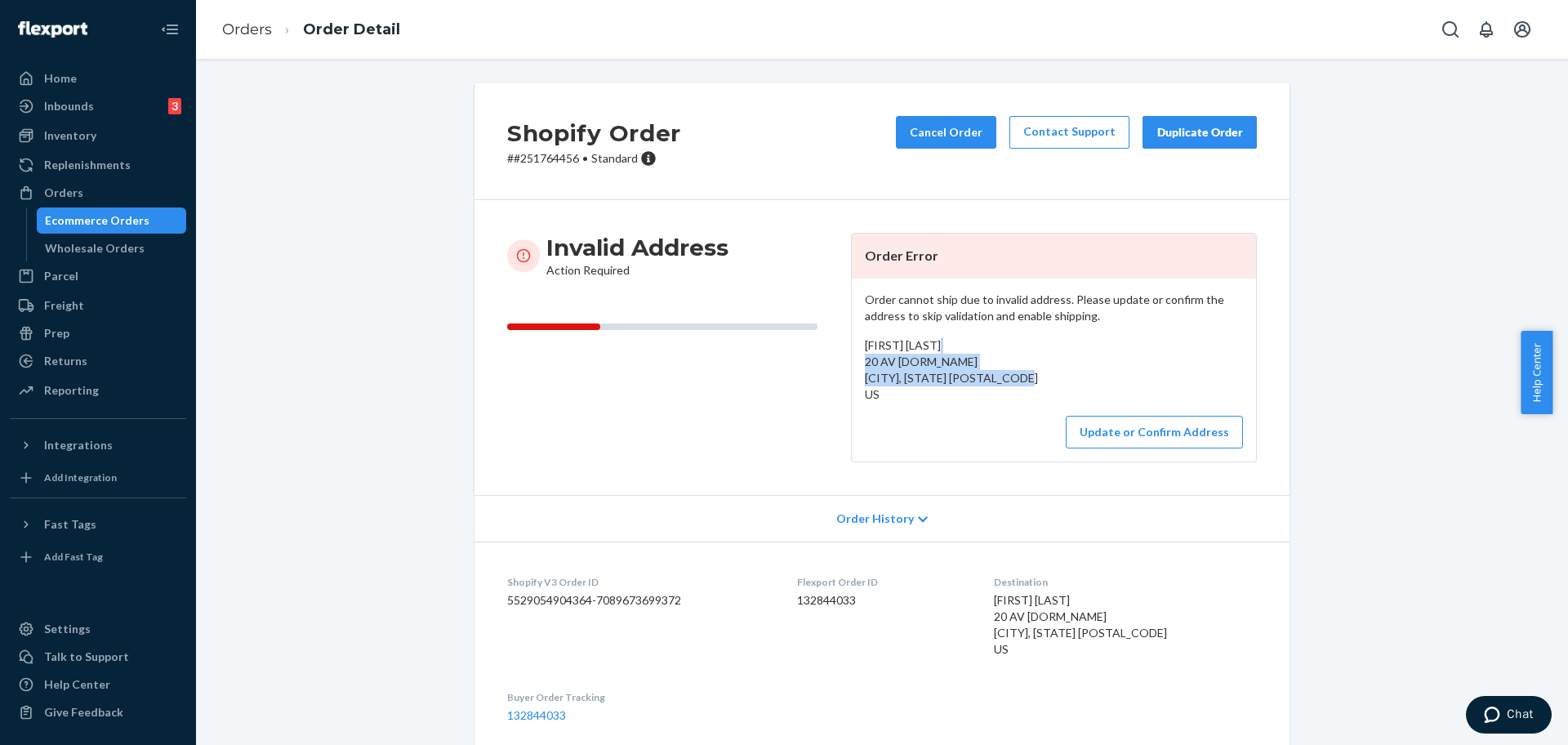click on "Order cannot ship due to invalid address. Please update or confirm the address to skip validation and enable shipping. [FIRST] [LAST]
[NUMBER] [TITLE] [TITLE]
[CITY], [STATE] [POSTAL_CODE]
US Update or Confirm Address" at bounding box center (1054, 370) 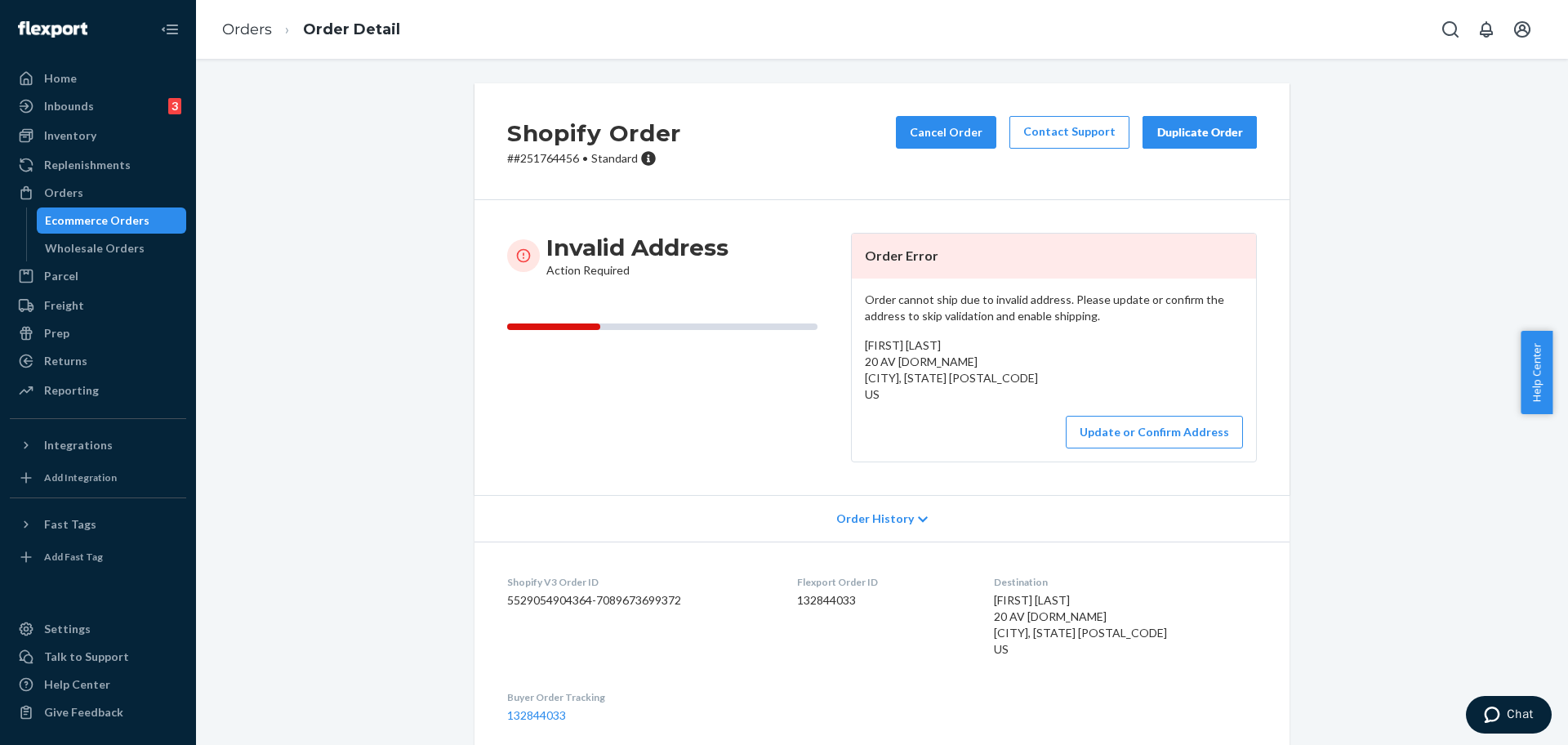 click on "# #251764456 • Standard" at bounding box center (594, 158) 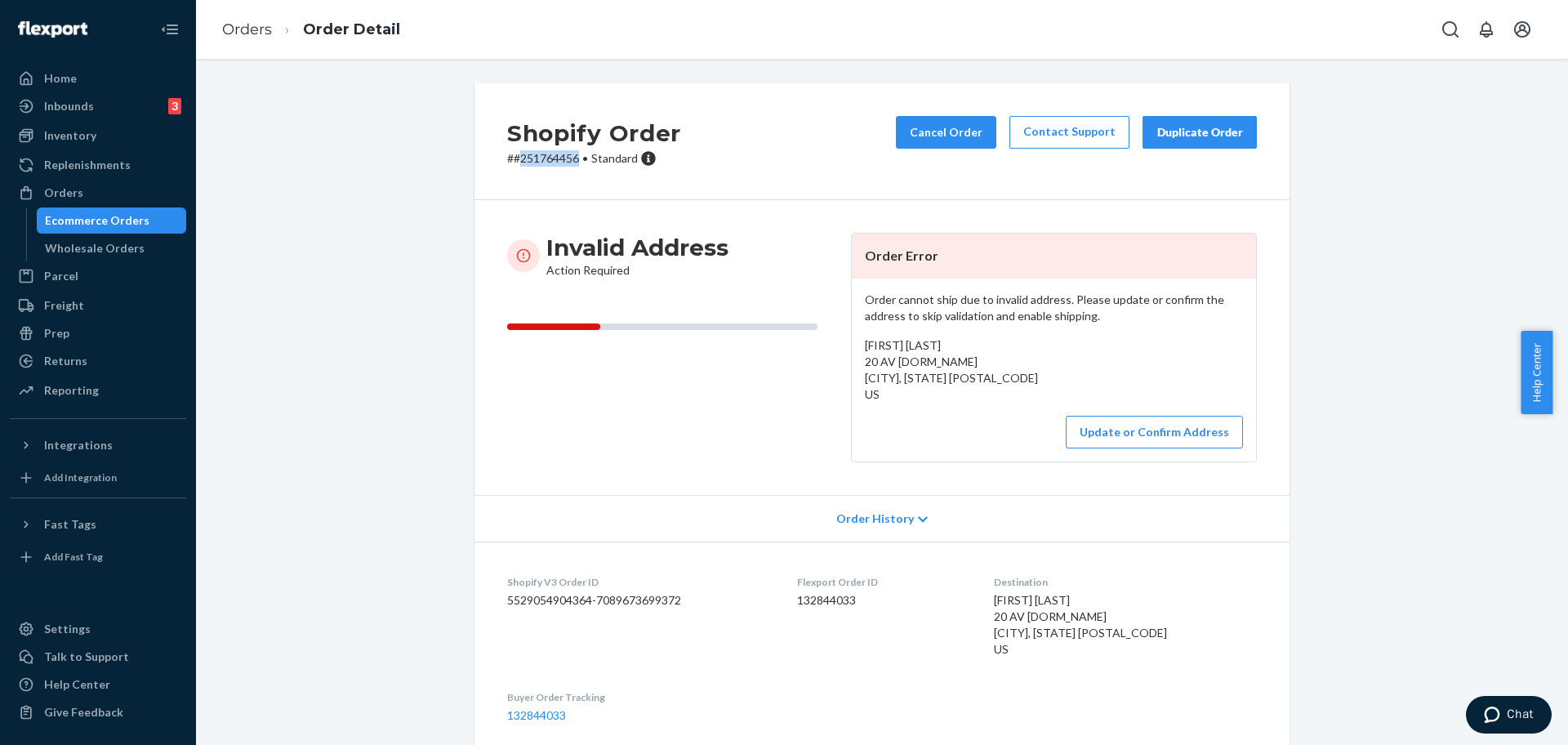 click on "# #251764456 • Standard" at bounding box center [594, 158] 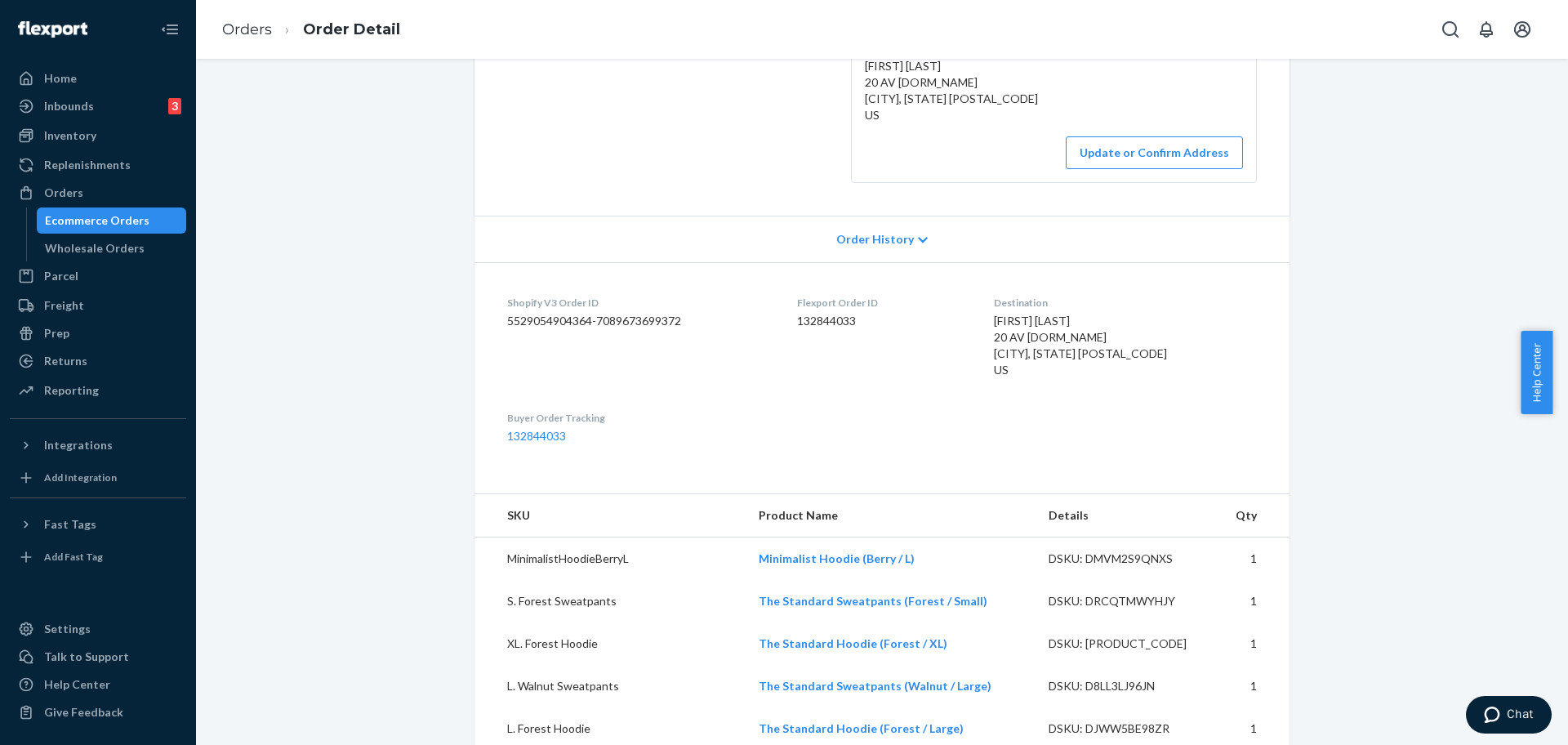 scroll, scrollTop: 210, scrollLeft: 0, axis: vertical 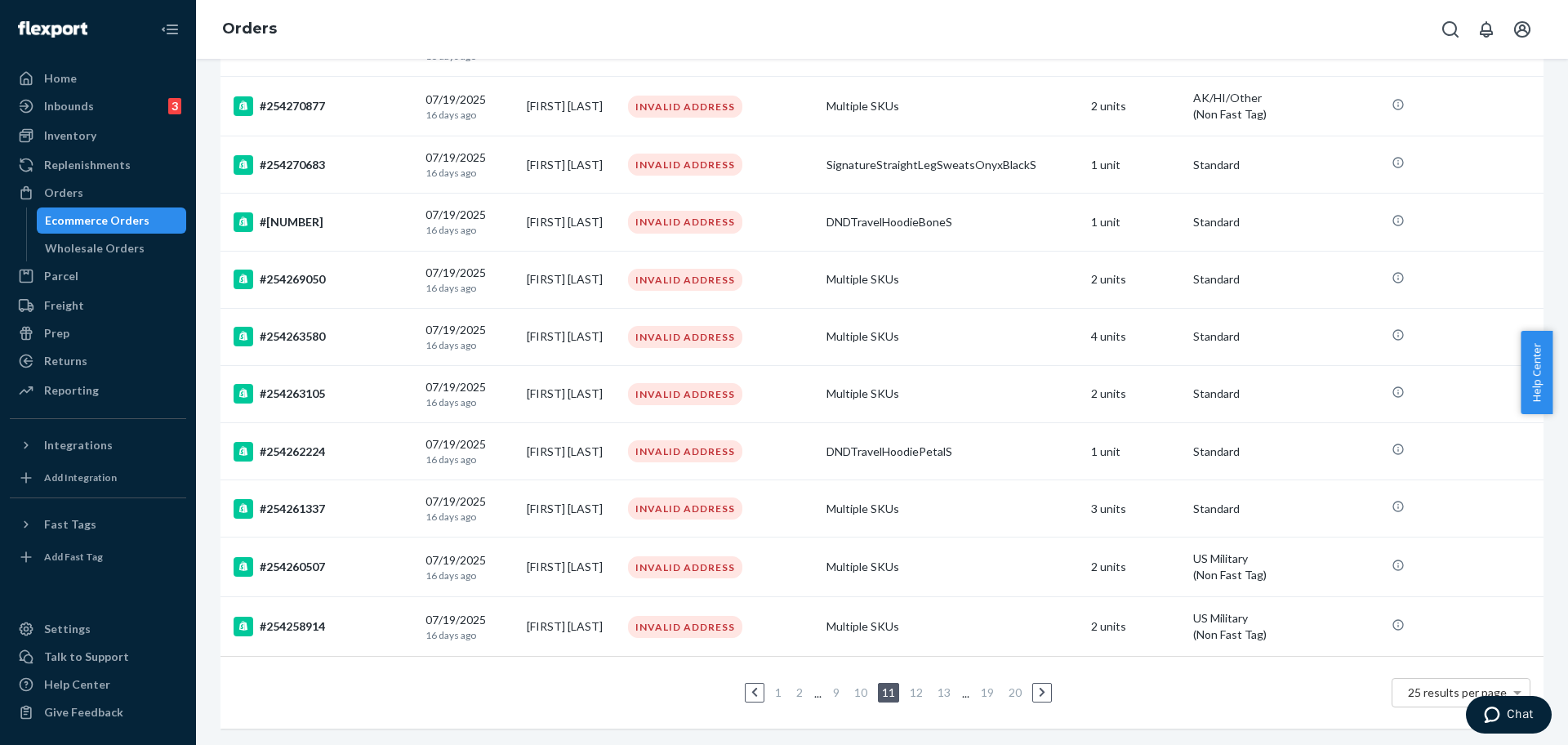 click on "1" at bounding box center [778, 692] 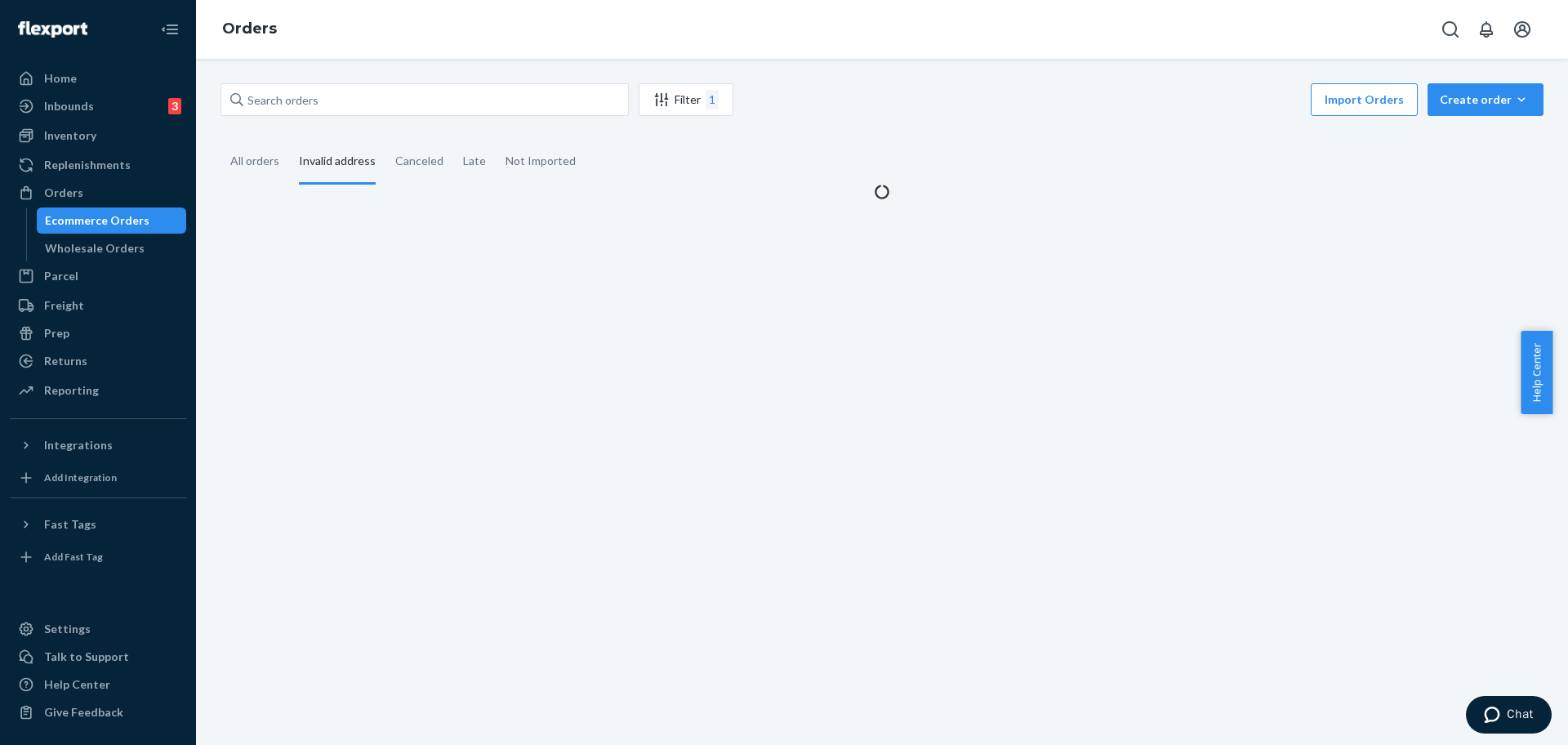 scroll, scrollTop: 0, scrollLeft: 0, axis: both 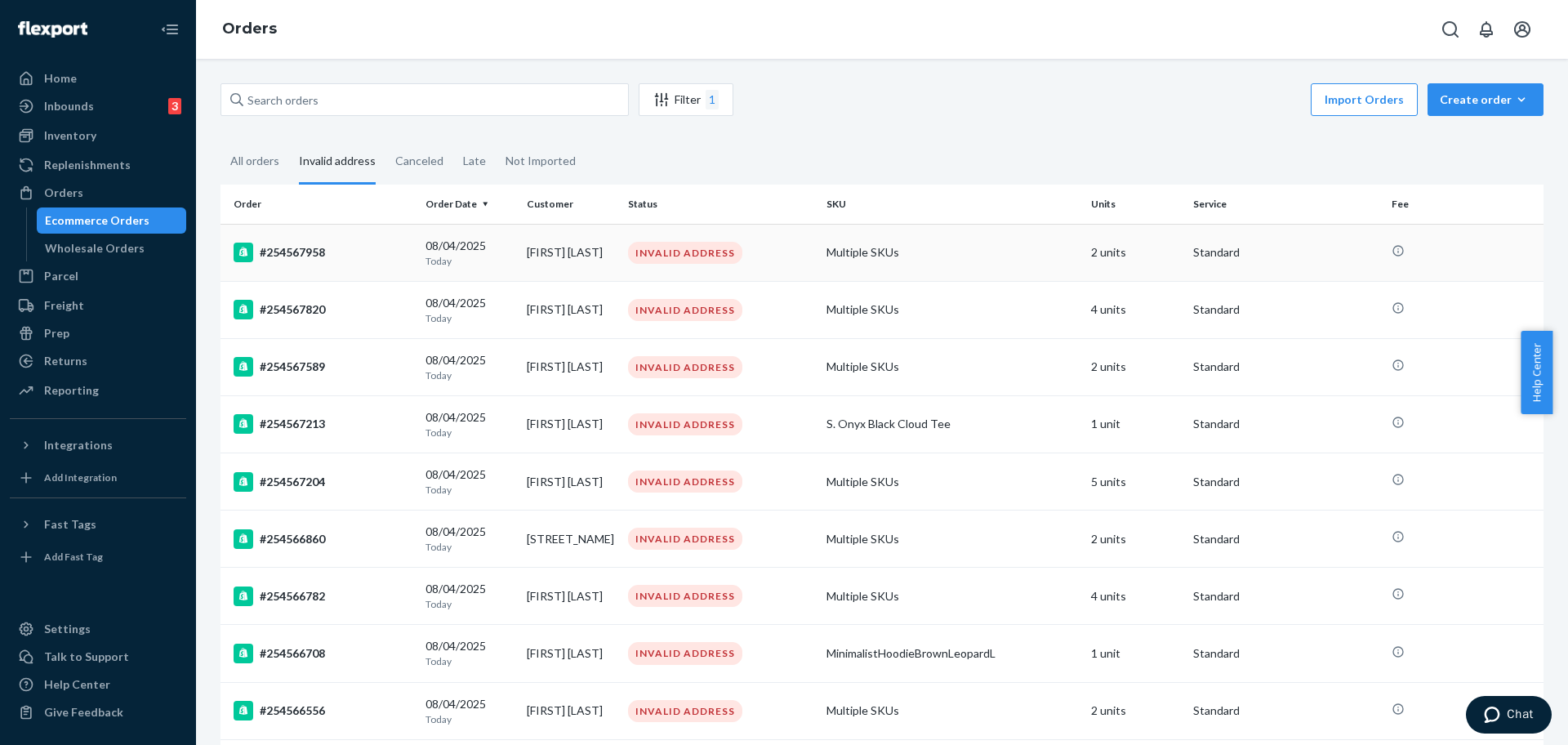 click on "#254567958" at bounding box center [319, 252] 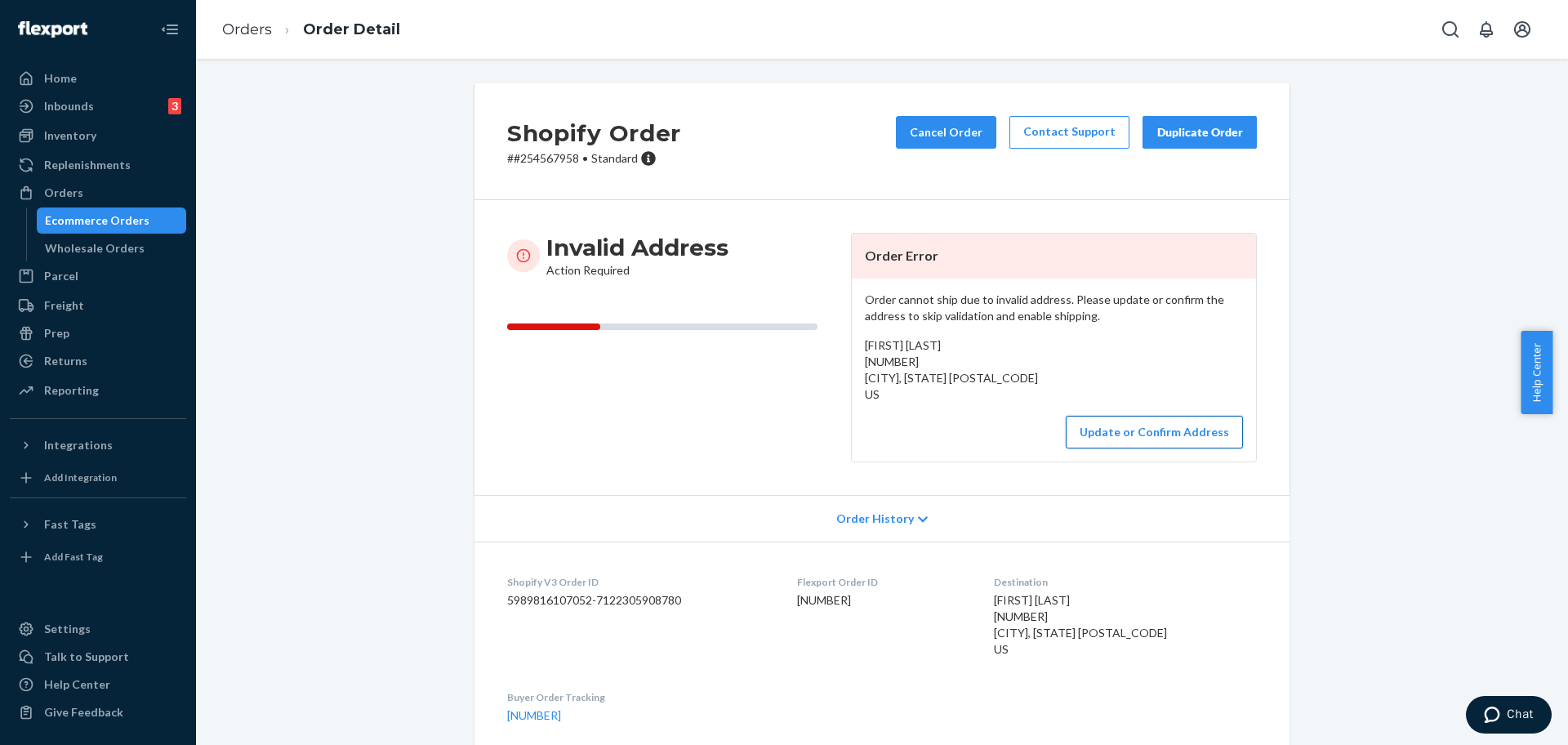 click on "Update or Confirm Address" at bounding box center (1154, 432) 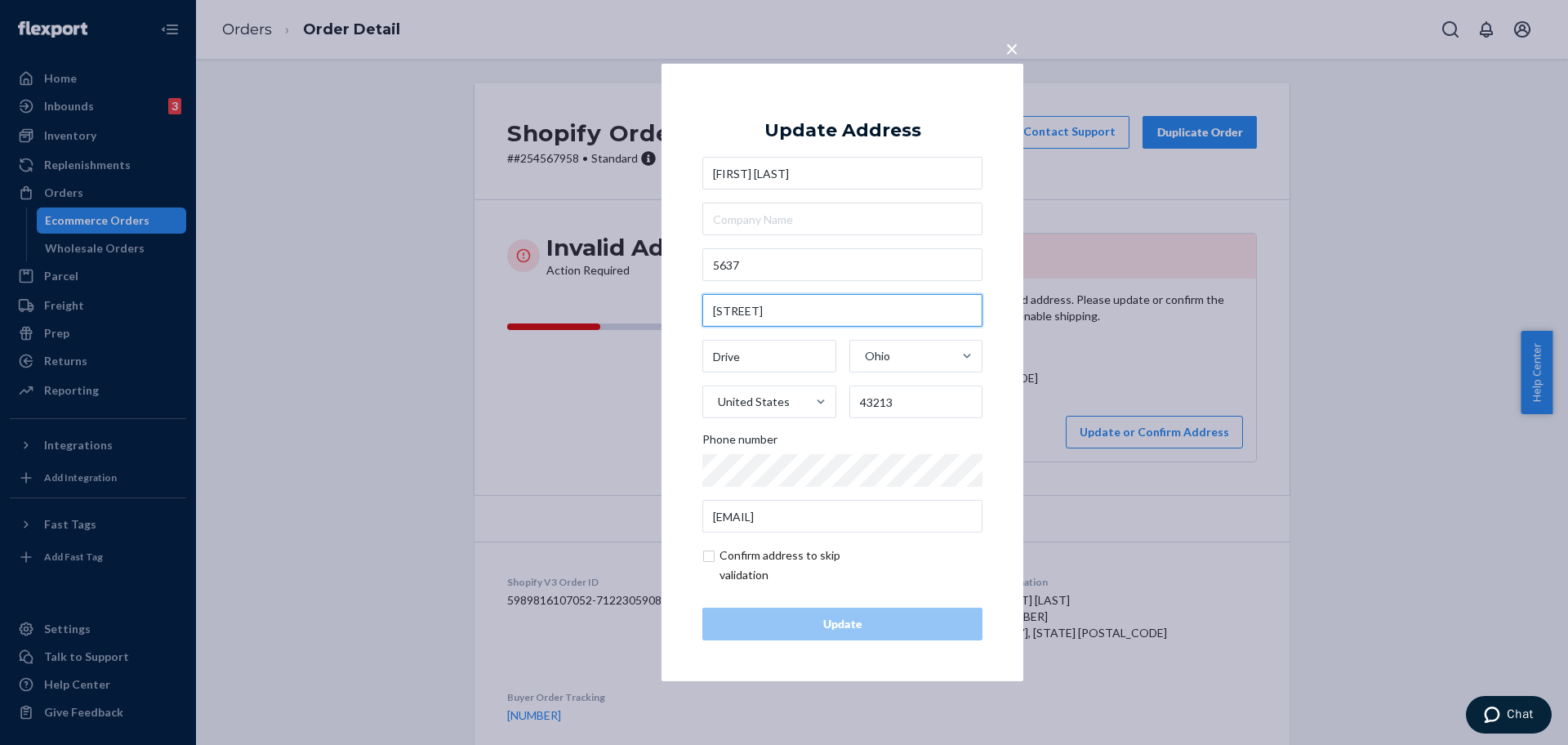 click on "[STREET]" at bounding box center [842, 310] 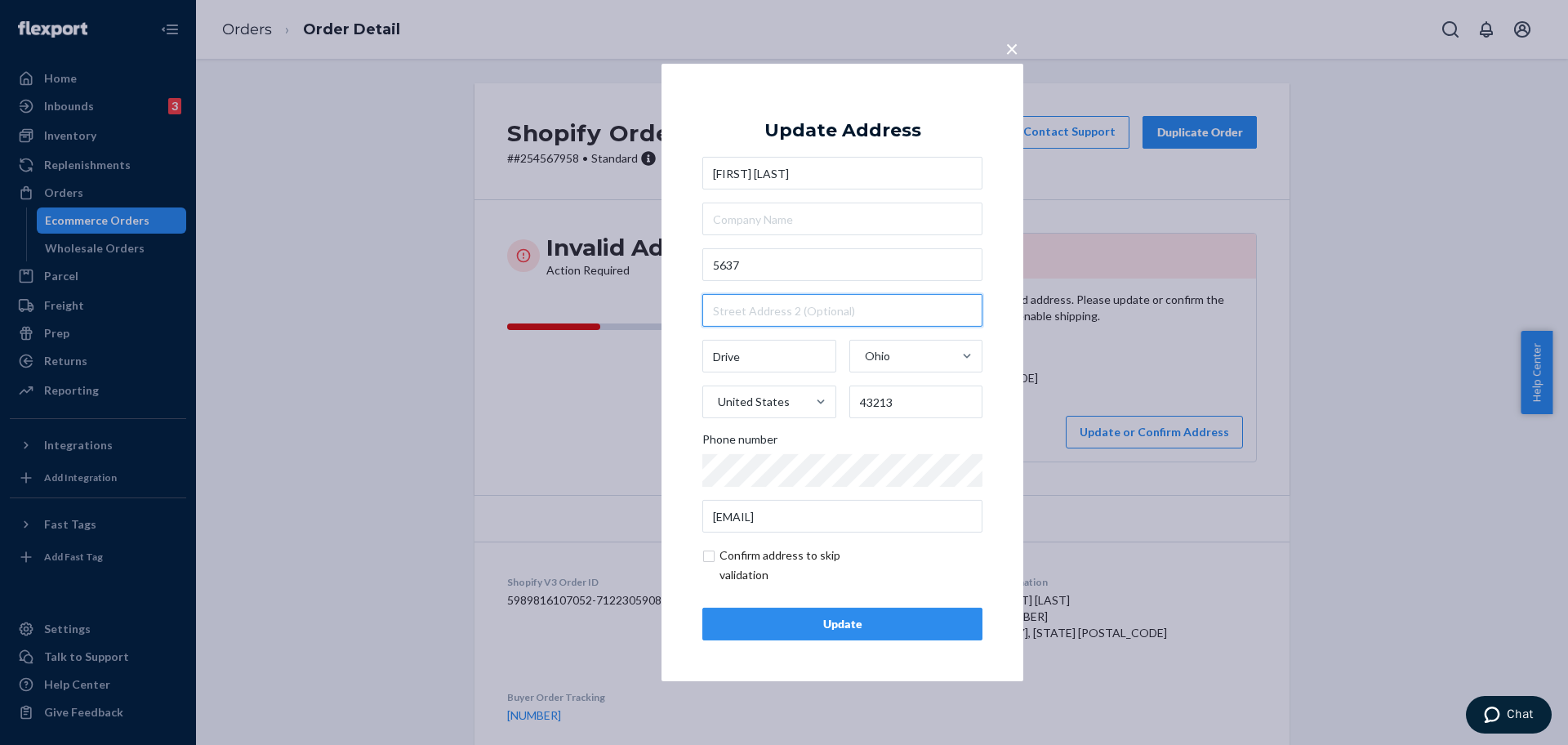 type 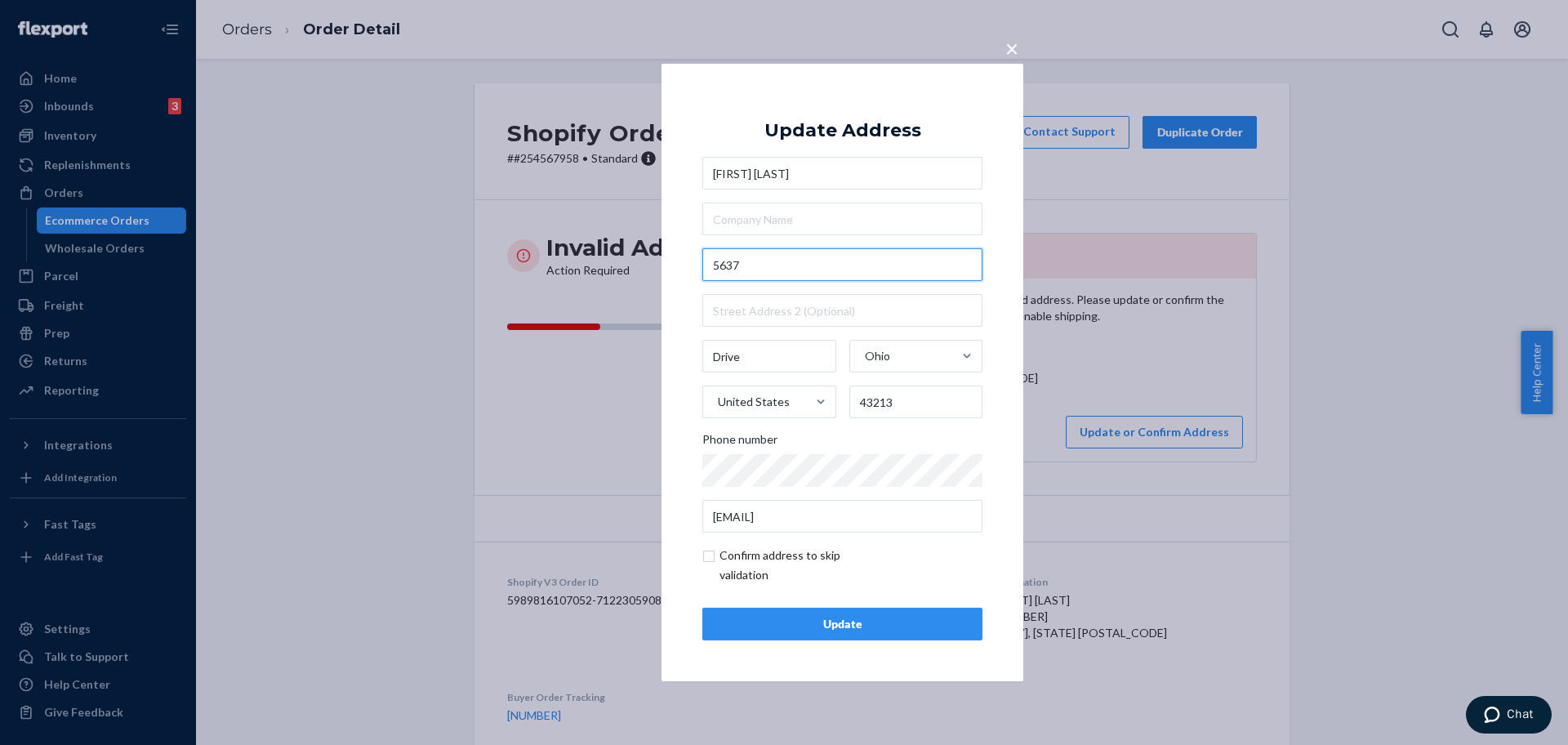 click on "5637" at bounding box center (842, 265) 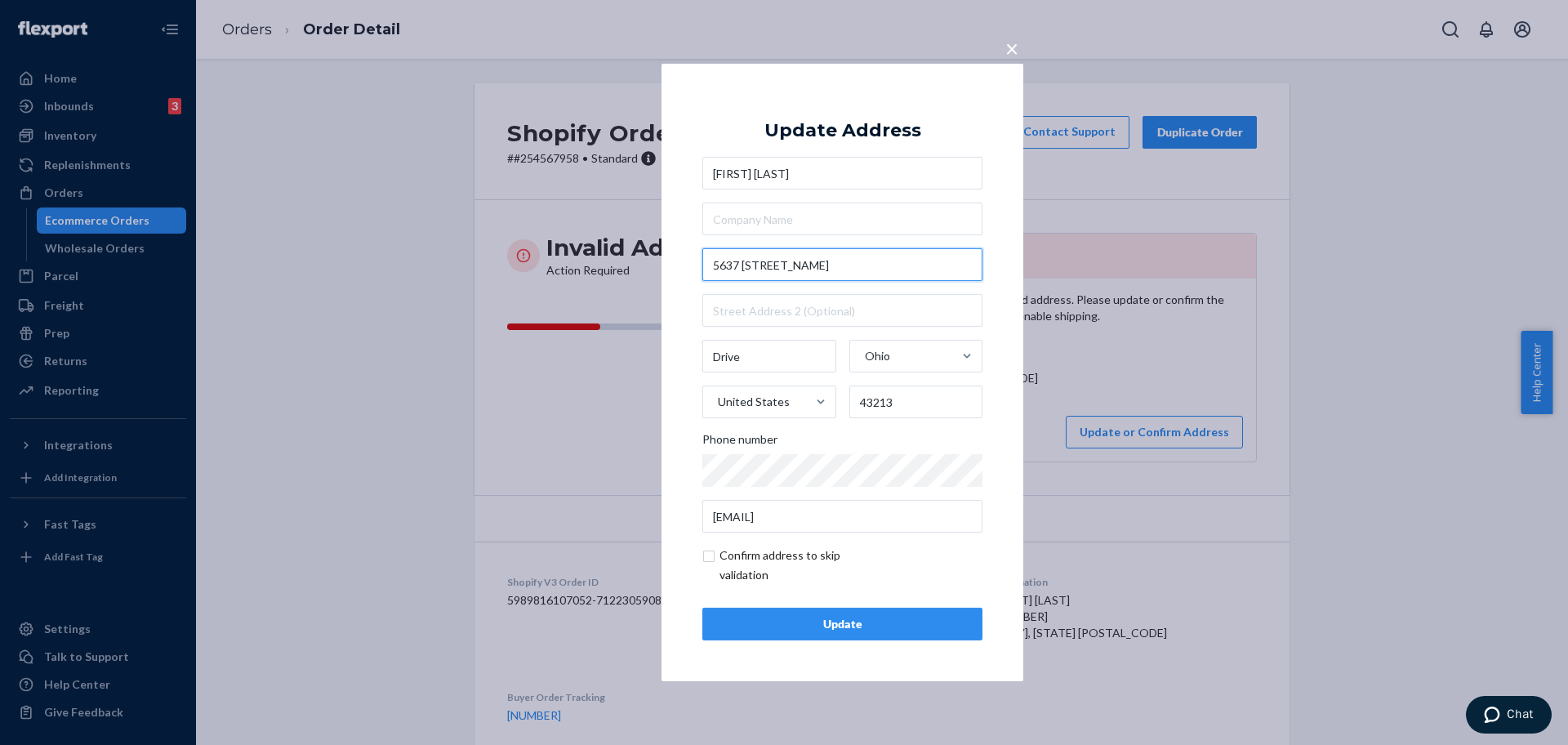 type on "5637 [STREET_NAME]" 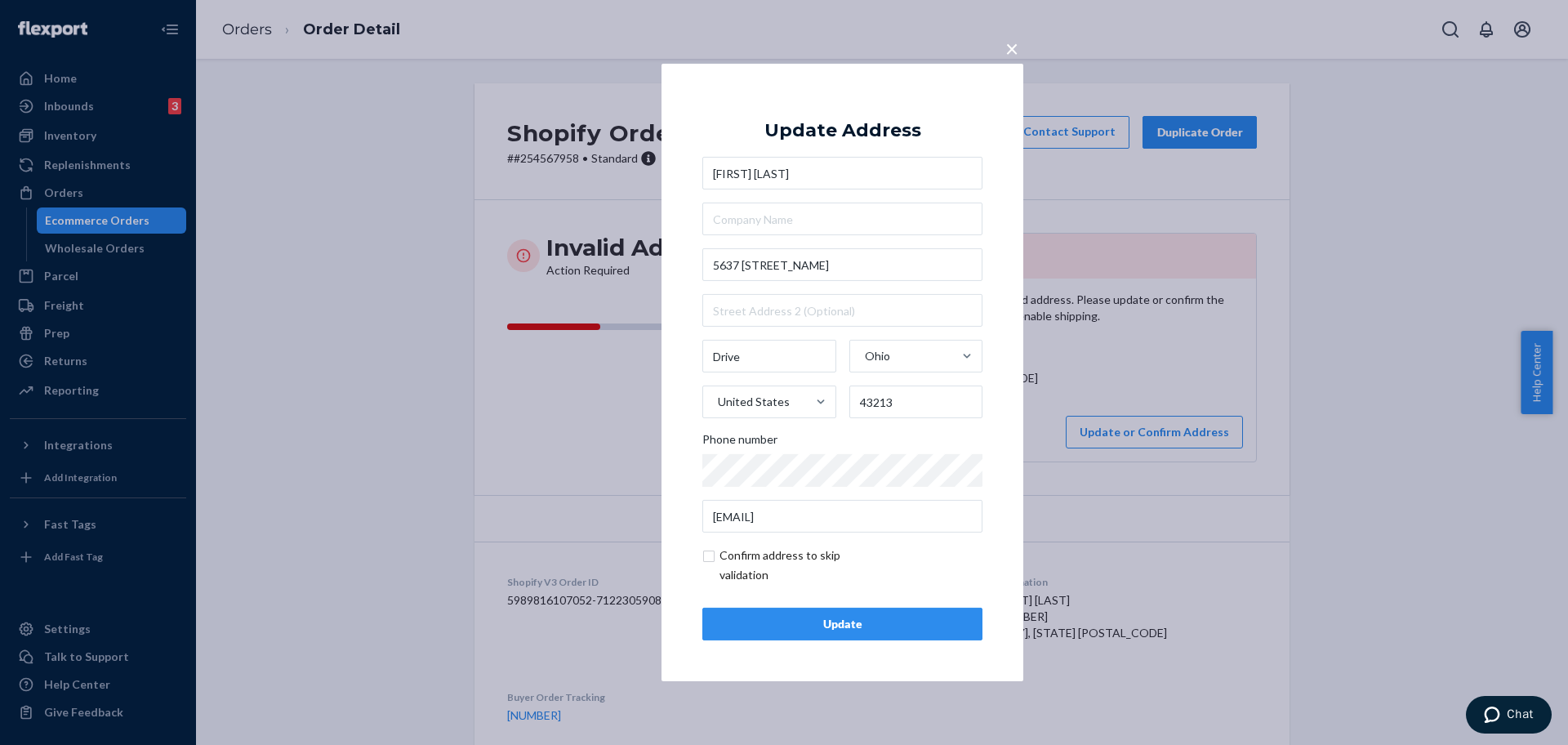 click on "Update" at bounding box center [842, 624] 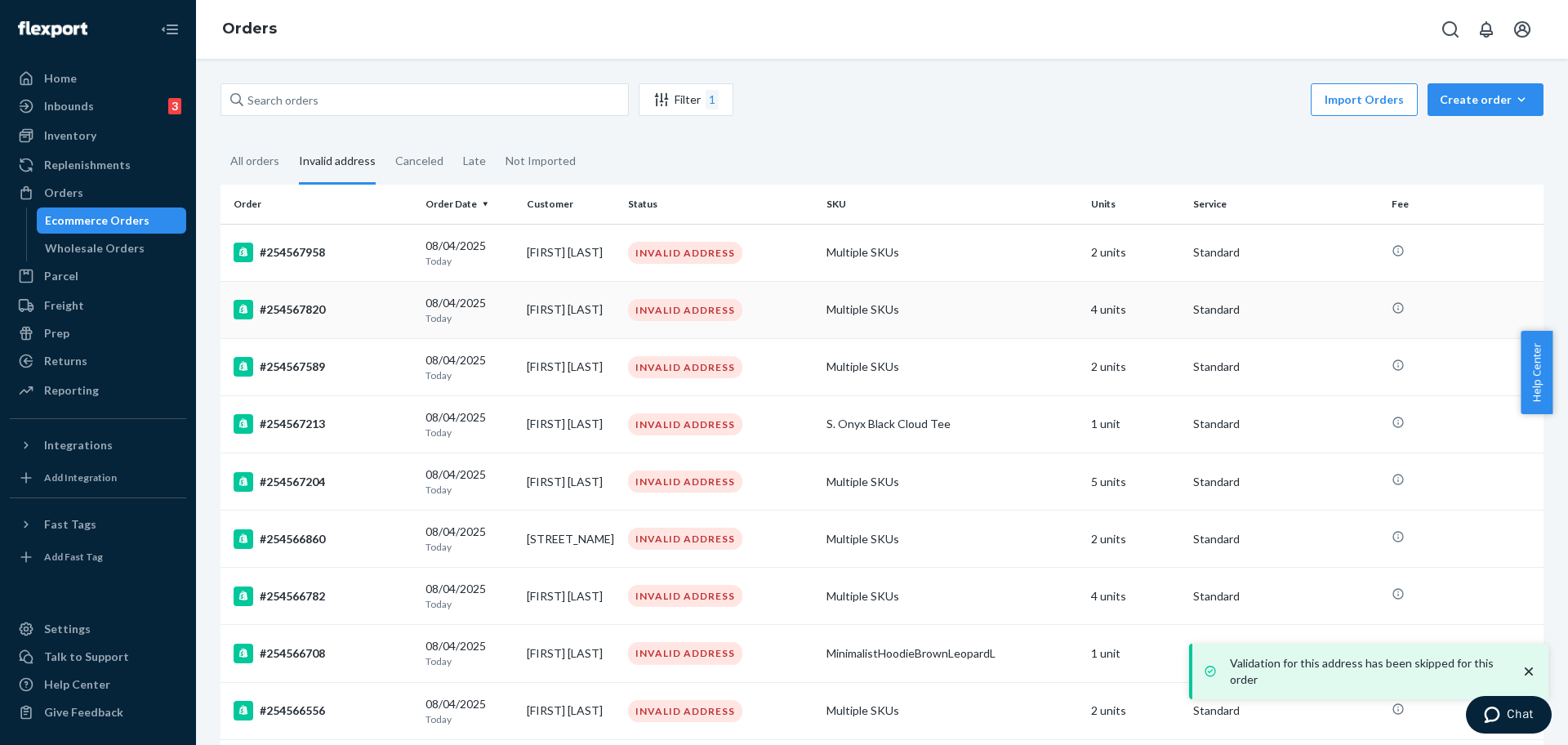 click on "#254567820" at bounding box center (323, 310) 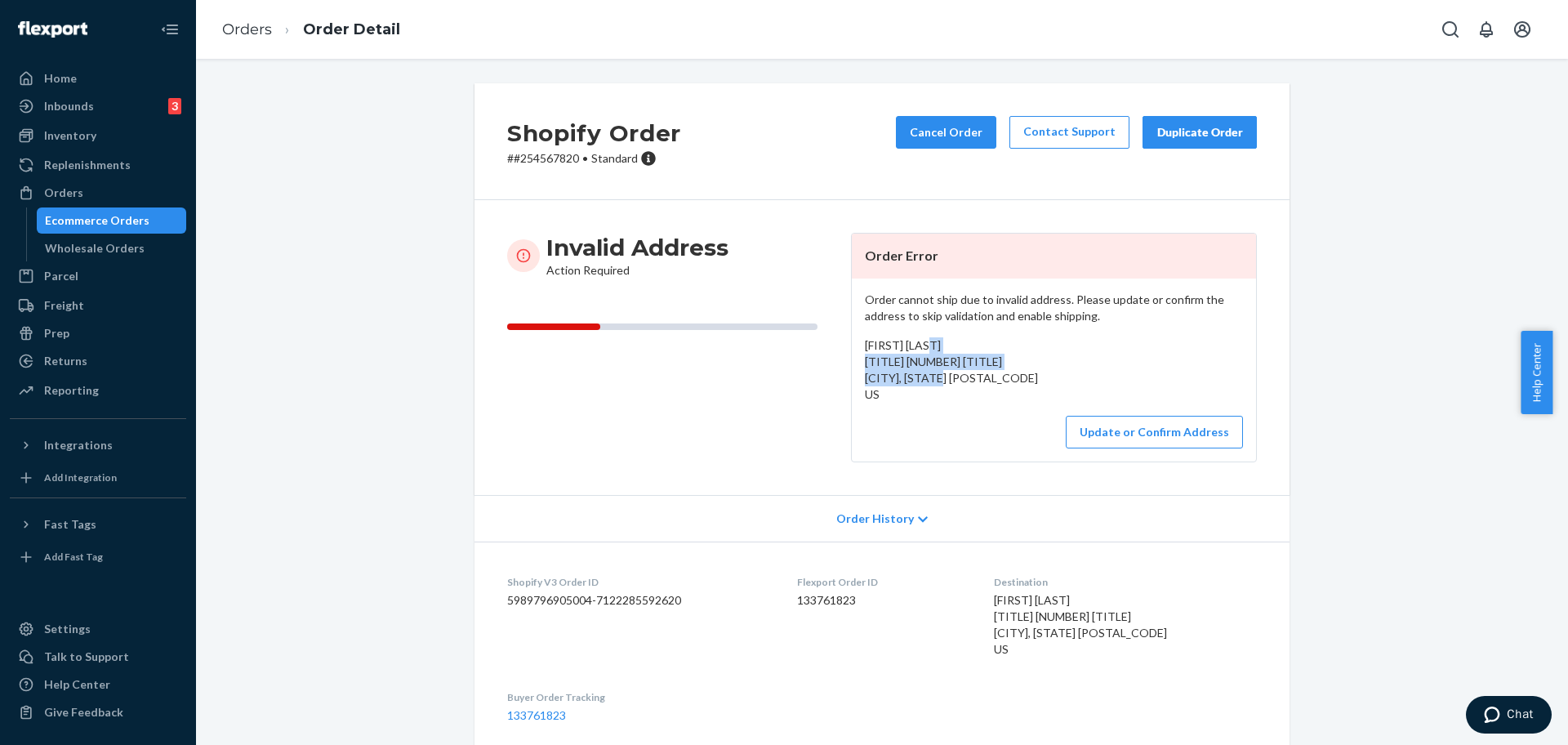 drag, startPoint x: 1005, startPoint y: 379, endPoint x: 849, endPoint y: 366, distance: 156.54073 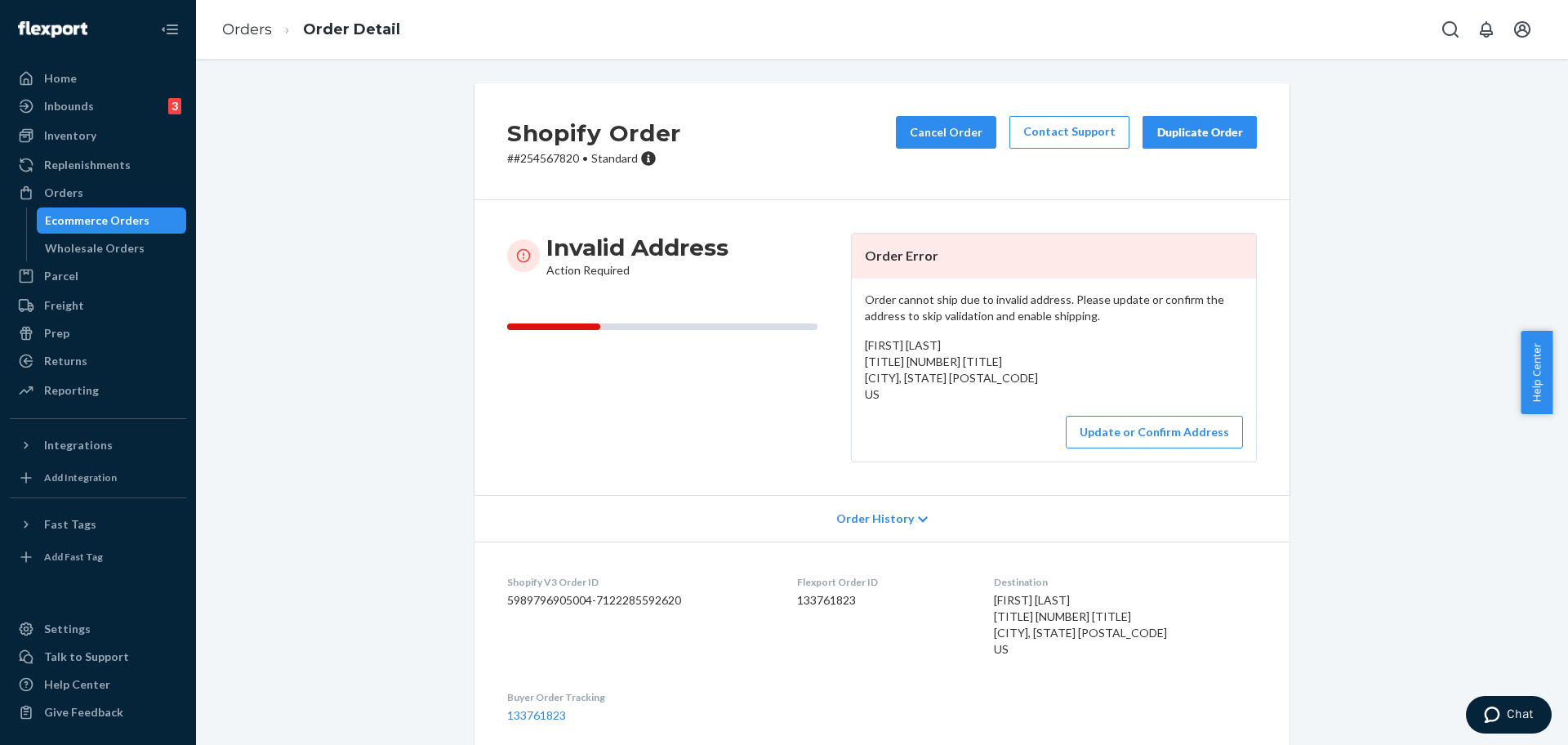 click on "# [NUMBER] • Standard" at bounding box center [594, 158] 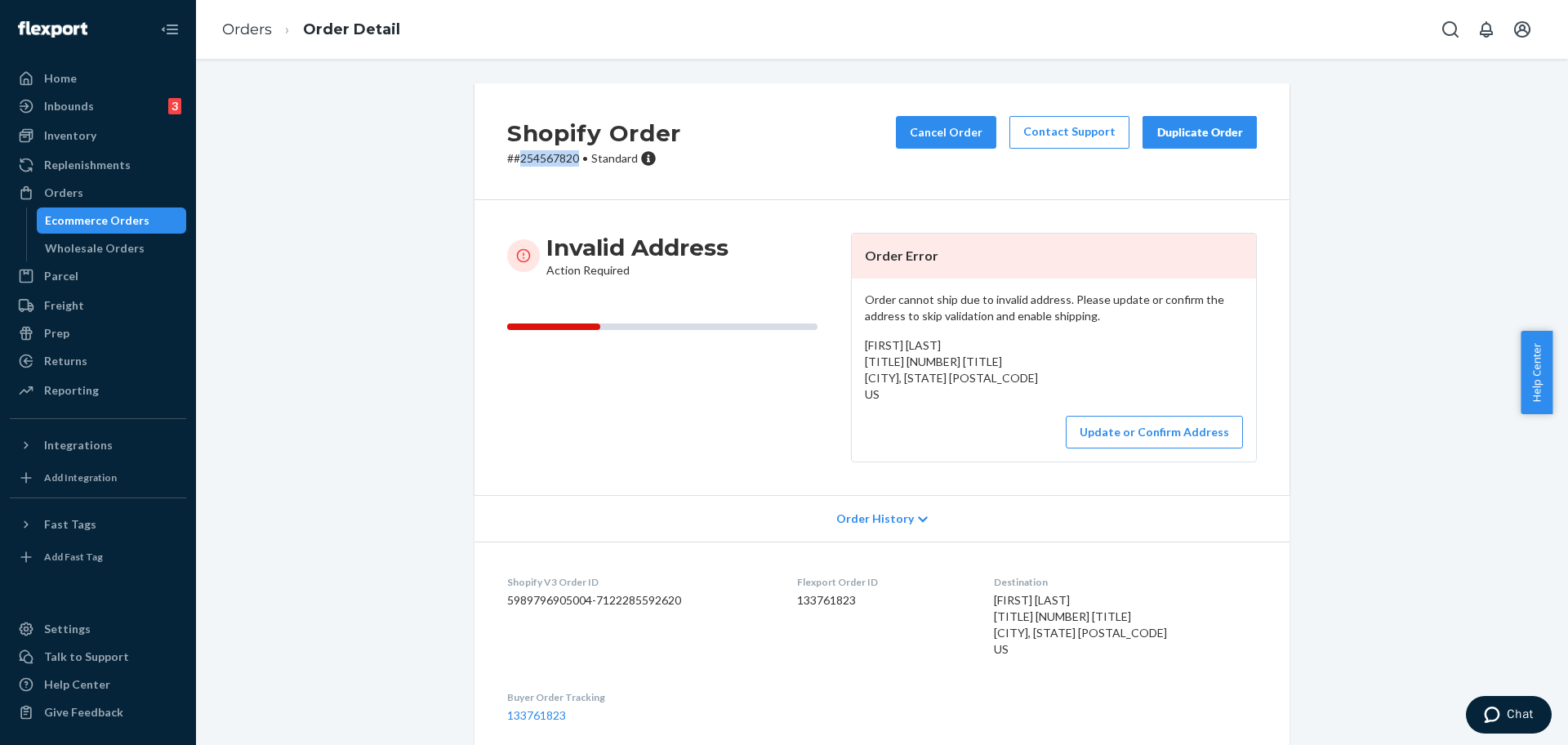 click on "# [NUMBER] • Standard" at bounding box center (594, 158) 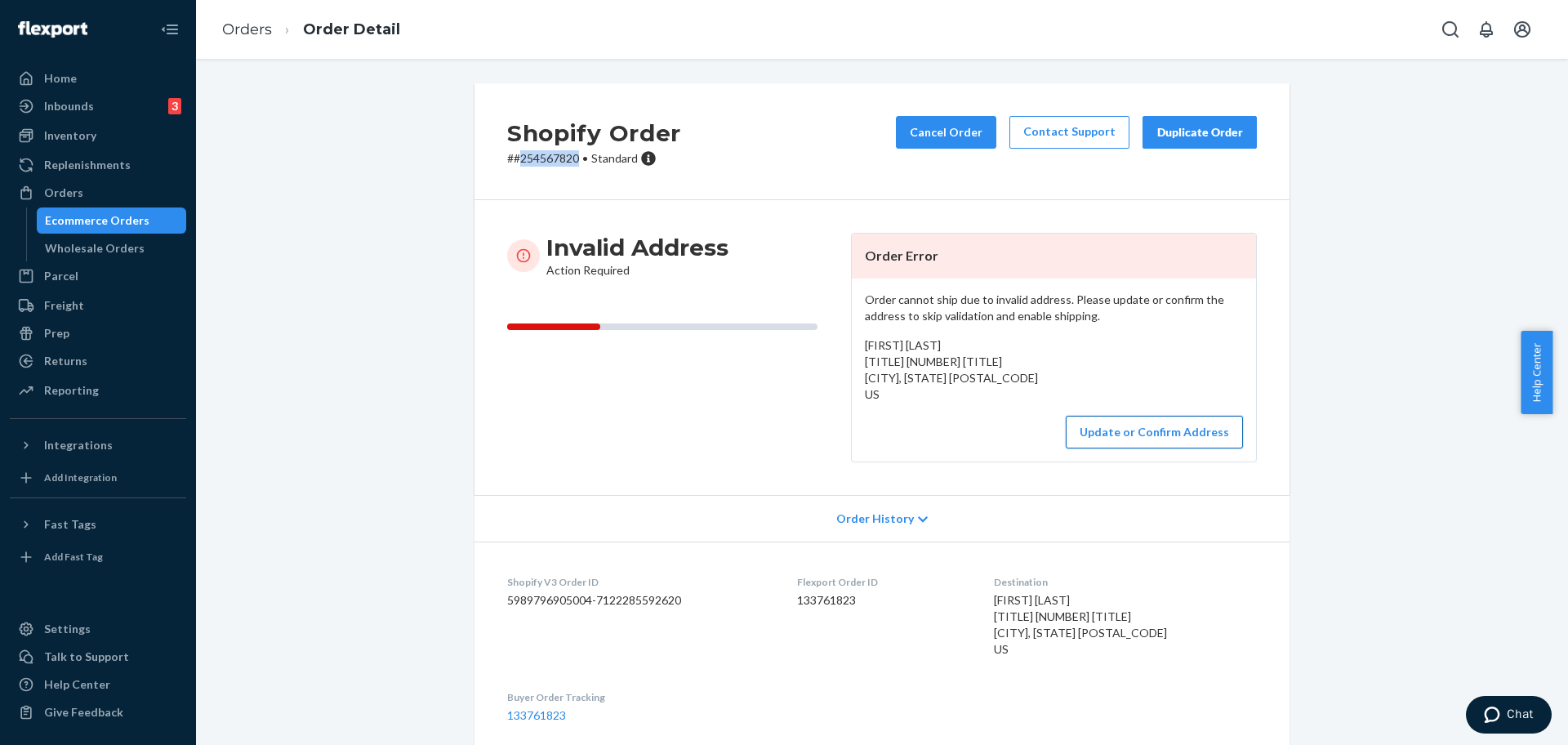 click on "Update or Confirm Address" at bounding box center [1154, 432] 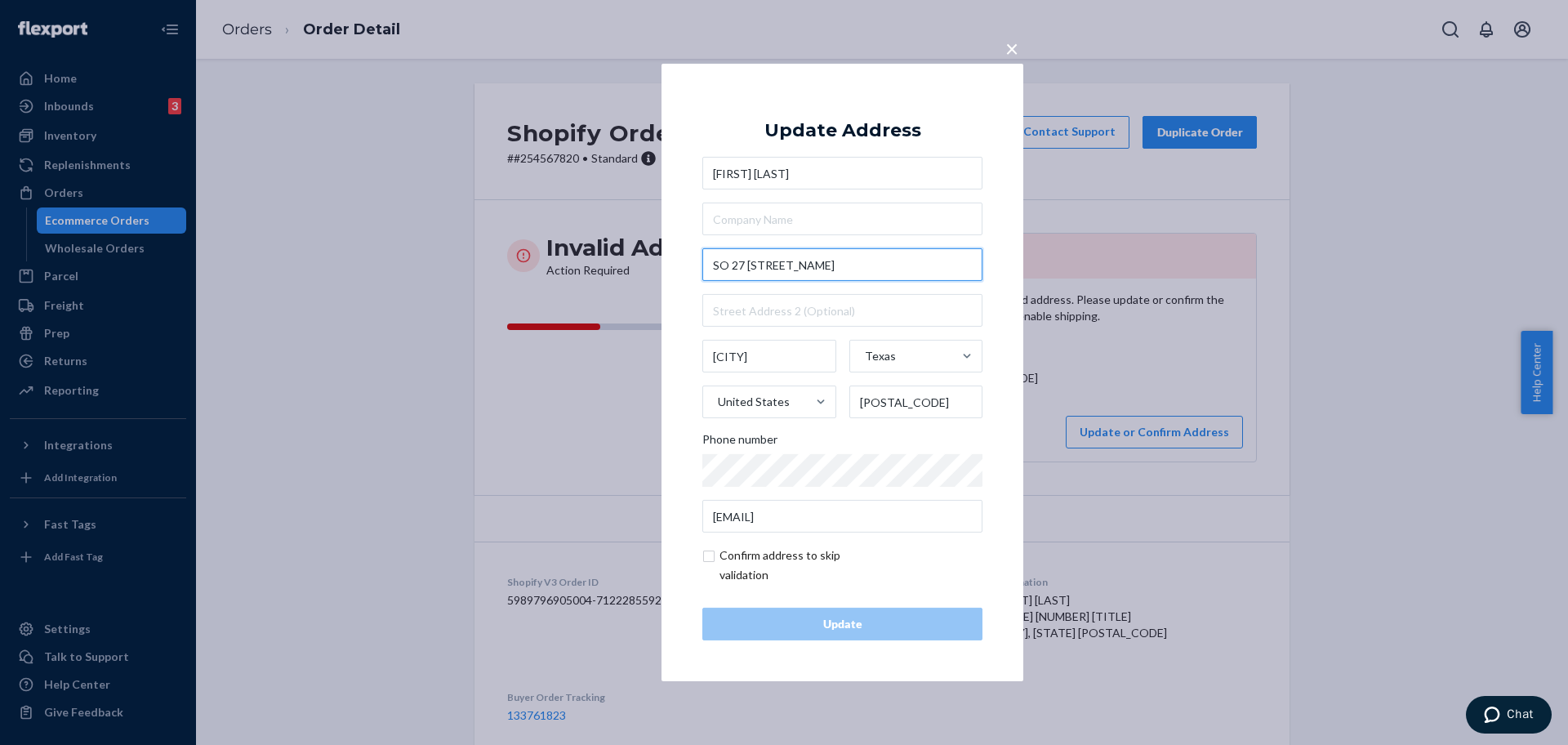 click on "SO 27 [STREET_NAME]" at bounding box center (842, 265) 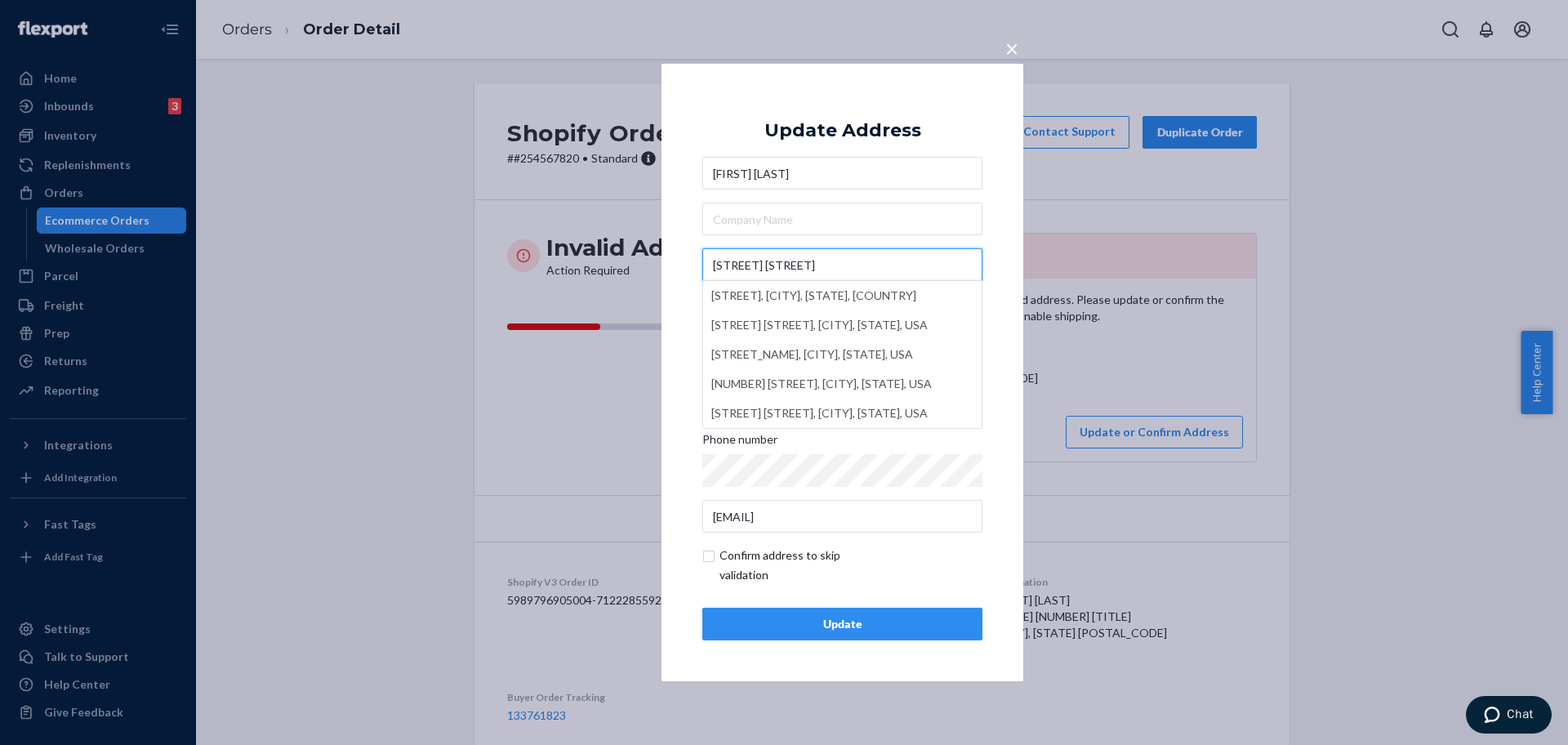 type on "[STREET] [STREET]" 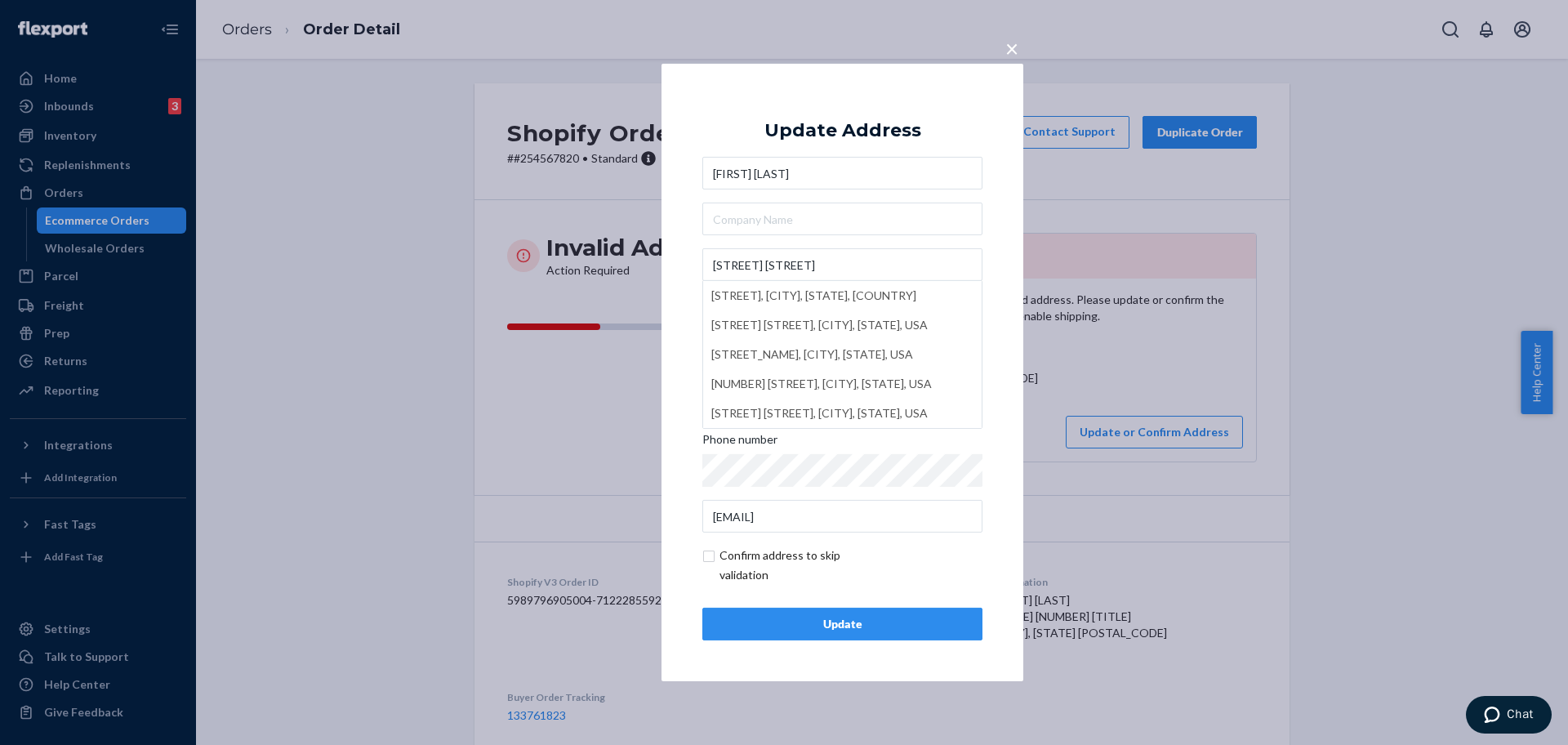 click on "Update" at bounding box center [842, 624] 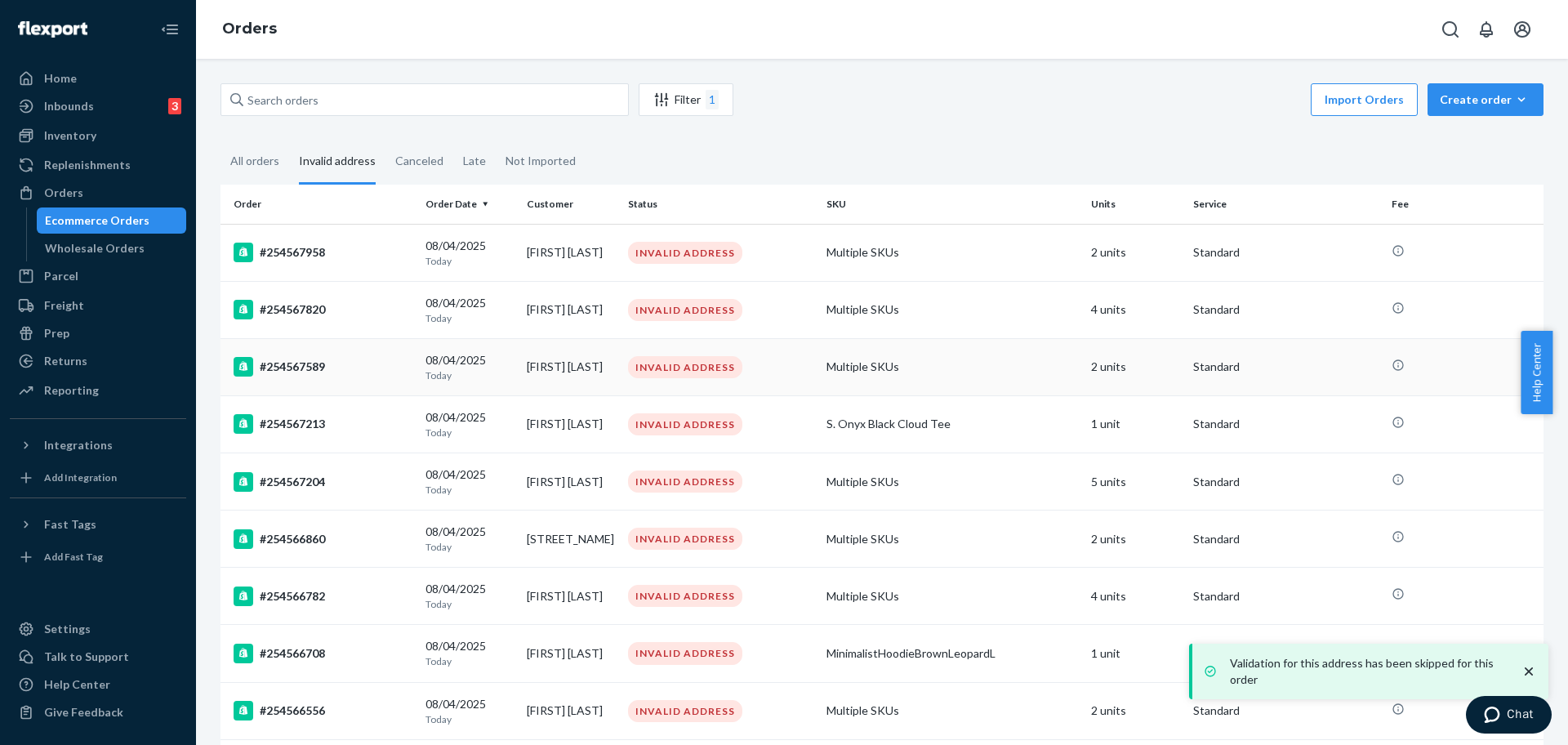click on "#254567589" at bounding box center (323, 367) 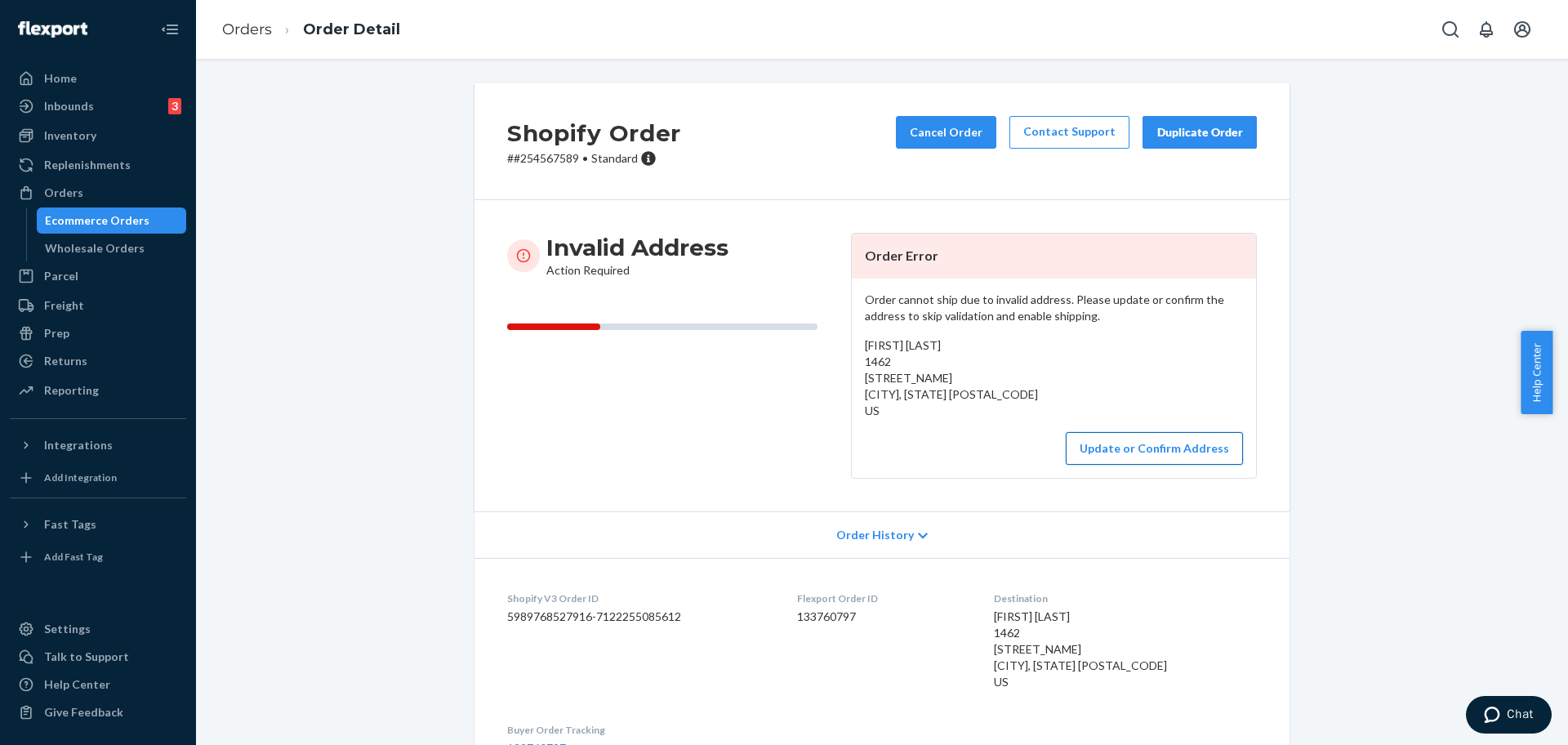 click on "Update or Confirm Address" at bounding box center (1154, 448) 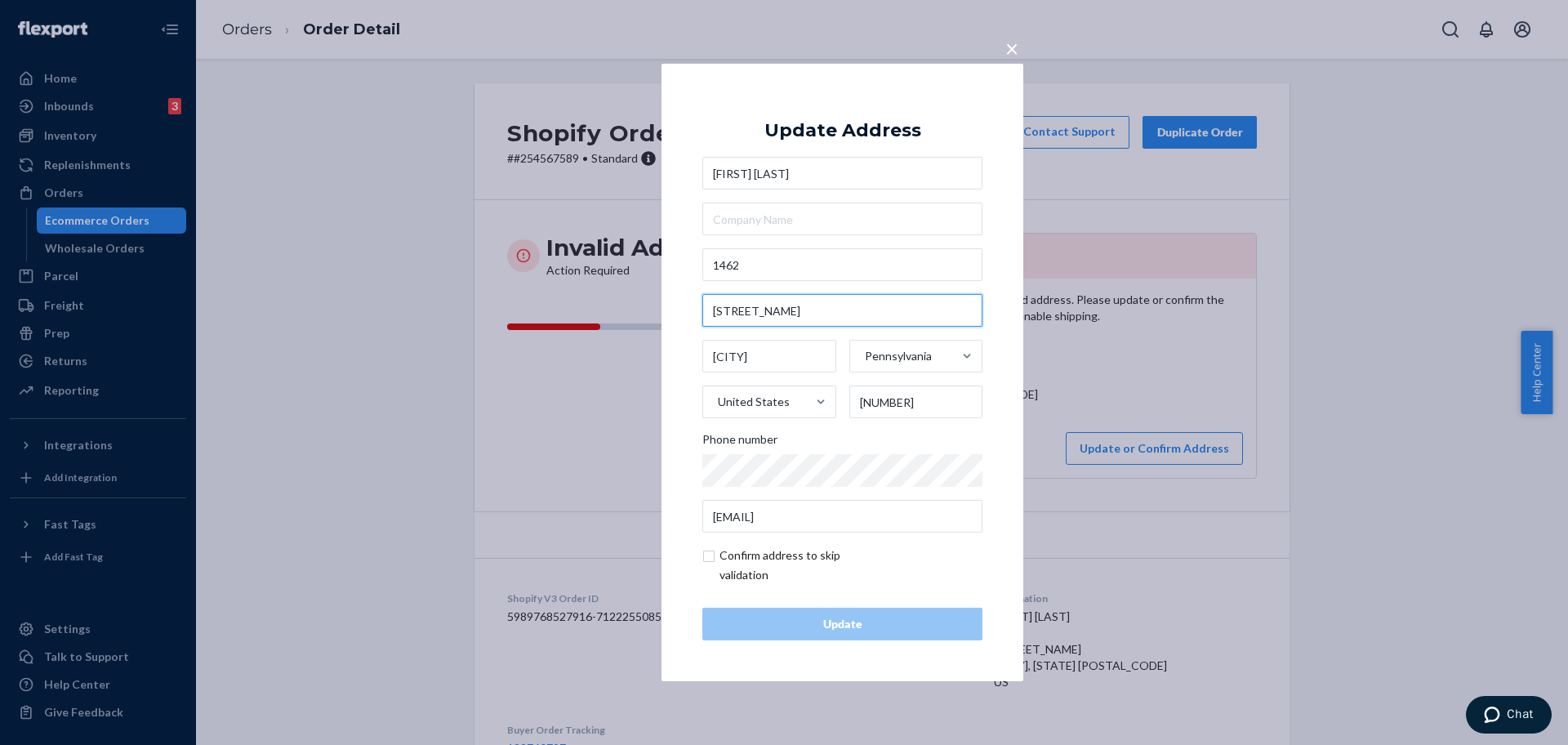 click on "[STREET_NAME]" at bounding box center [842, 310] 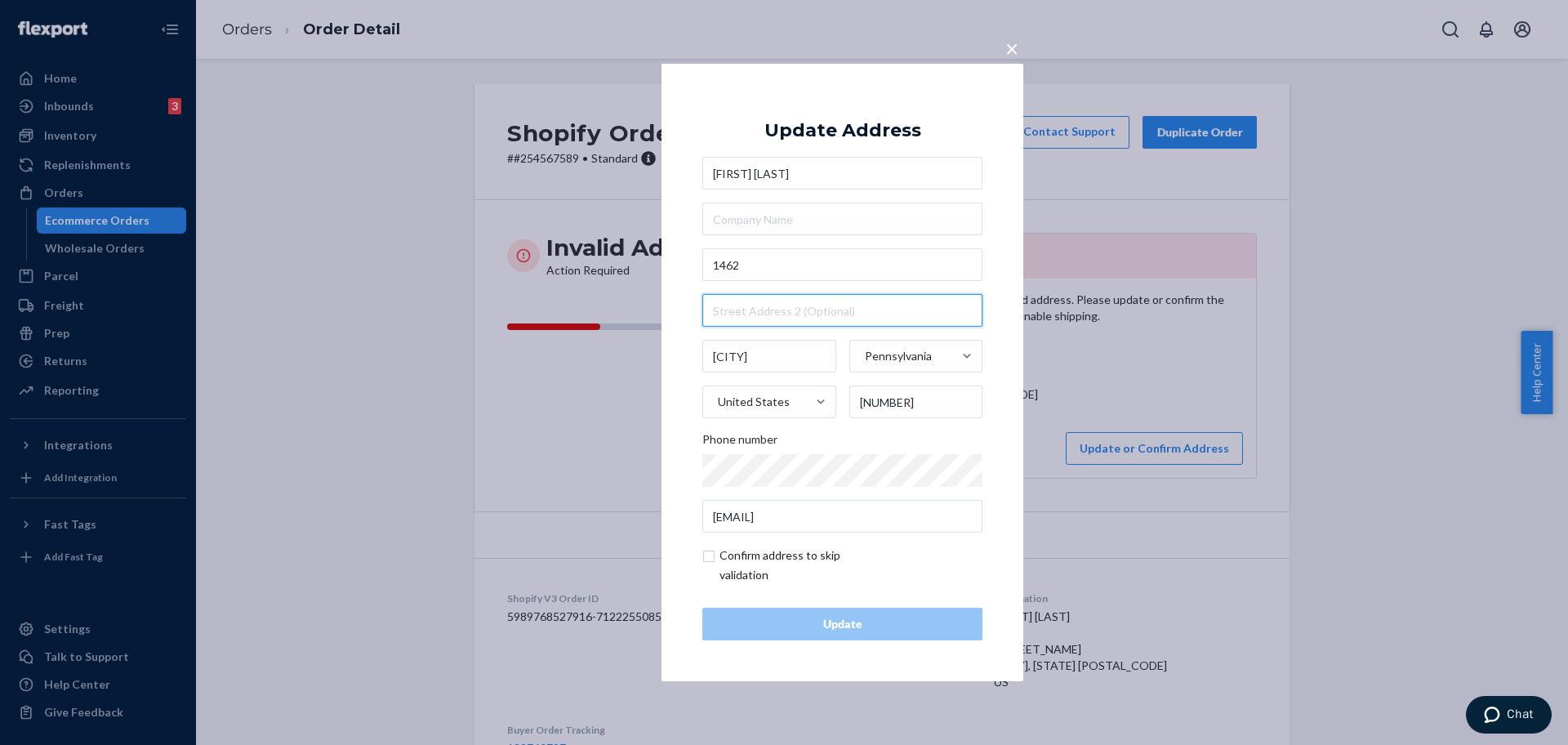 type 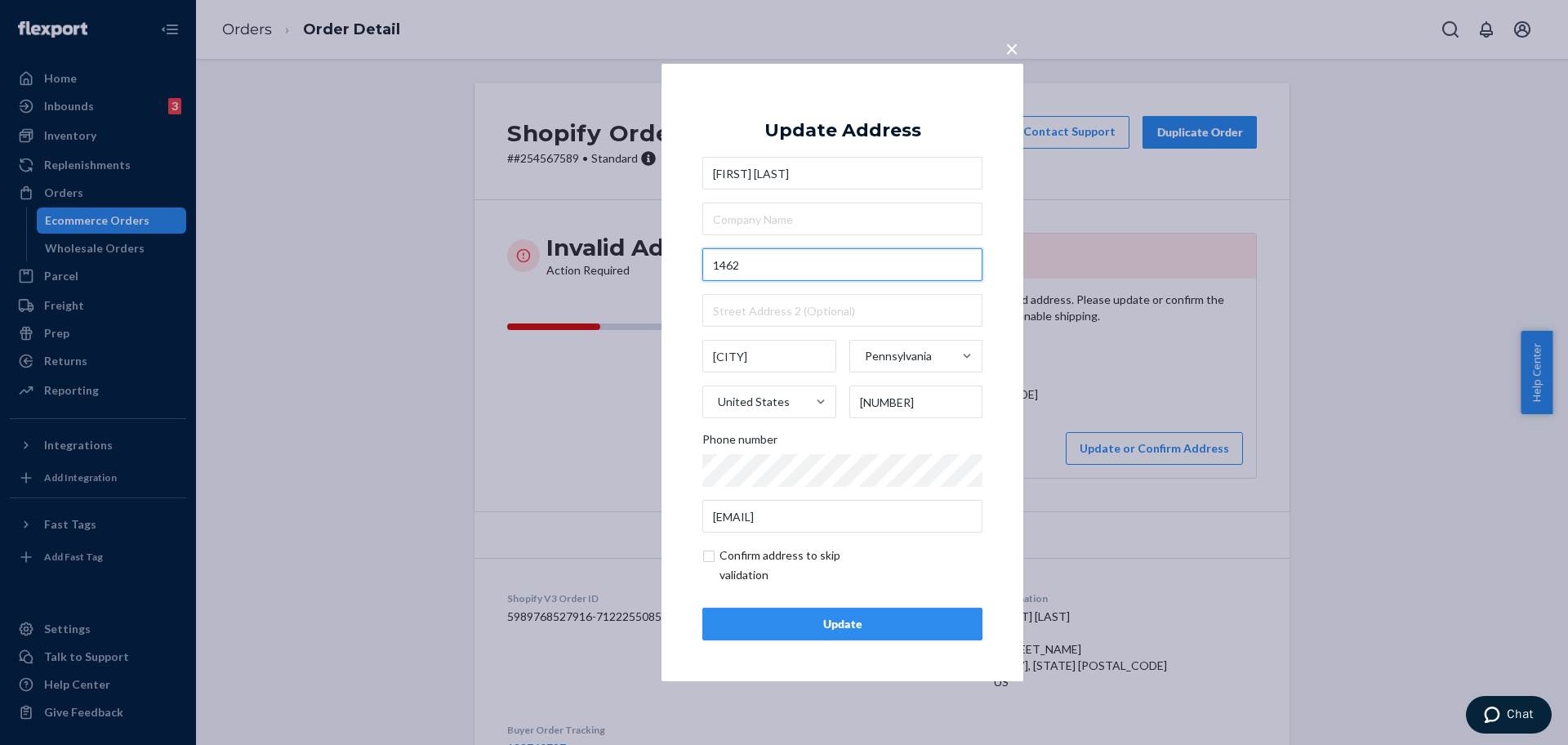 click on "1462" at bounding box center [842, 265] 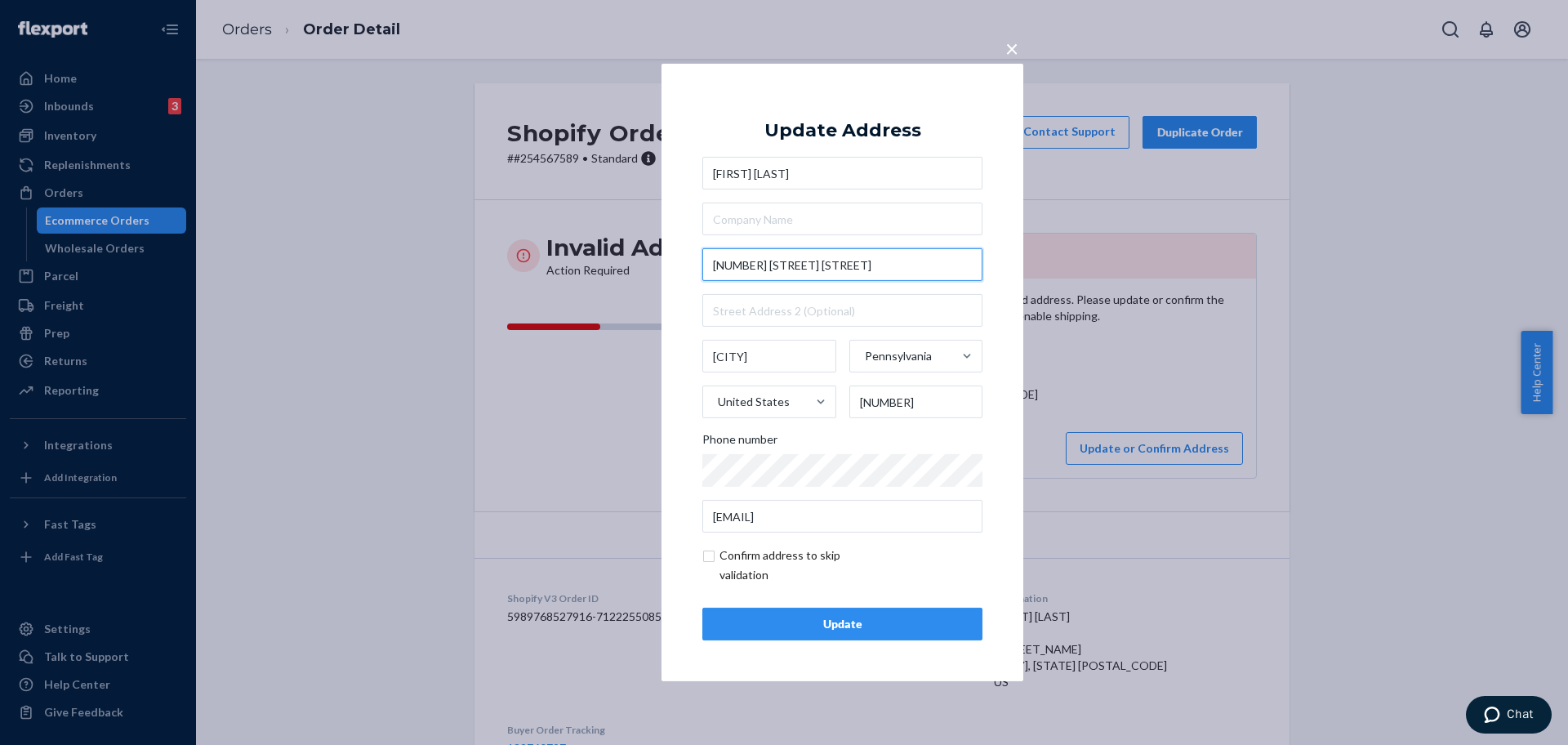 type on "[NUMBER] [STREET] [STREET]" 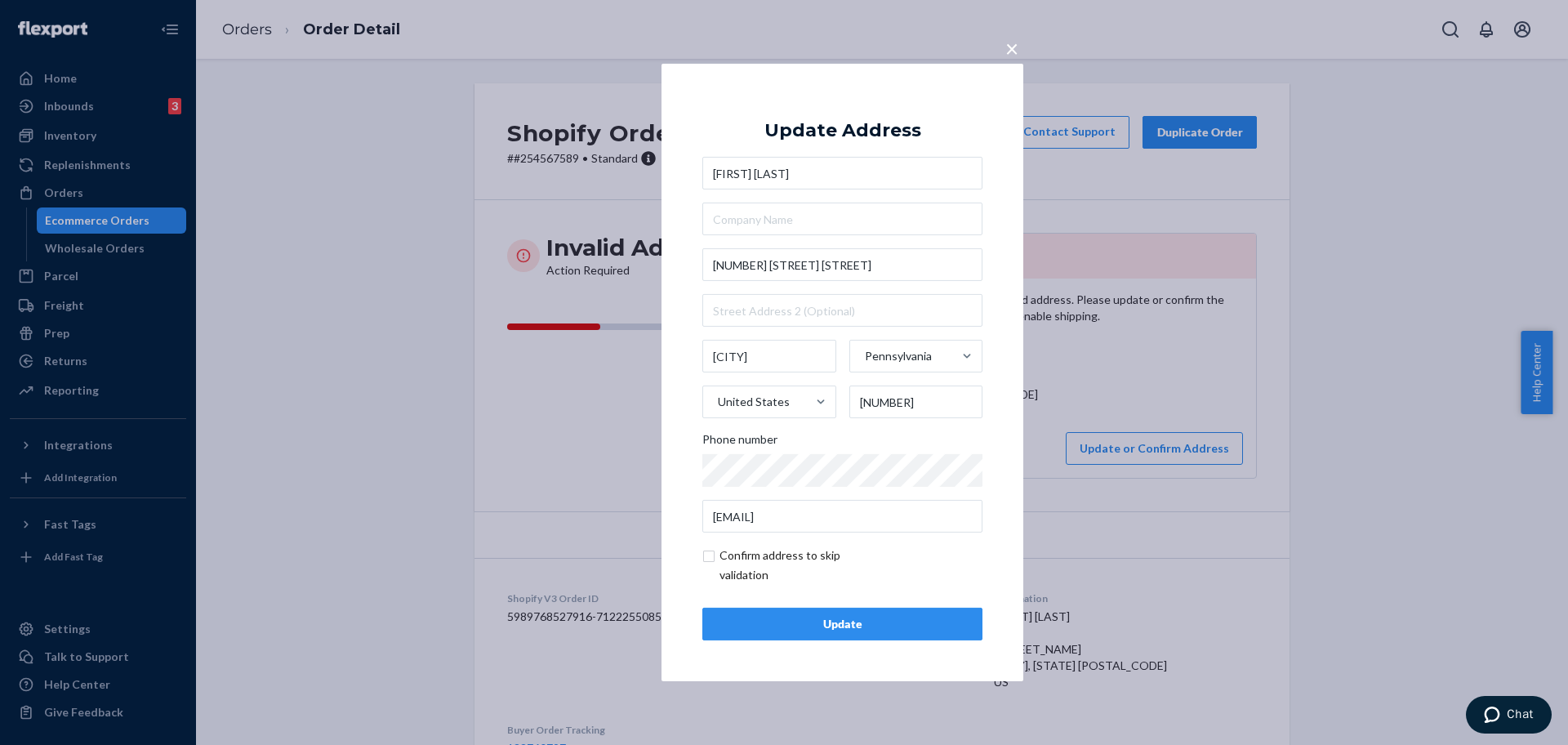 click on "Update" at bounding box center (842, 624) 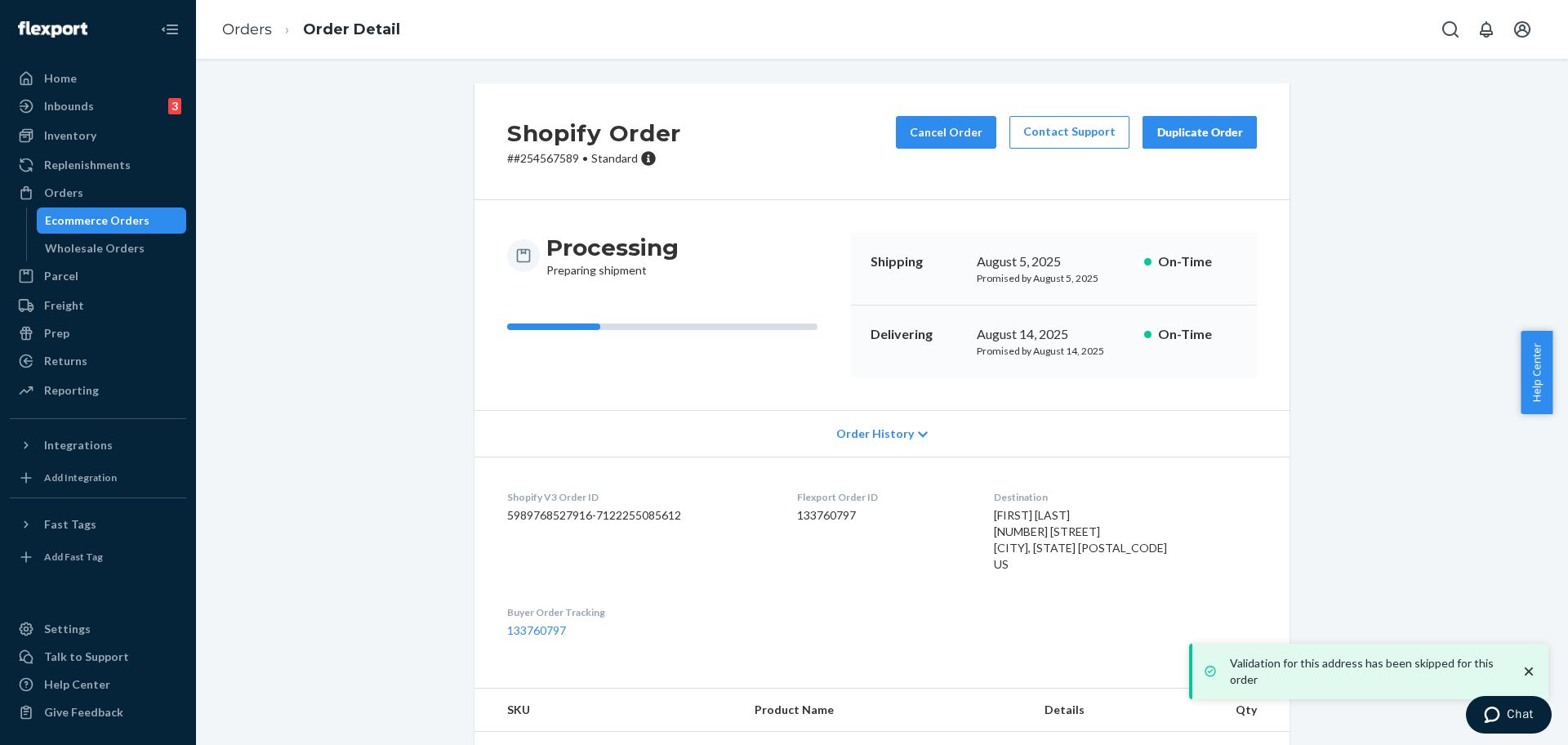 click on "Order History" at bounding box center (882, 433) 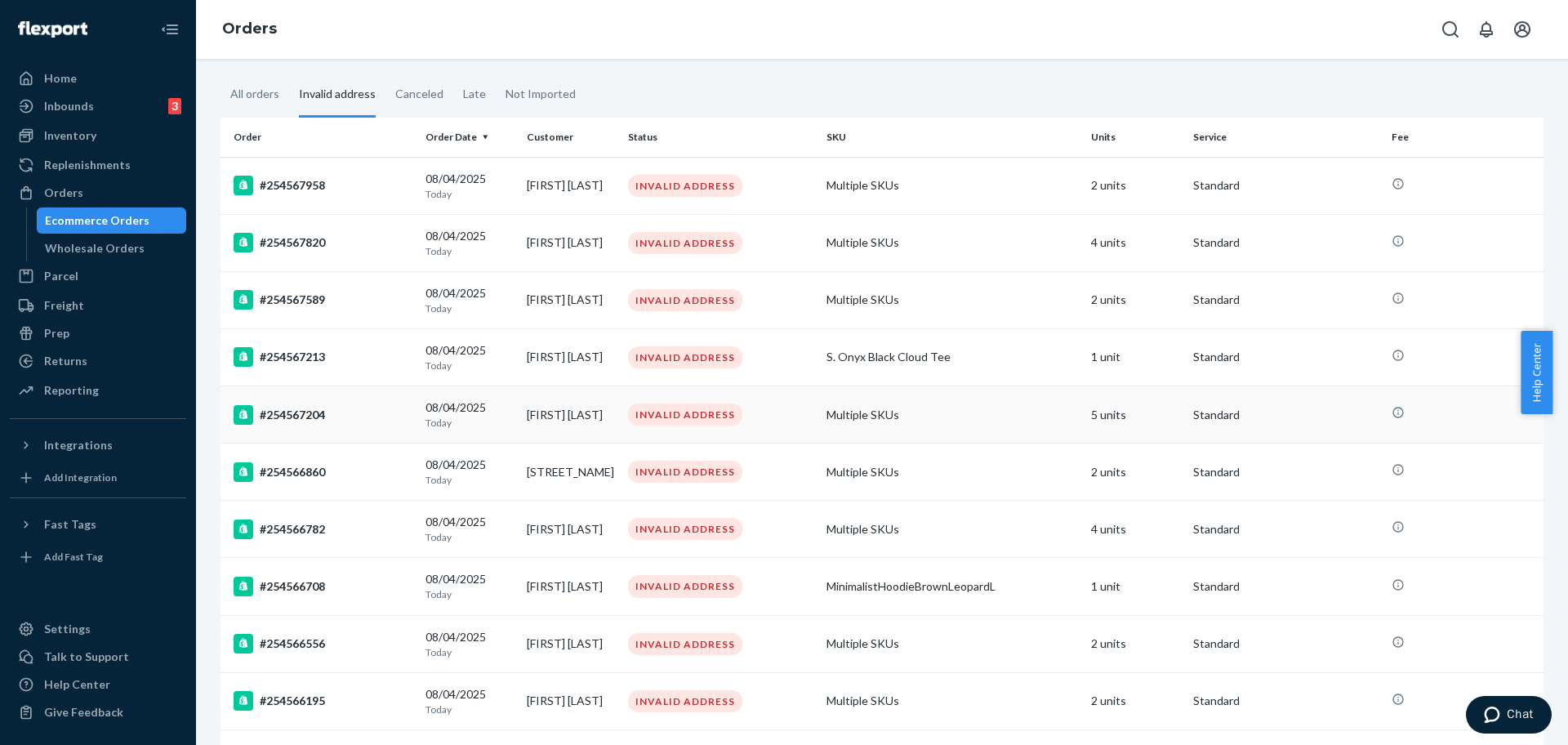 scroll, scrollTop: 102, scrollLeft: 0, axis: vertical 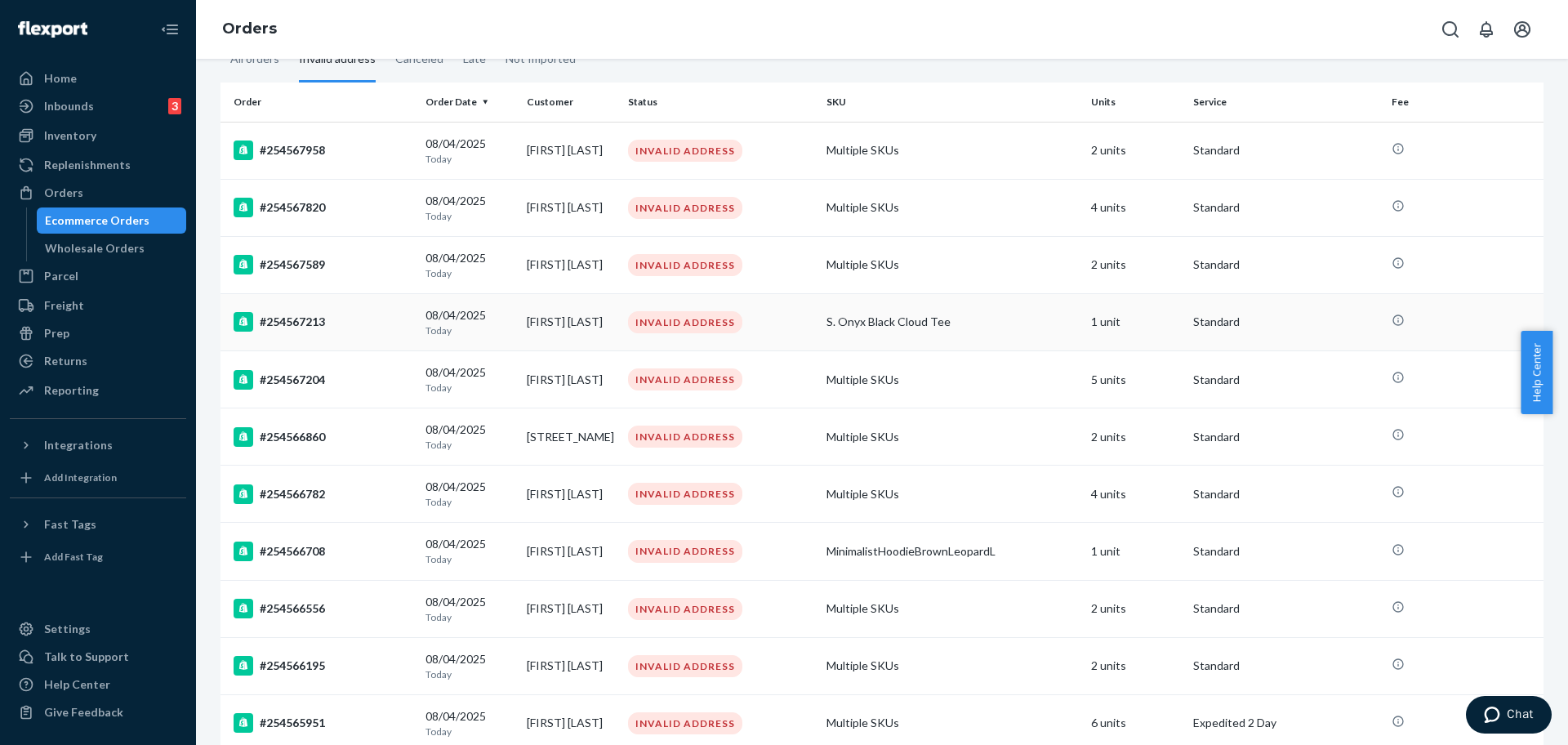 click on "#254567213" at bounding box center [323, 322] 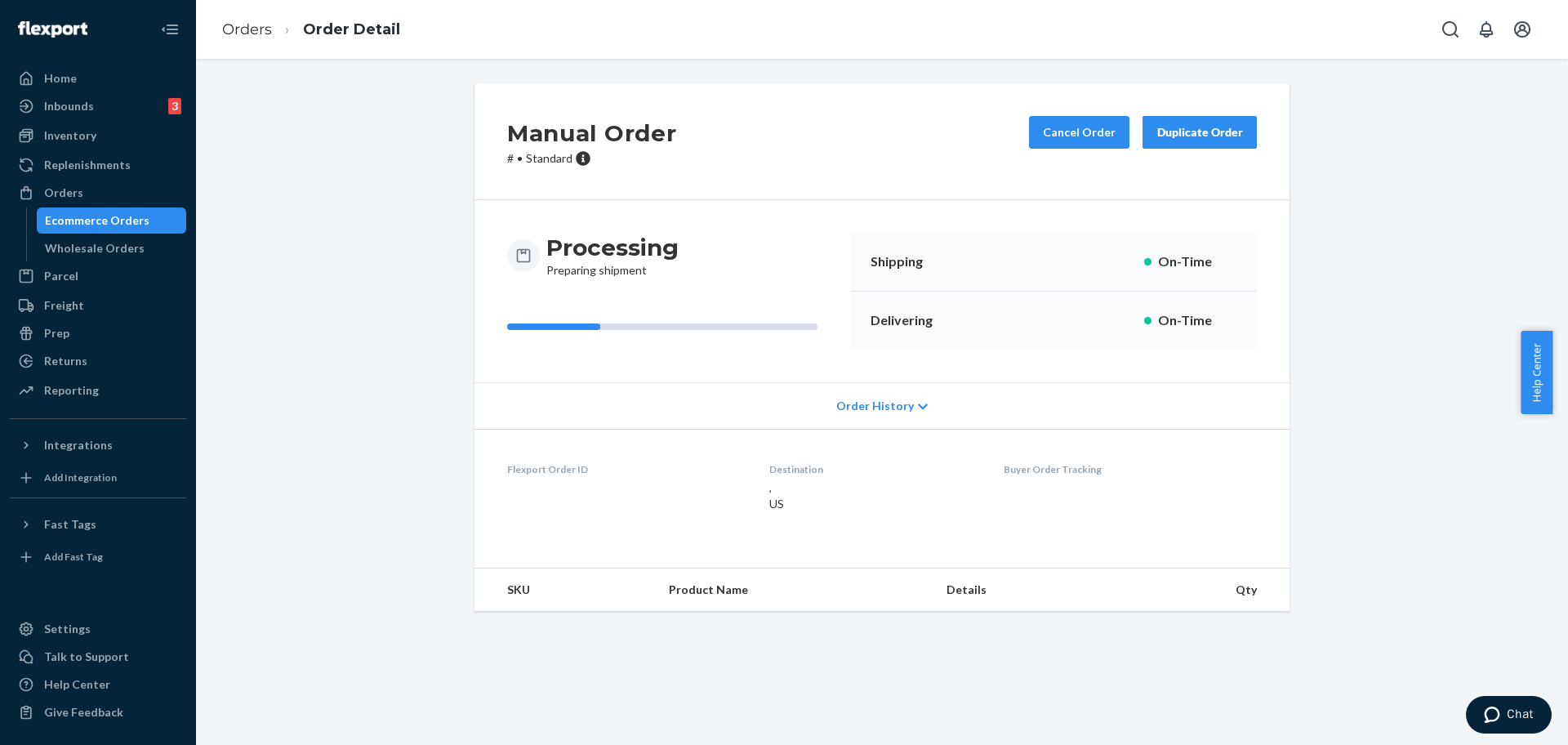 scroll, scrollTop: 0, scrollLeft: 0, axis: both 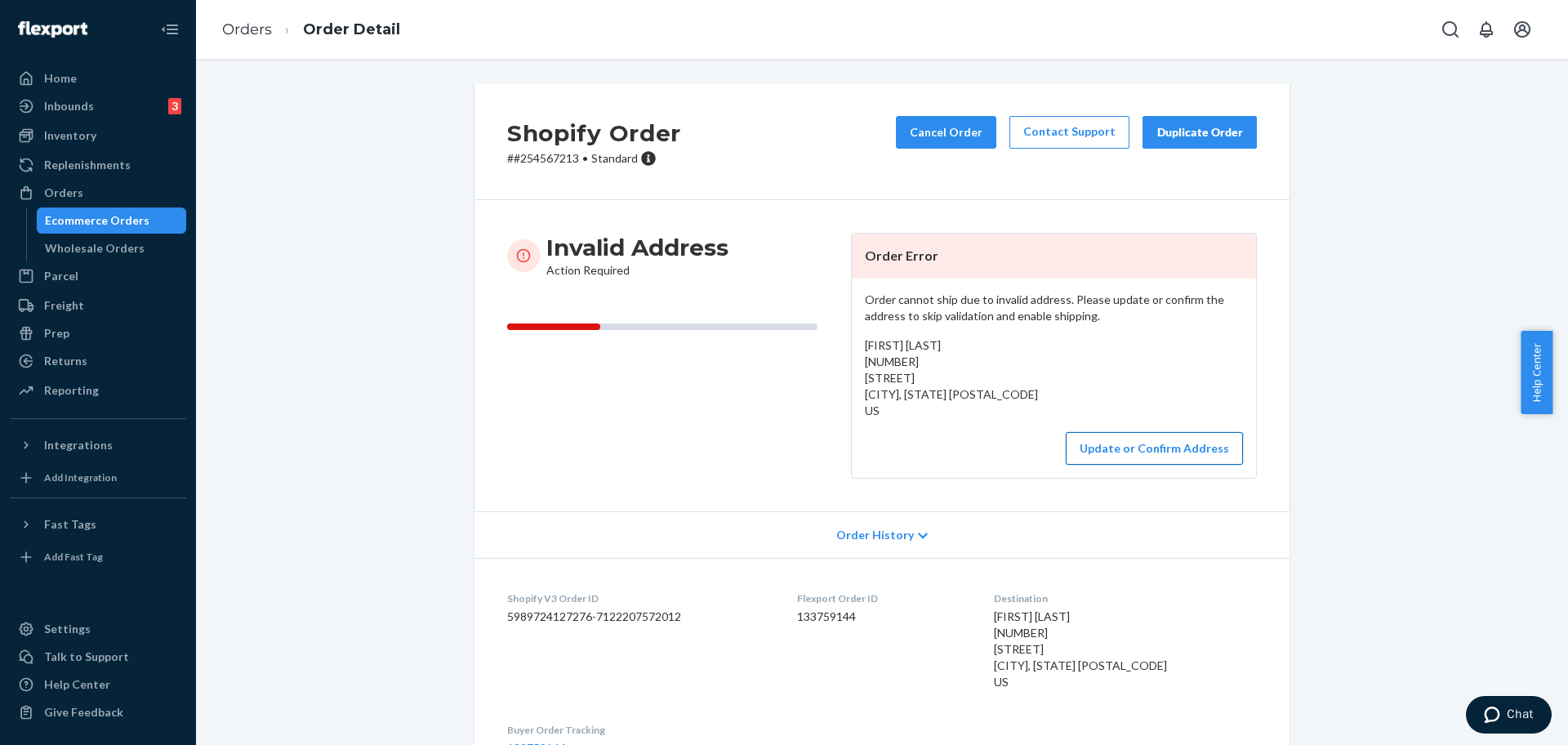 click on "Order cannot ship due to invalid address. Please update or confirm the address to skip validation and enable shipping. [FIRST] [LAST]
[NUMBER]
[STREET] [STREET]
[CITY], [STATE] [POSTAL_CODE]
US Update or Confirm Address" at bounding box center (1054, 378) 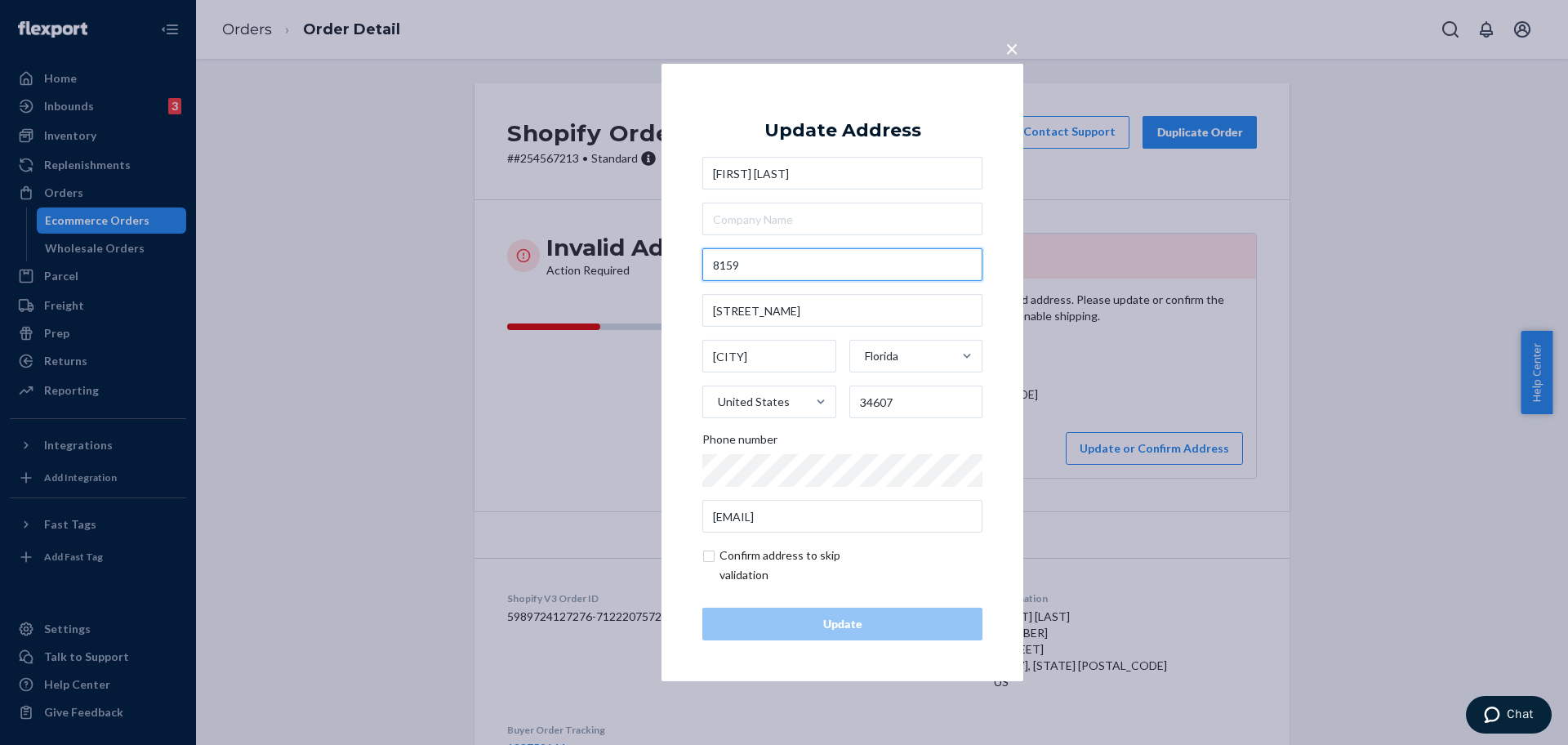 click on "8159" at bounding box center (842, 265) 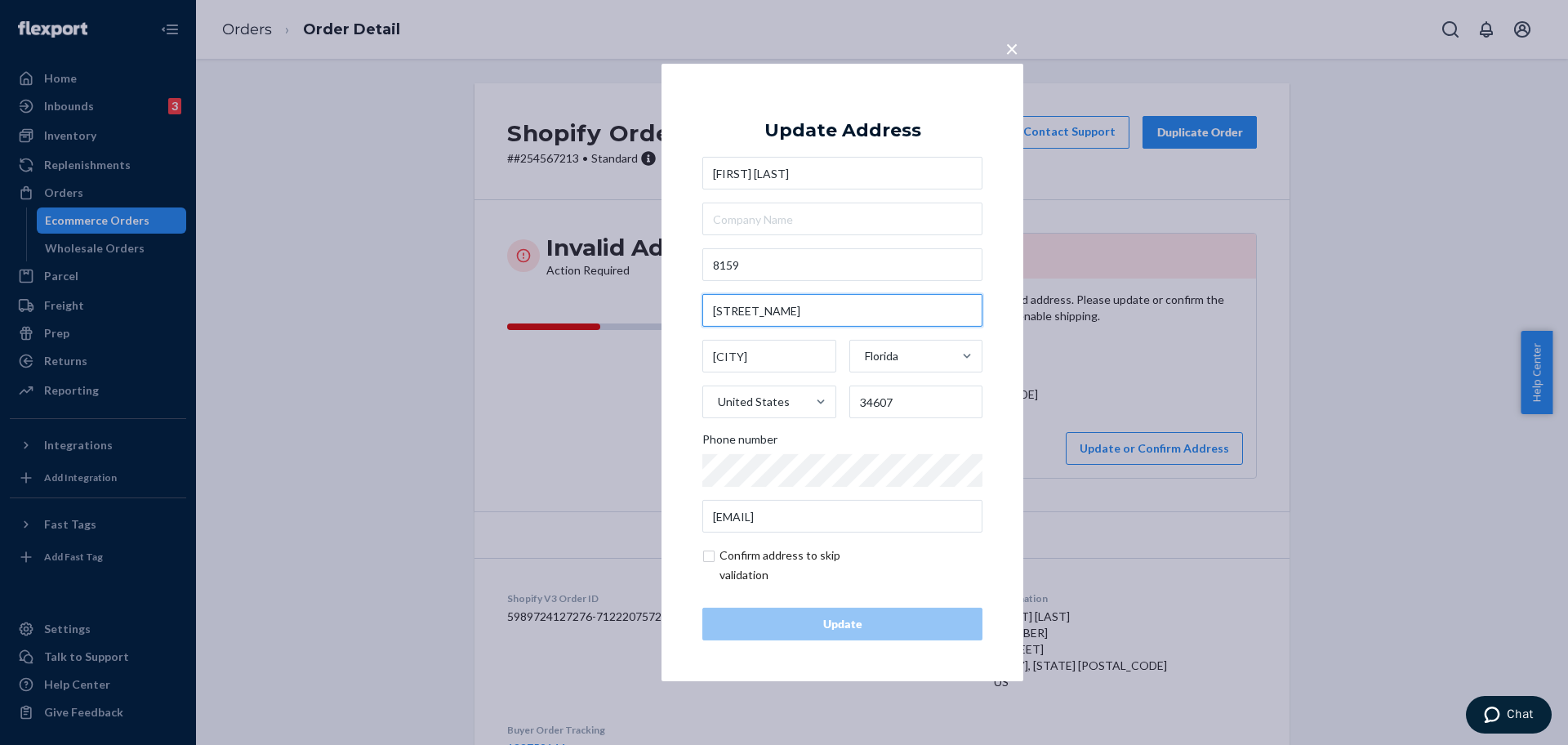 click on "[STREET_NAME]" at bounding box center (842, 310) 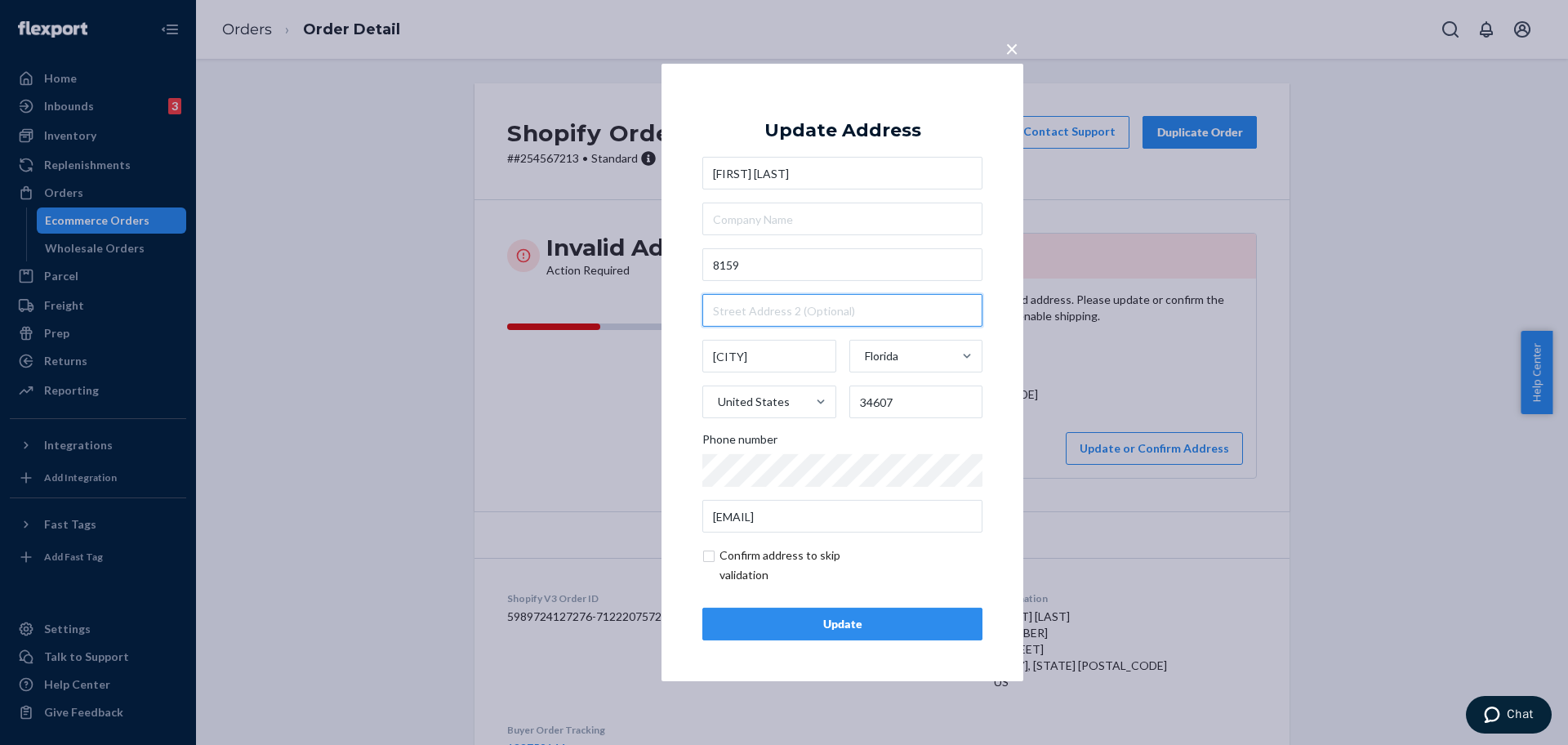type 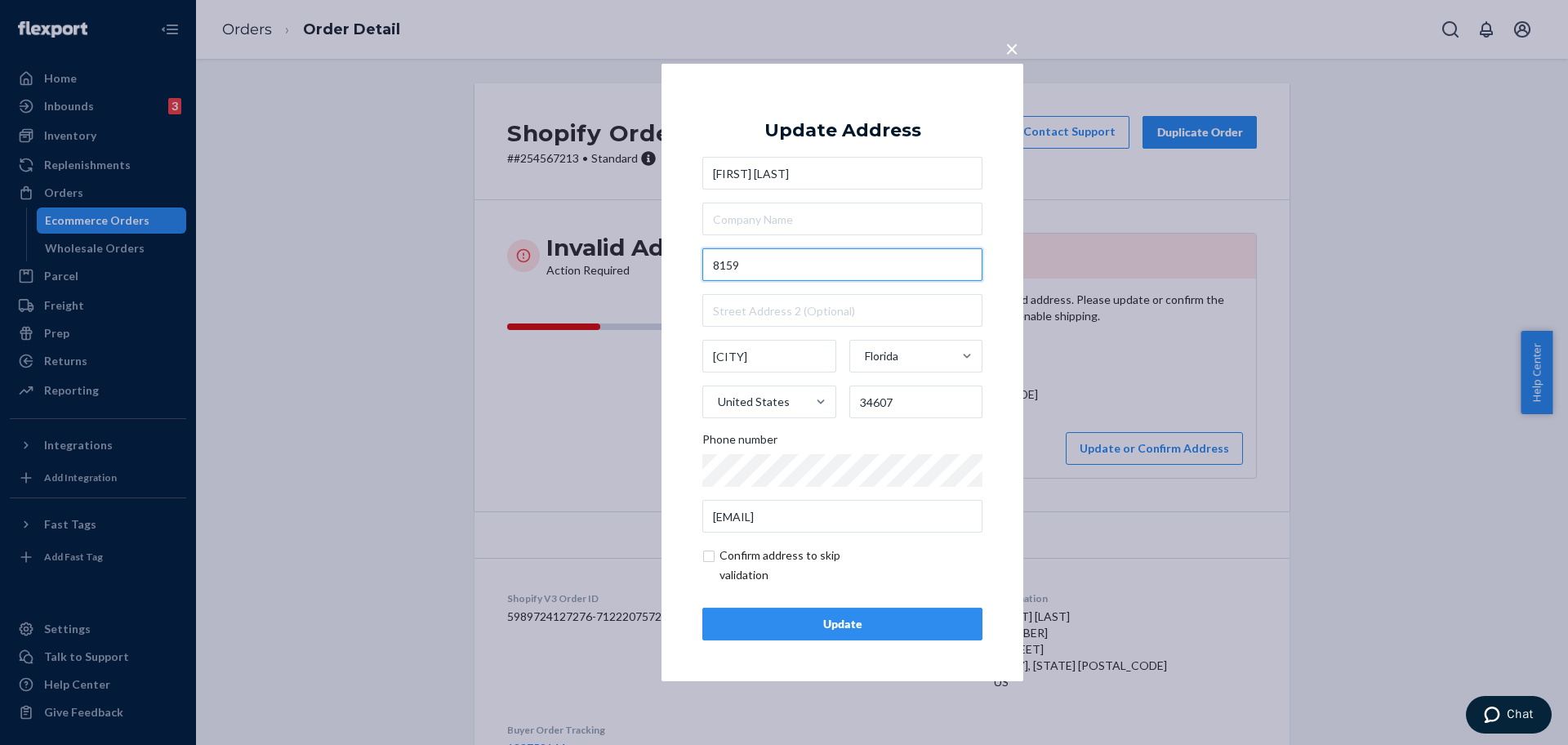 click on "8159" at bounding box center [842, 265] 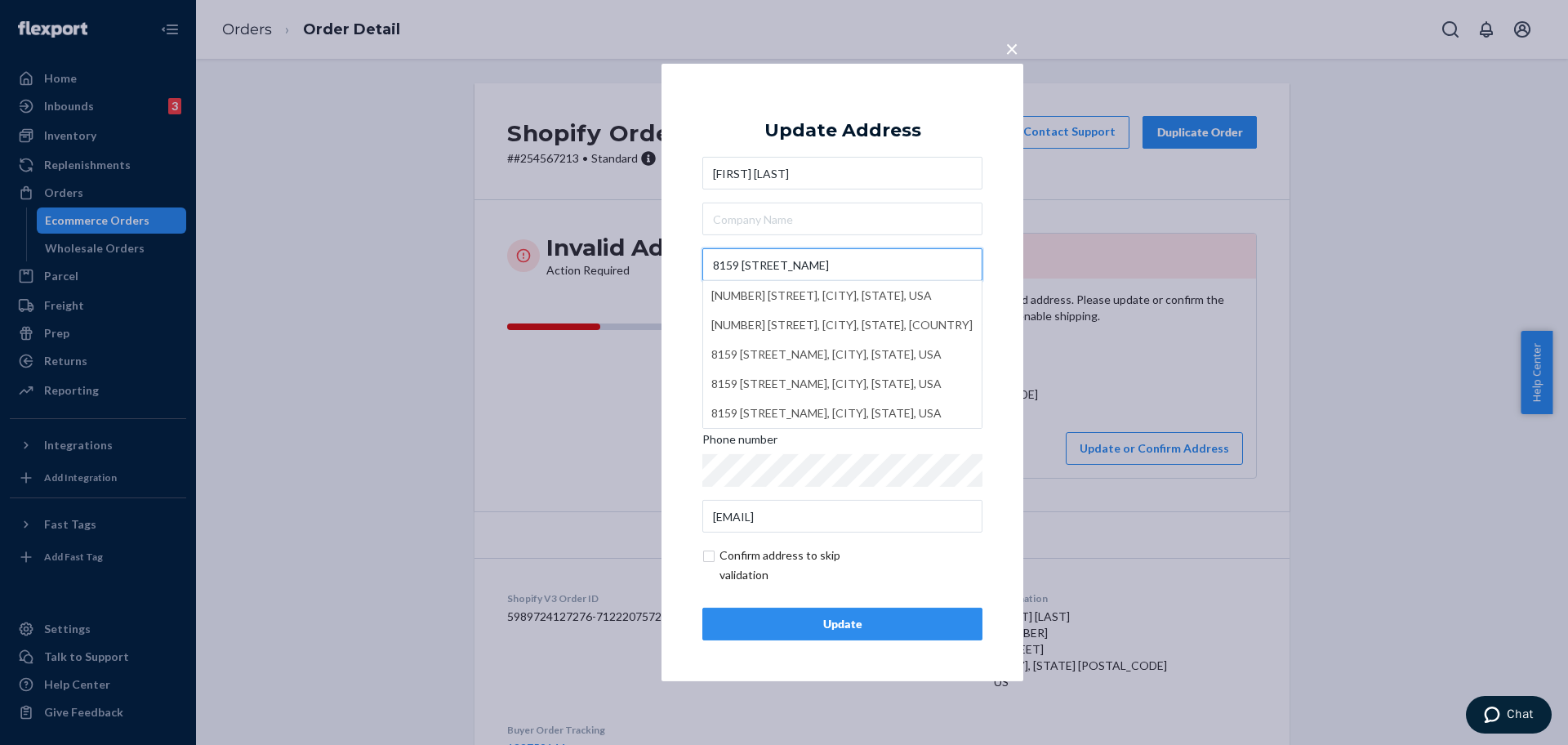 type on "8159 [STREET_NAME]" 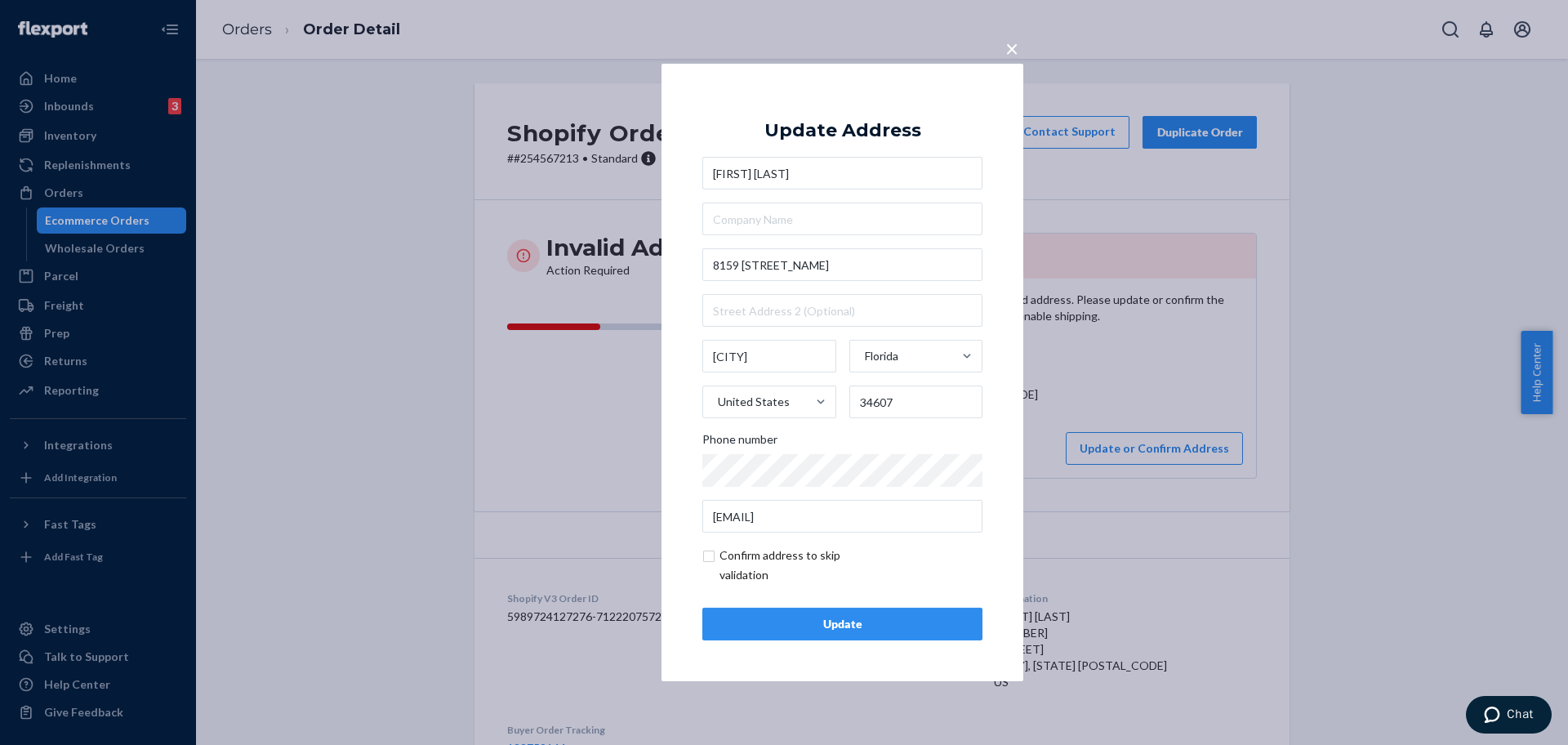click on "Update" at bounding box center (842, 624) 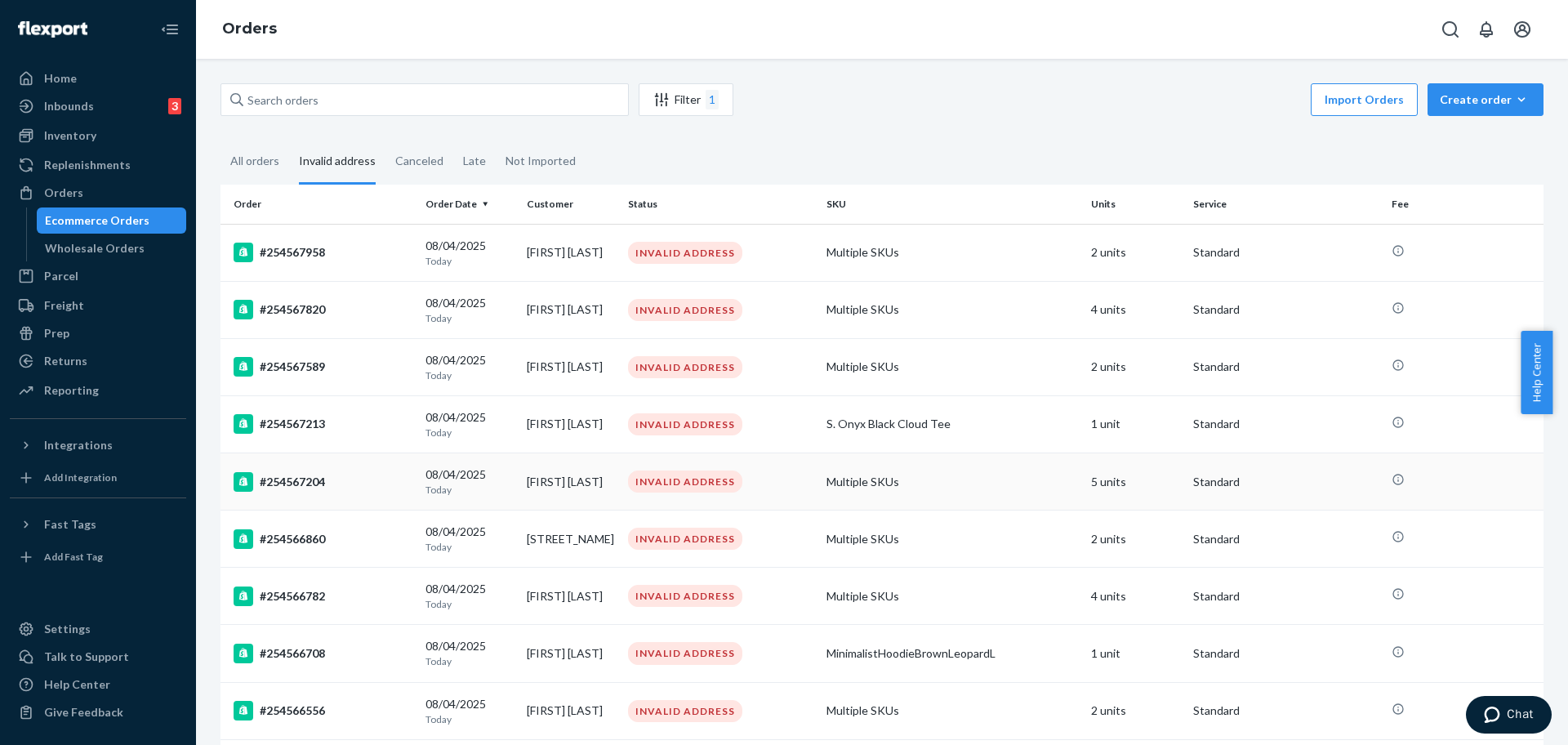 click on "#254567204" at bounding box center (323, 482) 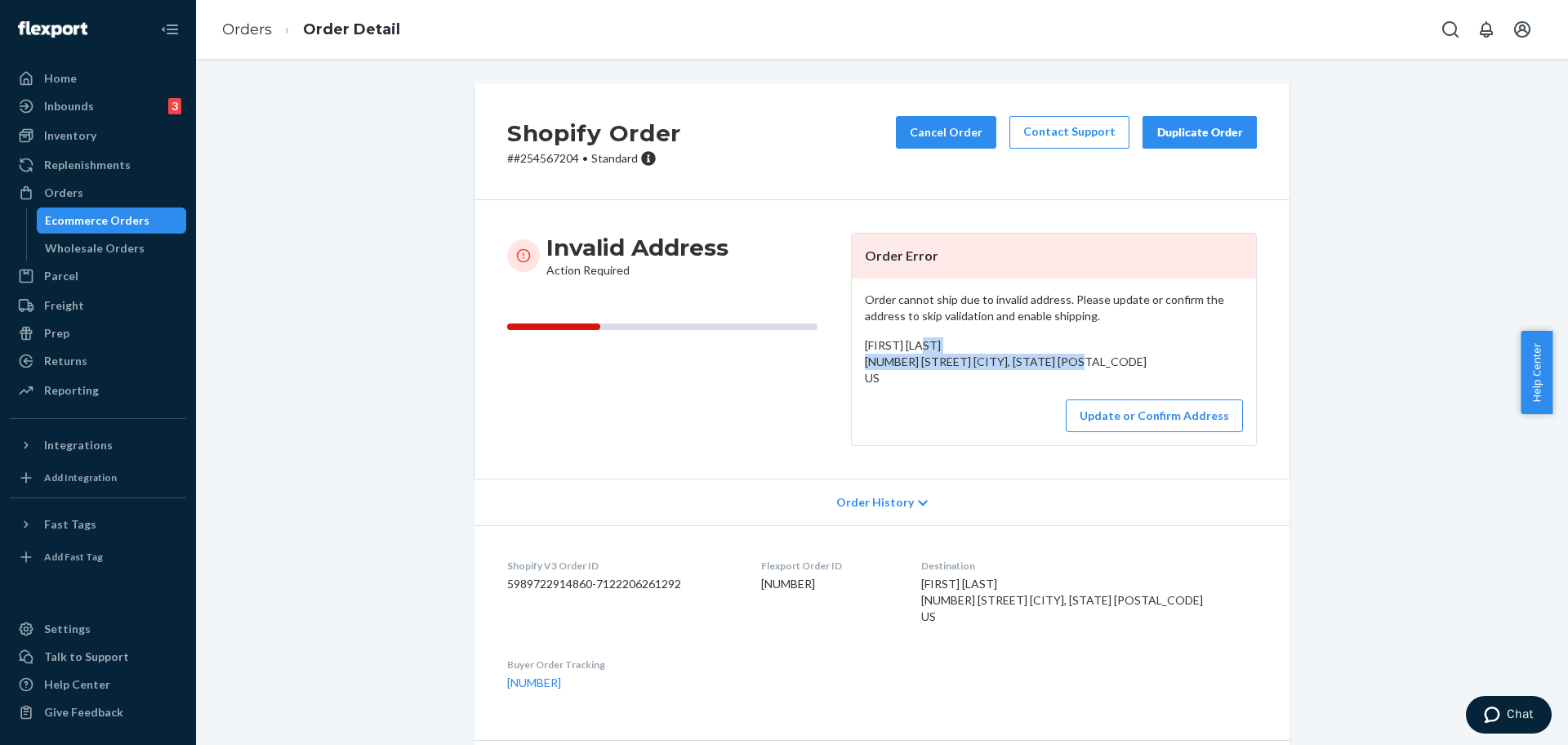 drag, startPoint x: 991, startPoint y: 379, endPoint x: 851, endPoint y: 369, distance: 140.35669 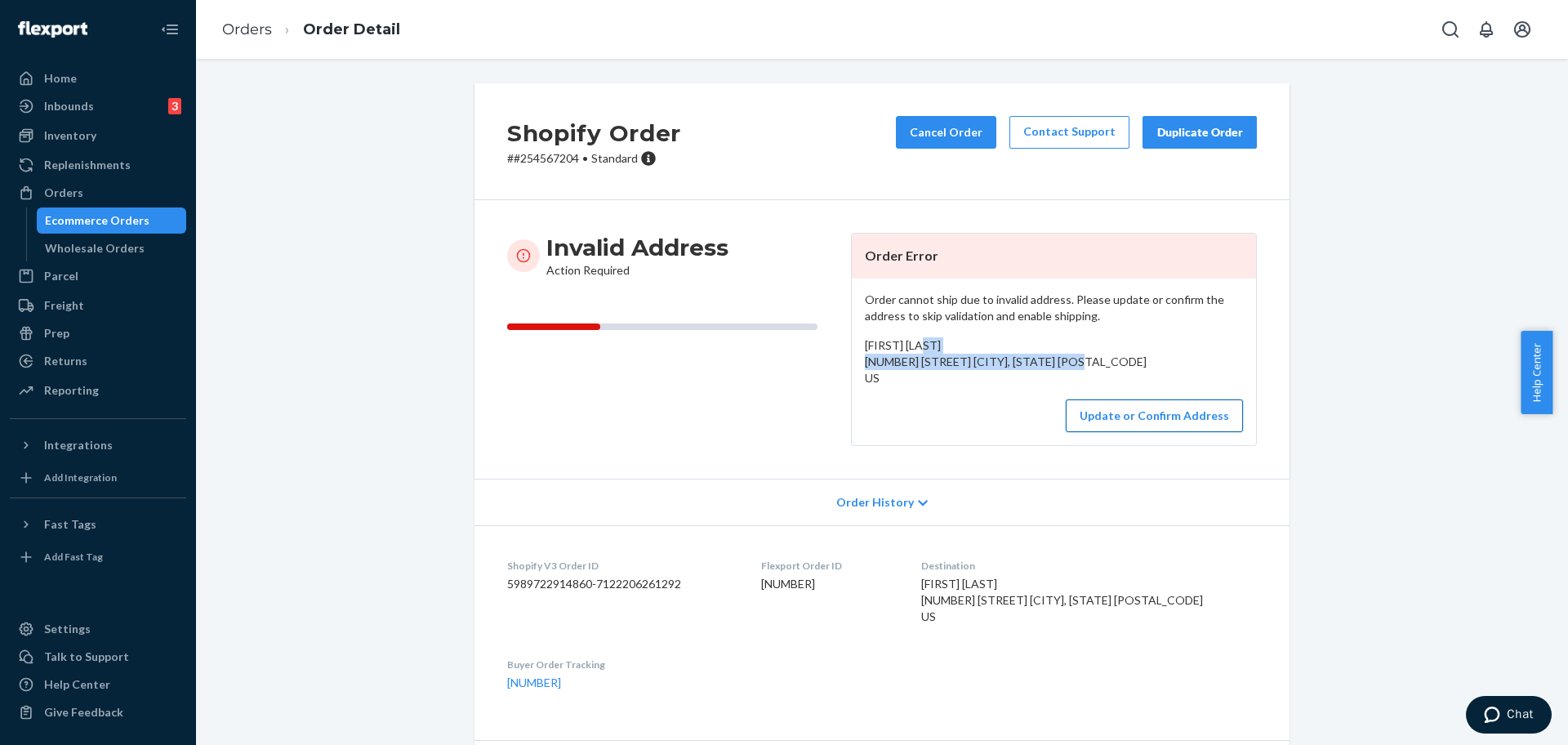click on "Update or Confirm Address" at bounding box center (1154, 416) 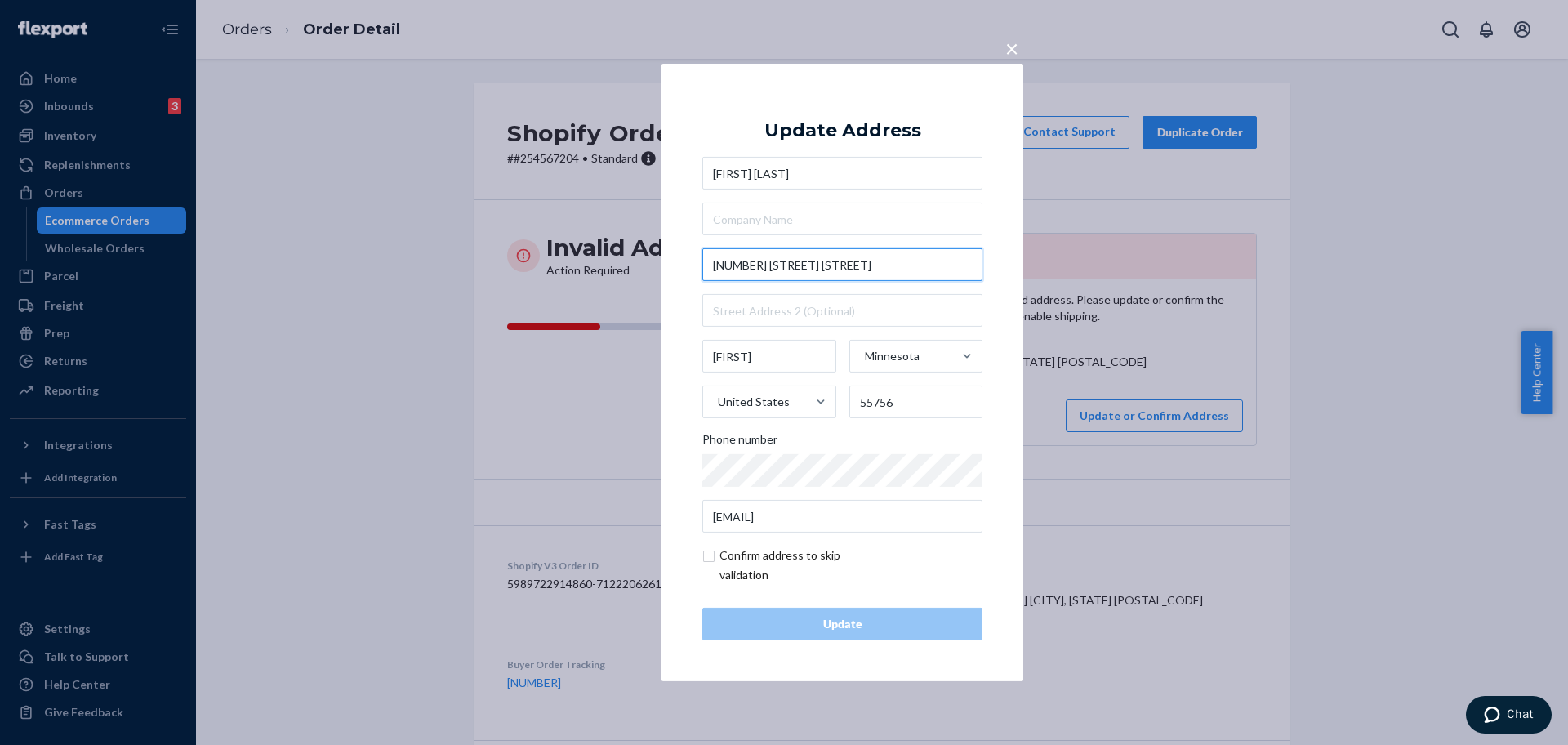 drag, startPoint x: 740, startPoint y: 267, endPoint x: 912, endPoint y: 266, distance: 172.00291 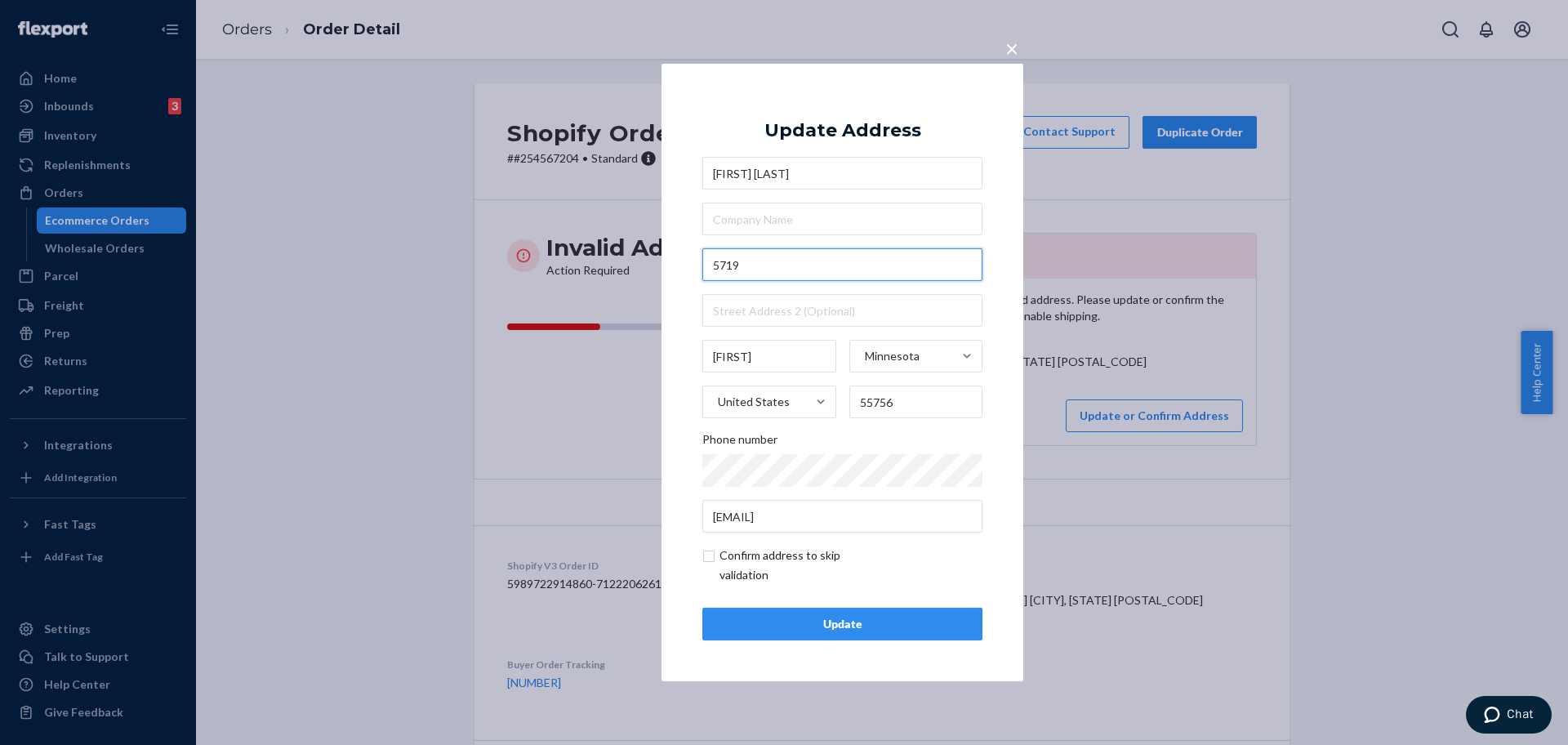 click on "5719" at bounding box center (842, 265) 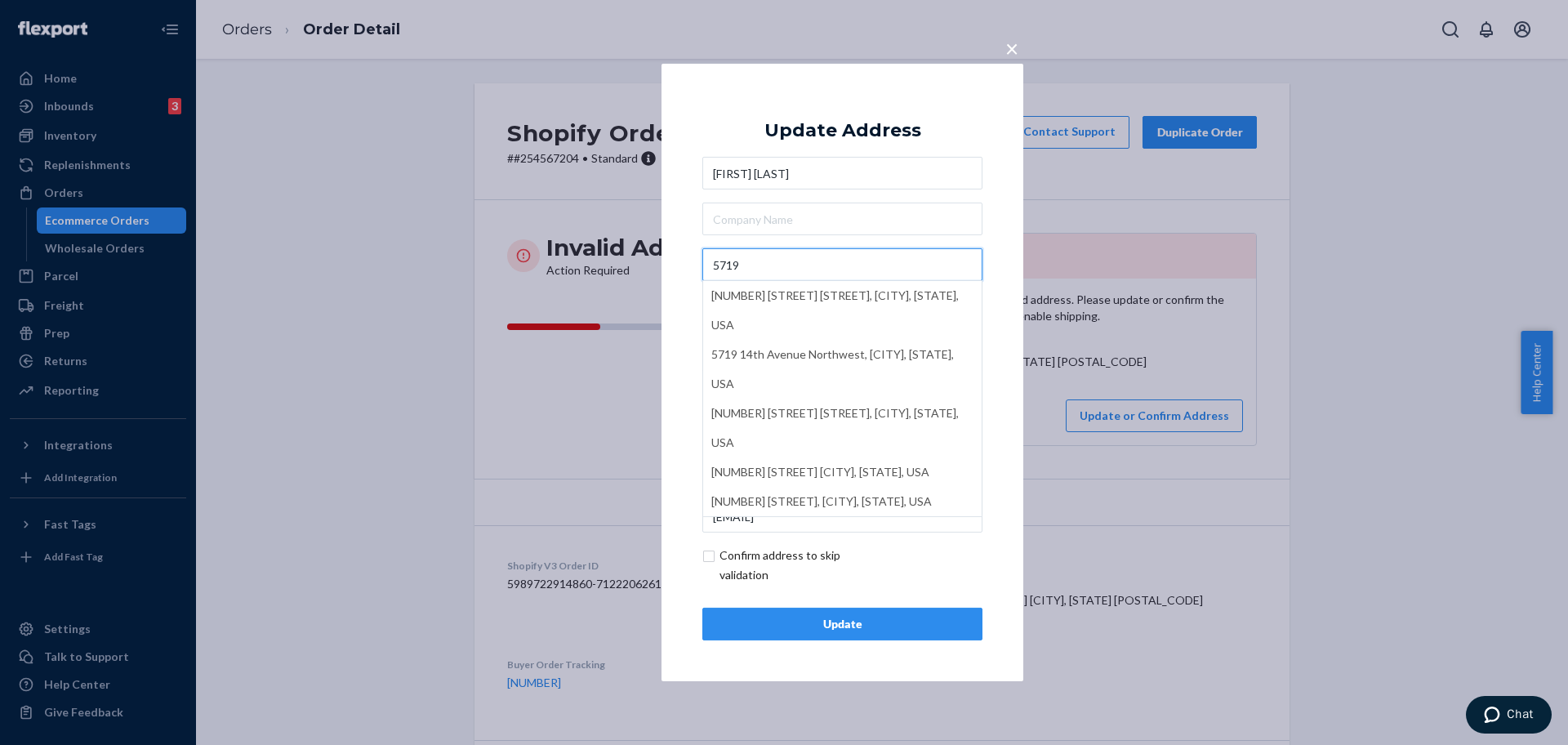 paste on "[STREET] [STREET]" 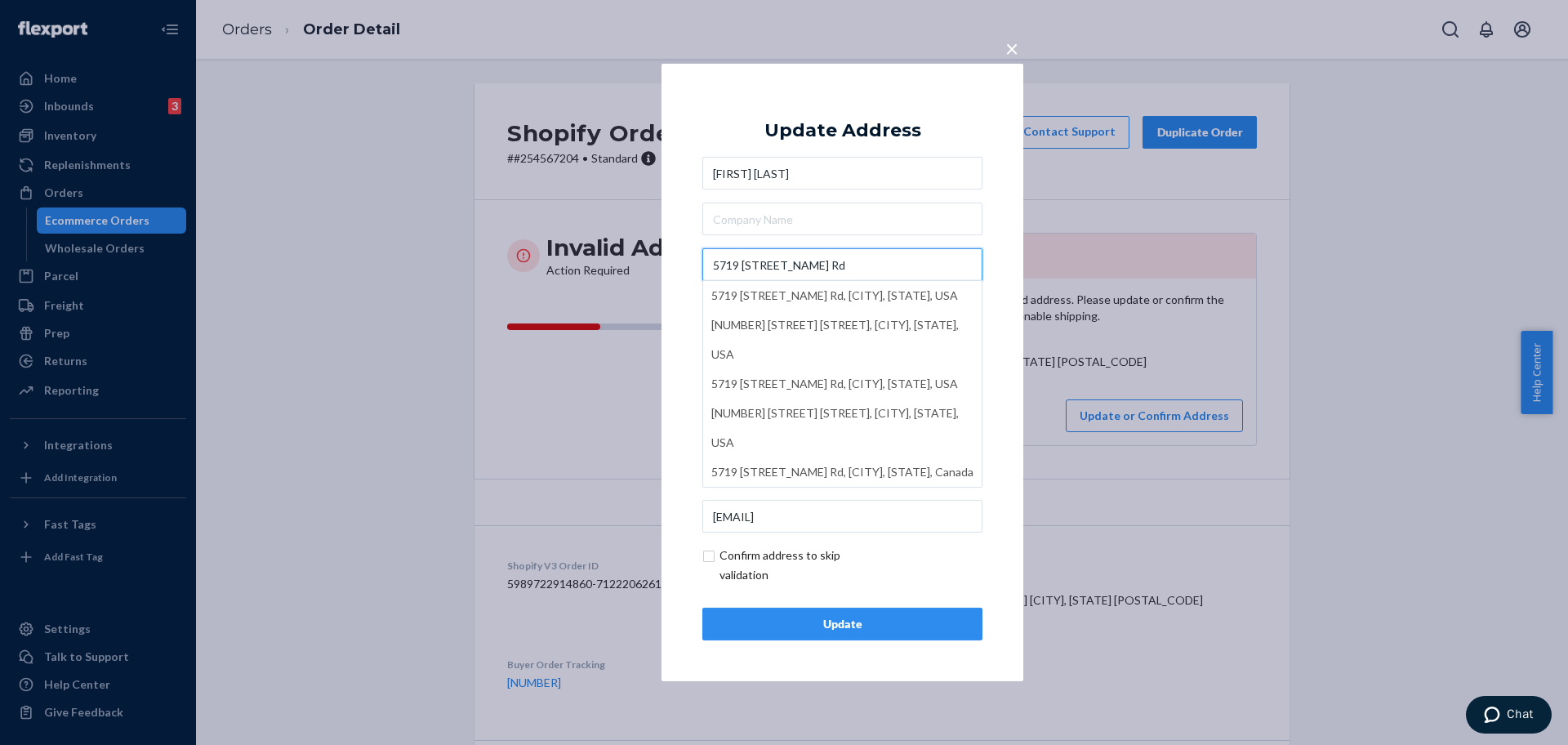click on "5719 [STREET_NAME] Rd" at bounding box center (842, 265) 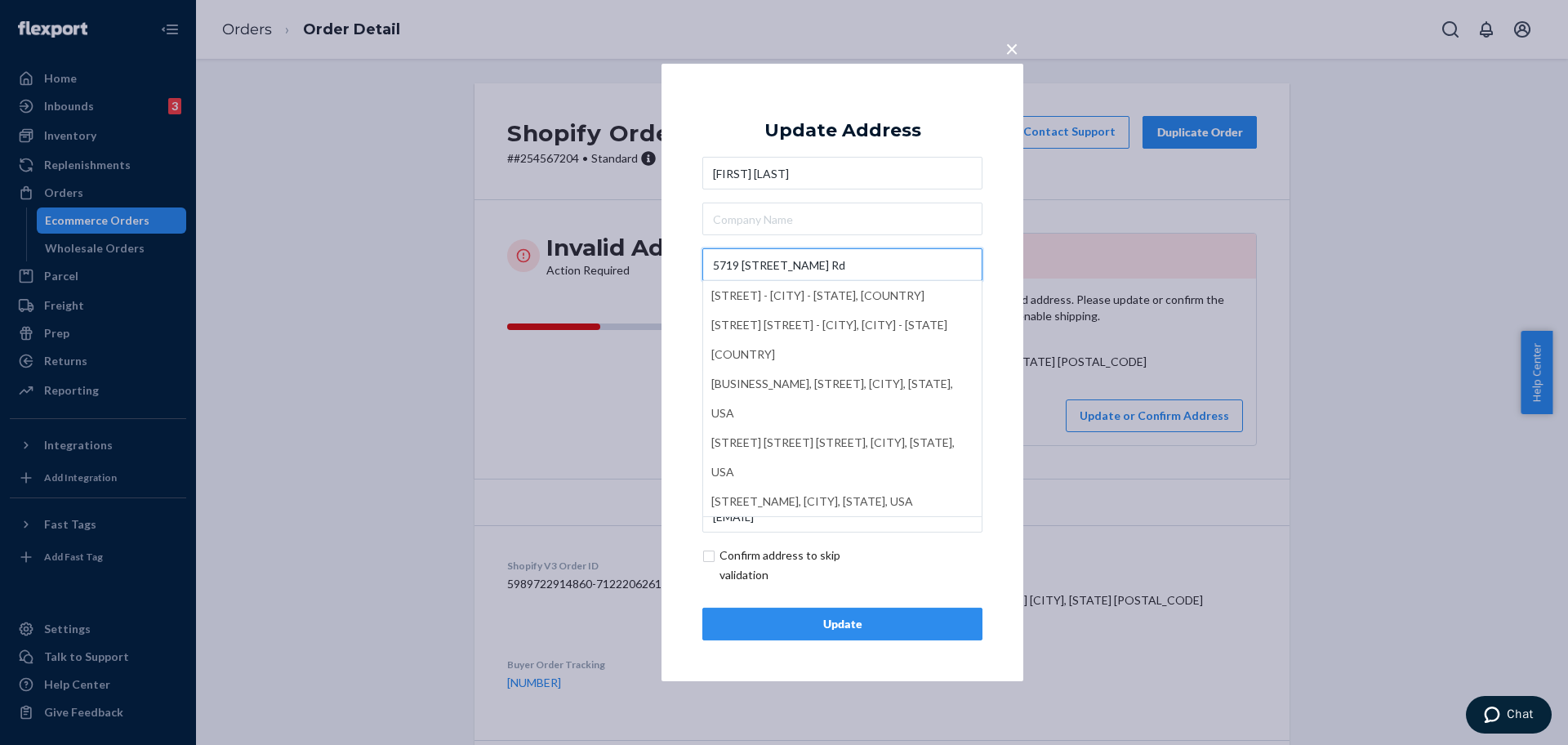 drag, startPoint x: 804, startPoint y: 265, endPoint x: 844, endPoint y: 265, distance: 40 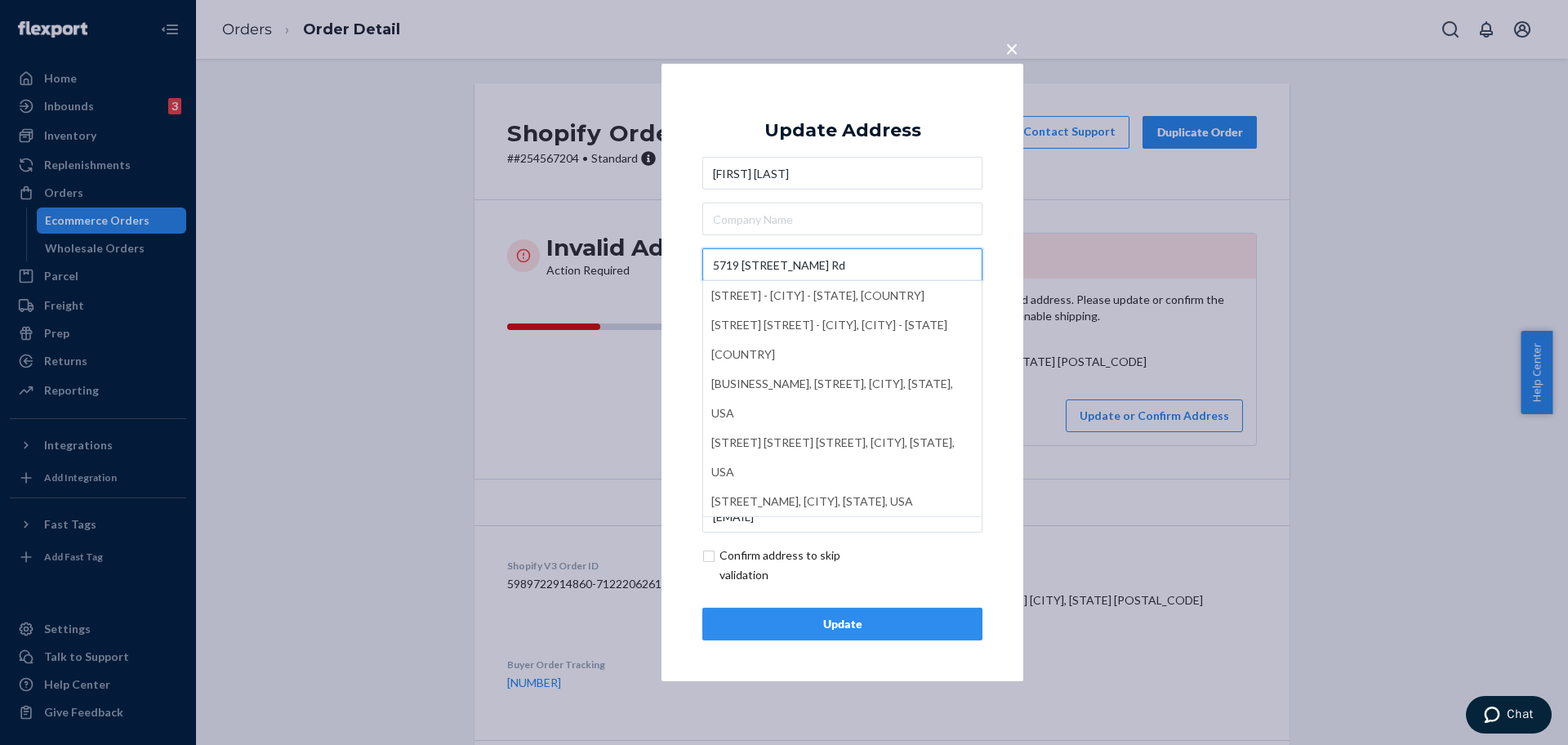click on "5719 [STREET_NAME] Rd" at bounding box center [842, 265] 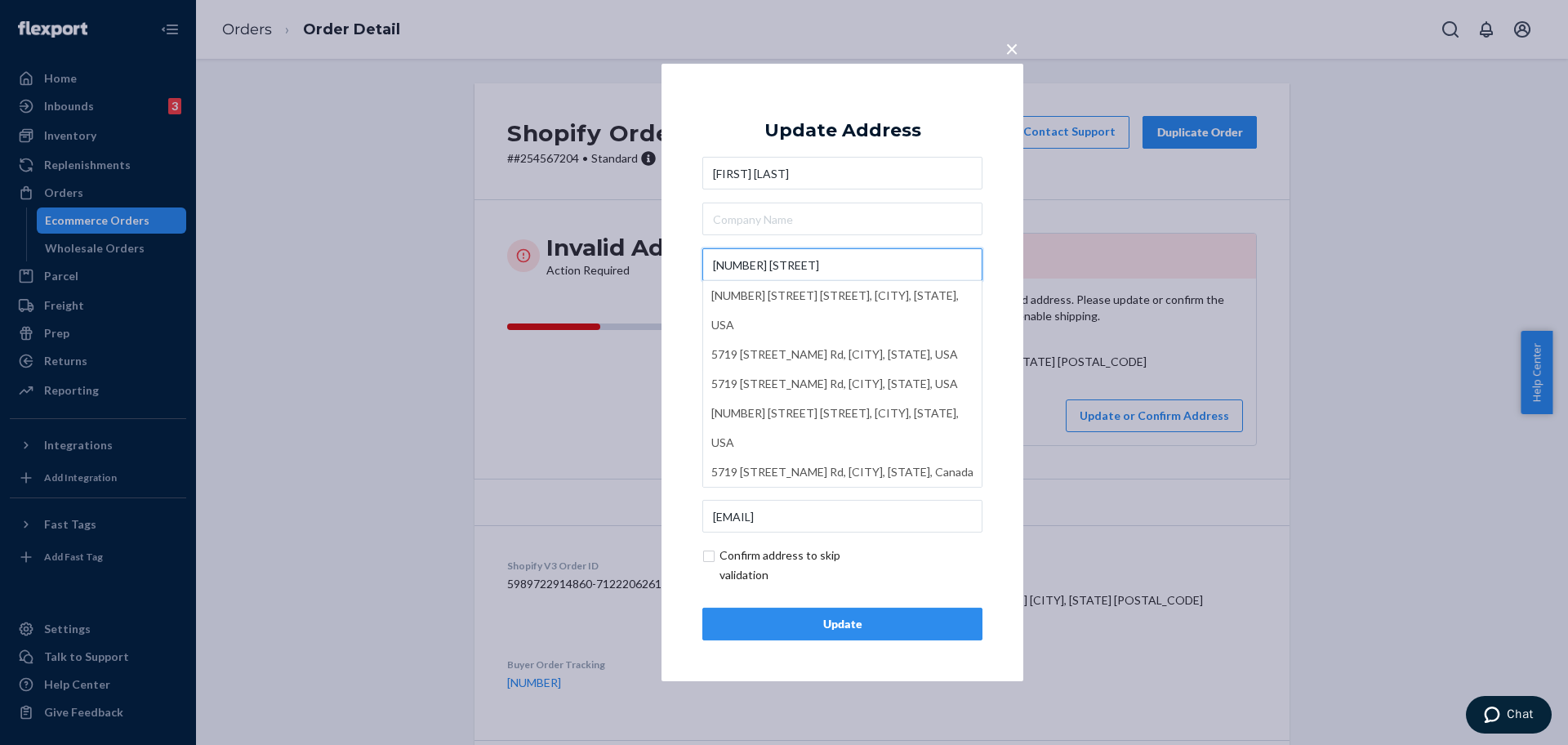 type on "[NUMBER] [STREET]" 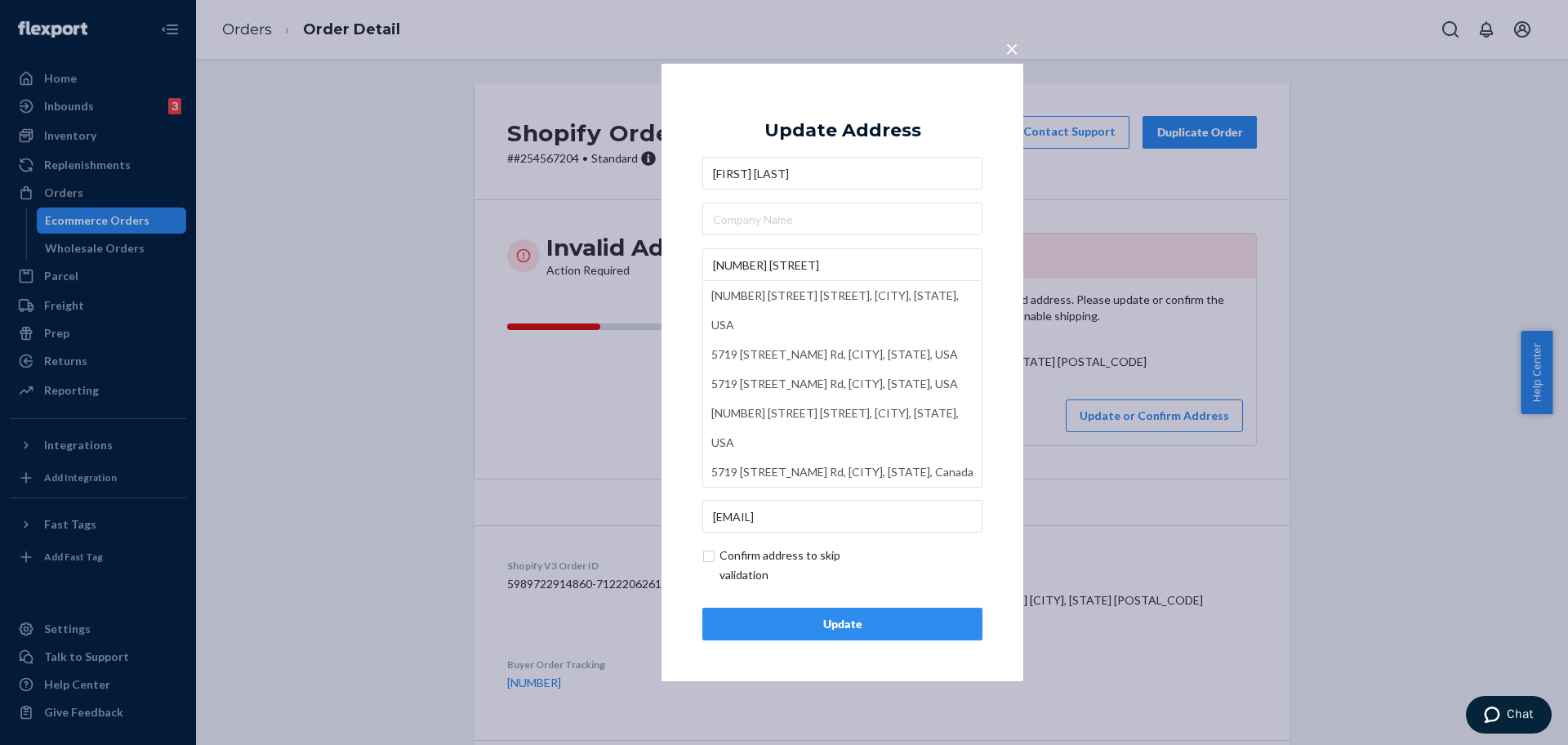click on "Update" at bounding box center (842, 624) 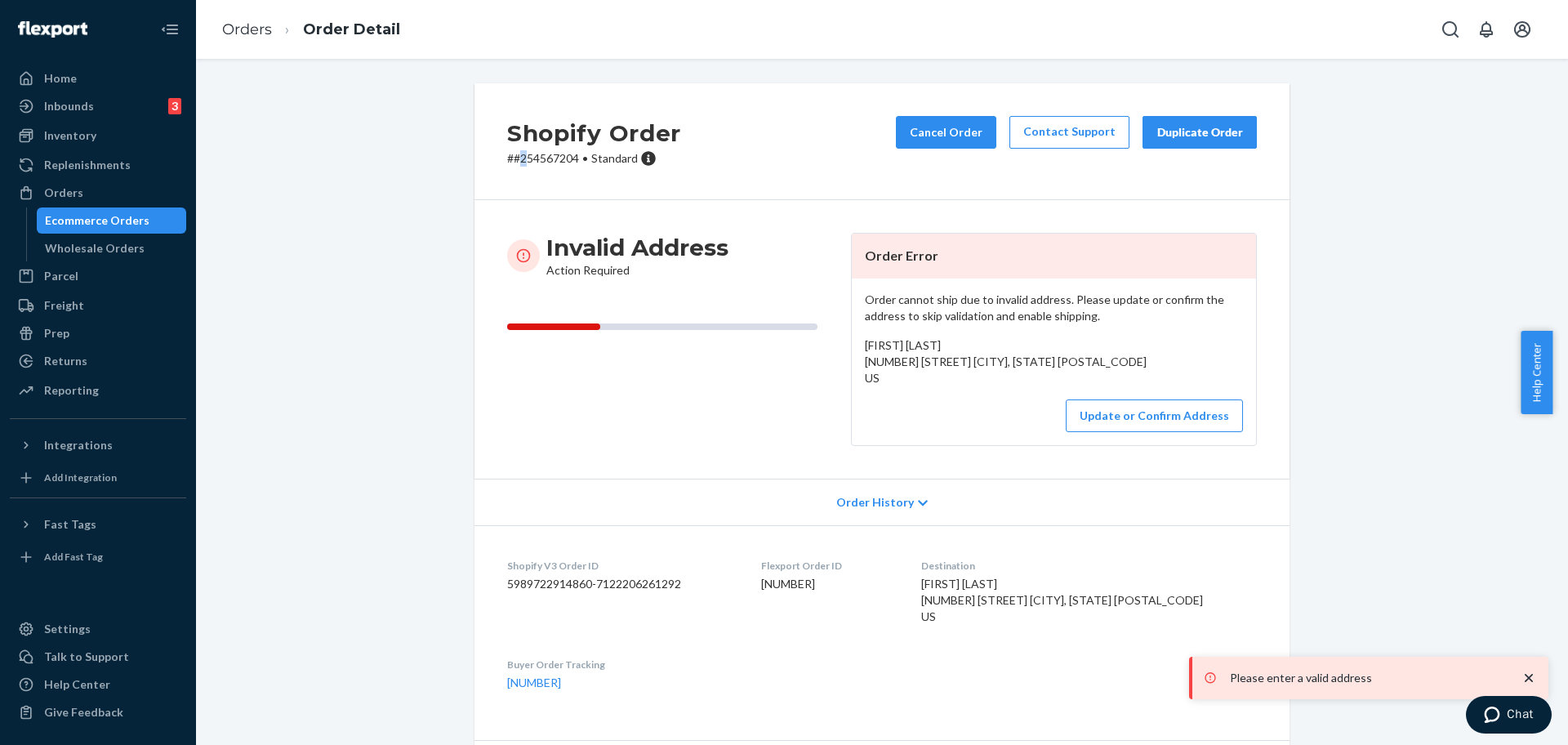 click on "Shopify Order # #254567204 • Standard Cancel Order Contact Support Duplicate Order" at bounding box center (882, 141) 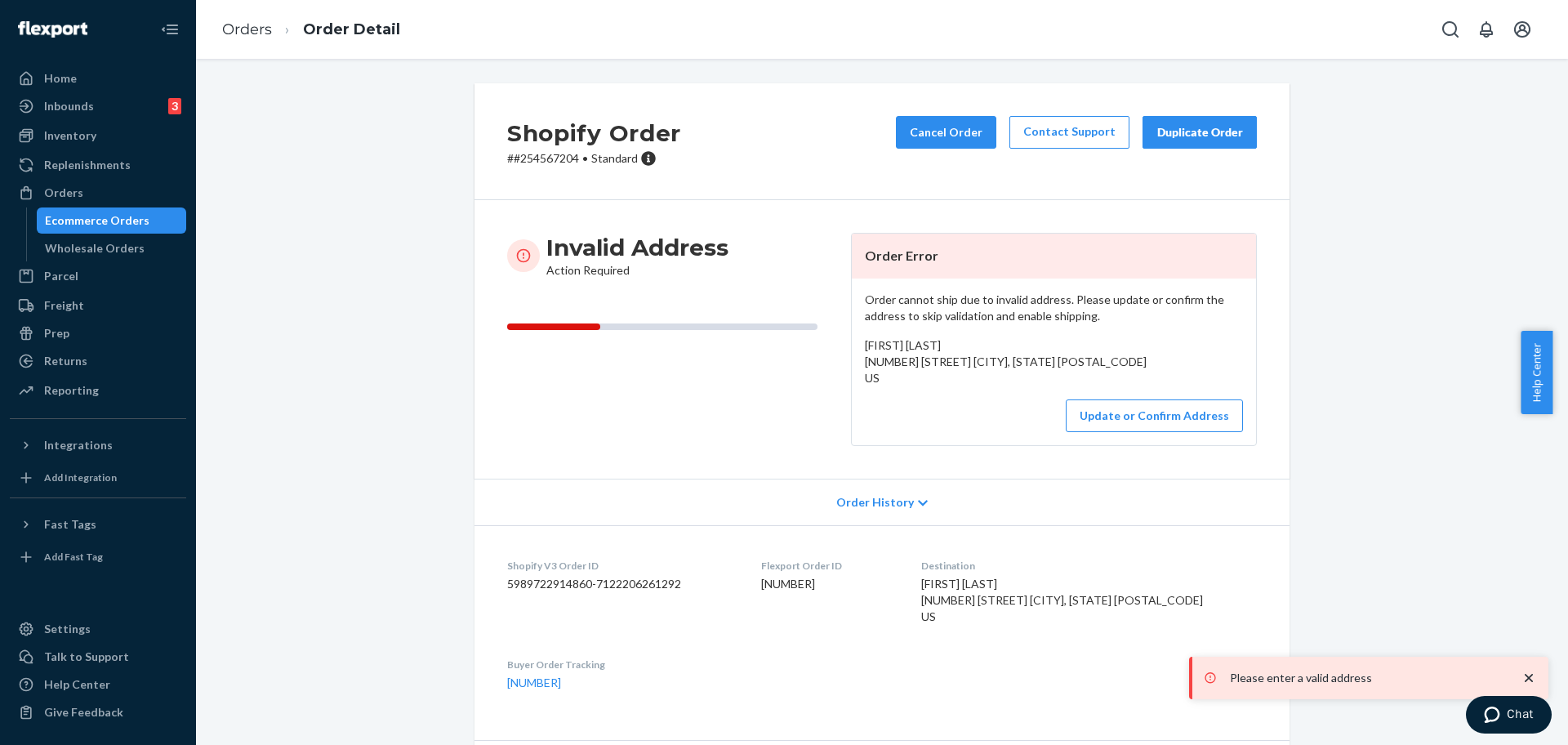 click on "# #254567204 • Standard" at bounding box center (594, 158) 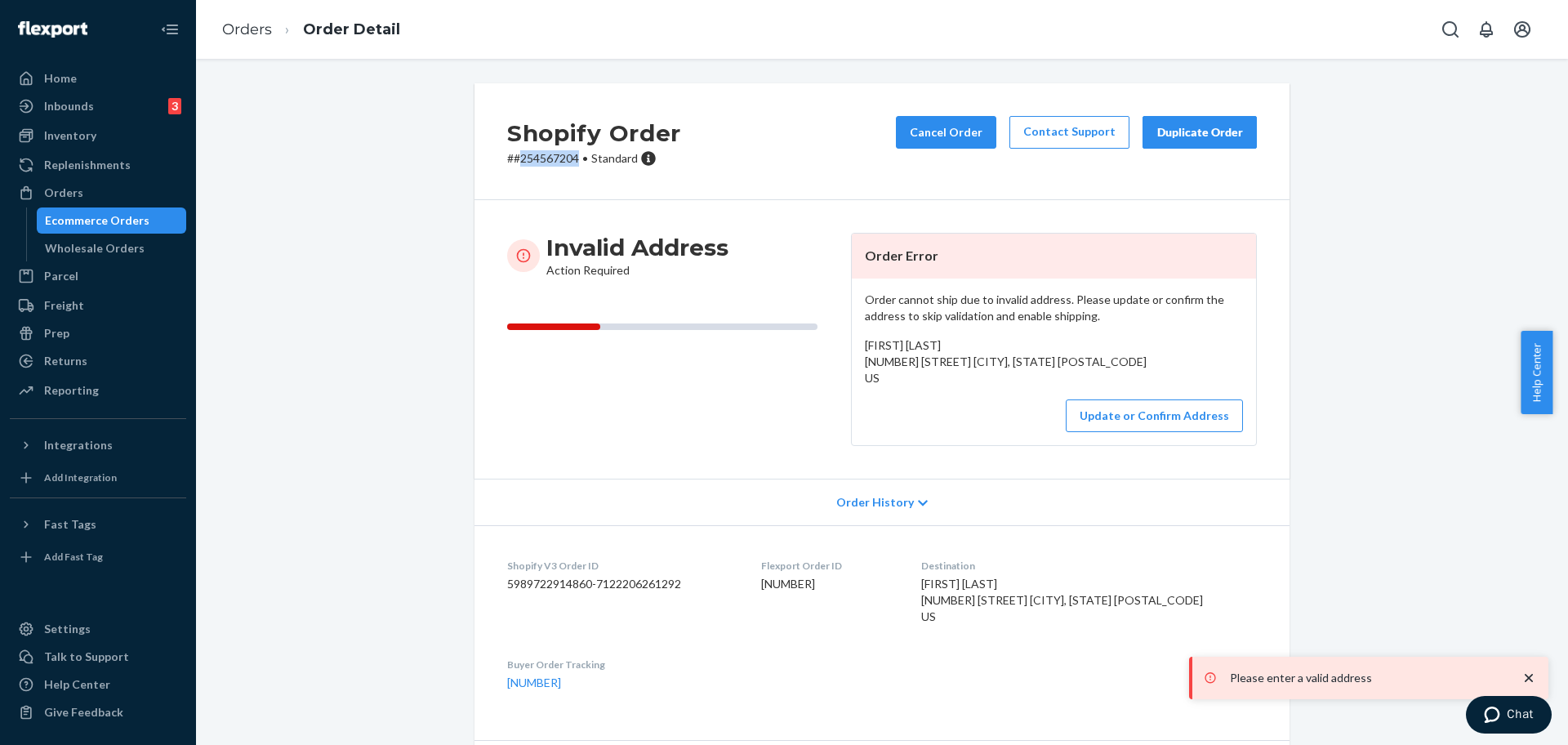 click on "# #254567204 • Standard" at bounding box center (594, 158) 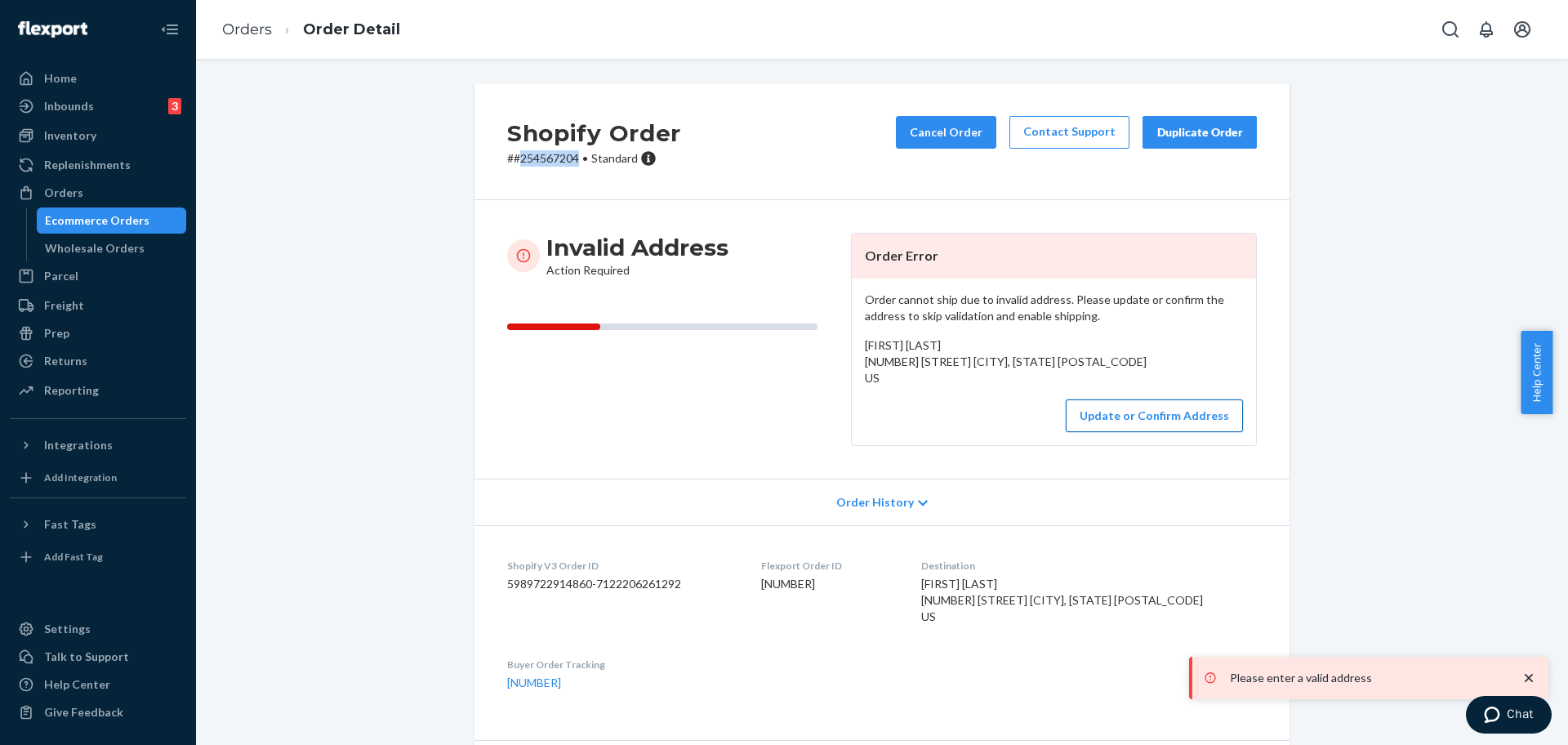 click on "Update or Confirm Address" at bounding box center (1154, 416) 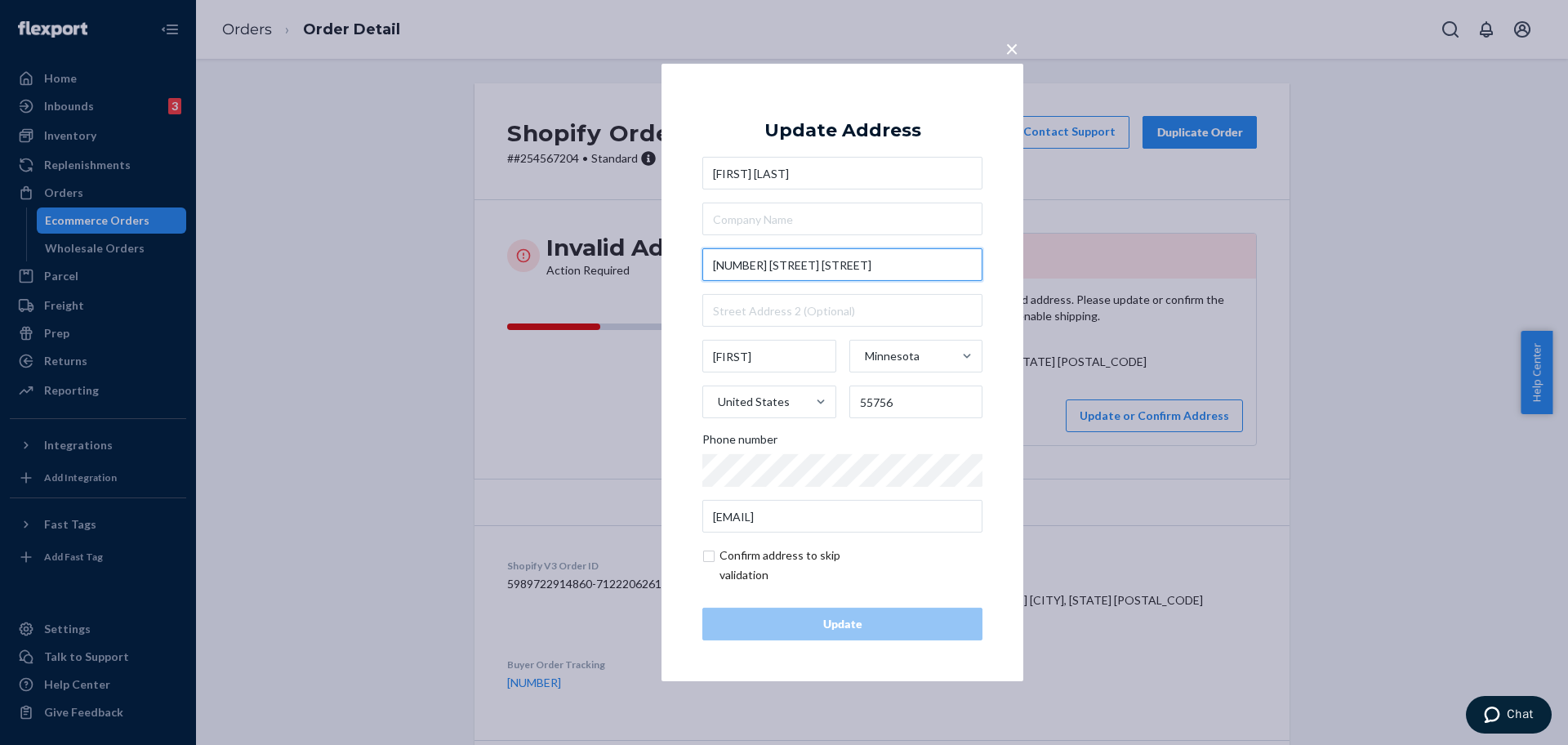 click on "[NUMBER] [STREET] [STREET]" at bounding box center [842, 265] 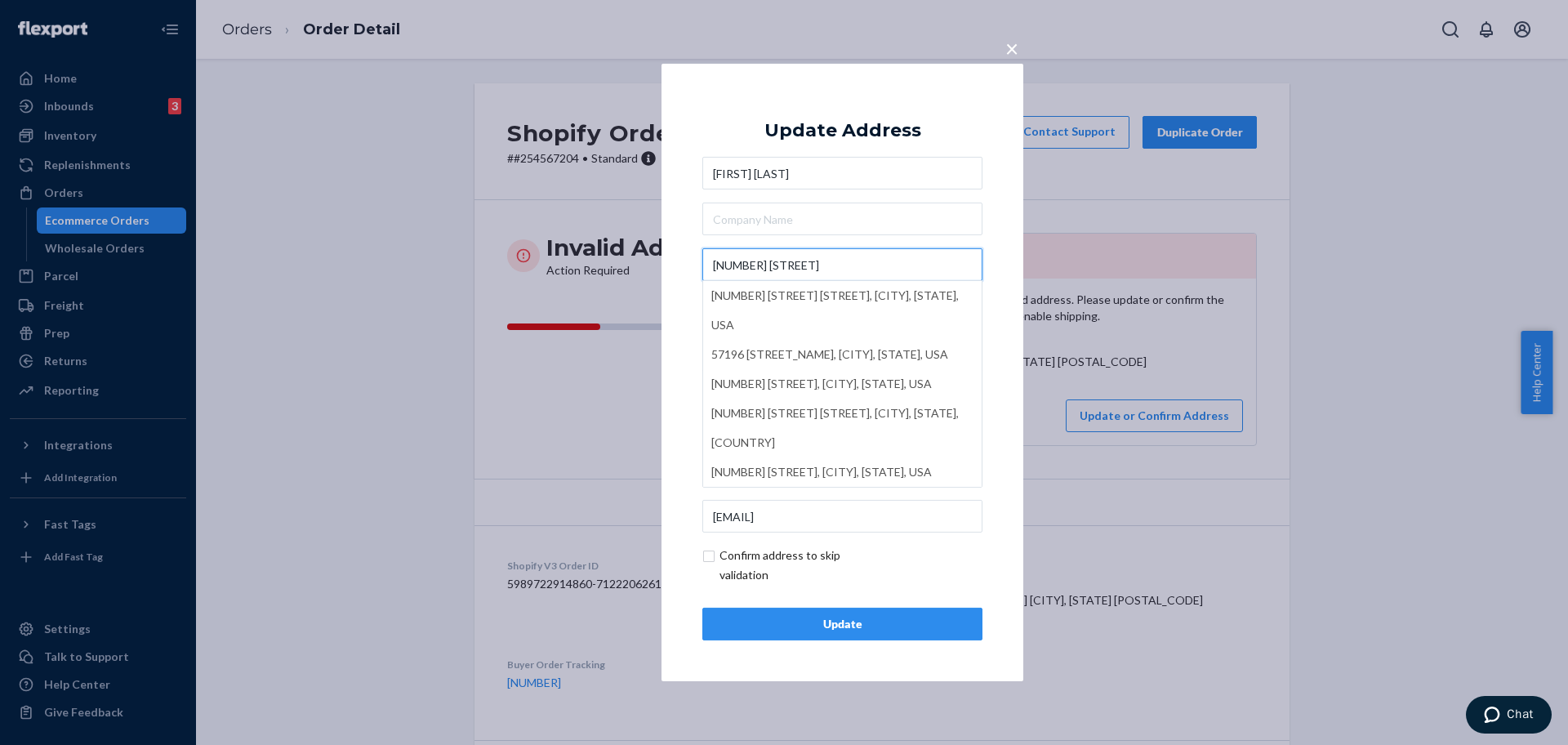 type on "[NUMBER] [STREET]" 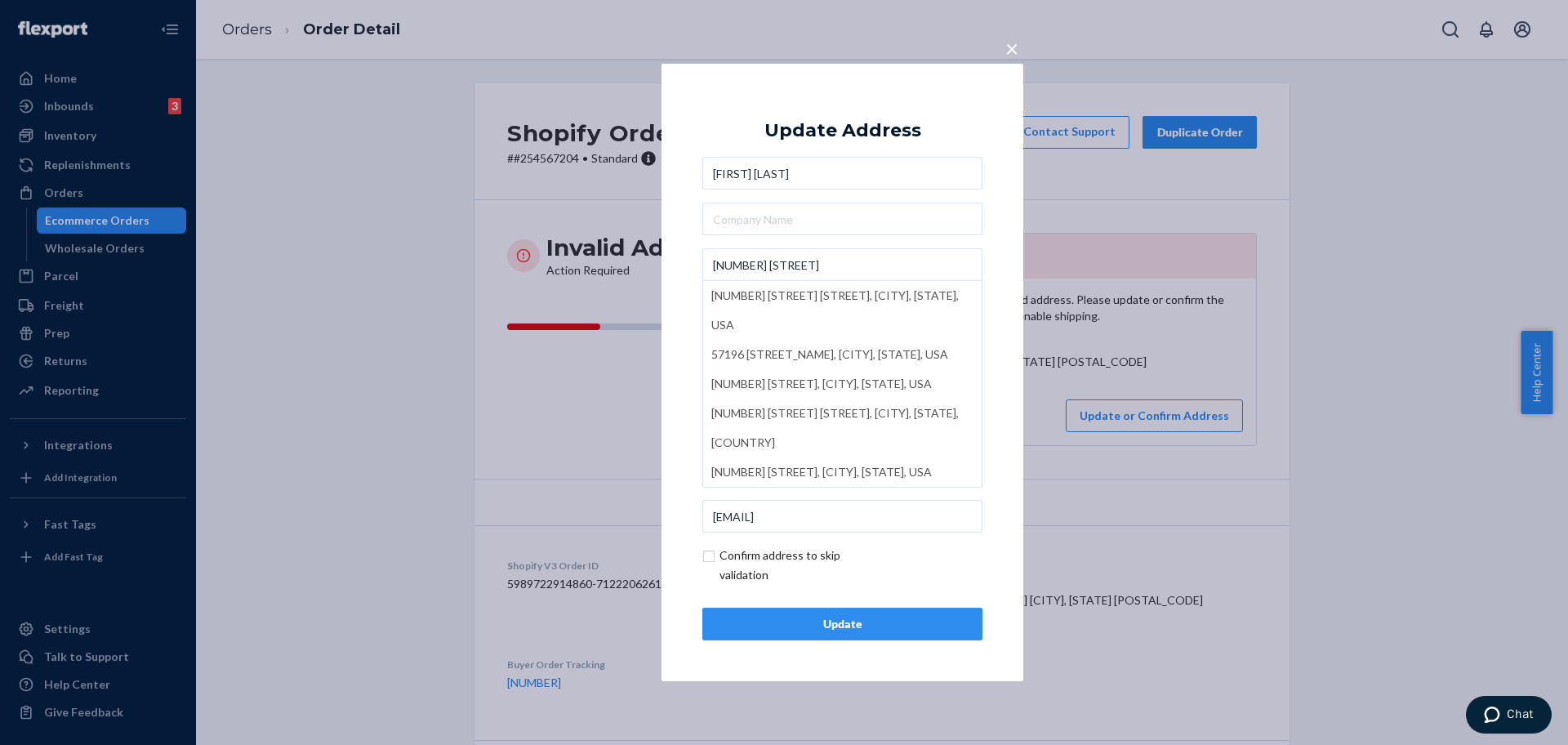 click on "Update" at bounding box center [842, 624] 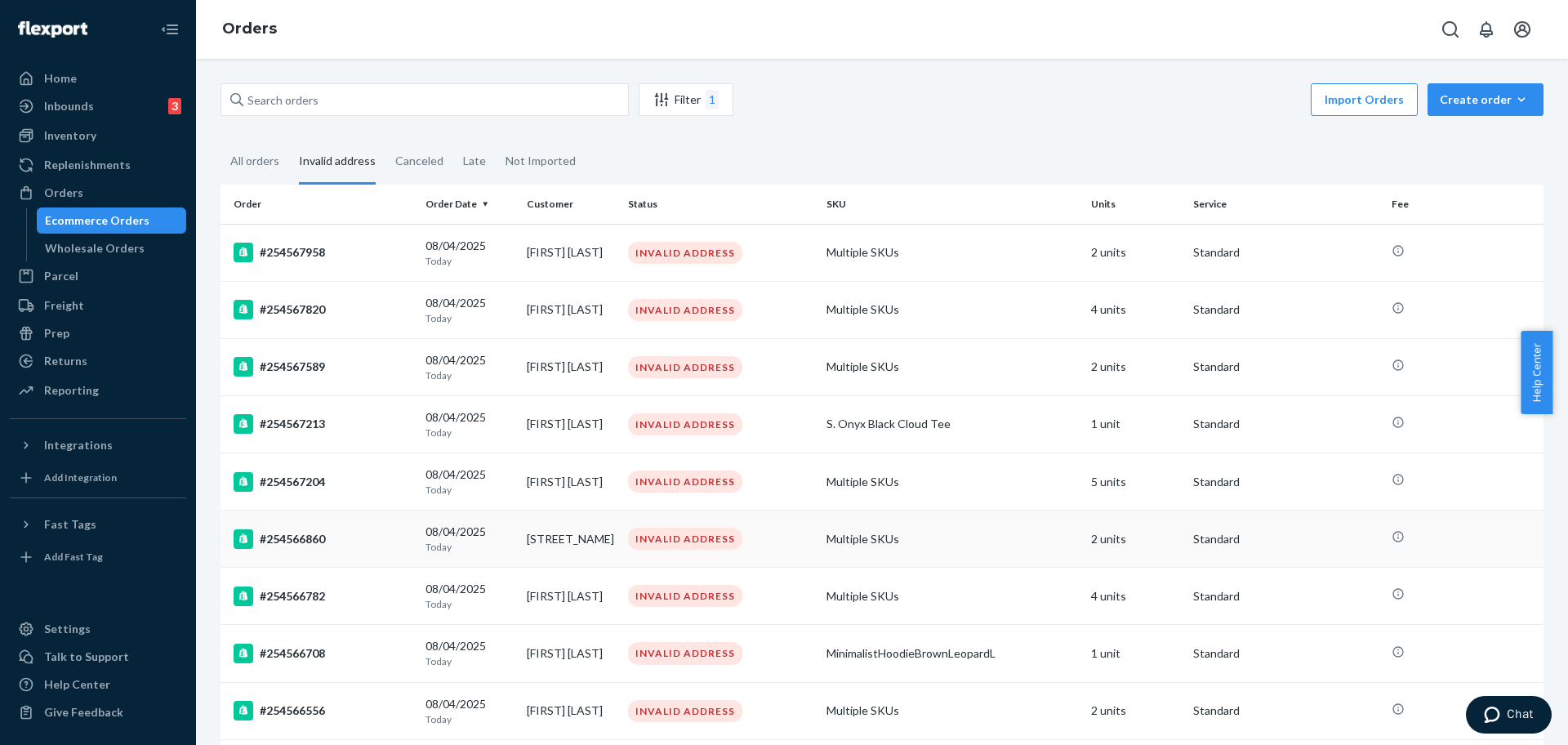 click on "#254566860" at bounding box center [319, 539] 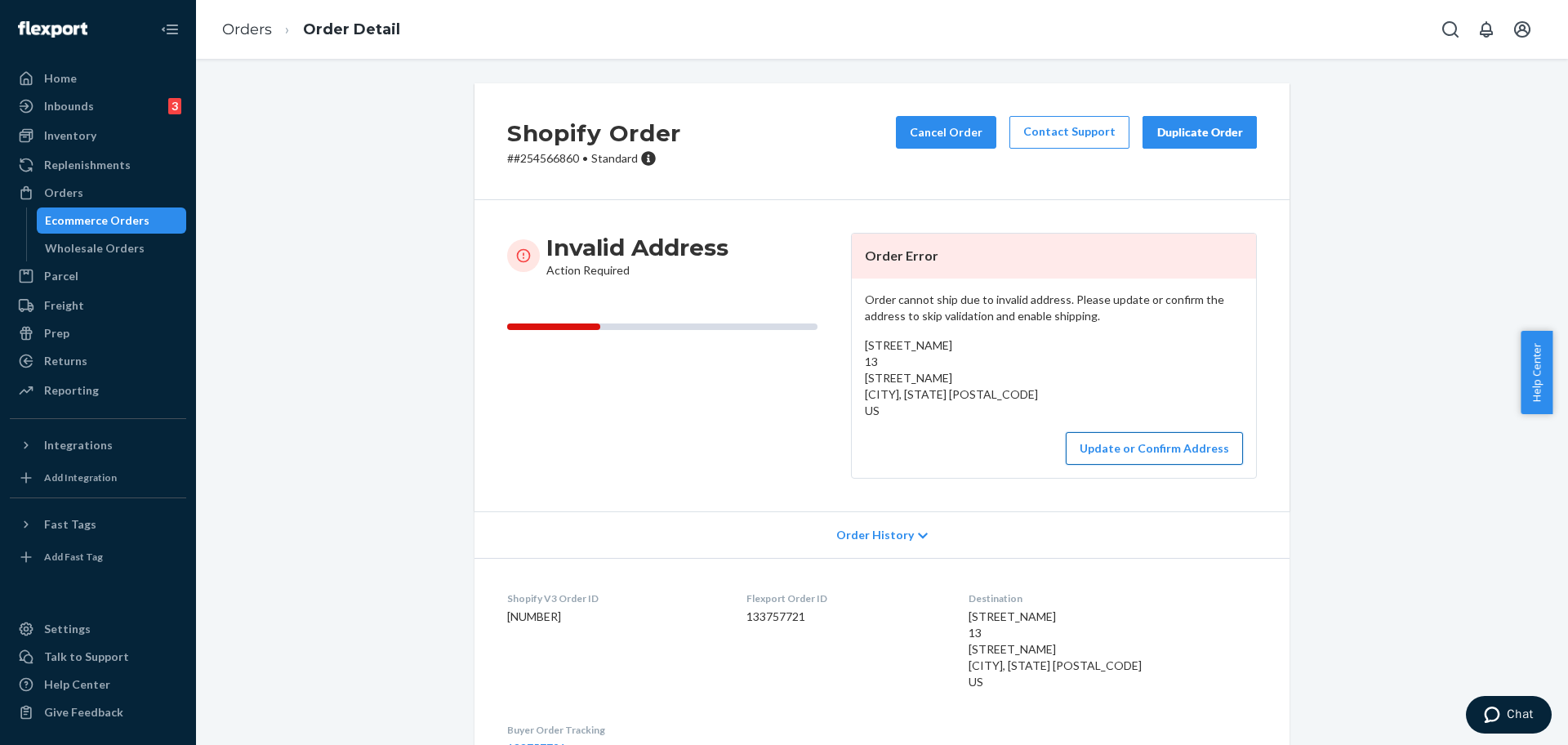 click on "Update or Confirm Address" at bounding box center [1154, 448] 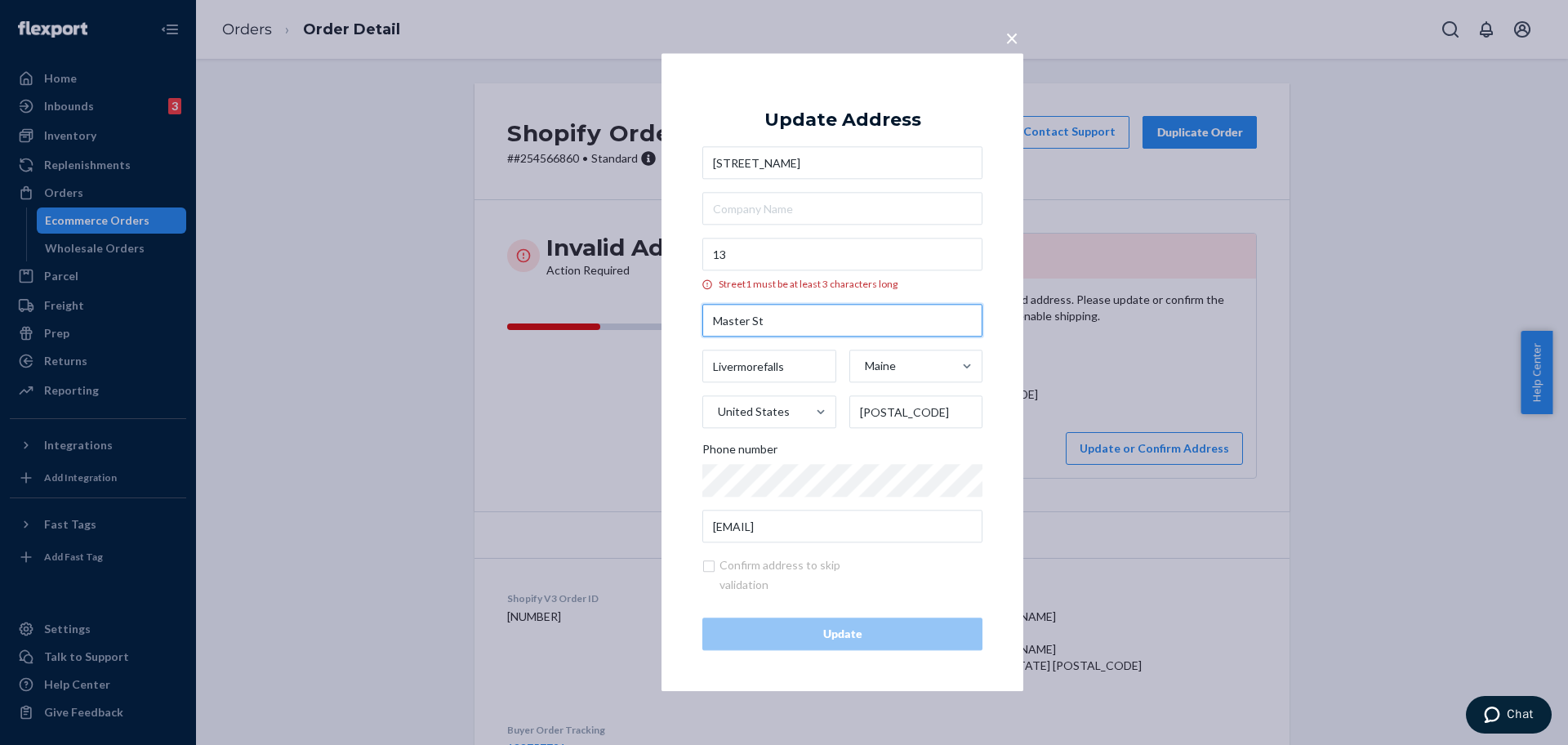 click on "Master St" at bounding box center (842, 321) 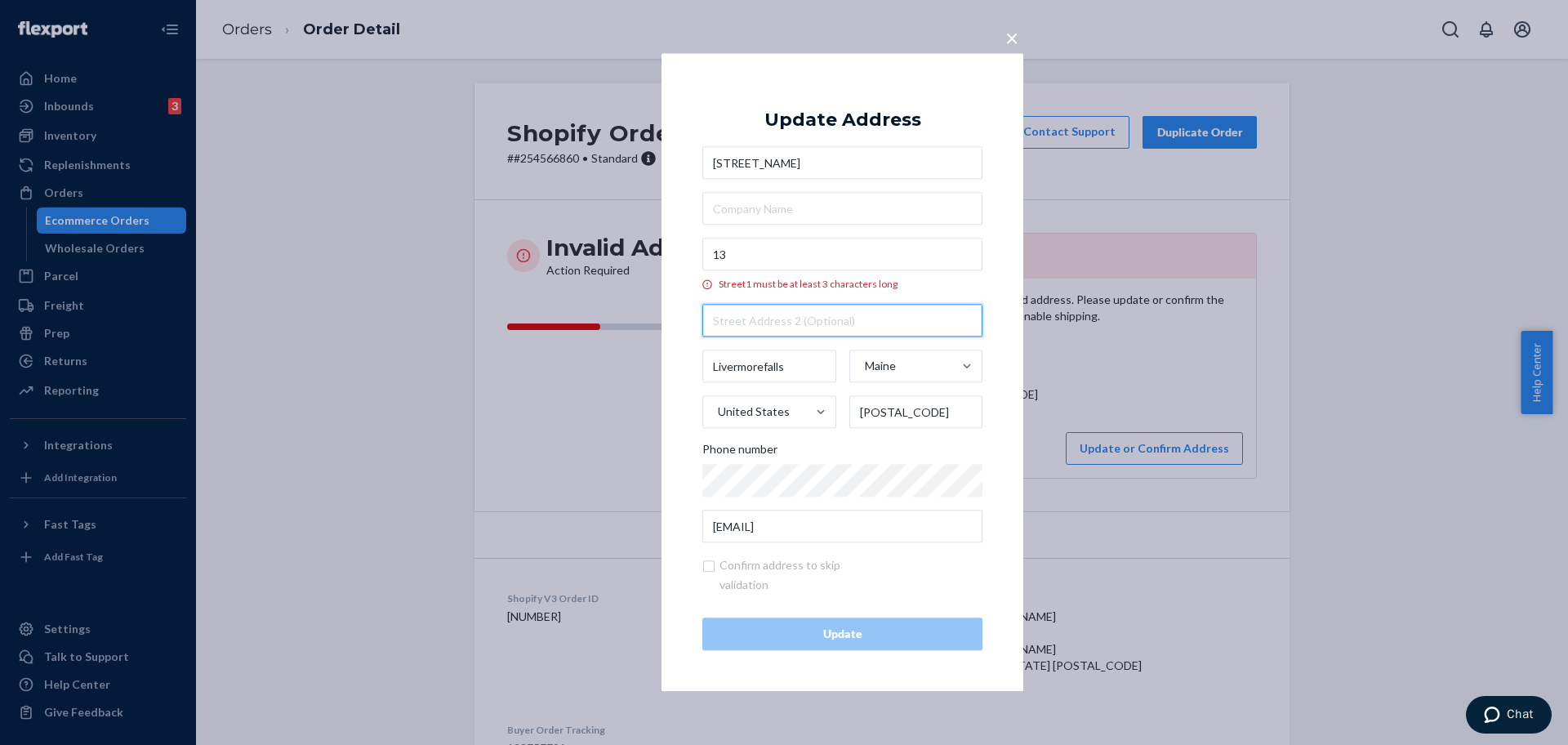 type 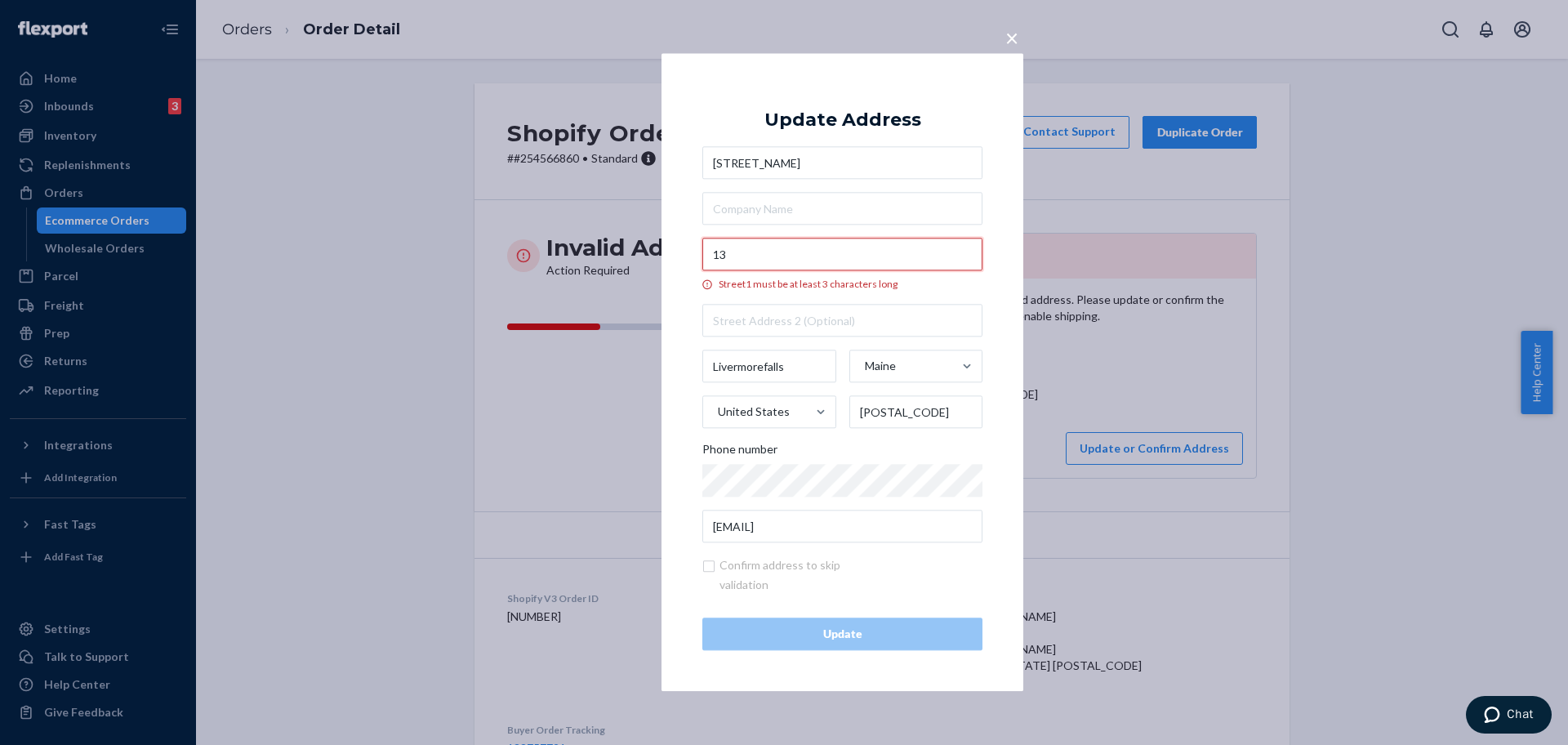 click on "13" at bounding box center [842, 255] 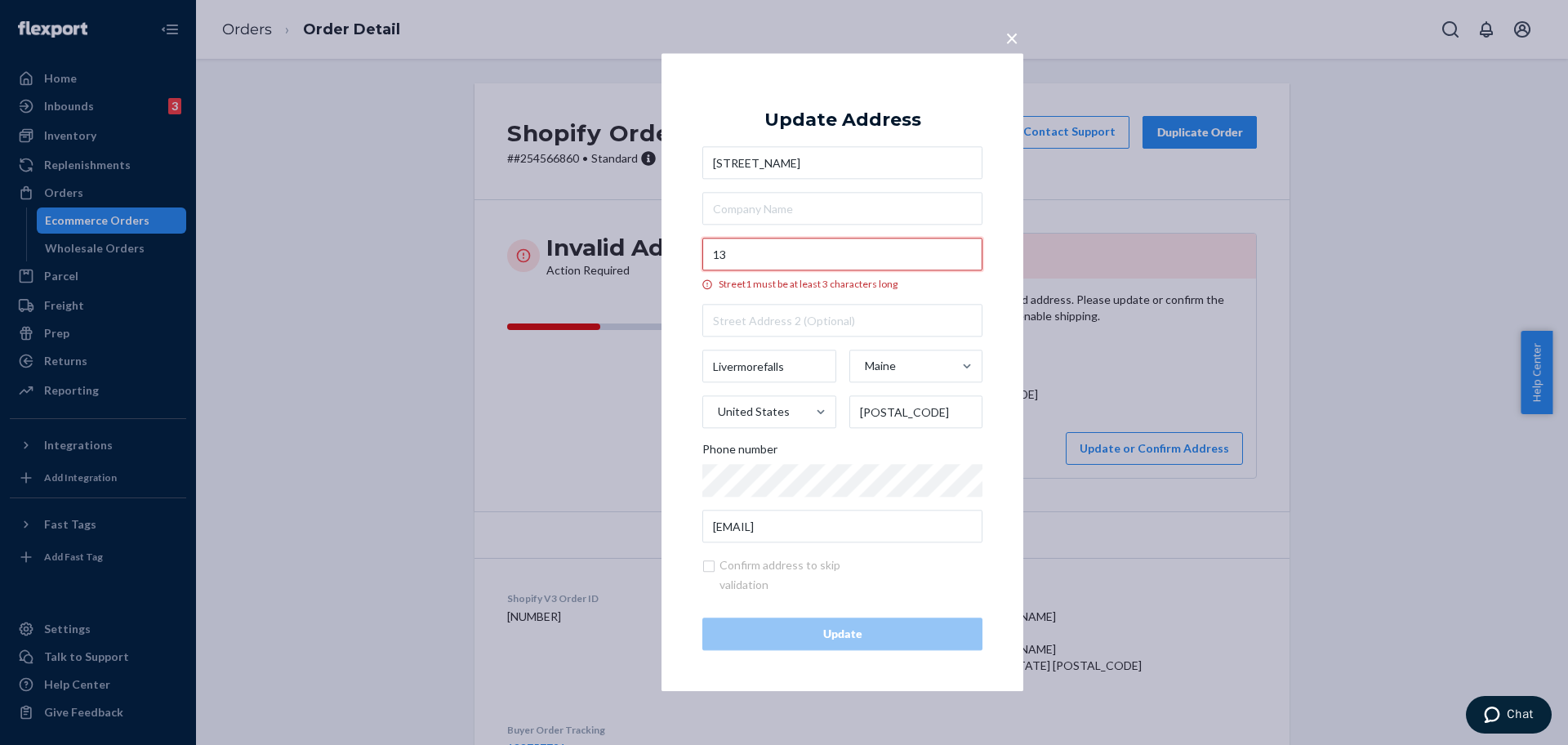 paste on "Master St" 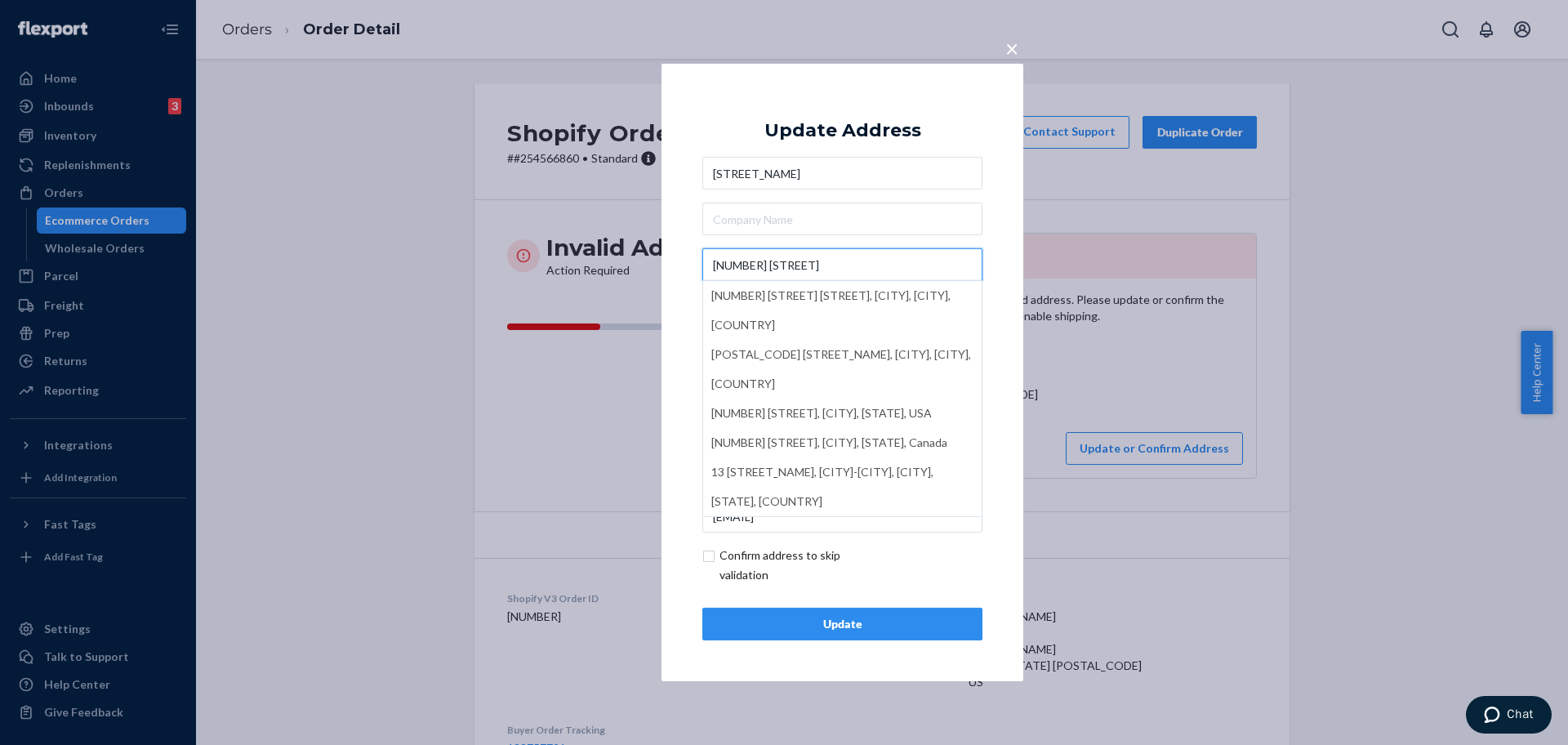 type on "[NUMBER] [STREET]" 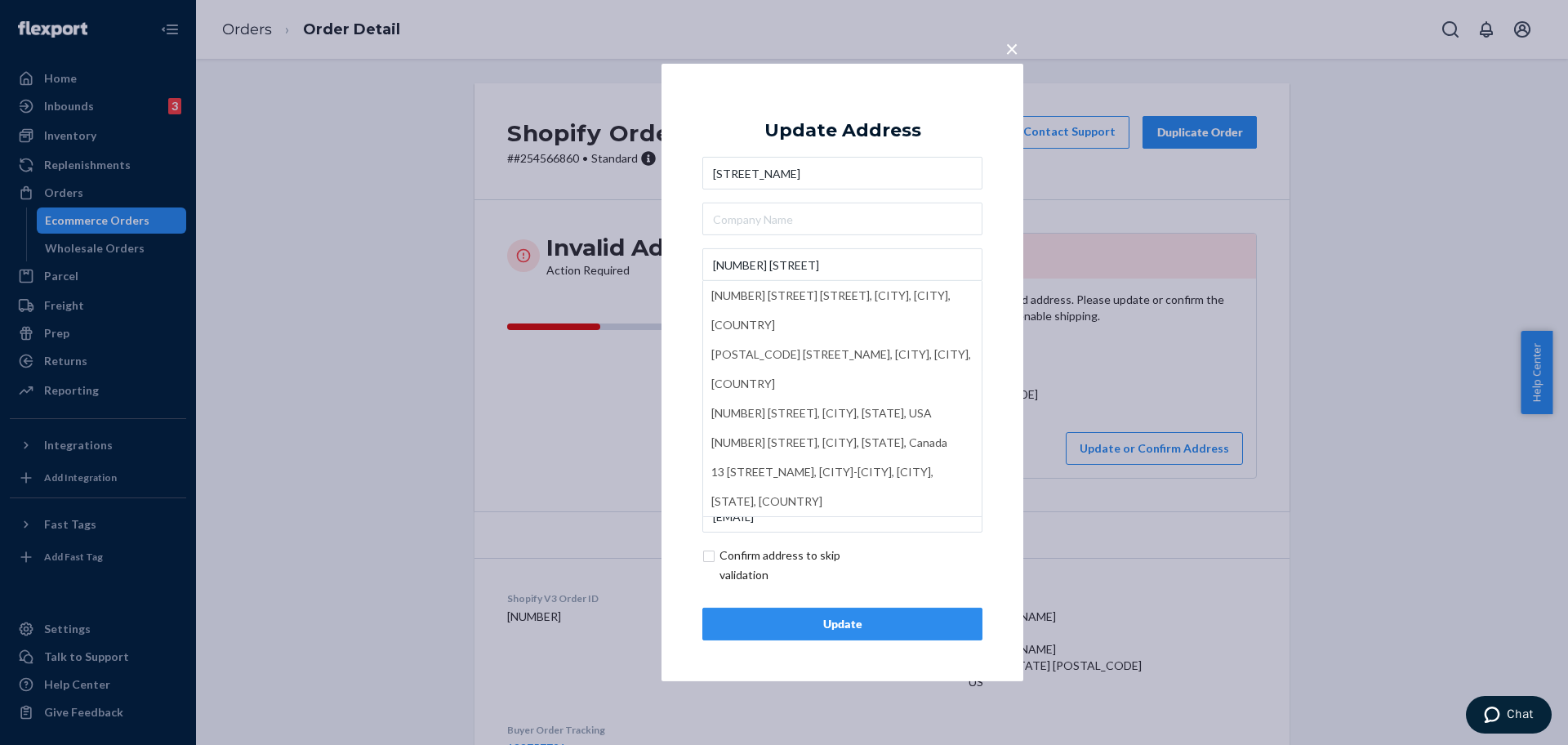 click on "Update Address [FIRST] [CITY] [NUMBER] [STREET] [NUMBER] [STREET], [CITY], [STATE], [COUNTRY] [POSTAL_CODE] [NUMBER] [STREET], [CITY], [STATE], [COUNTRY] [NUMBER] [STREET], [CITY], [STATE], [COUNTRY] [NUMBER] [STREET], [CITY], [STATE], [COUNTRY] [CITY] [STATE] [POSTAL_CODE] [PHONE] [EMAIL] Confirm address to skip validation Update" at bounding box center (842, 372) 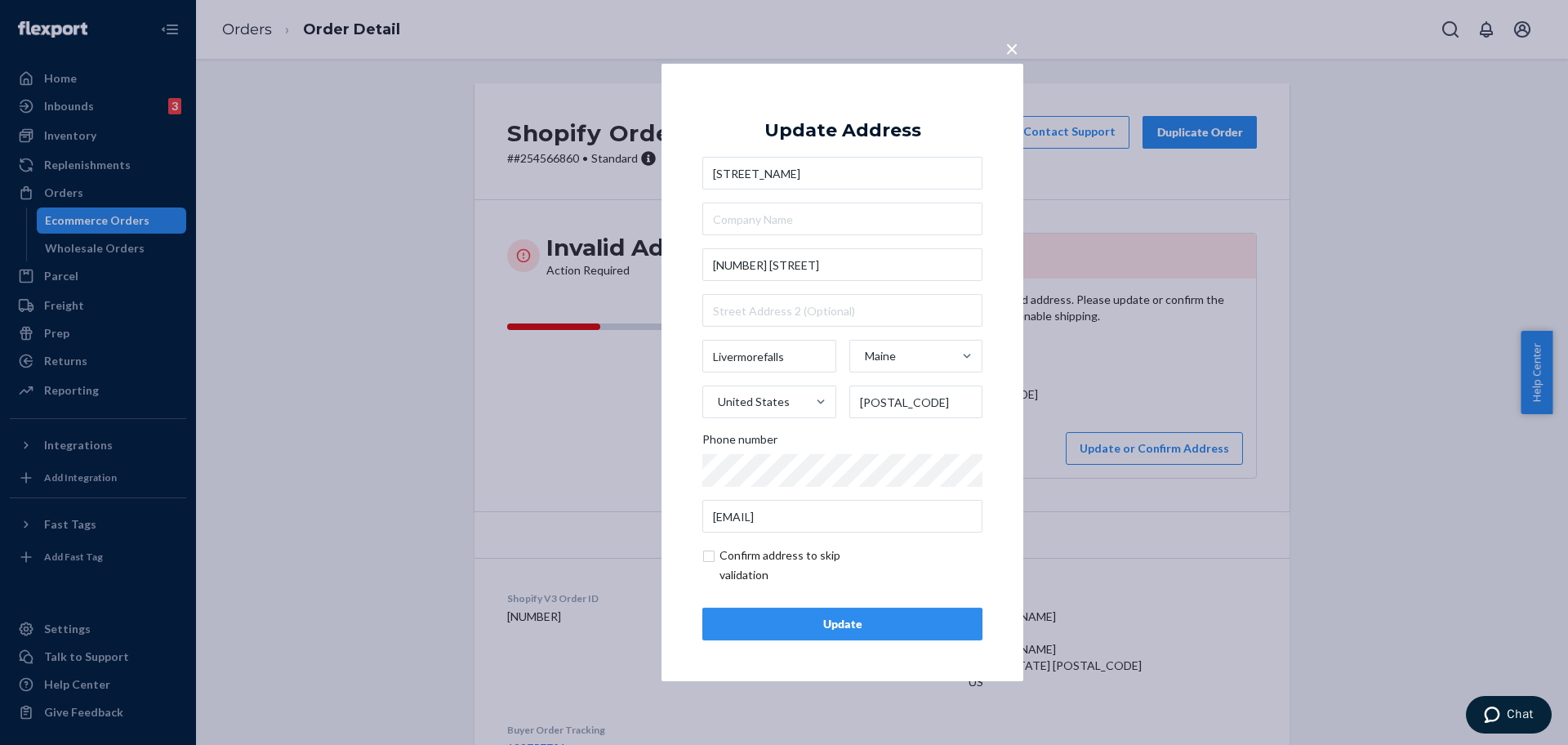 click on "Update" at bounding box center (842, 624) 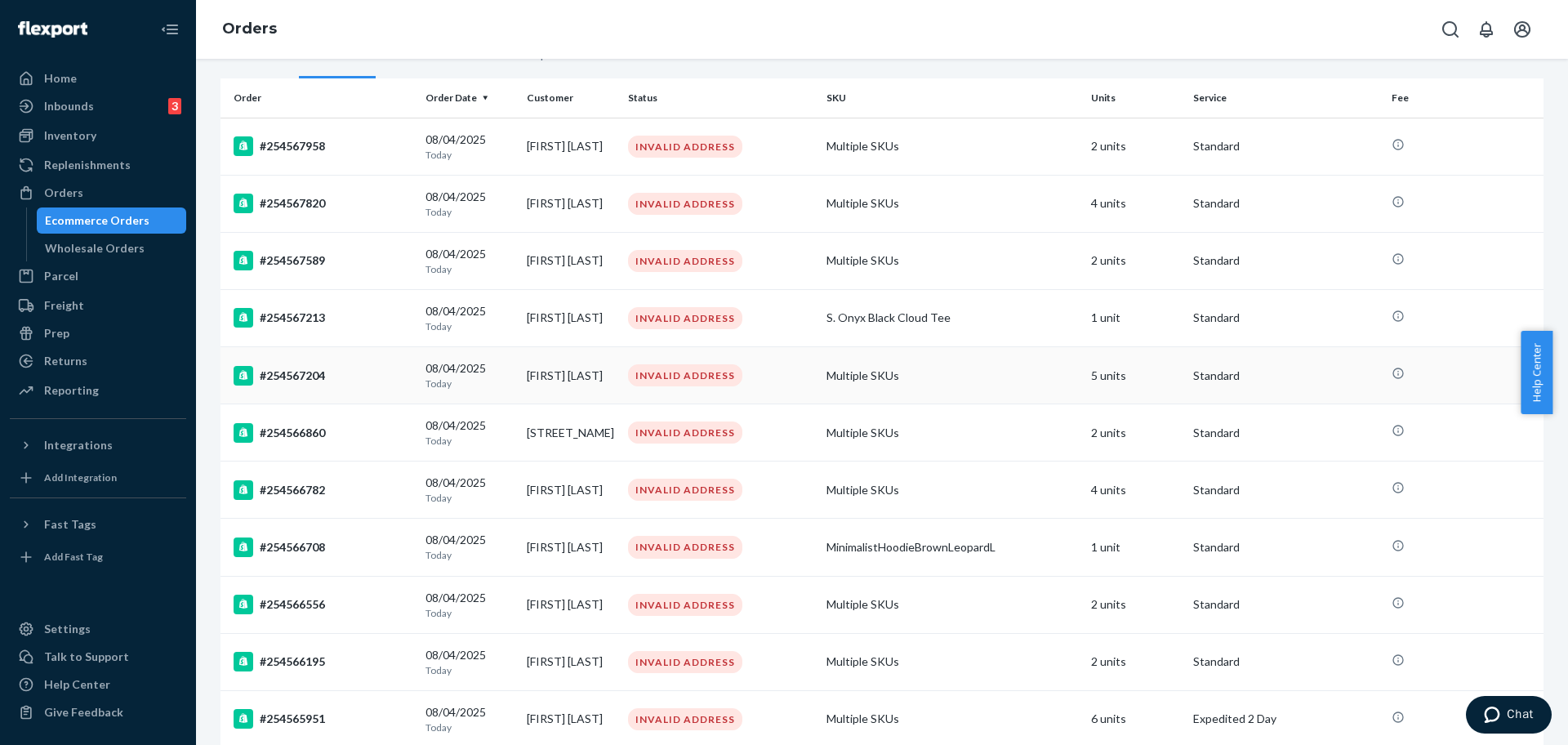 scroll, scrollTop: 204, scrollLeft: 0, axis: vertical 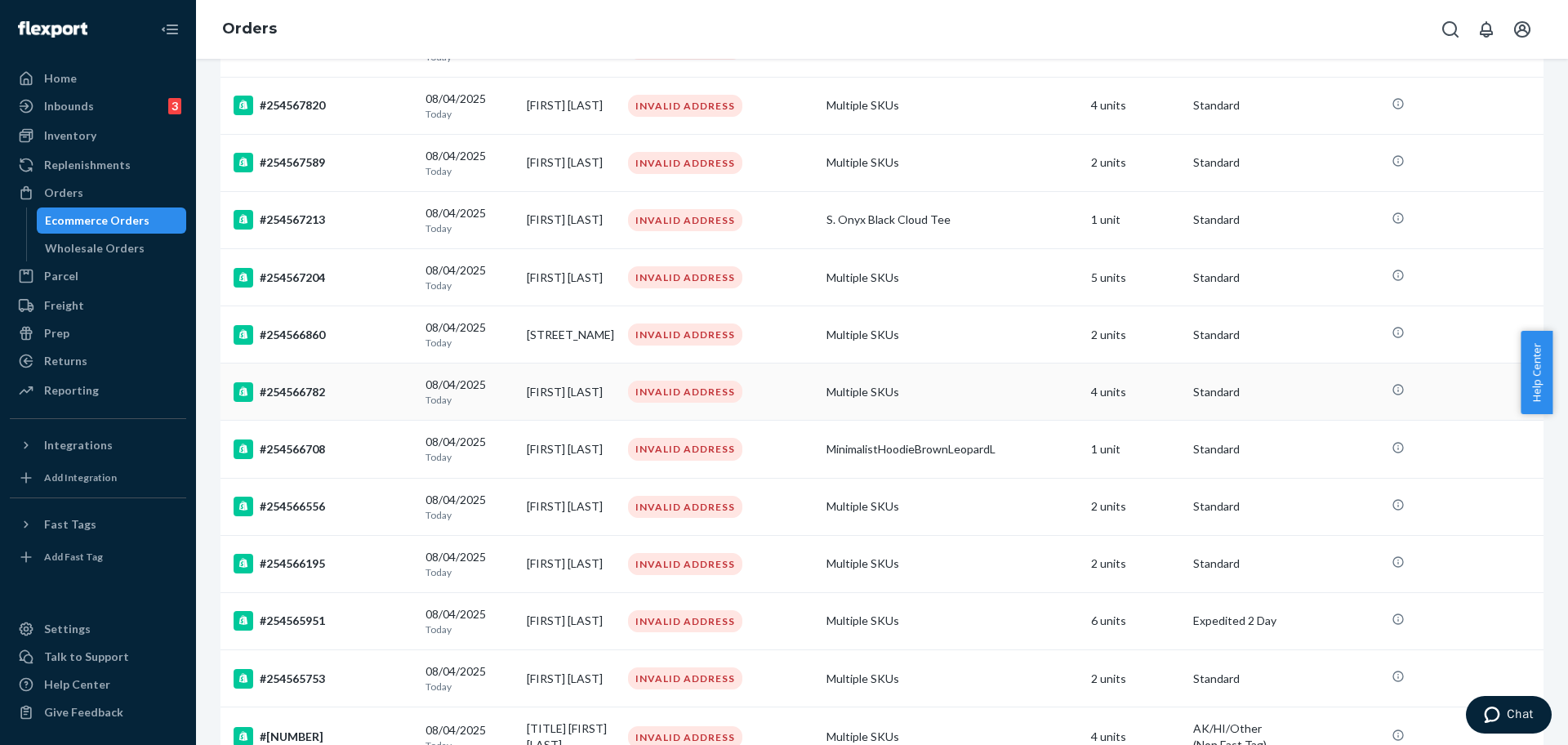 click on "#254566782" at bounding box center (323, 392) 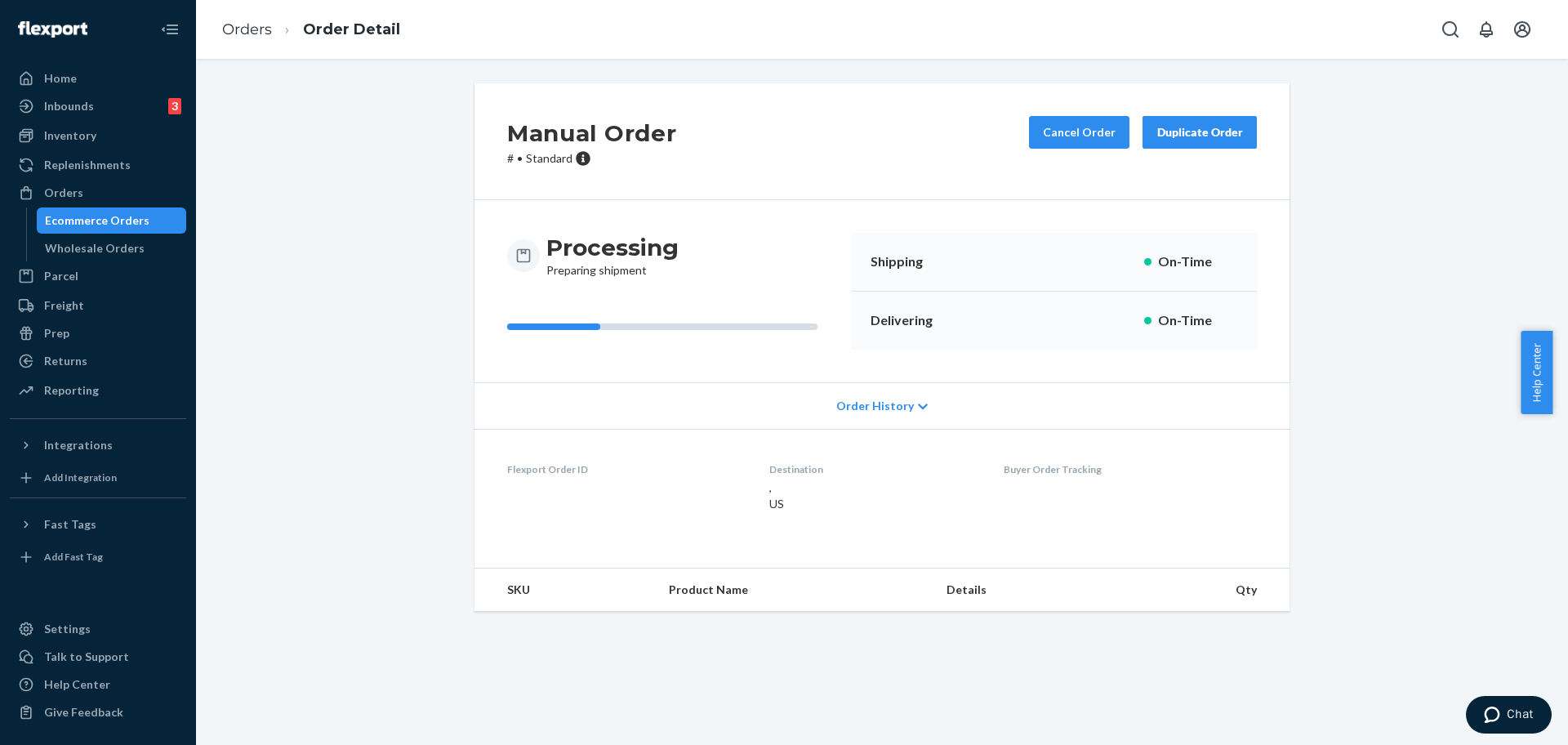 scroll, scrollTop: 0, scrollLeft: 0, axis: both 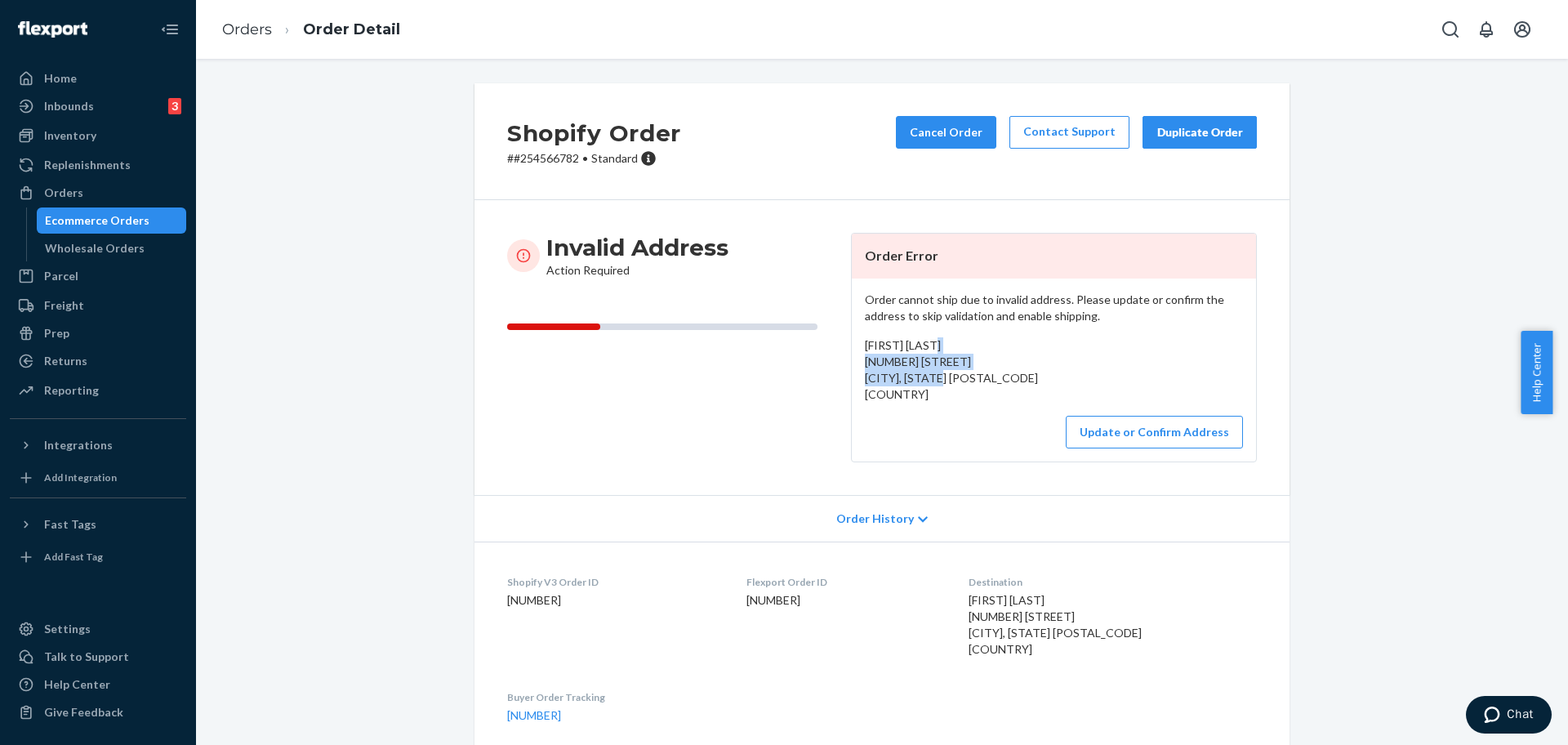 drag, startPoint x: 961, startPoint y: 386, endPoint x: 853, endPoint y: 359, distance: 111.32385 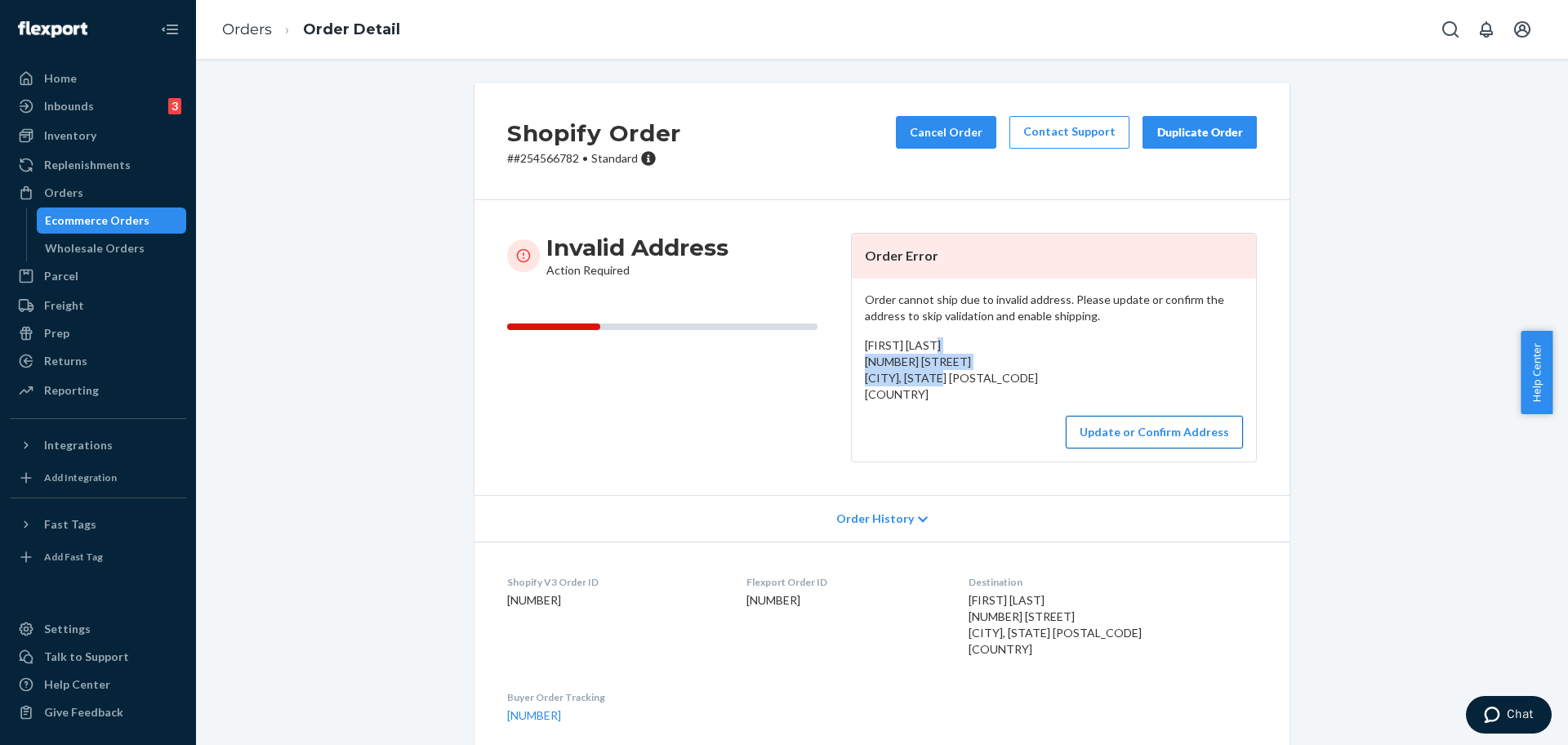 click on "Update or Confirm Address" at bounding box center [1154, 432] 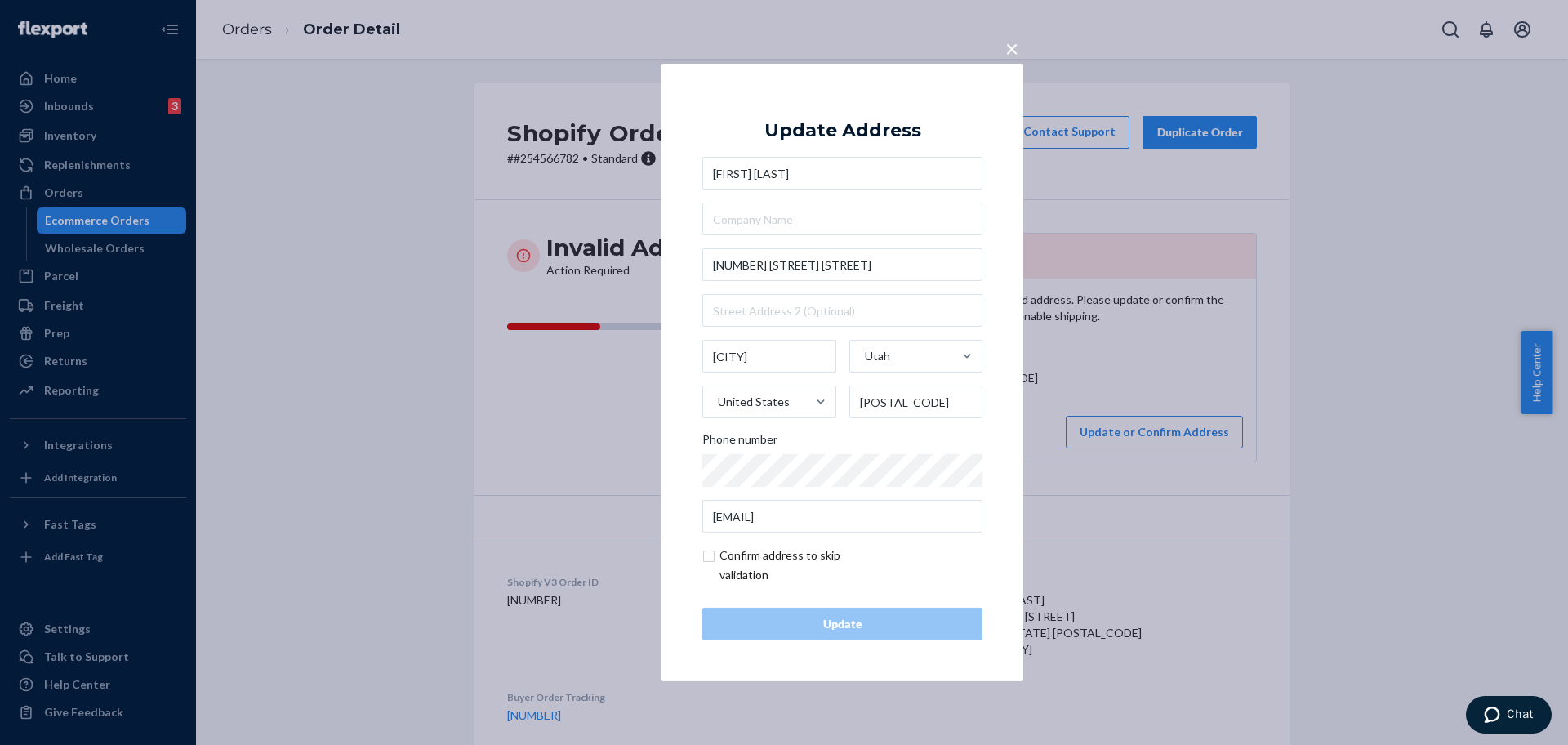 click on "[FIRST] [LAST] [NUMBER] [STREET], [CITY] [STATE] [COUNTRY] [PHONE] [EMAIL]" at bounding box center [842, 345] 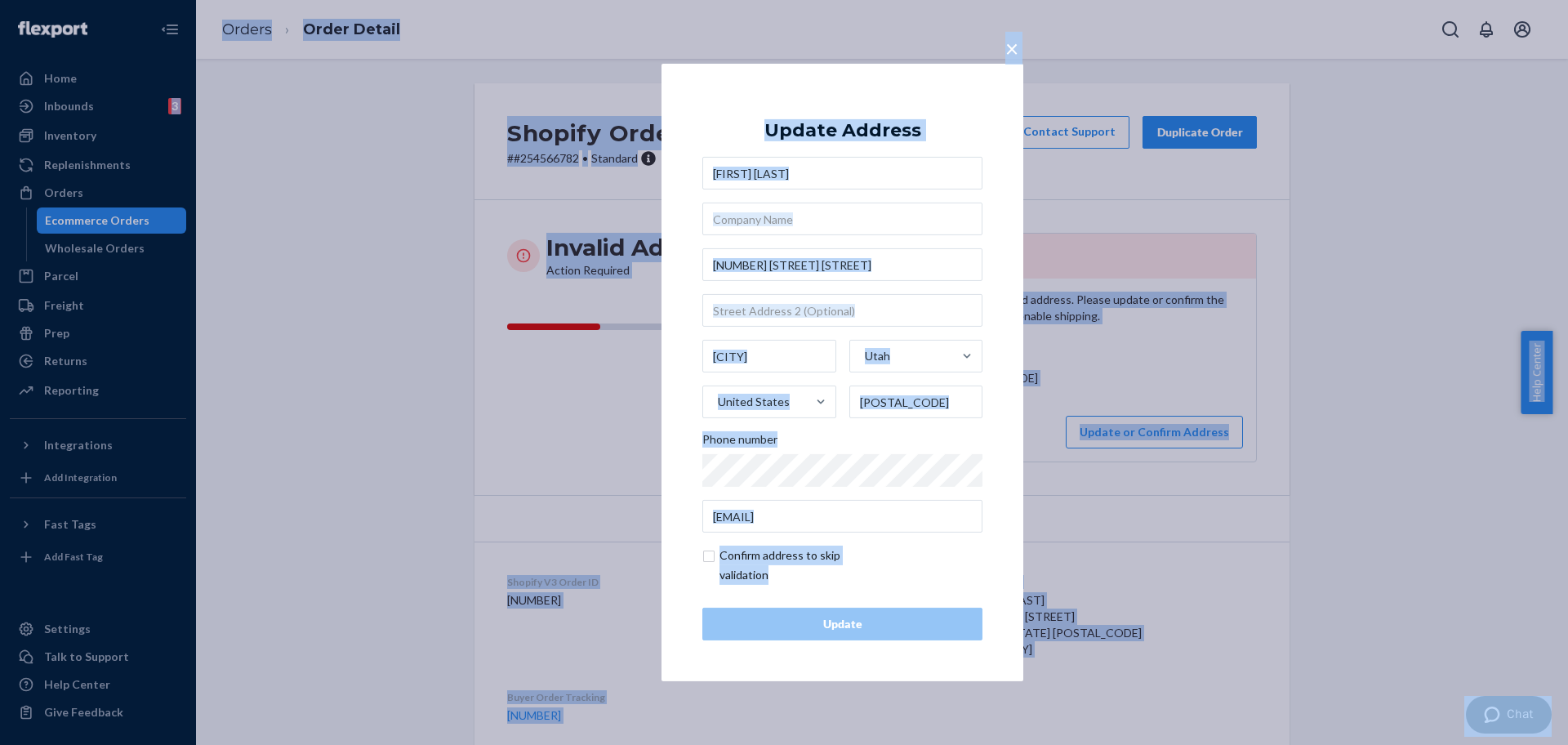 click on "[NUMBER] [STREET] [STREET]" at bounding box center [842, 265] 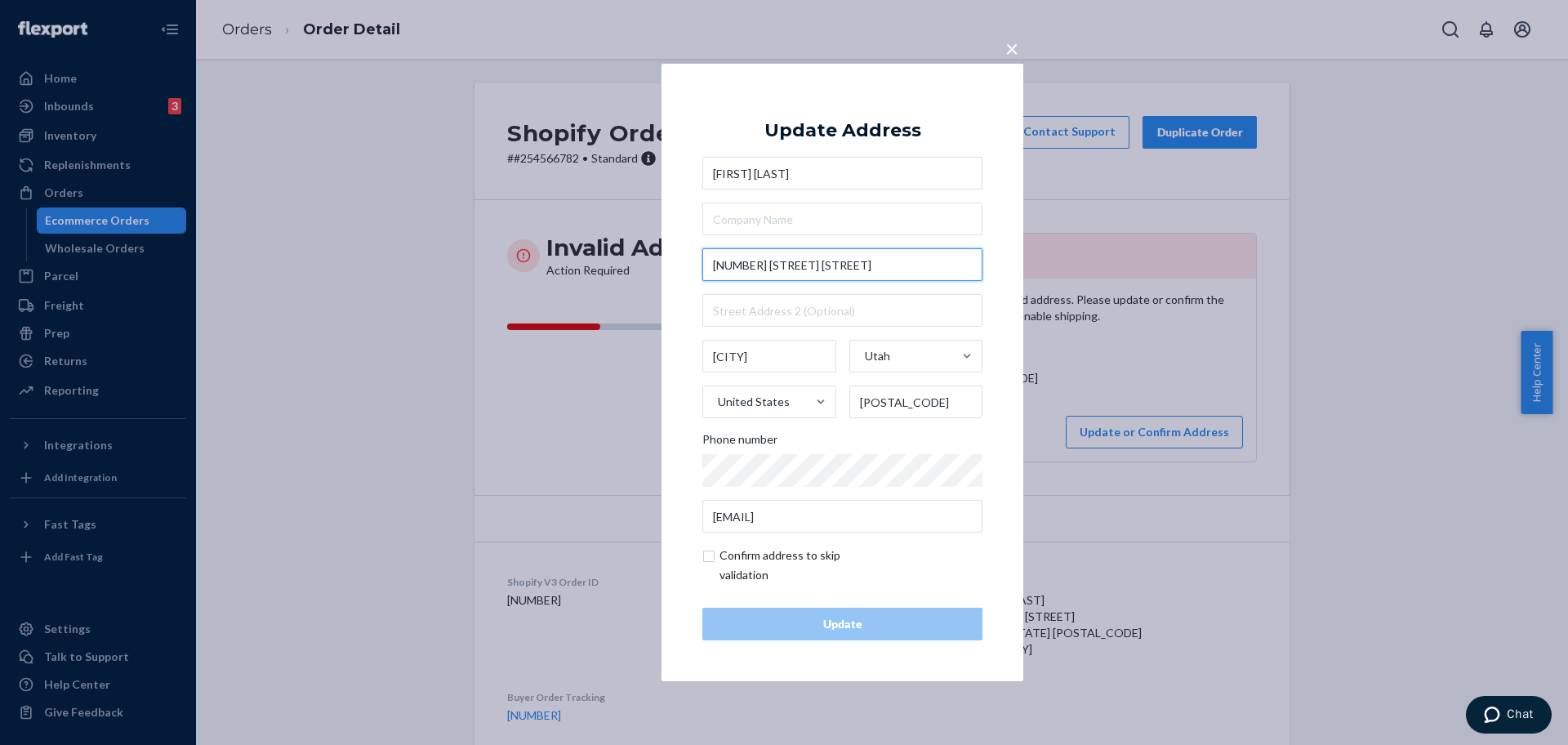 paste on "[STREET] [NUMBER] [STREET]" 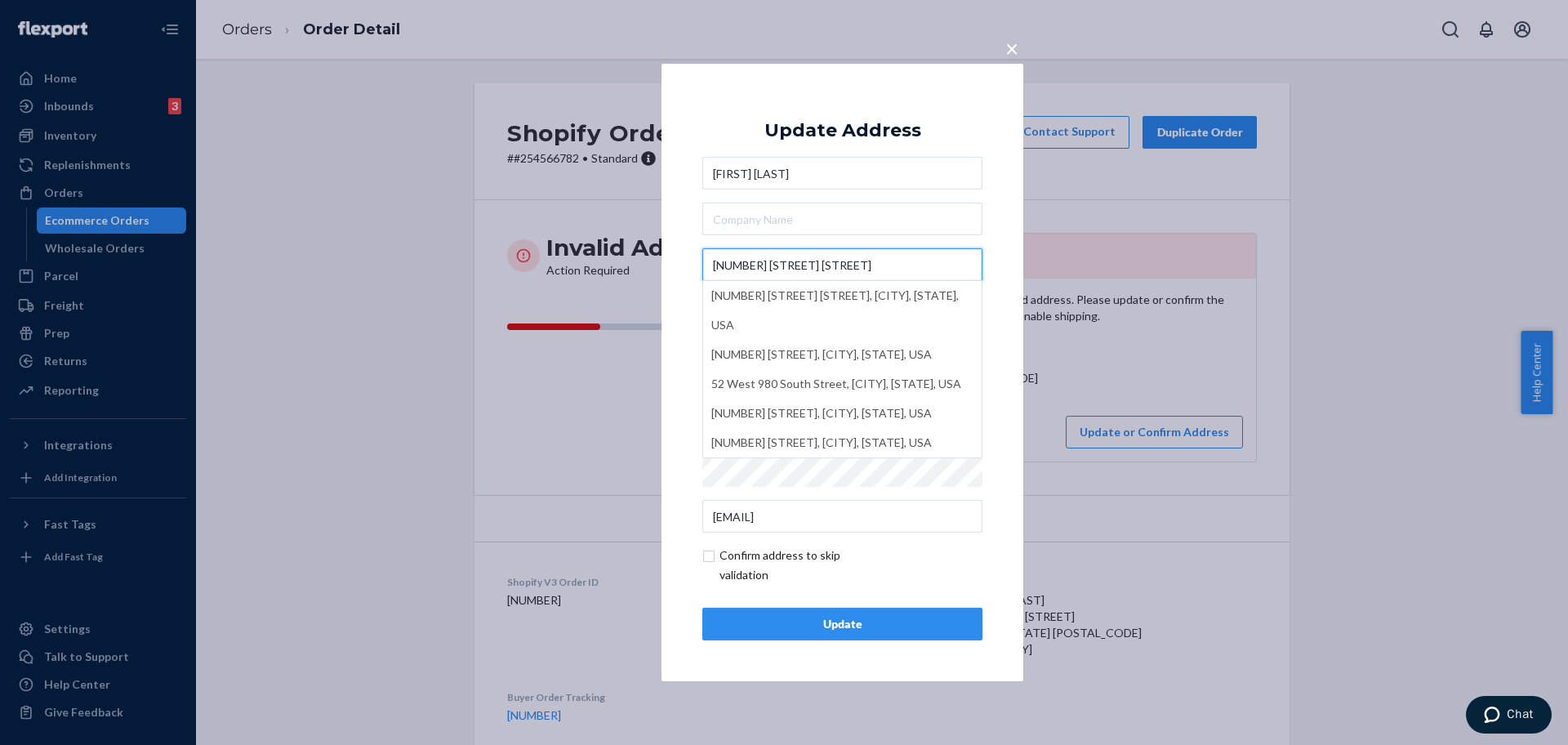 paste on "[STREET] [NUMBER] [STREET]" 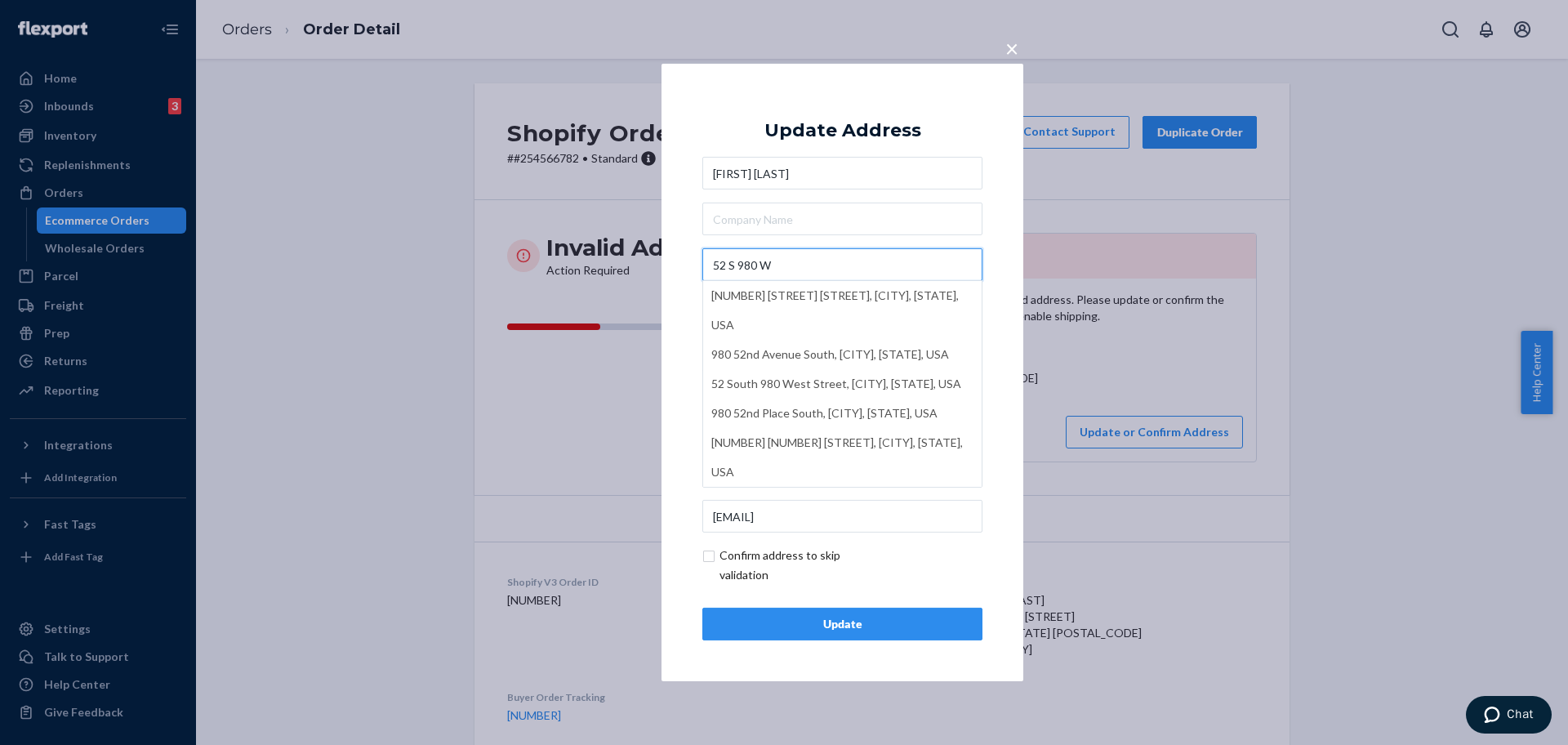 type on "52 S 980 W" 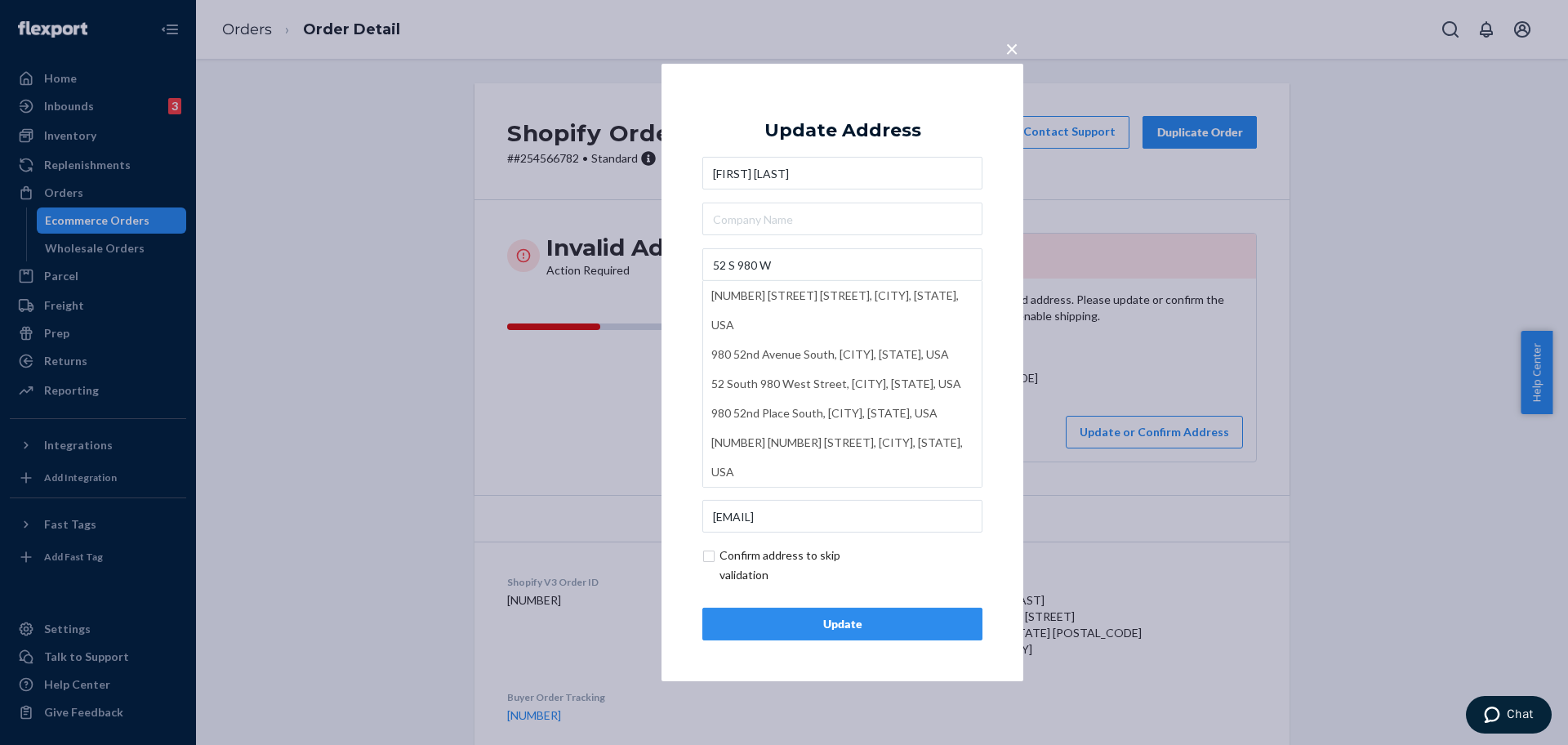 click on "Update" at bounding box center (842, 624) 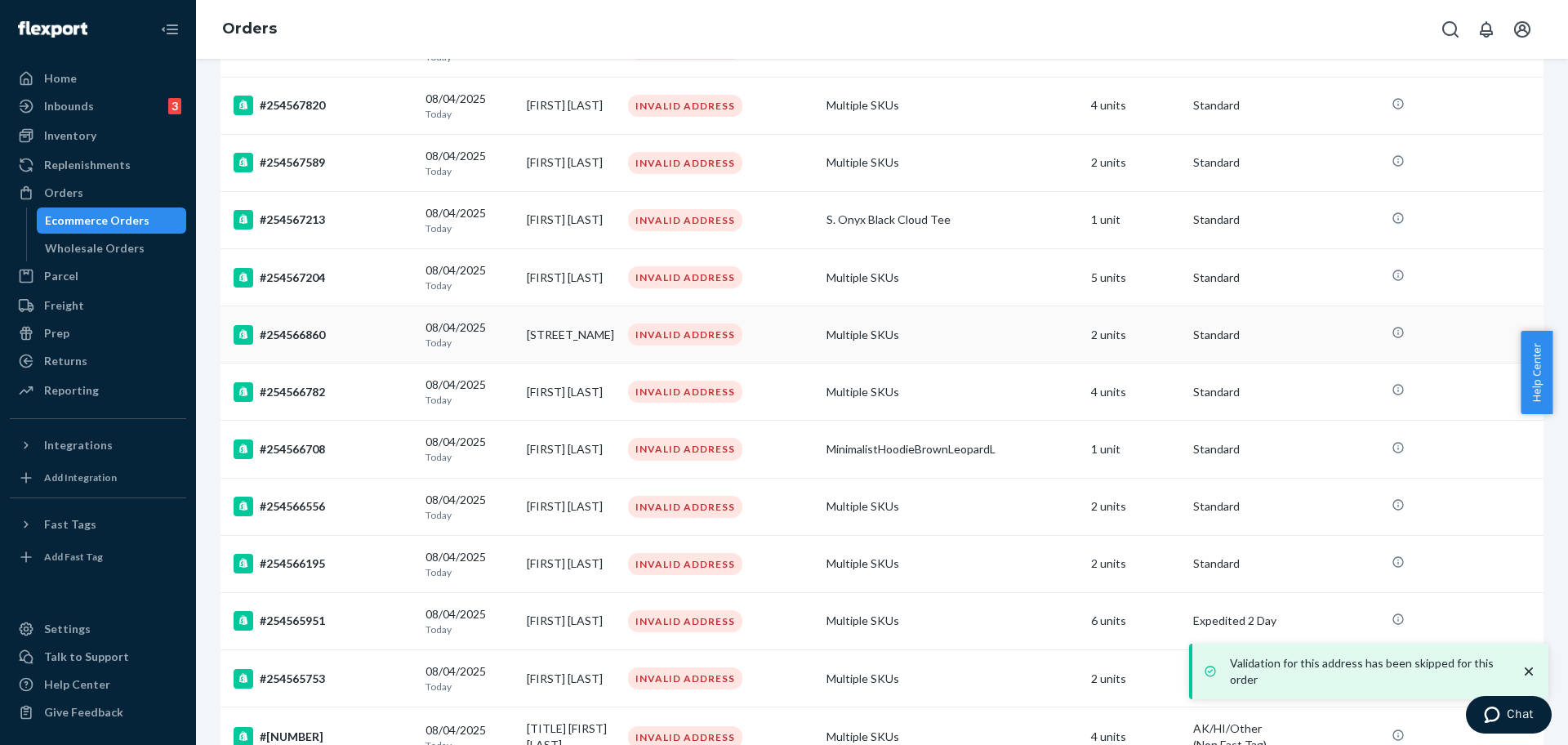 scroll, scrollTop: 306, scrollLeft: 0, axis: vertical 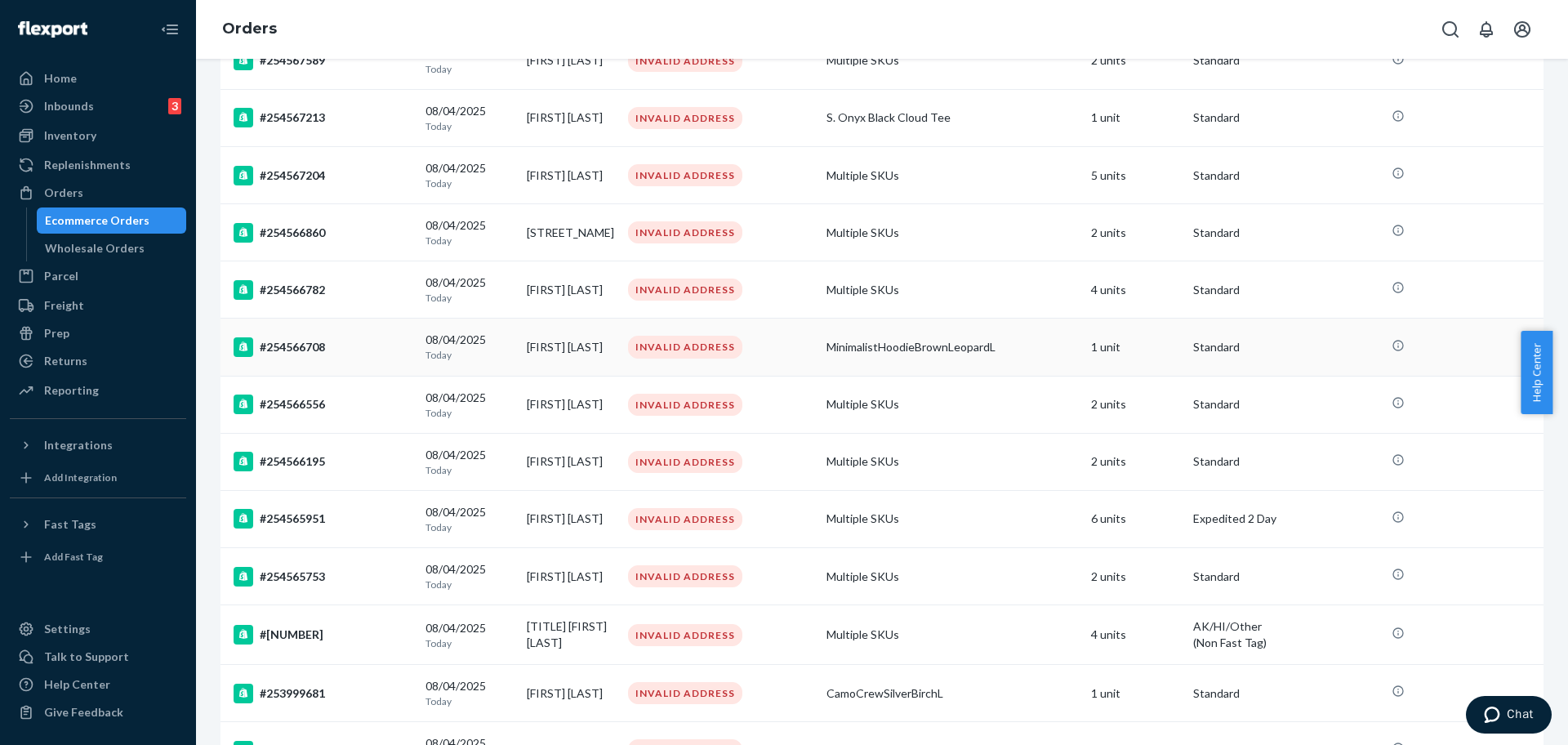 click on "#254566708" at bounding box center [323, 347] 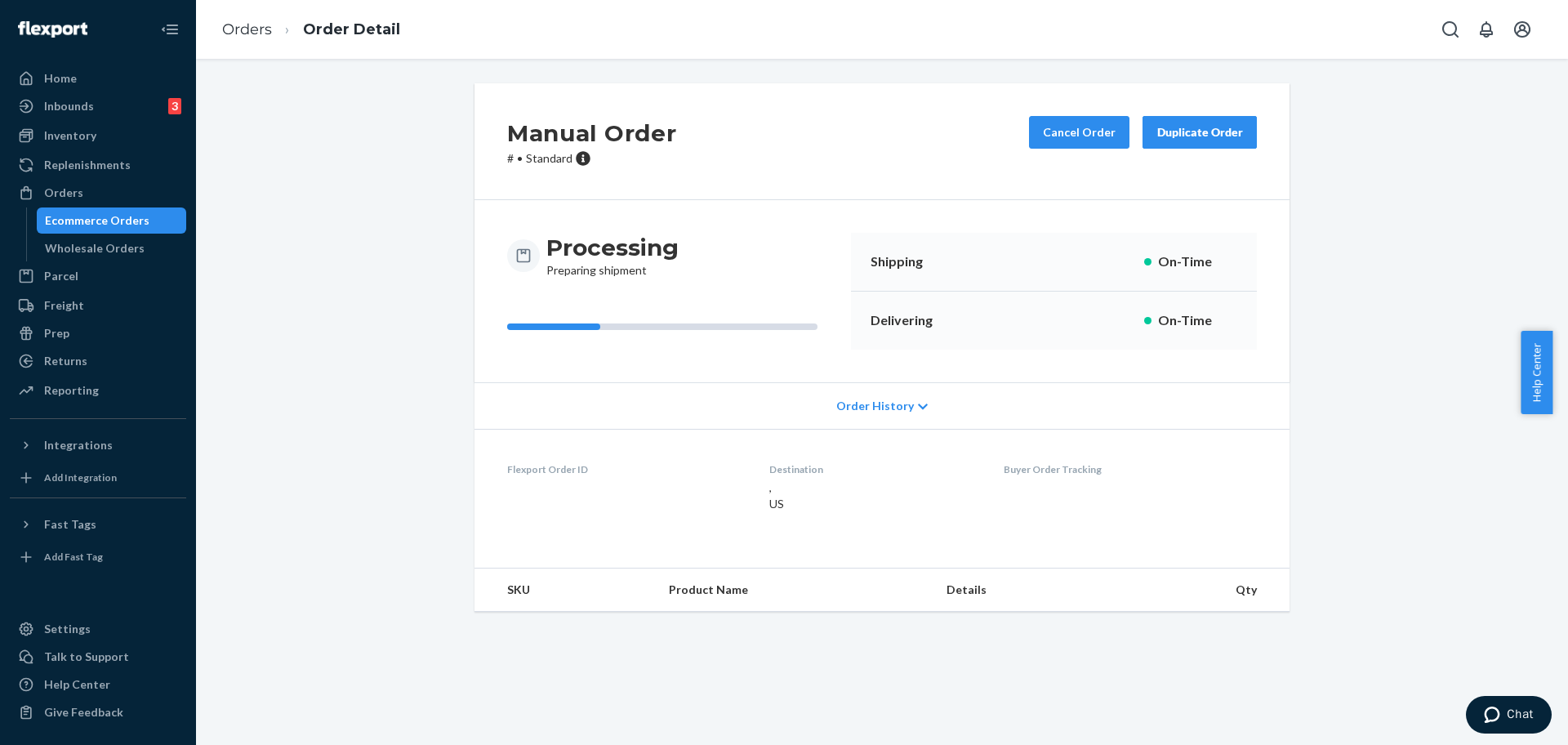scroll, scrollTop: 0, scrollLeft: 0, axis: both 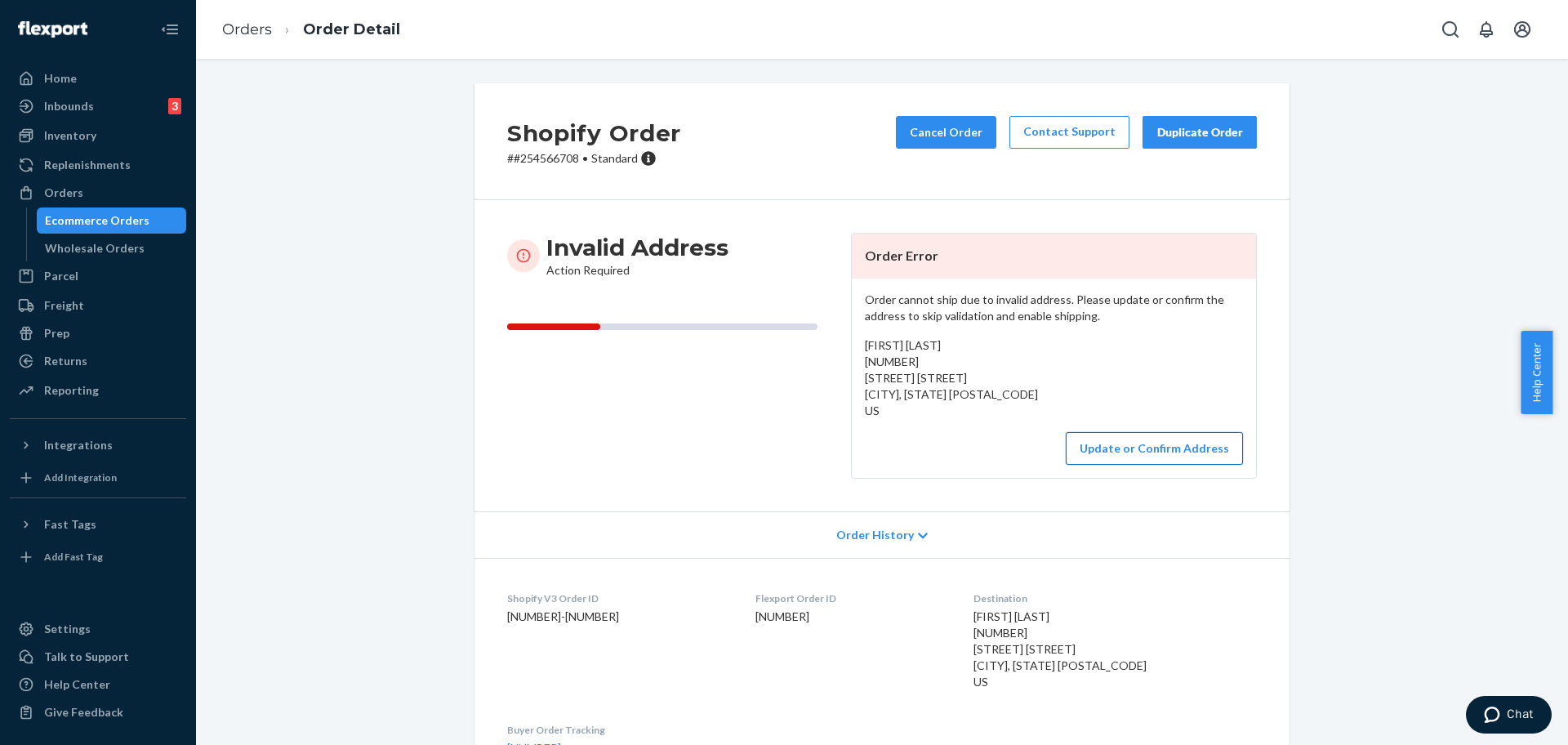 drag, startPoint x: 1129, startPoint y: 466, endPoint x: 1129, endPoint y: 455, distance: 11 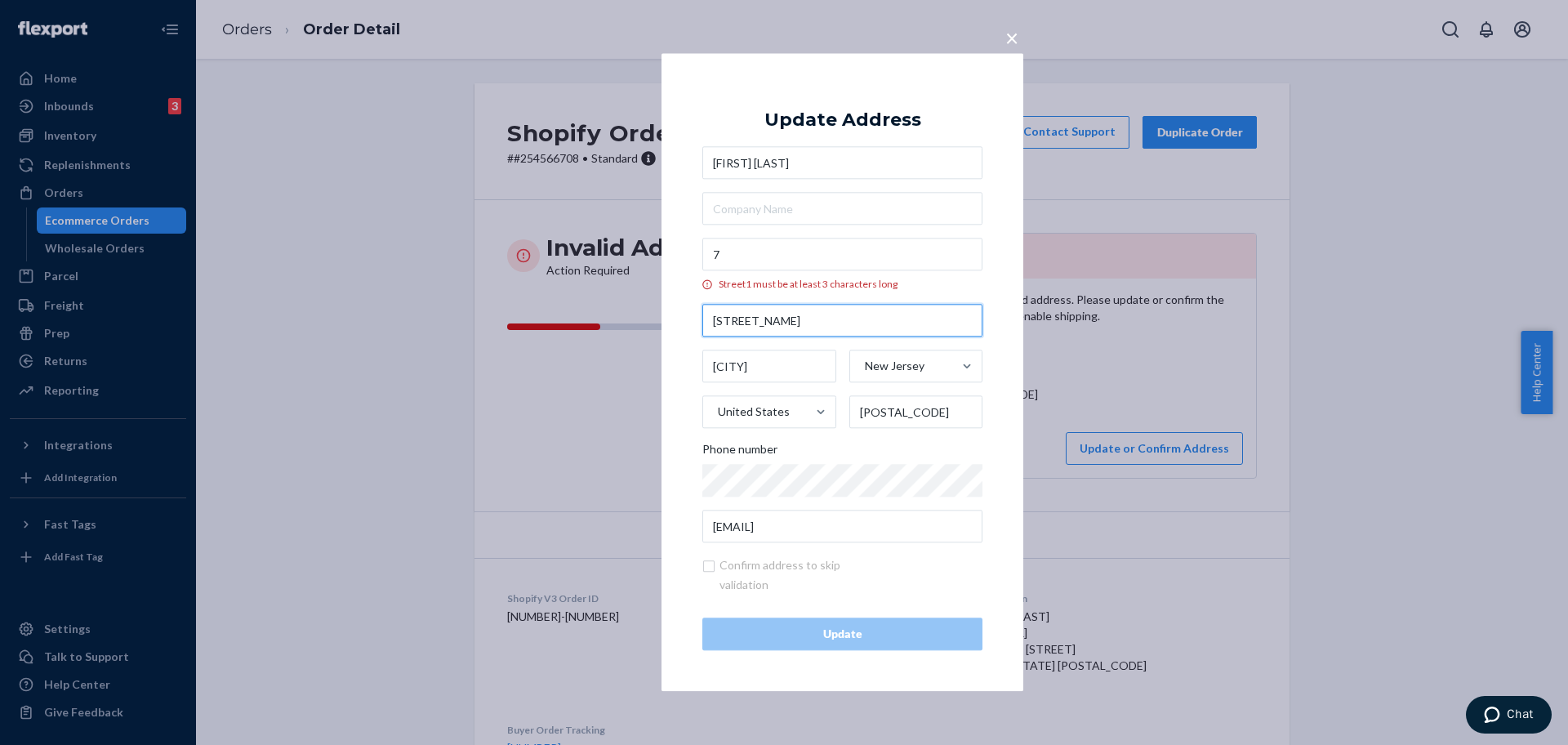 click on "[STREET_NAME]" at bounding box center [842, 321] 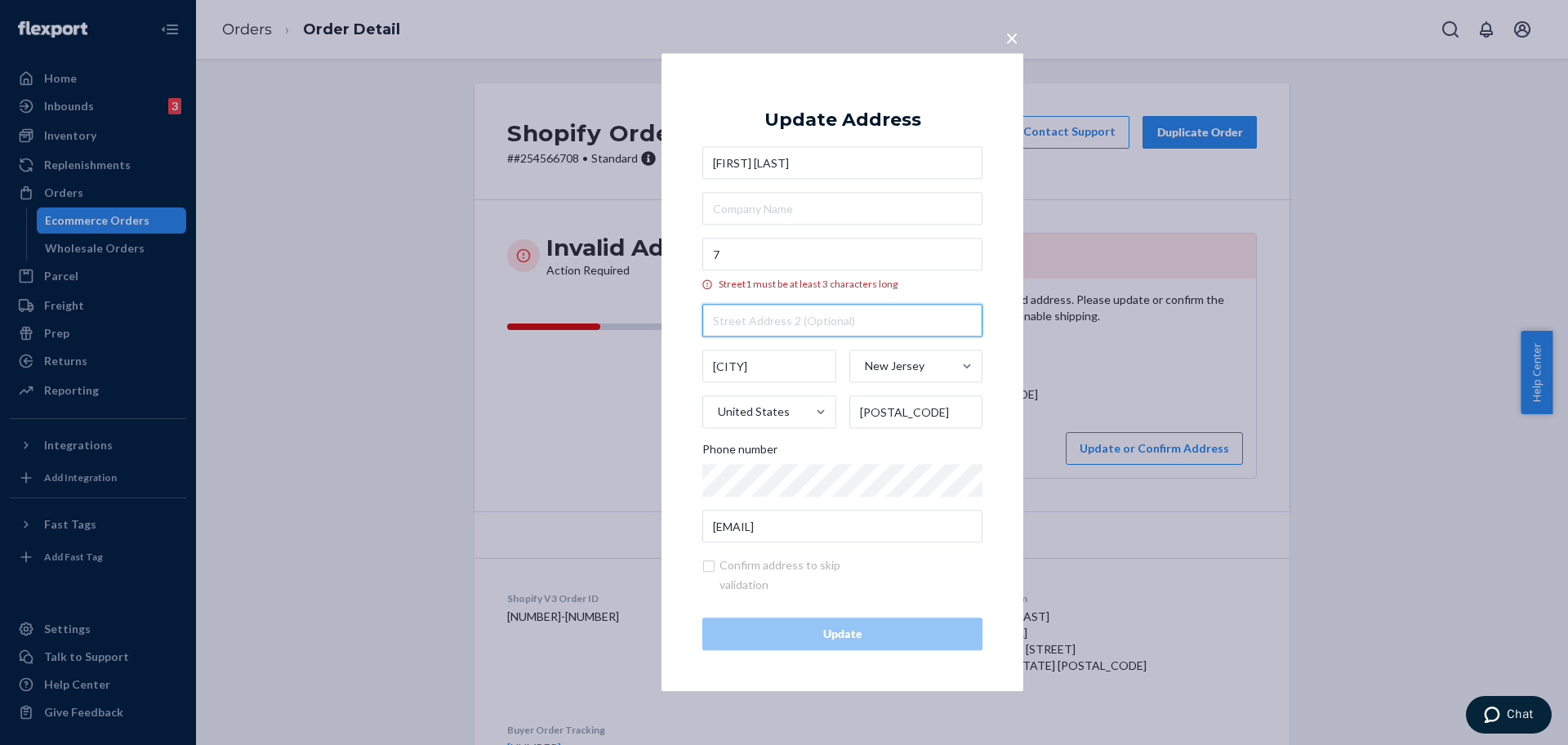 type 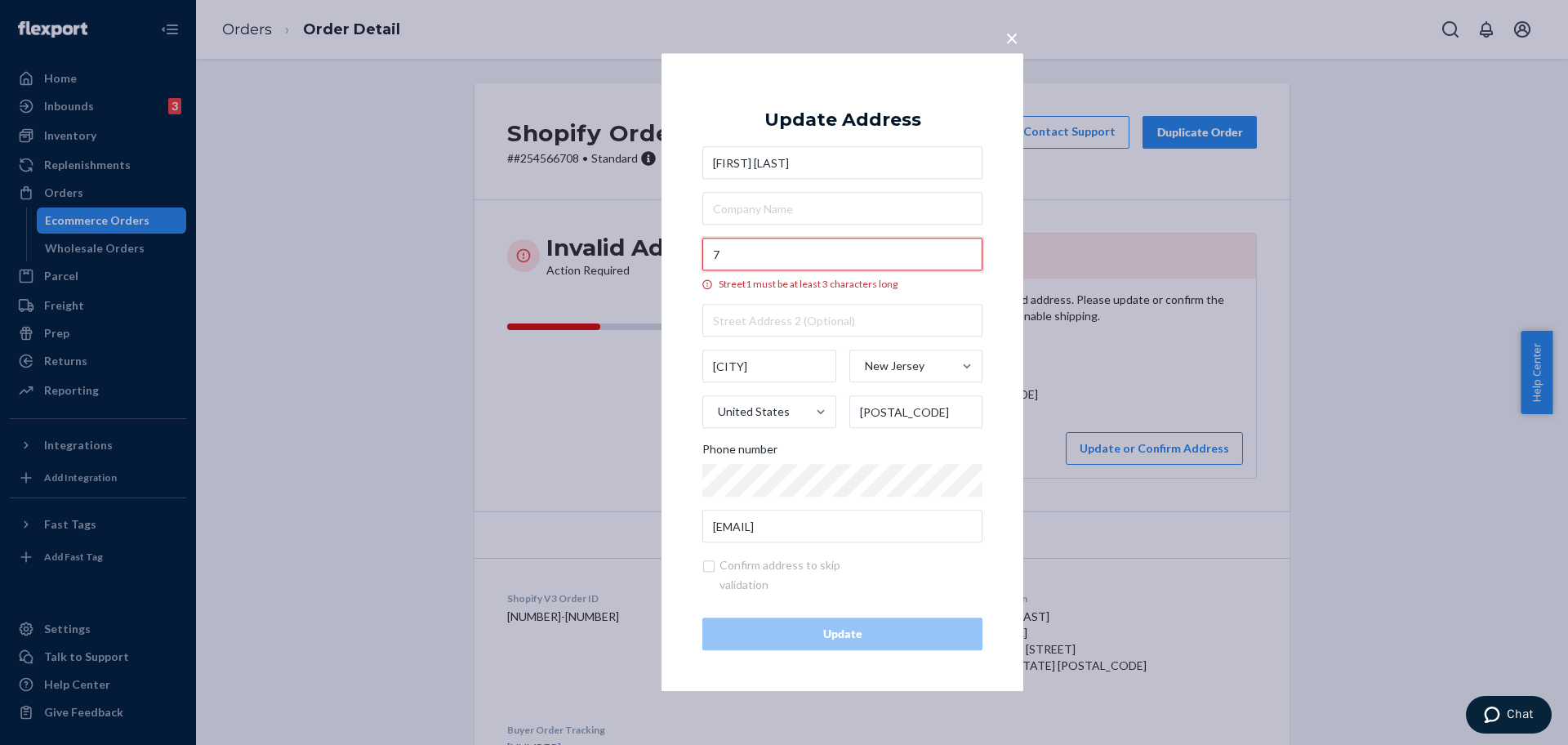 click on "7" at bounding box center (842, 255) 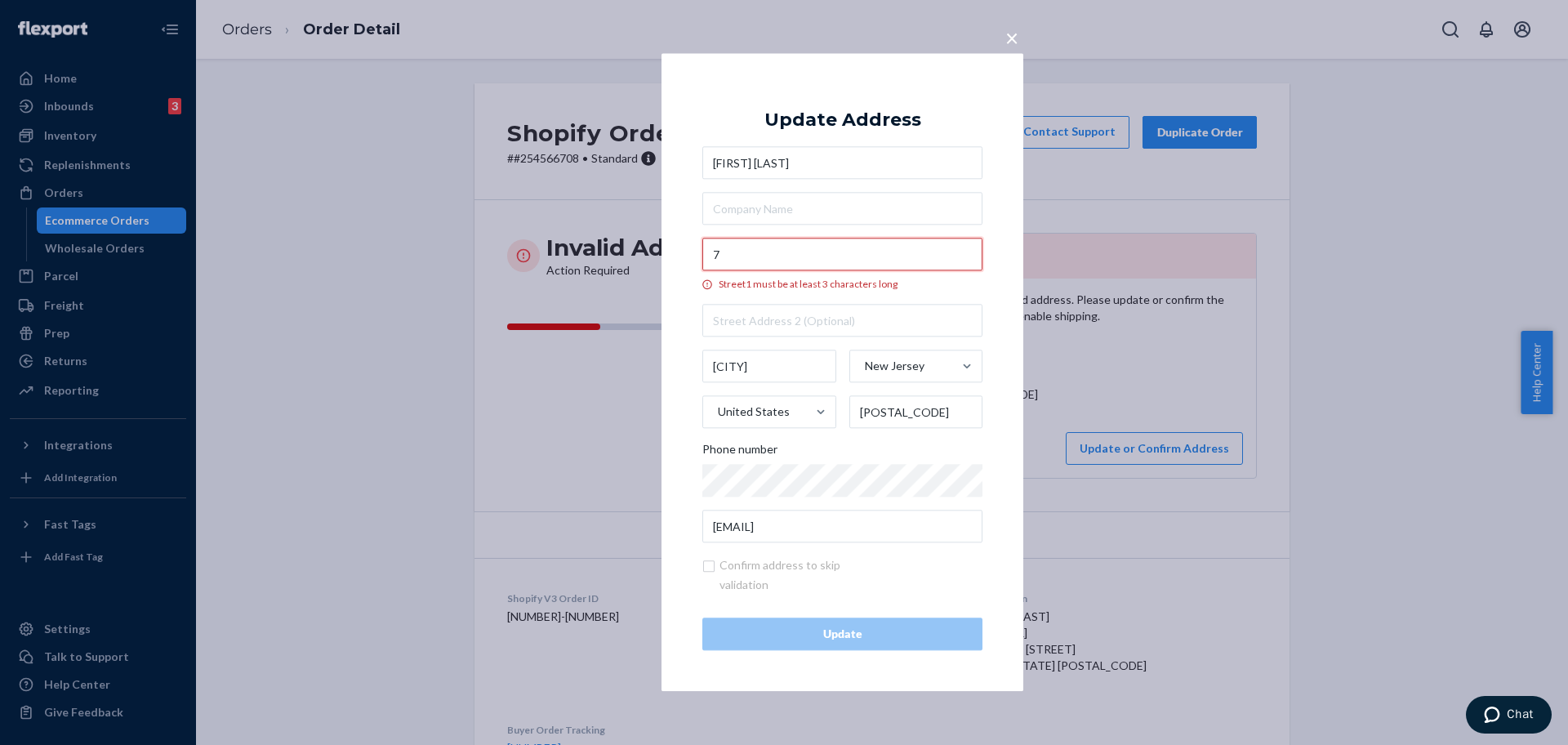 paste on "[STREET_NAME]" 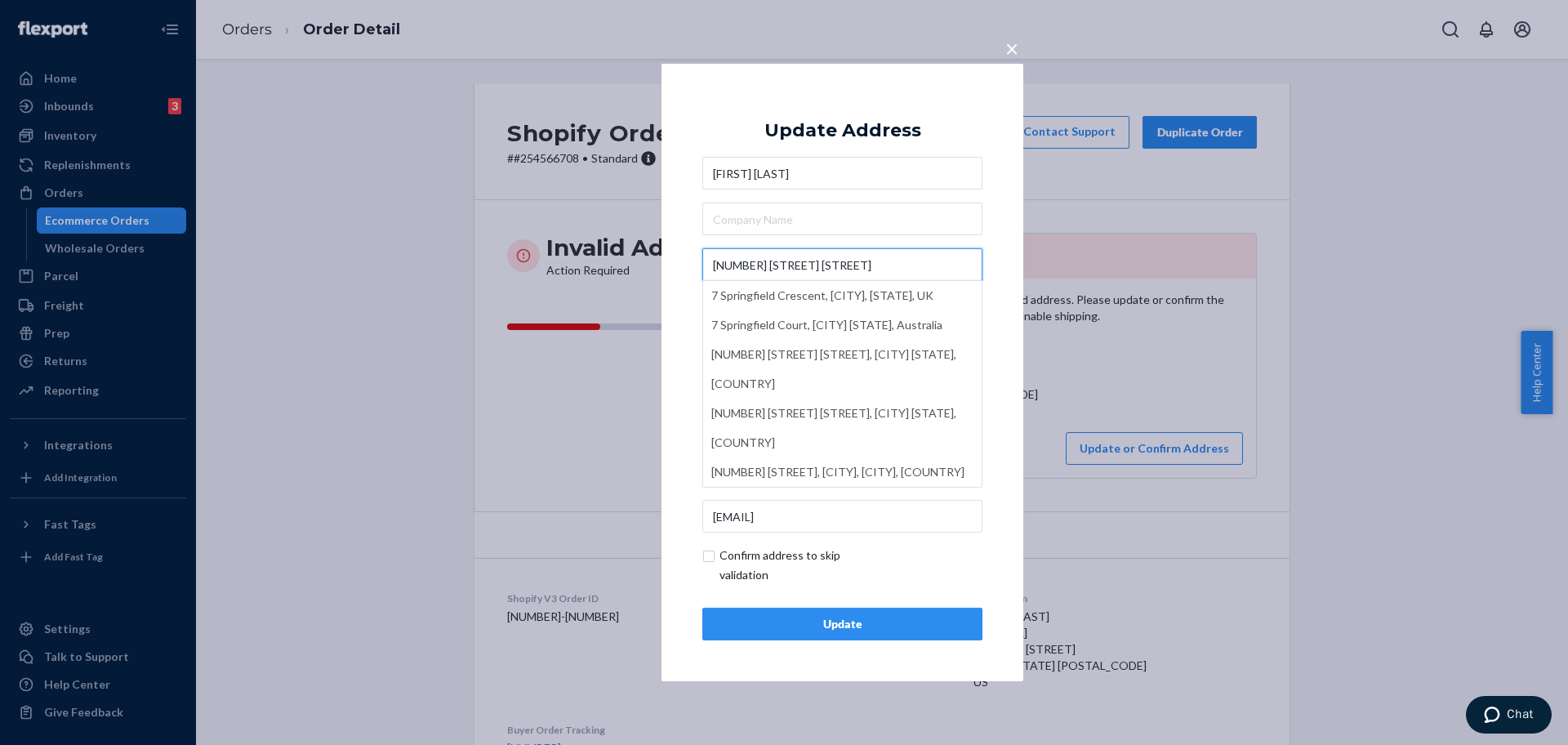 type on "[NUMBER] [STREET] [STREET]" 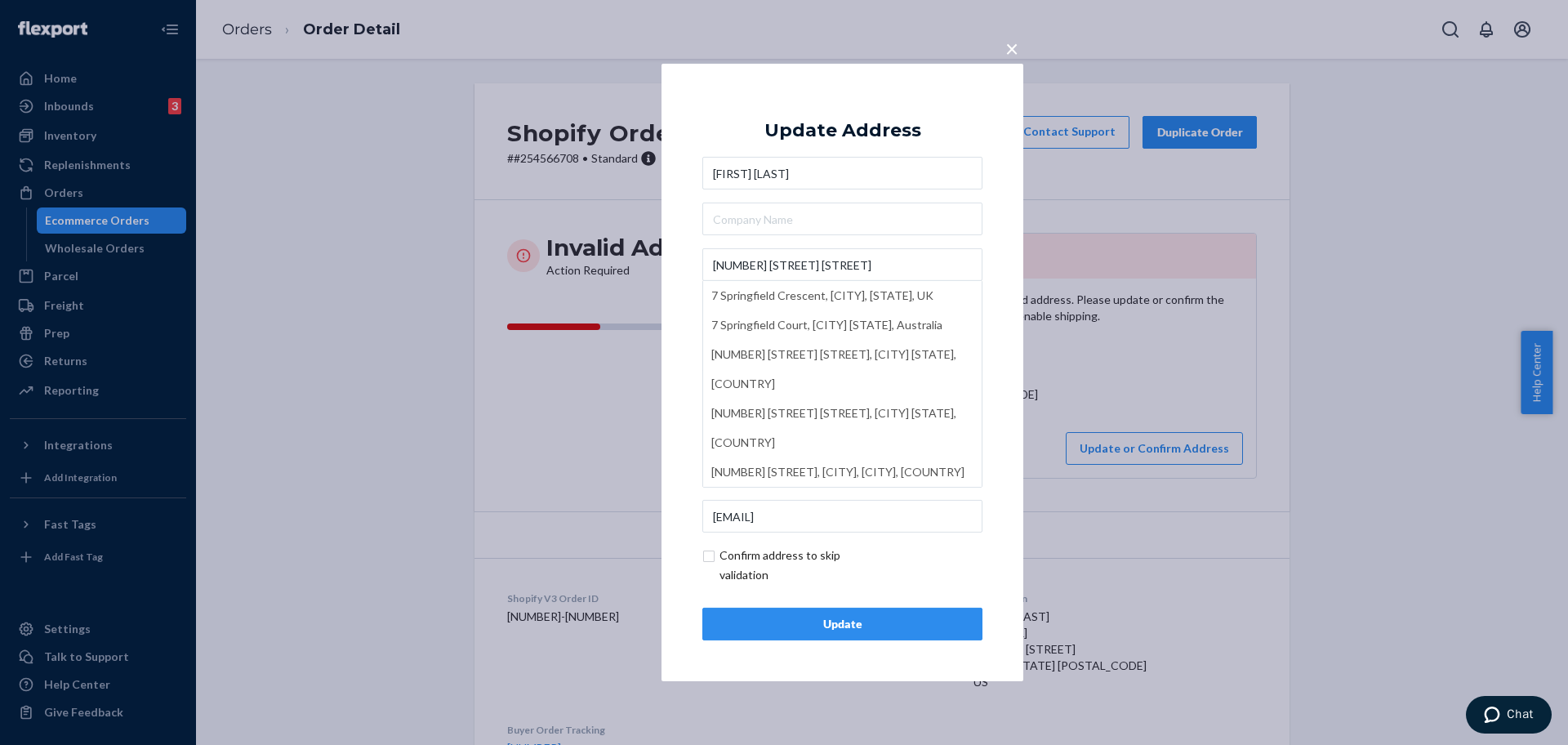 click on "× Update Address [FIRST] [LAST] [NUMBER] [STREET] [NUMBER] [STREET] [STREET], [CITY], [STATE], [COUNTRY] [NUMBER] [STREET] [STREET], [CITY], [STATE], [COUNTRY] [NUMBER] [STREET] [STREET], [CITY], [STATE], [COUNTRY] [NUMBER] [STREET] [STREET], [CITY], [STATE], [COUNTRY] [NUMBER] [STREET] [STREET], [CITY], [STATE], [COUNTRY] [NUMBER] [STREET] [STREET], [CITY], [STATE], [COUNTRY] [CITY] [STATE] United States [POSTAL_CODE] Phone number [EMAIL] Confirm address to skip validation Update" at bounding box center [842, 372] 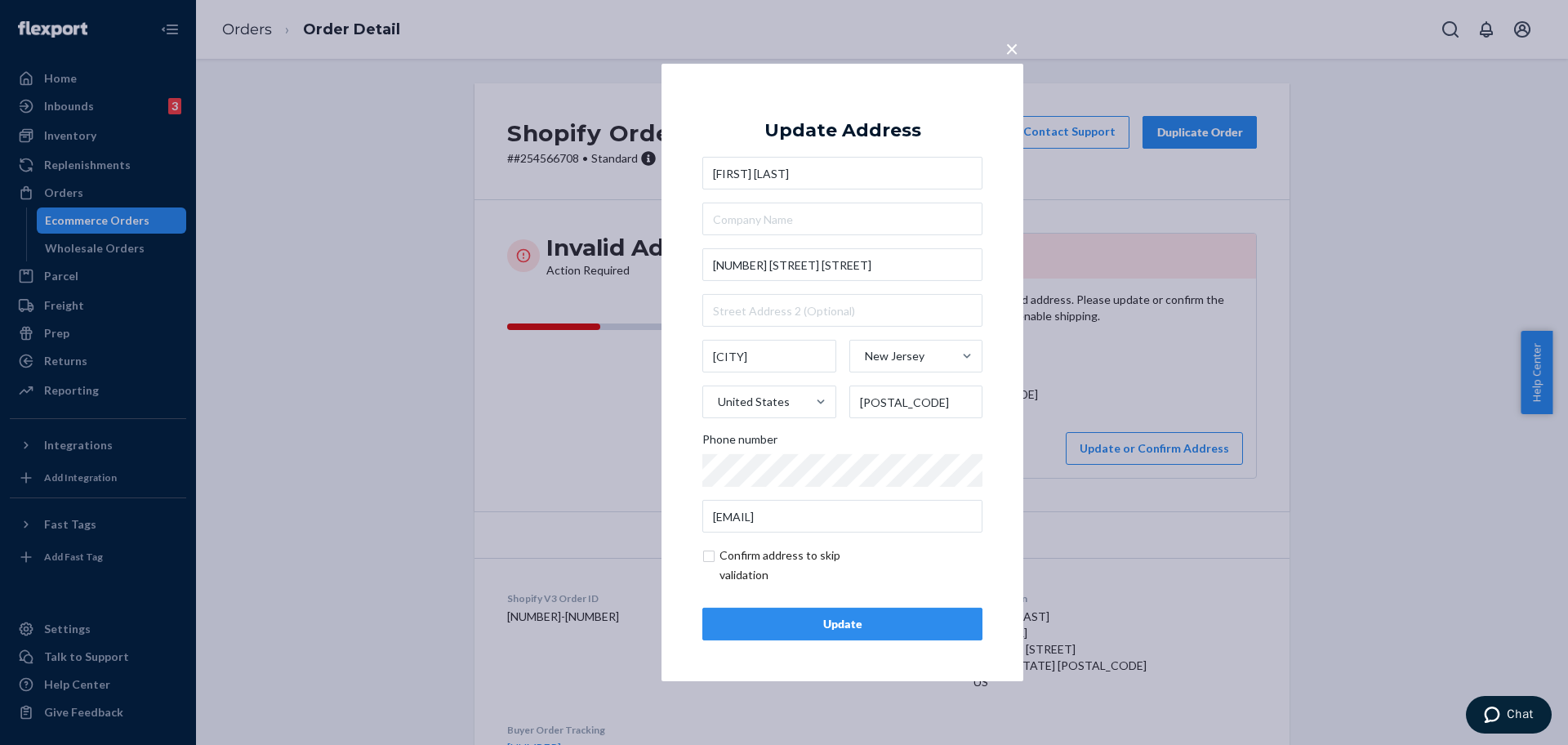 click on "Update" at bounding box center (842, 624) 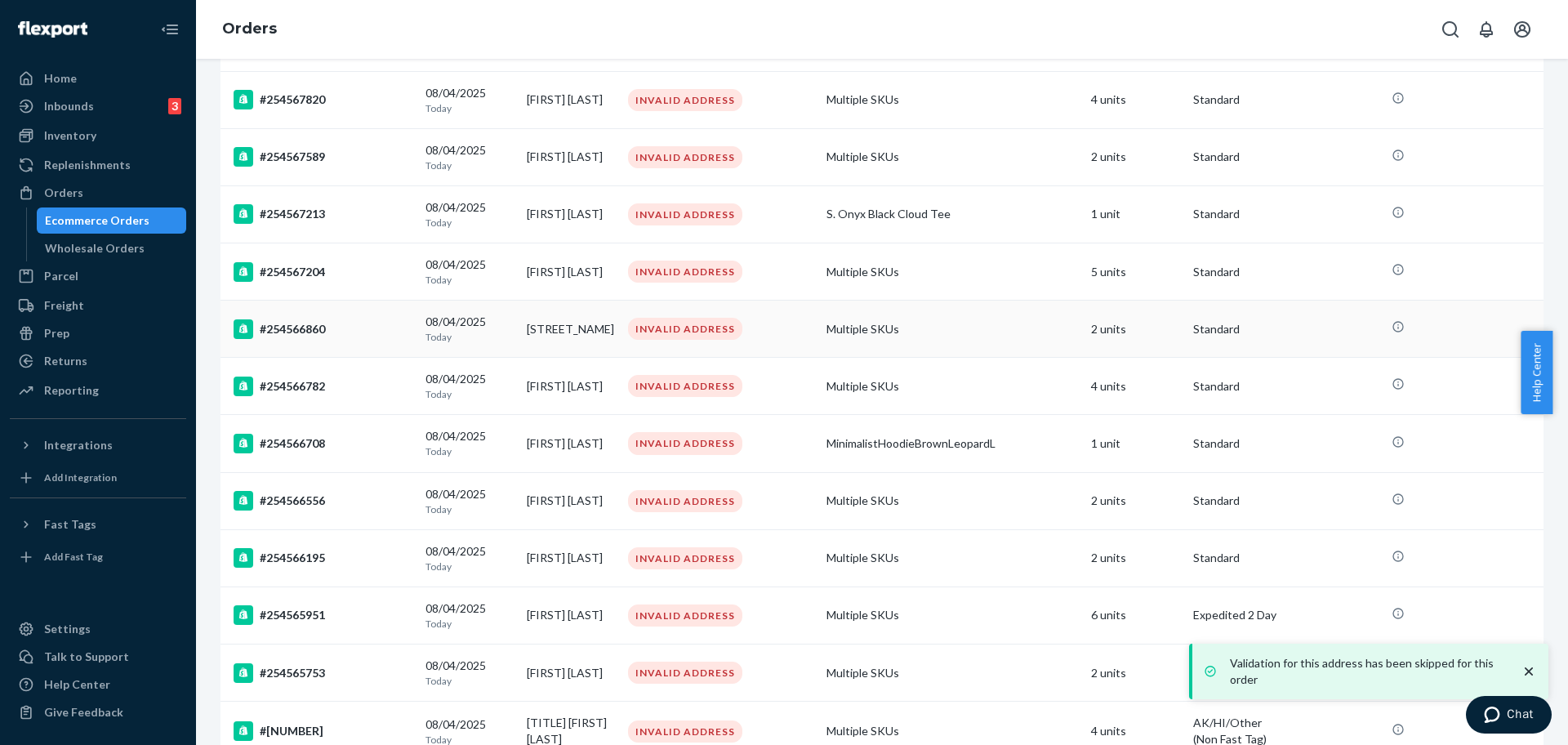 scroll, scrollTop: 306, scrollLeft: 0, axis: vertical 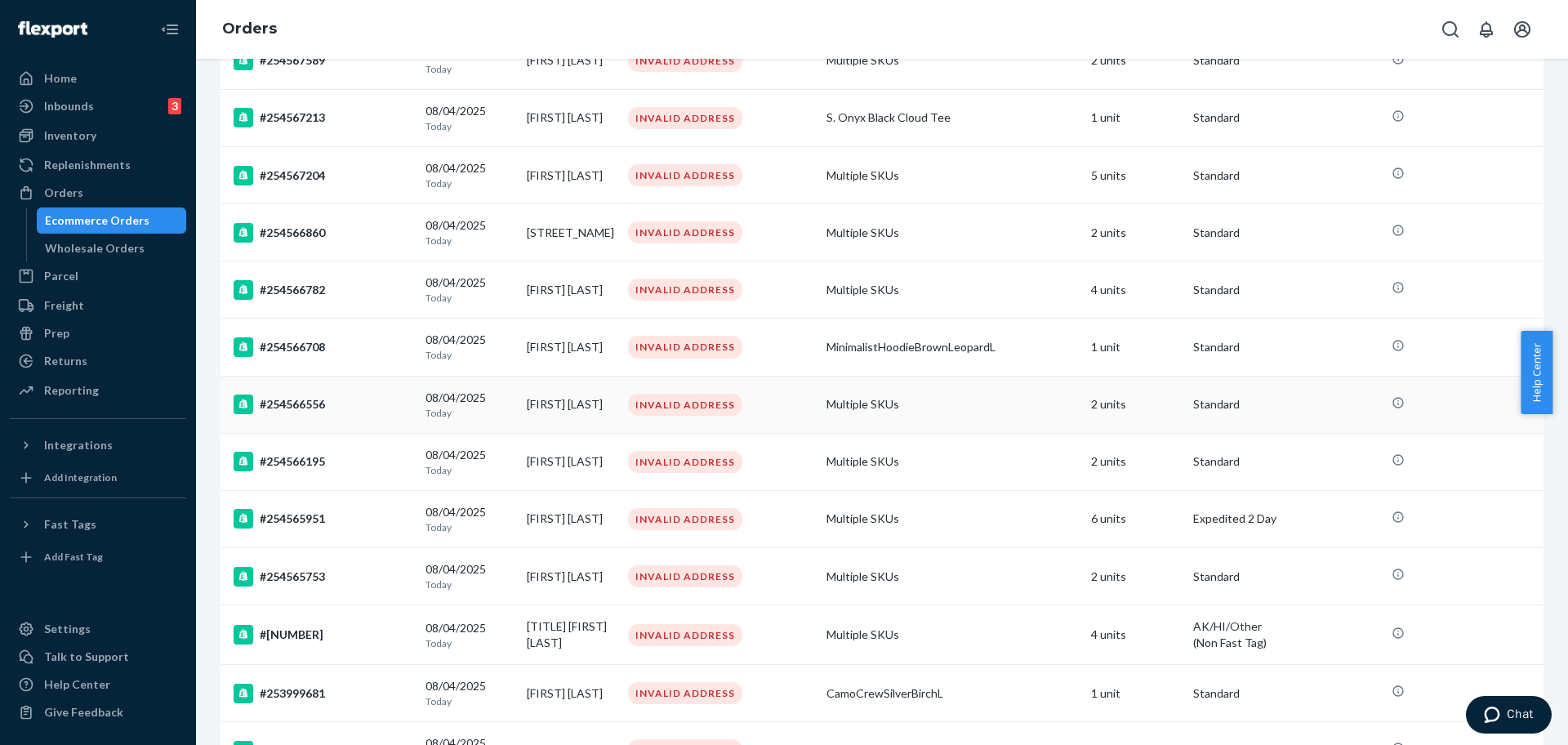 click on "#254566556" at bounding box center (323, 404) 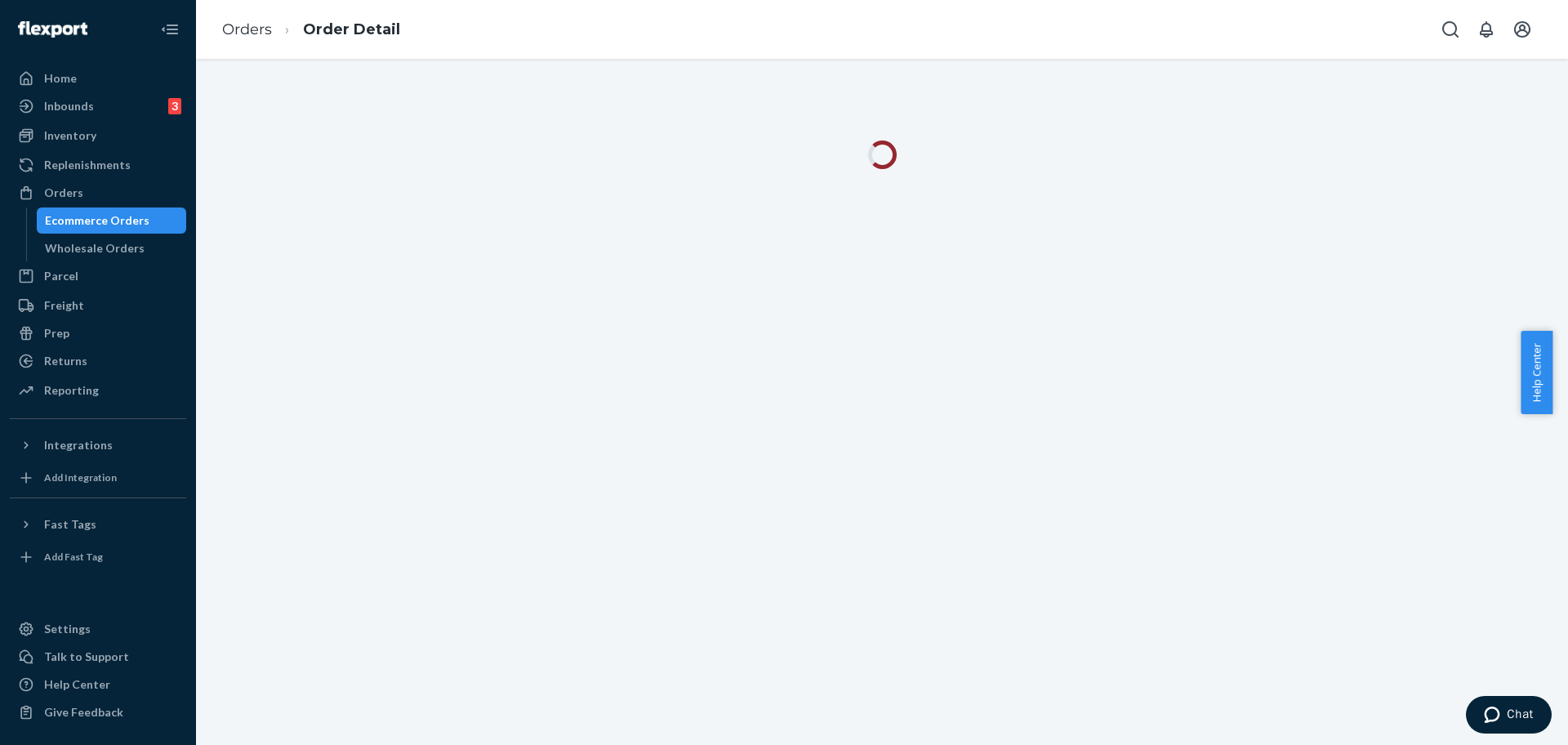 scroll, scrollTop: 0, scrollLeft: 0, axis: both 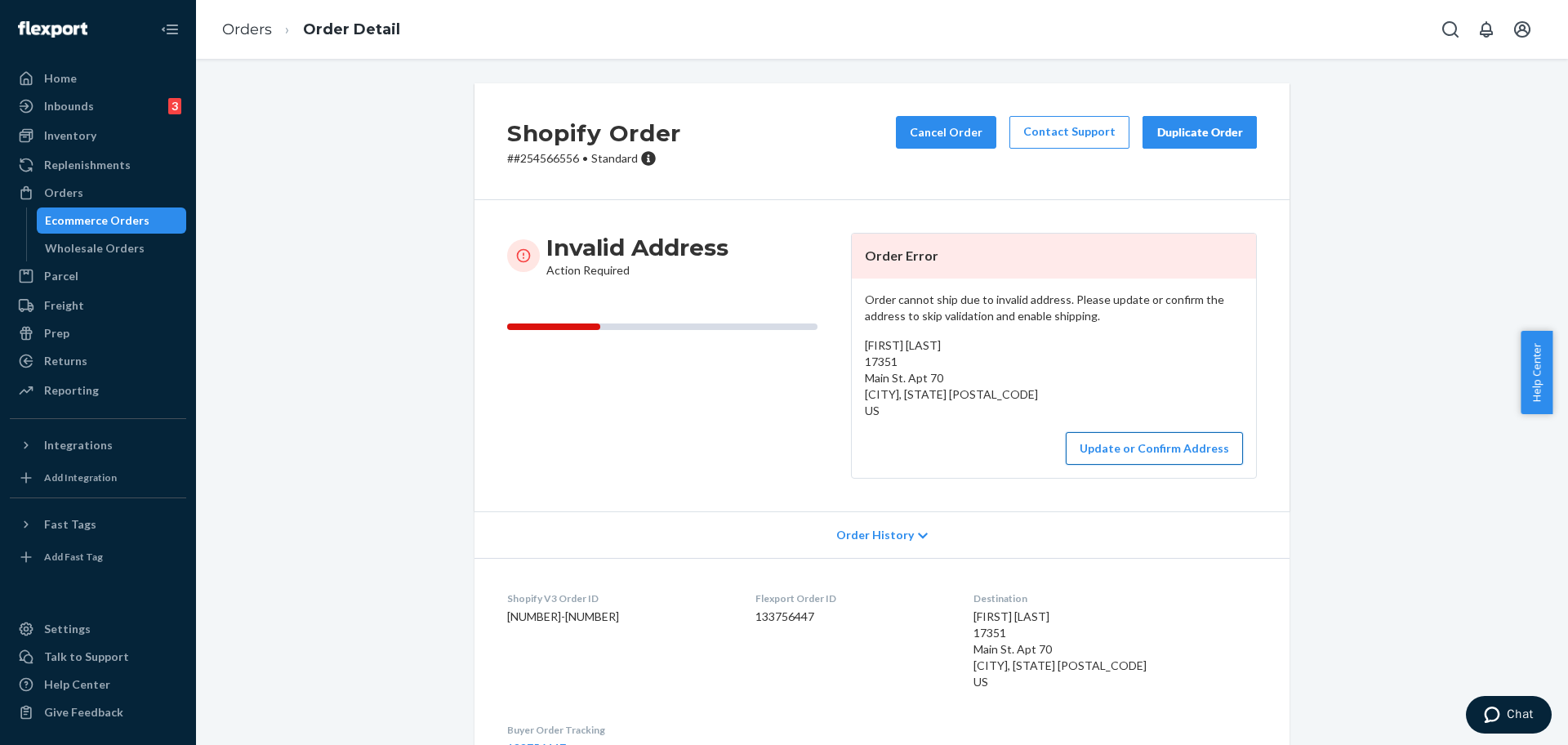 click on "Update or Confirm Address" at bounding box center [1154, 448] 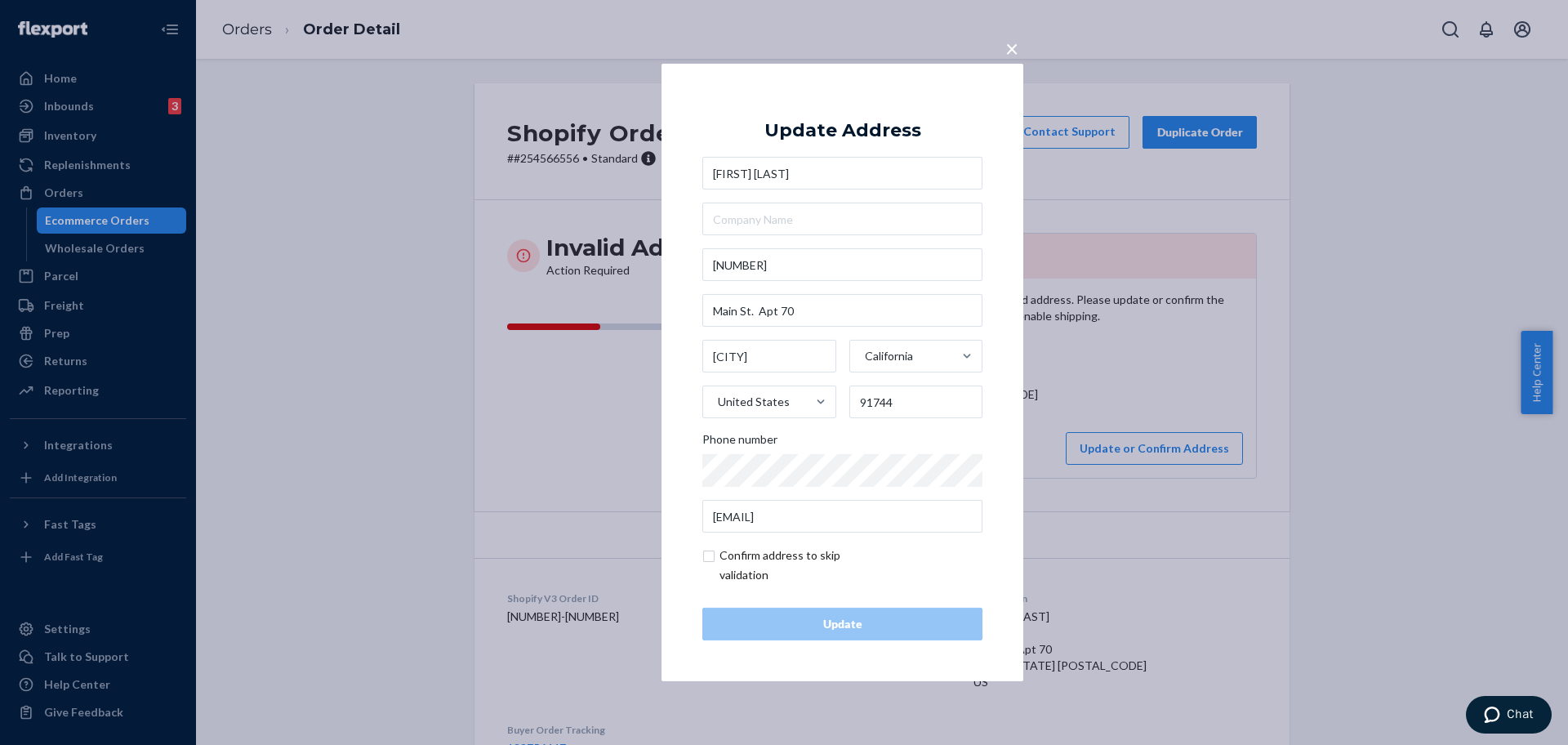 click on "[FIRST] [LAST] [NUMBER] [STREET]. Apt [NUMBER] [CITY] [STATE] [POSTAL_CODE] [COUNTRY] [PHONE] [EMAIL]" at bounding box center [842, 345] 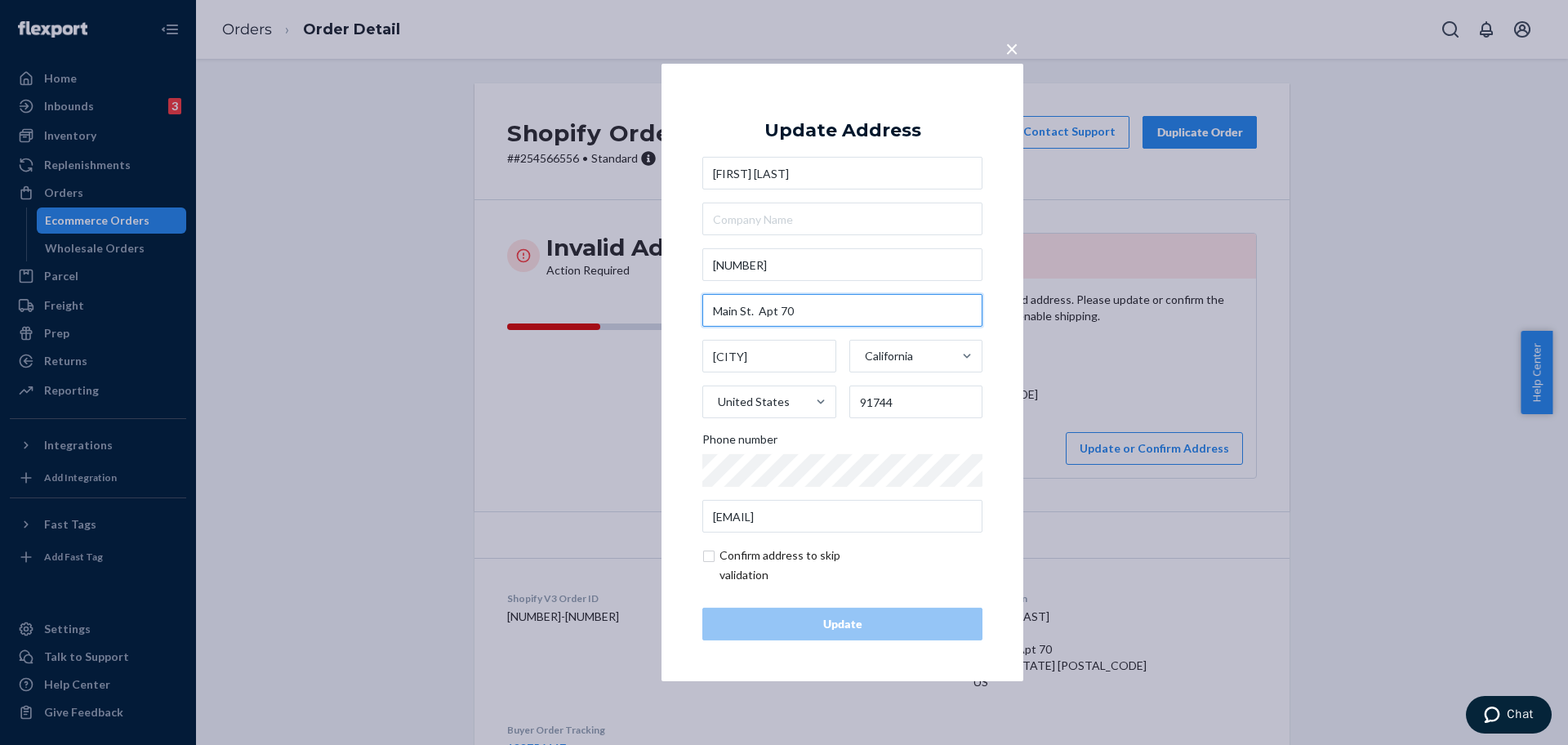 click on "Main St.  Apt 70" at bounding box center (842, 310) 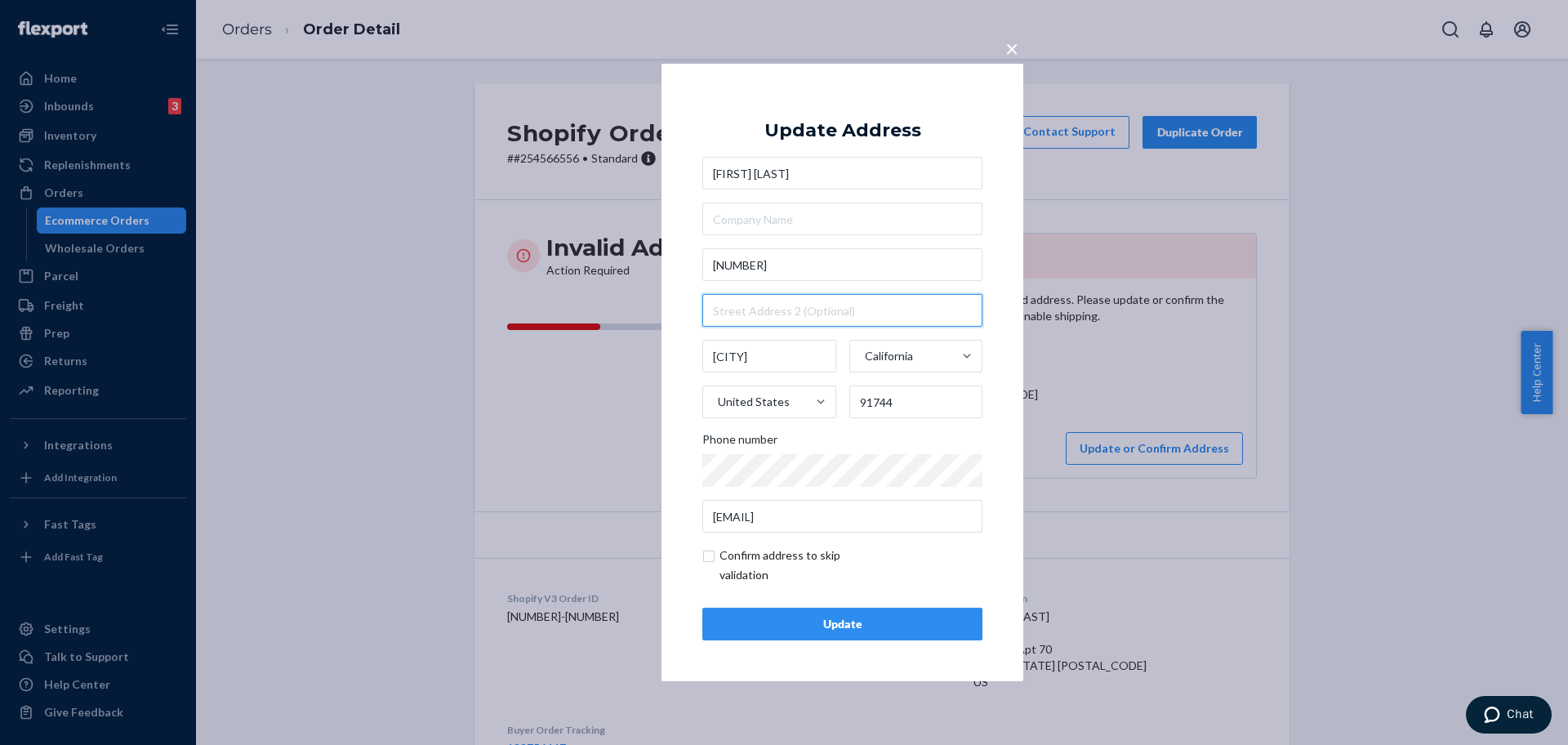 type 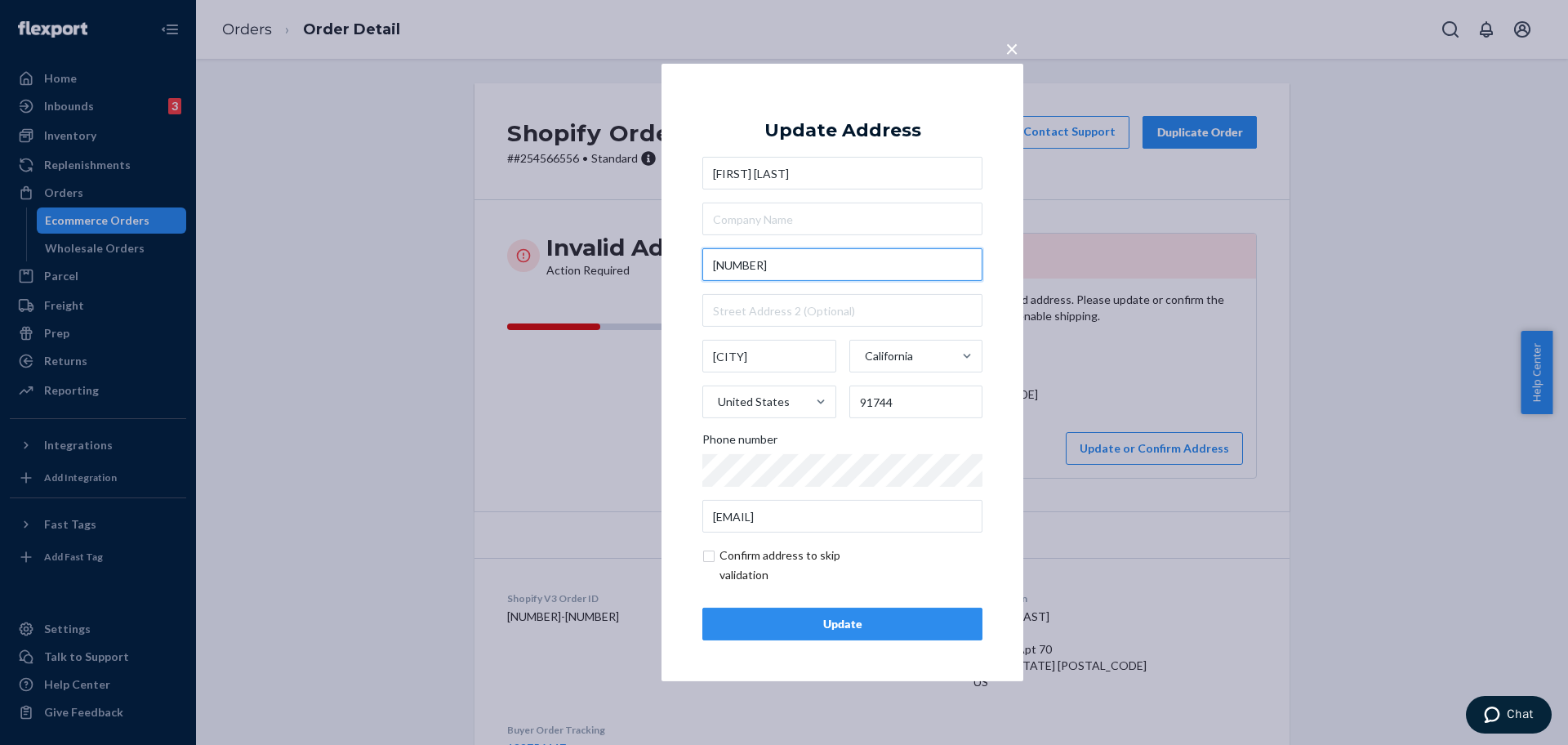 click on "[NUMBER]" at bounding box center [842, 265] 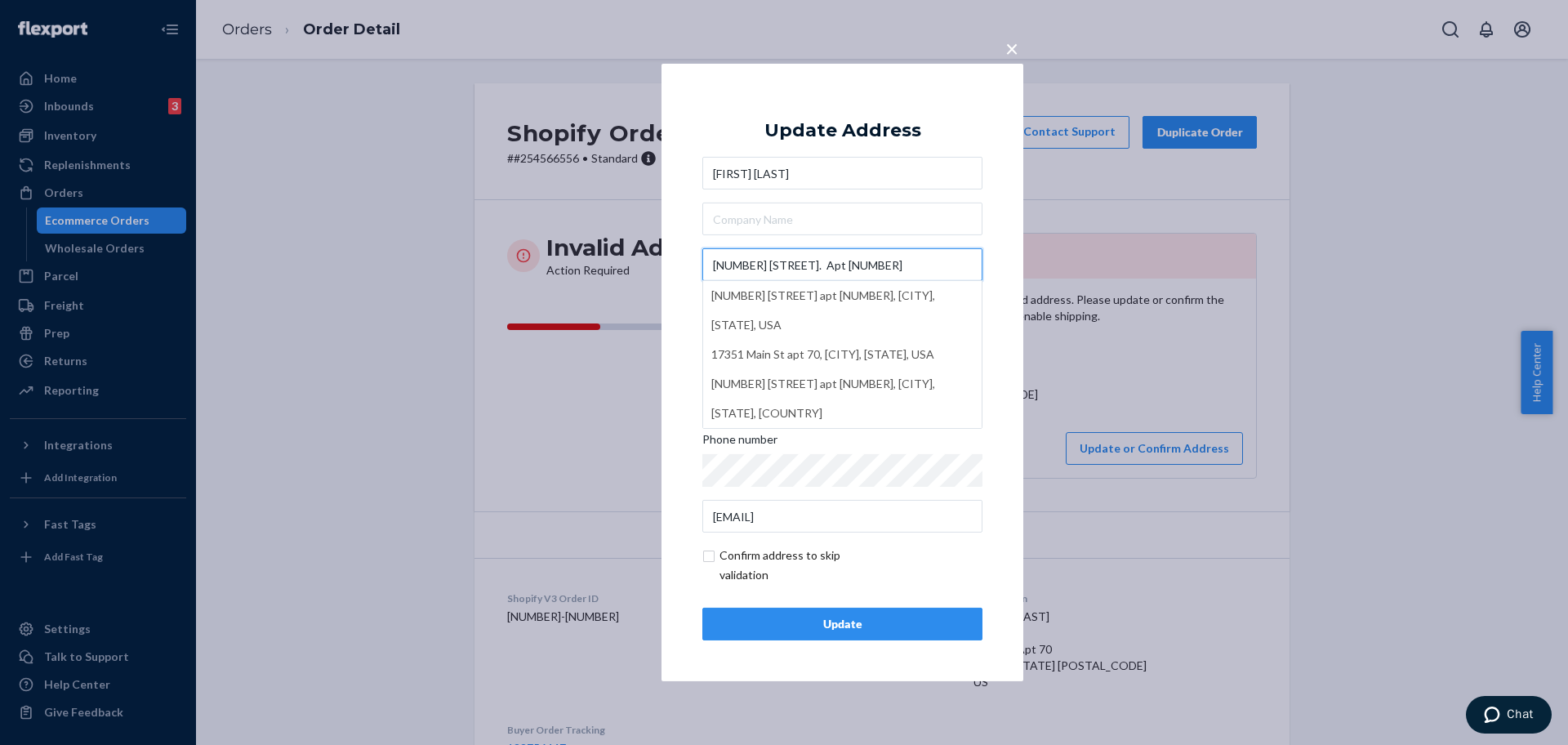 type on "[NUMBER] [STREET].  Apt [NUMBER]" 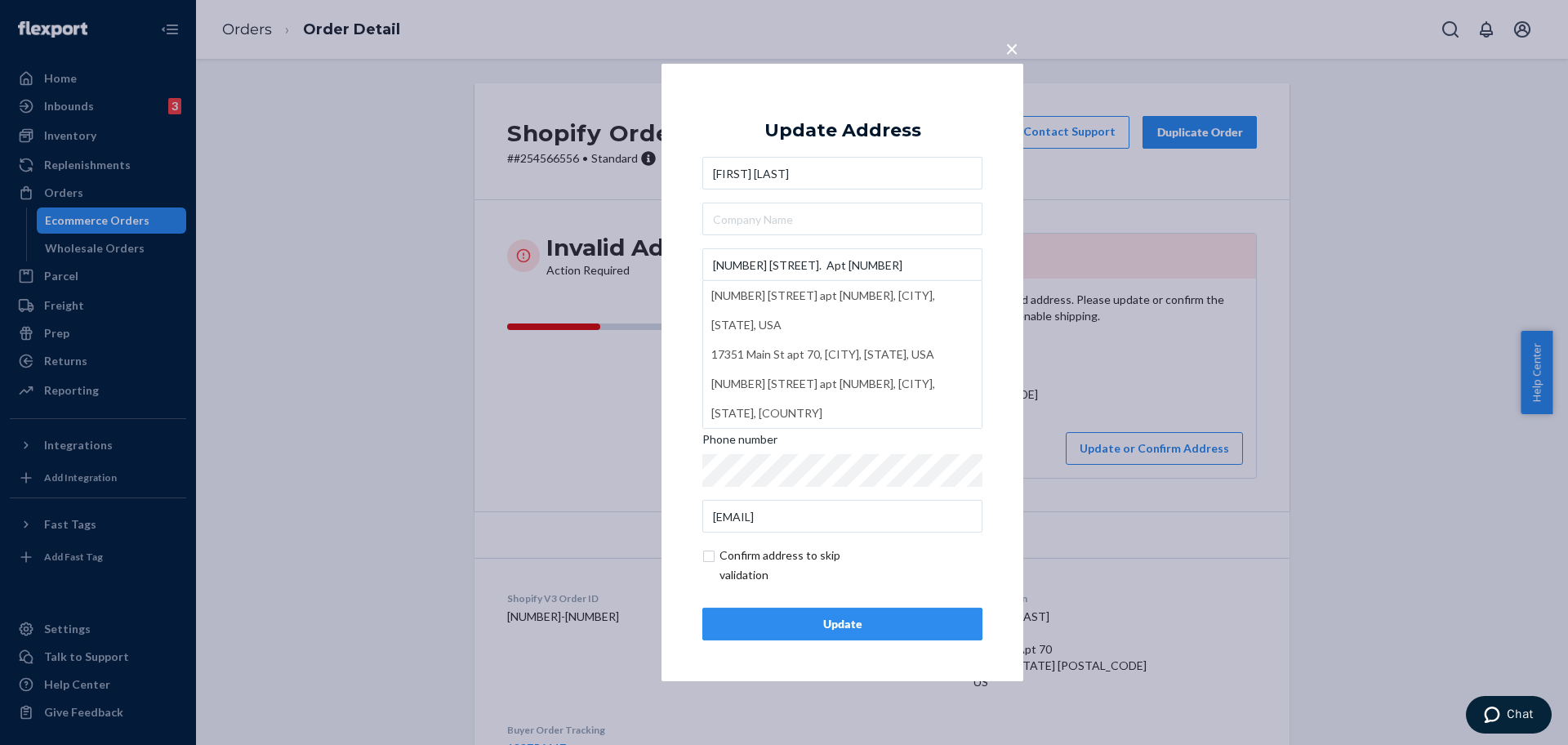 click on "Update" at bounding box center (842, 624) 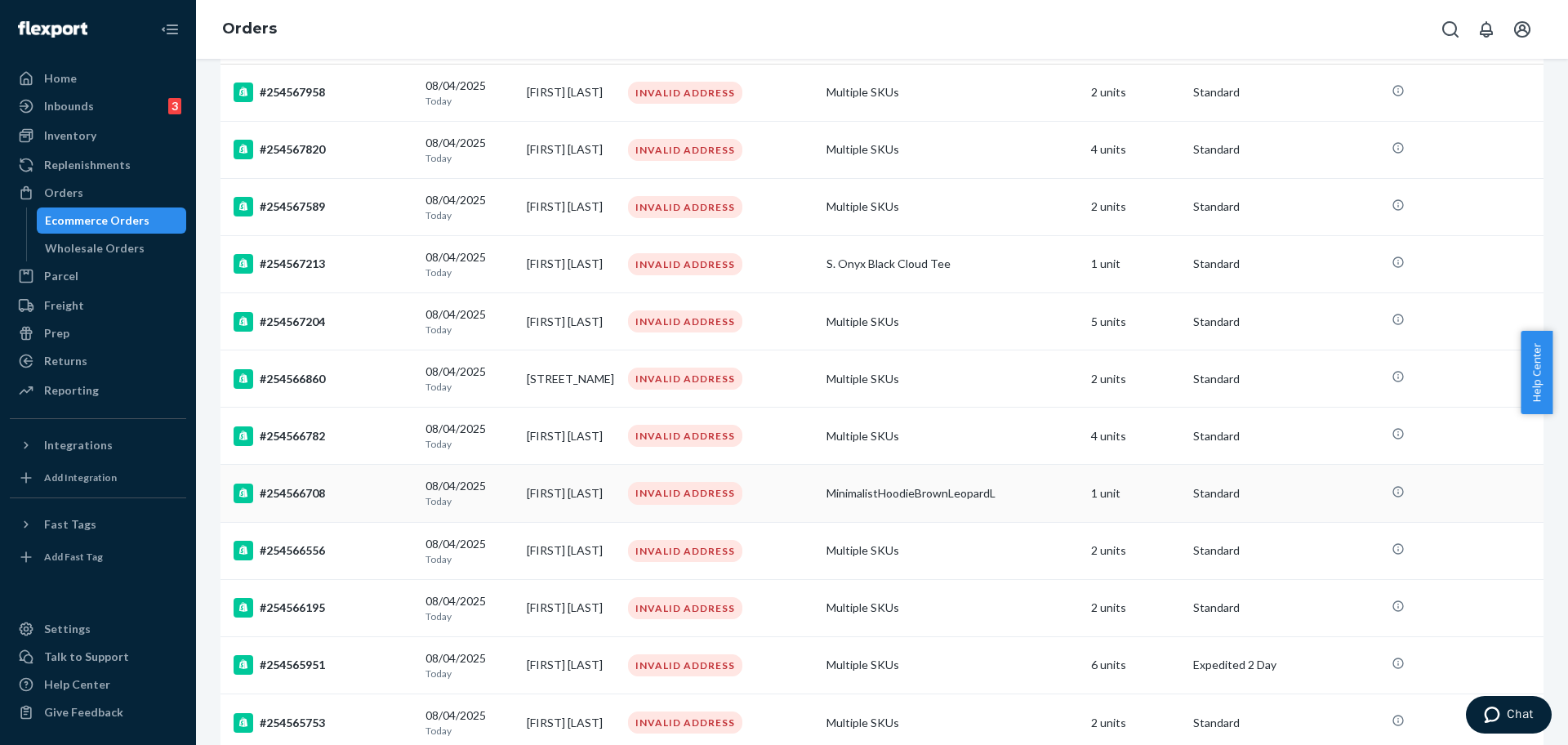 scroll, scrollTop: 204, scrollLeft: 0, axis: vertical 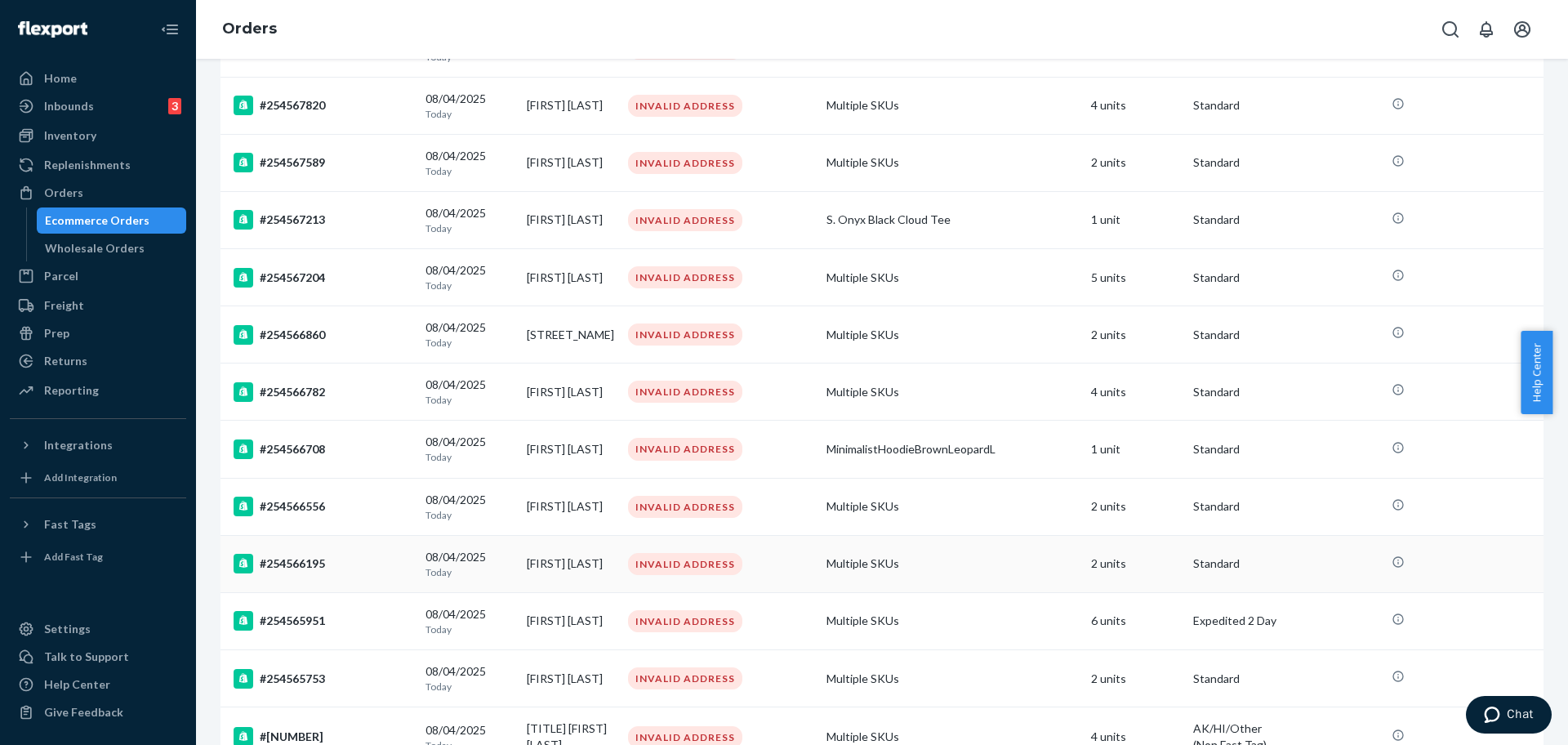 click on "#254566195" at bounding box center [323, 564] 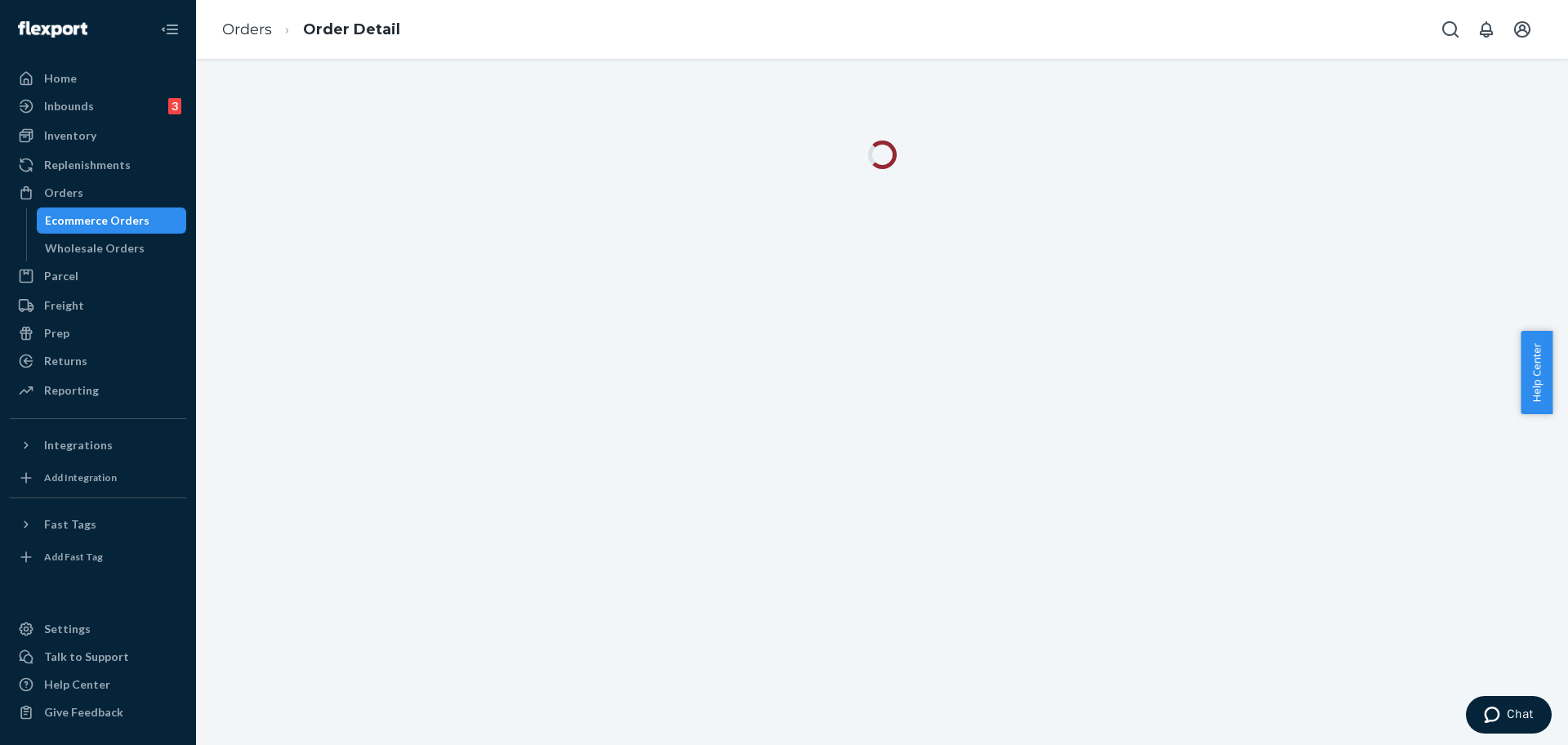 scroll, scrollTop: 0, scrollLeft: 0, axis: both 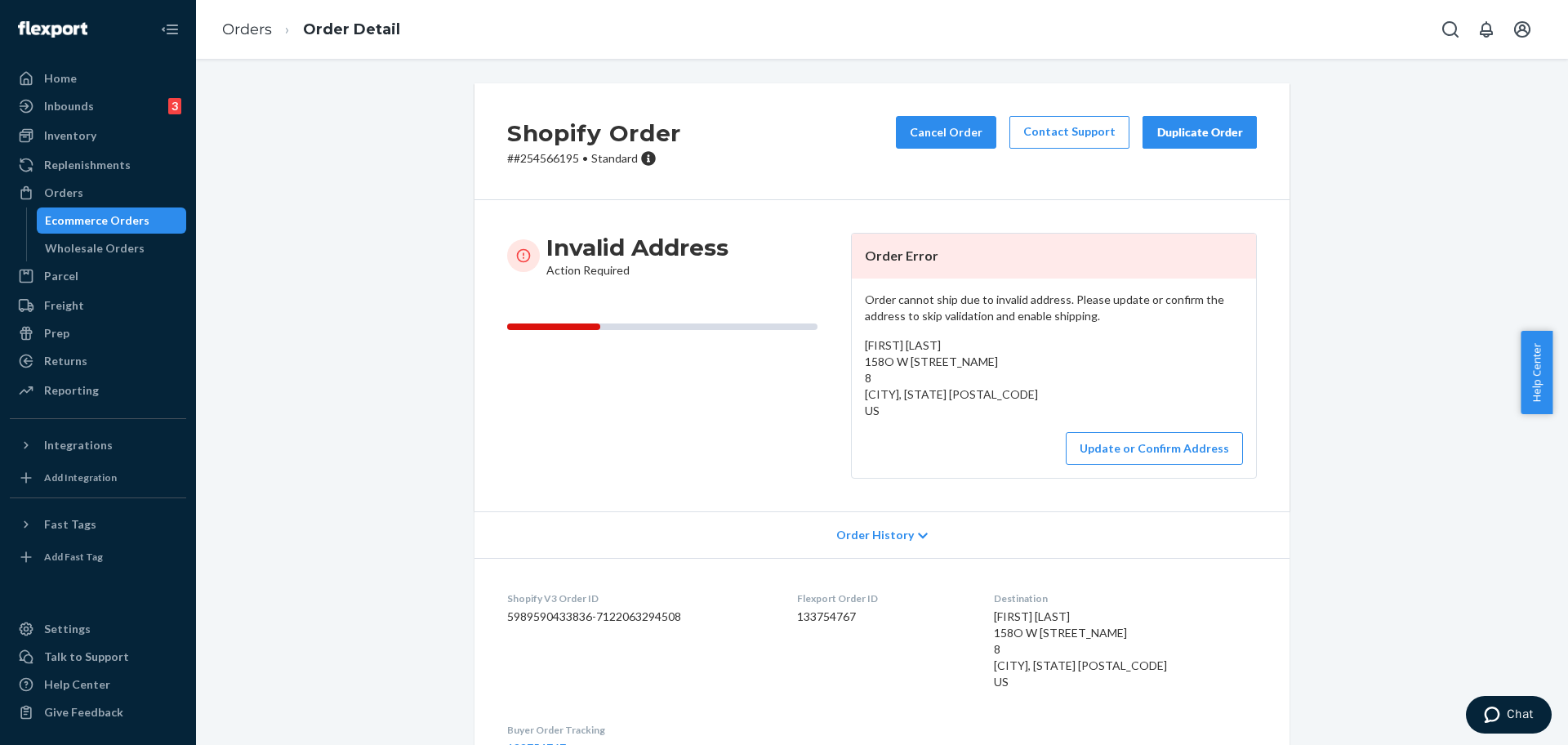 drag, startPoint x: 1048, startPoint y: 392, endPoint x: 847, endPoint y: 361, distance: 203.3765 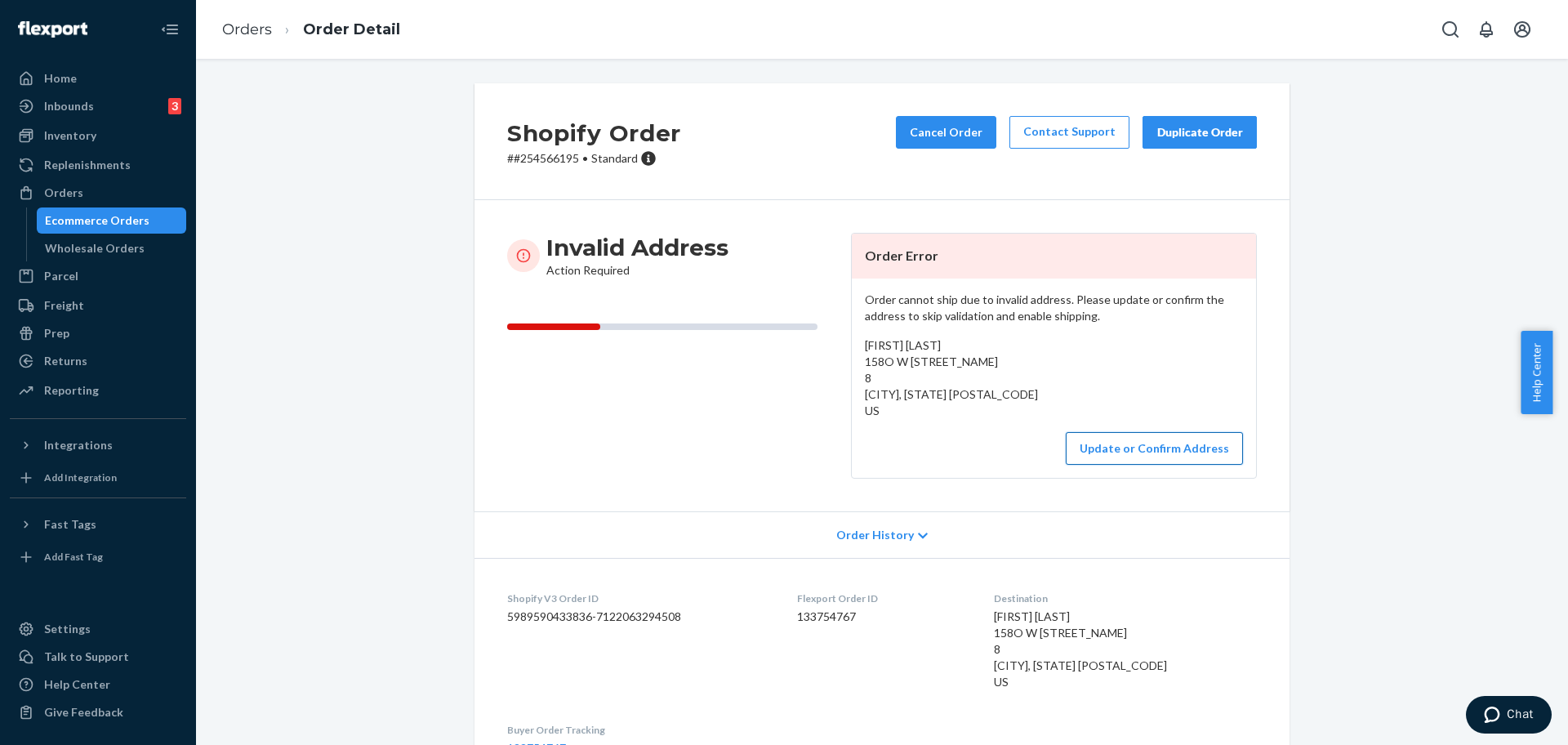 click on "Update or Confirm Address" at bounding box center (1154, 448) 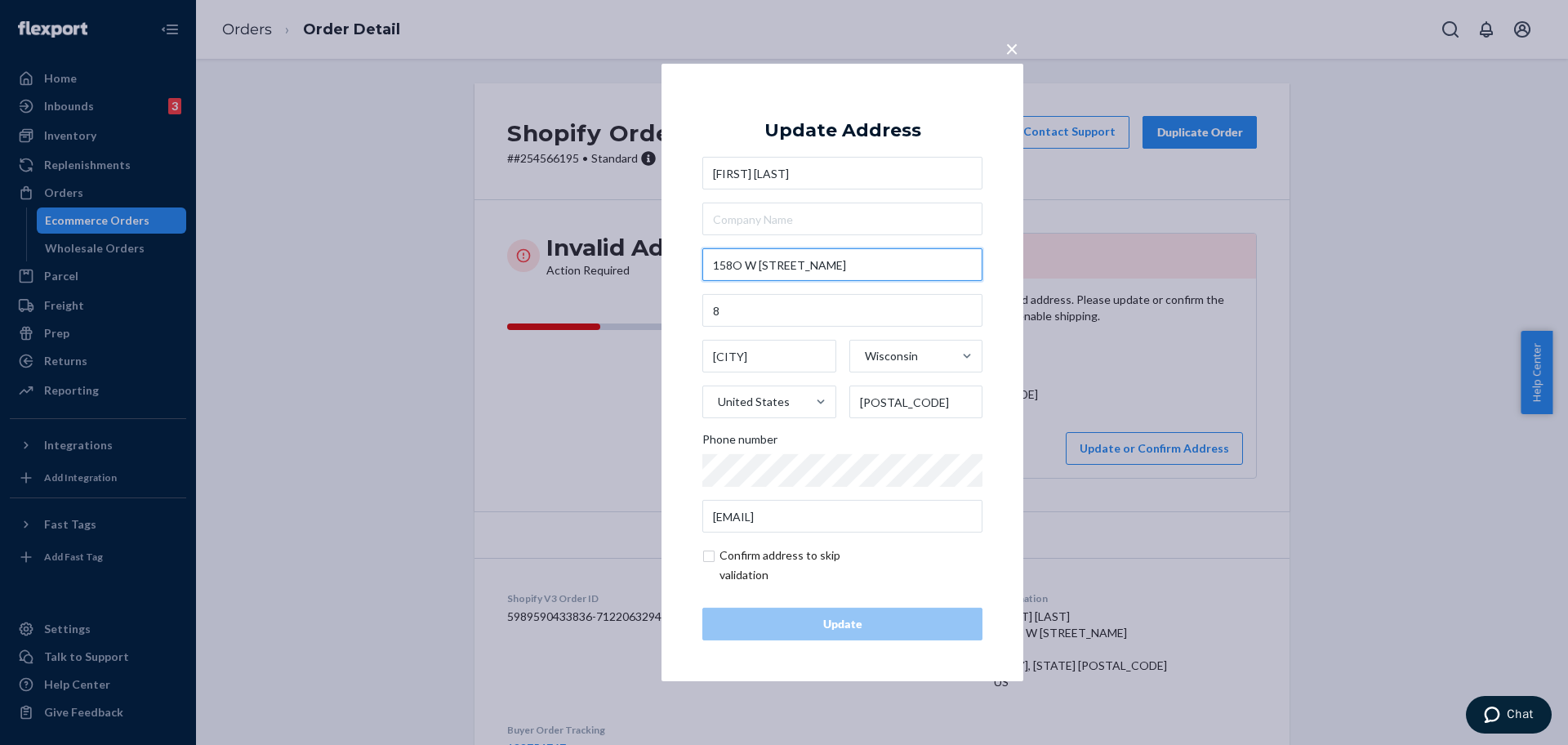 click on "158O W [STREET_NAME]" at bounding box center (842, 265) 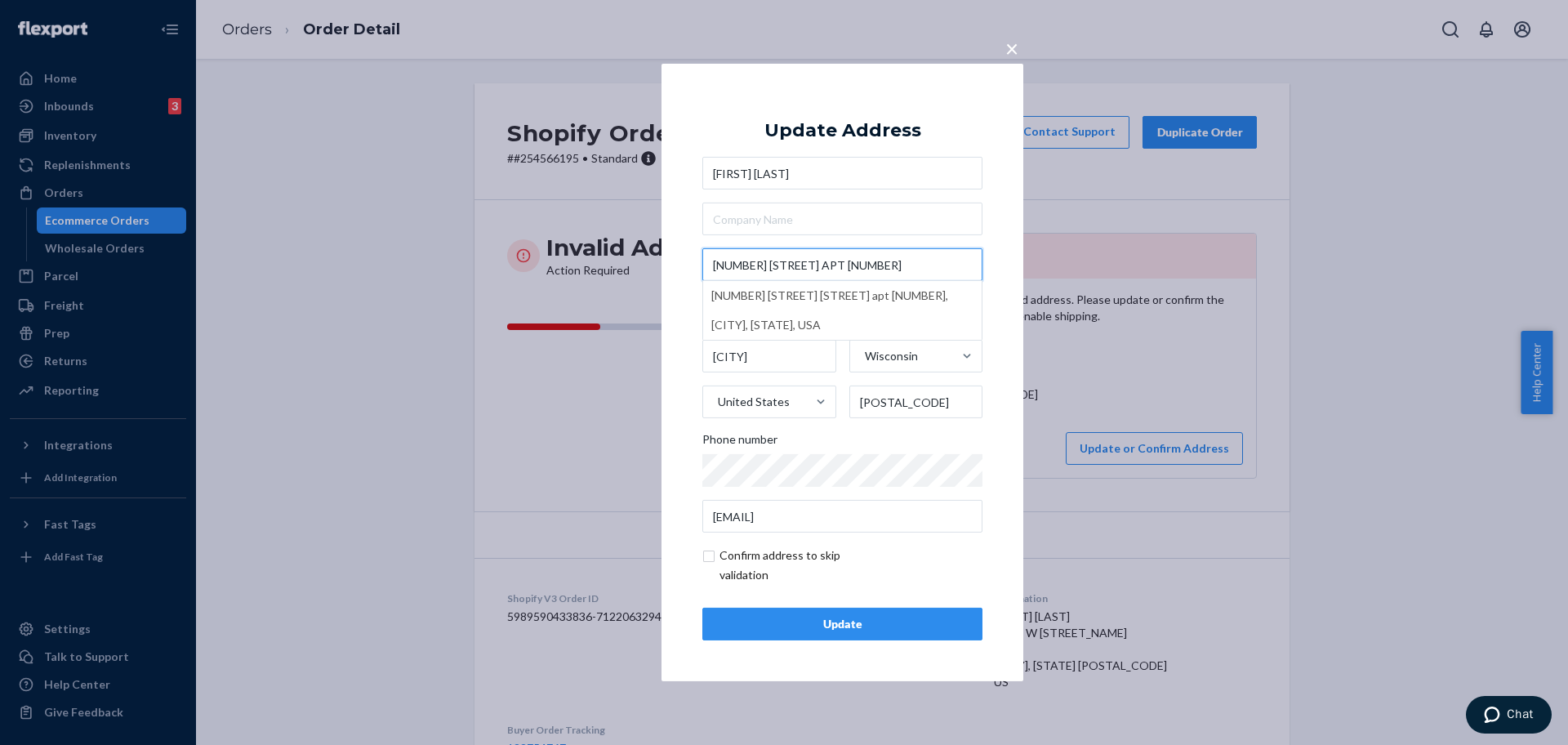 type on "[NUMBER] [STREET] APT [NUMBER]" 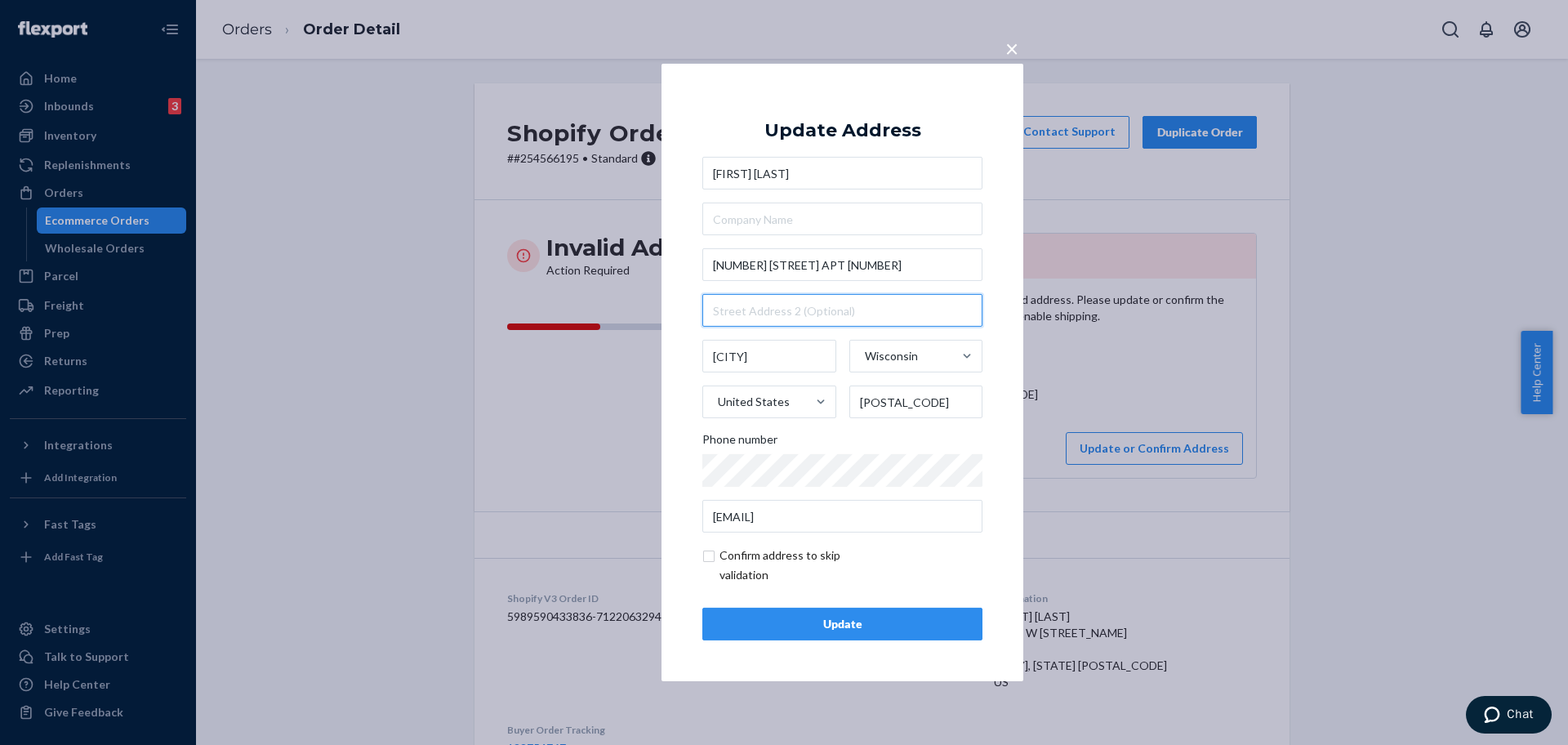 type 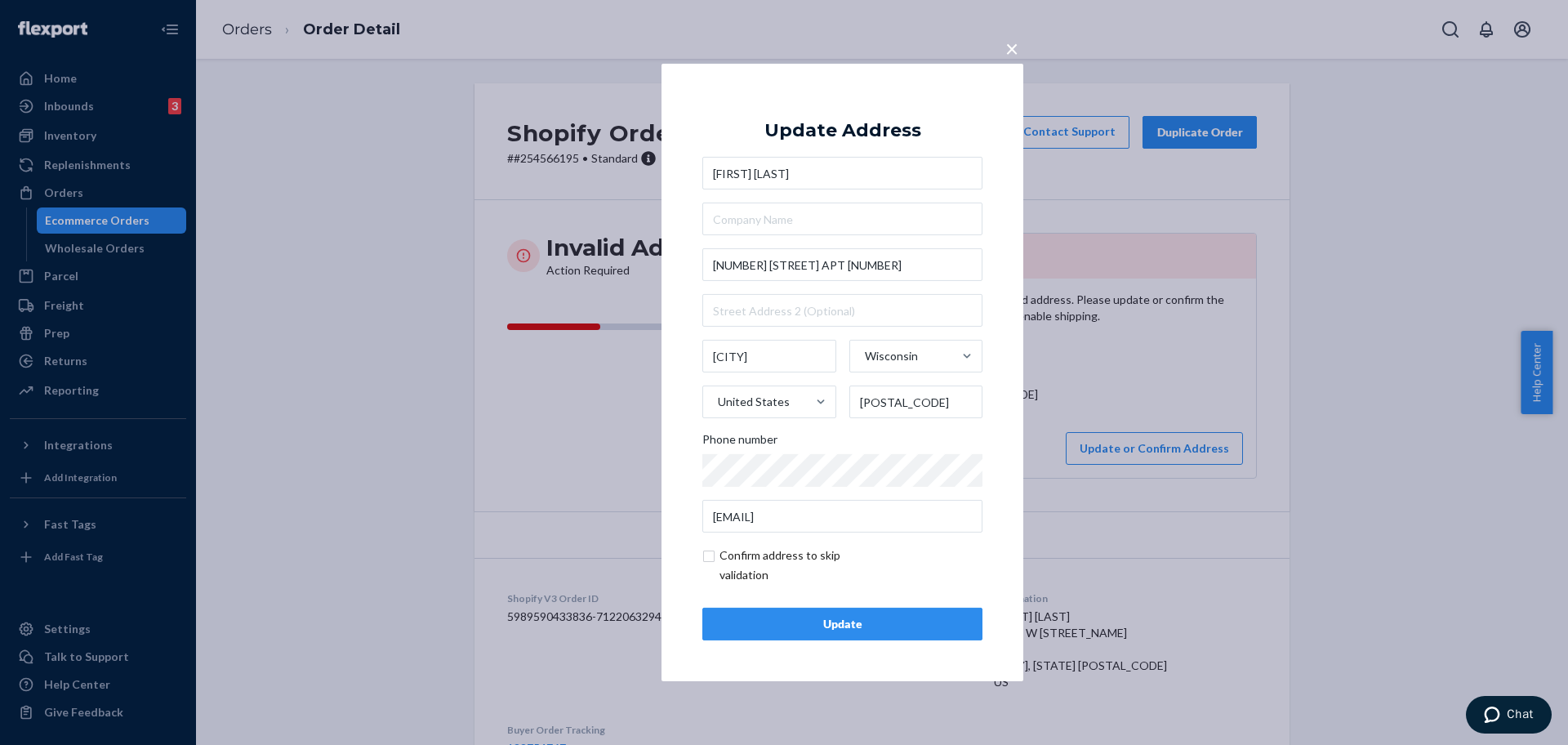click on "Update" at bounding box center (842, 624) 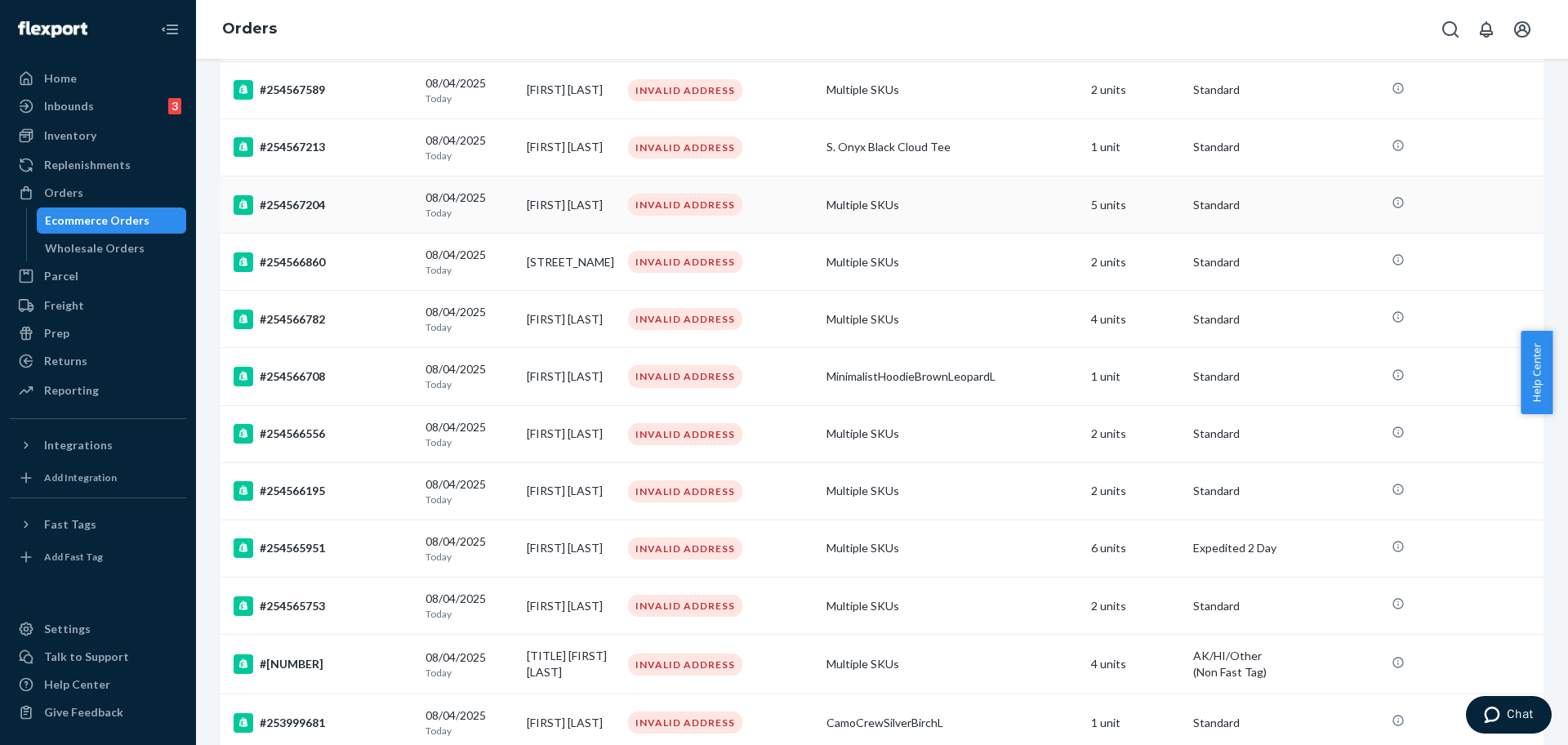 scroll, scrollTop: 306, scrollLeft: 0, axis: vertical 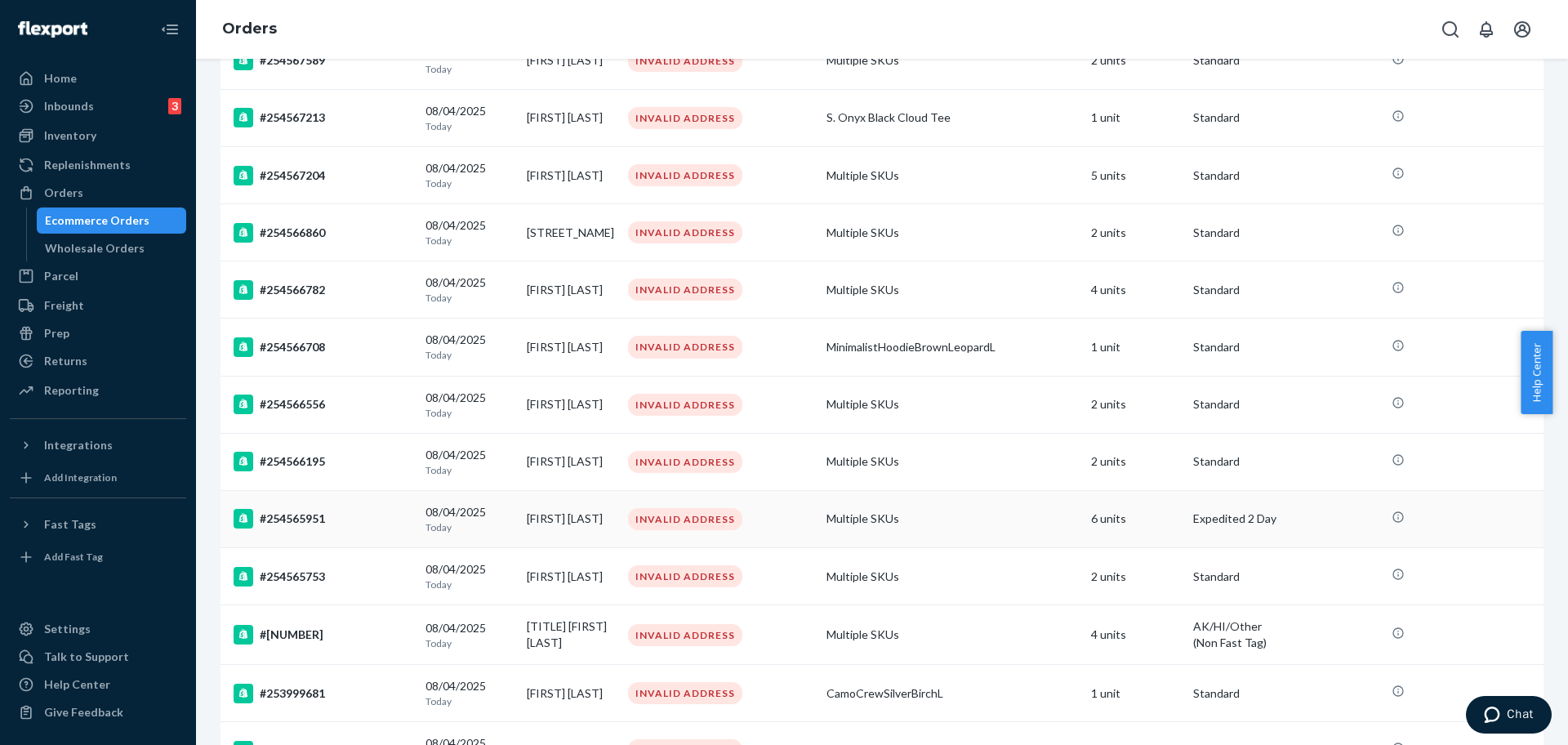 click on "#254565951" at bounding box center [319, 519] 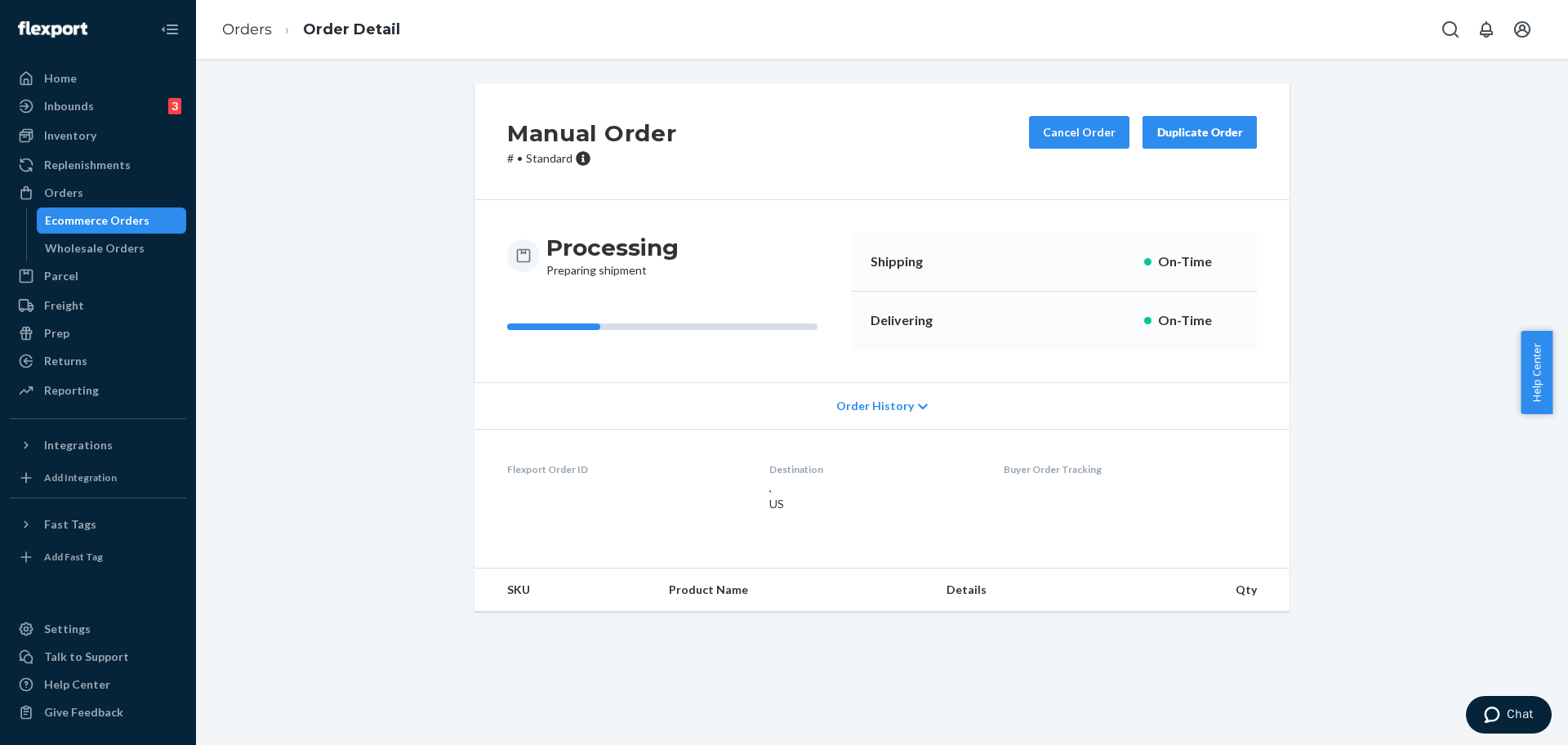 scroll, scrollTop: 0, scrollLeft: 0, axis: both 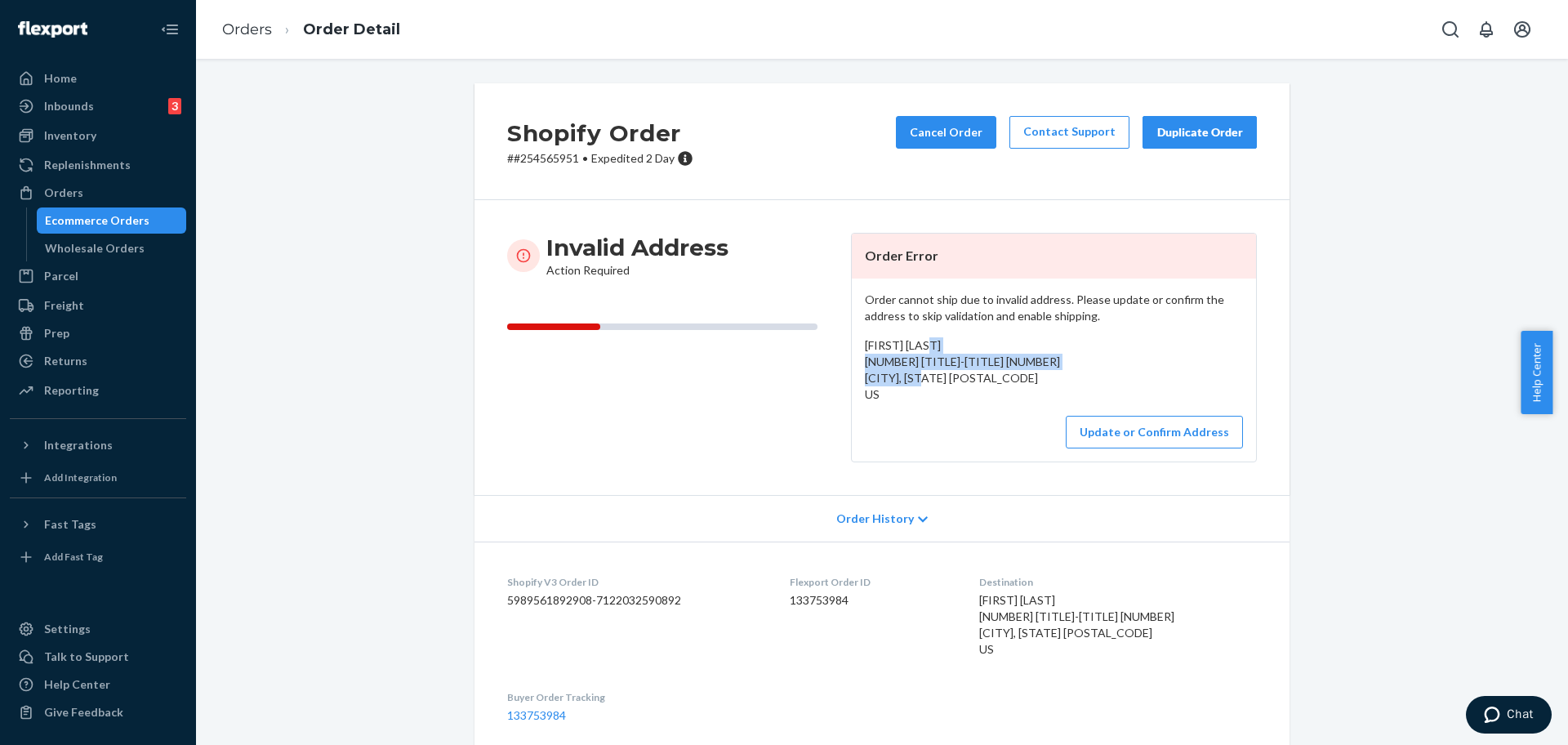 drag, startPoint x: 987, startPoint y: 376, endPoint x: 852, endPoint y: 362, distance: 135.72398 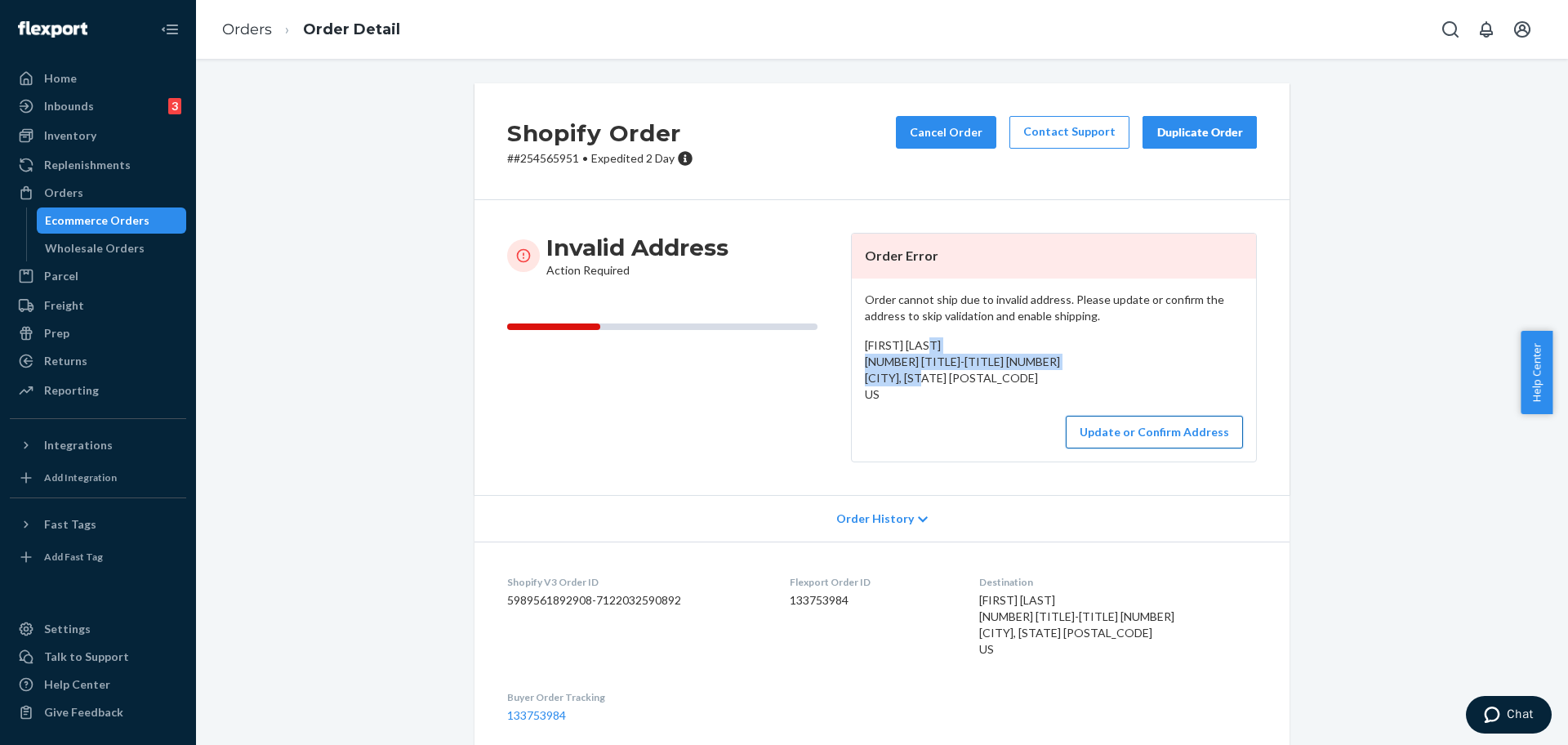 click on "Update or Confirm Address" at bounding box center [1154, 432] 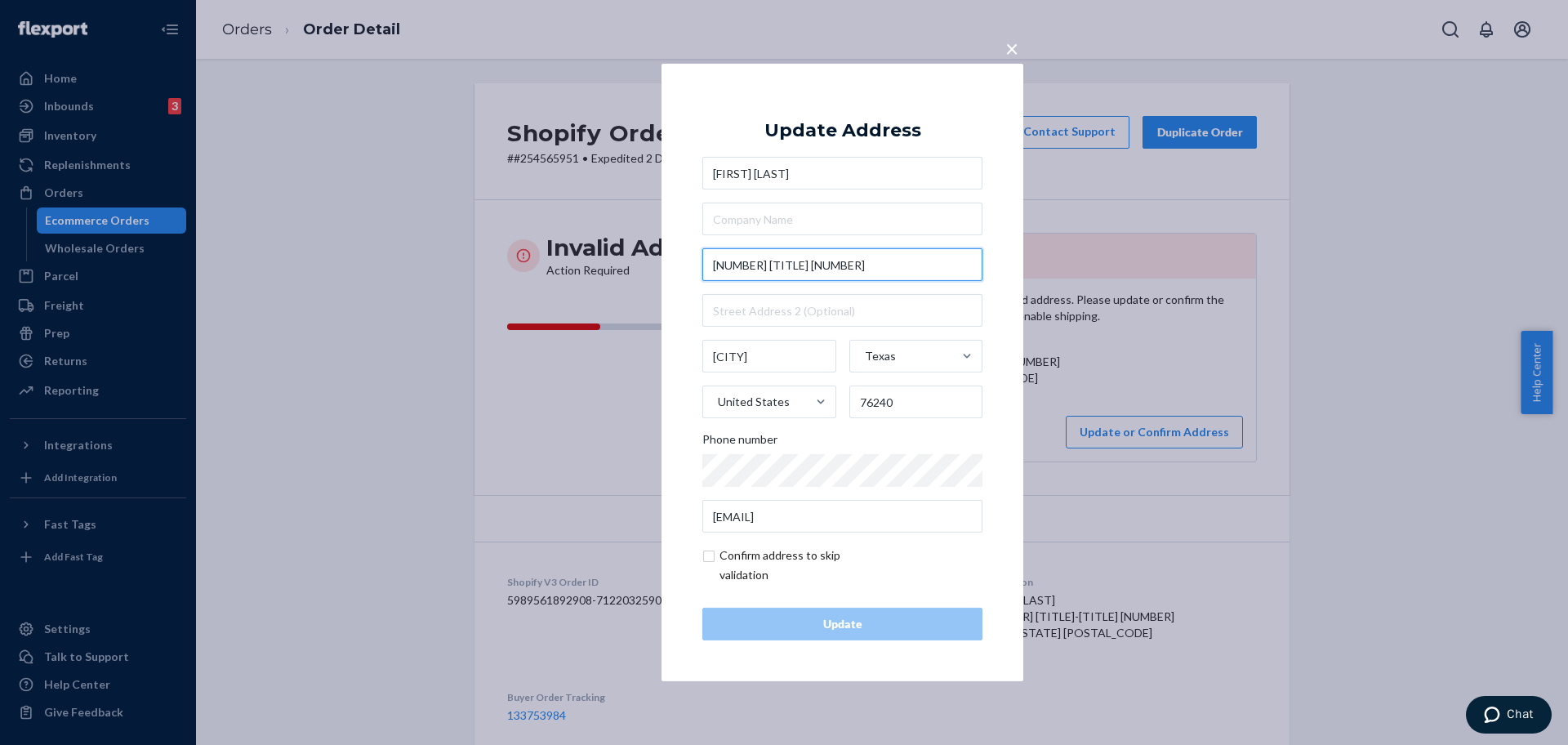 click on "[NUMBER] [TITLE] [NUMBER]" at bounding box center [842, 265] 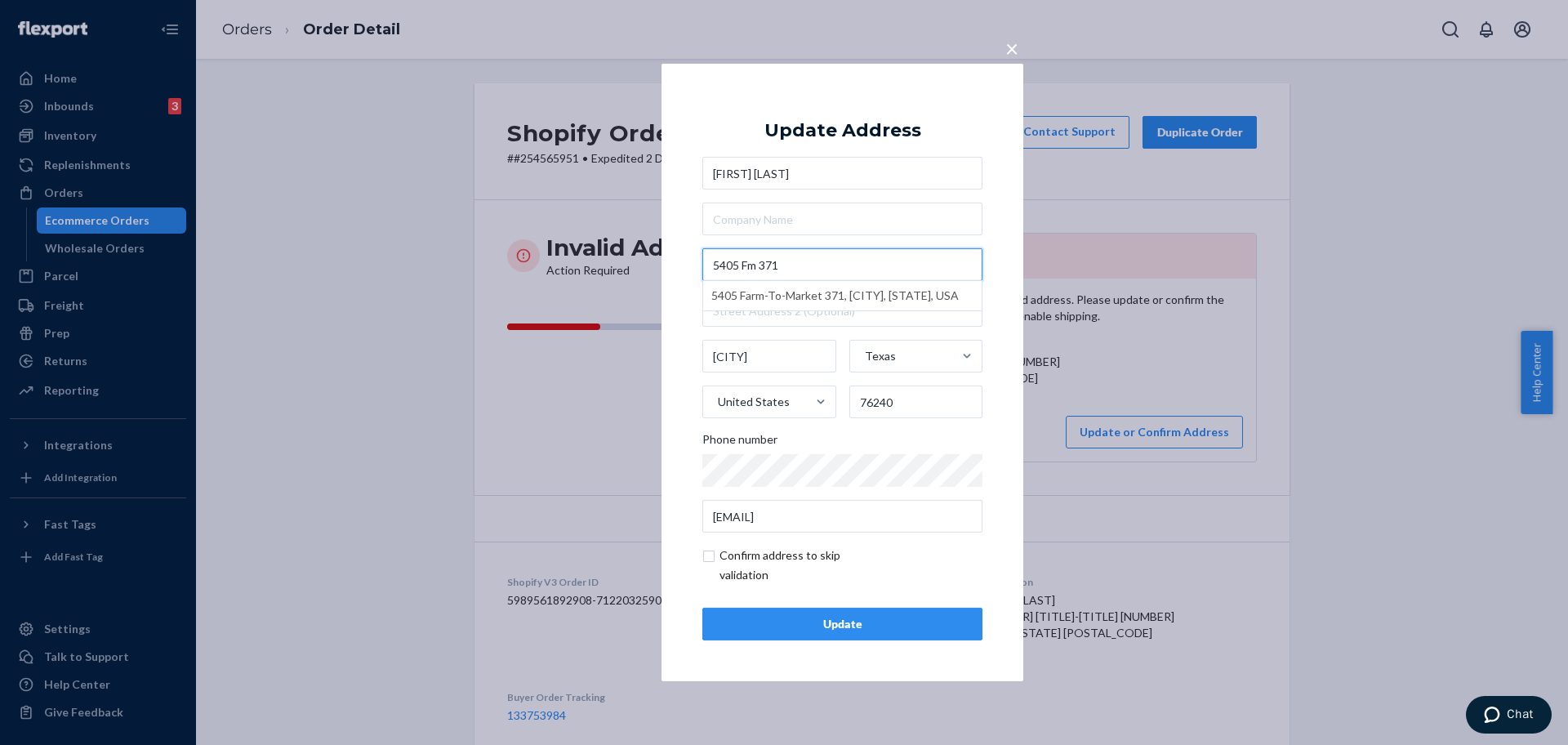 type on "5405 Fm 371" 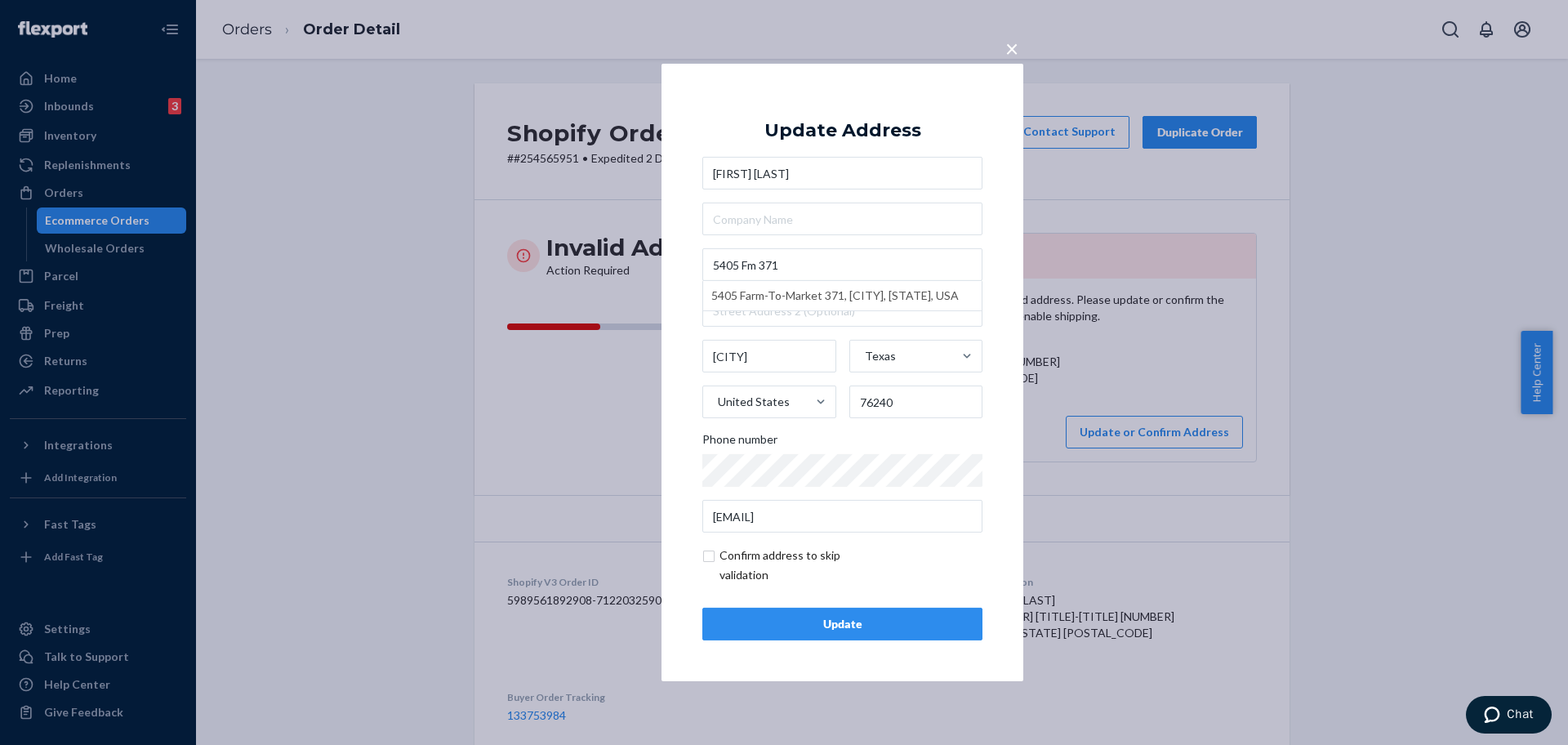 click on "Update" at bounding box center (842, 624) 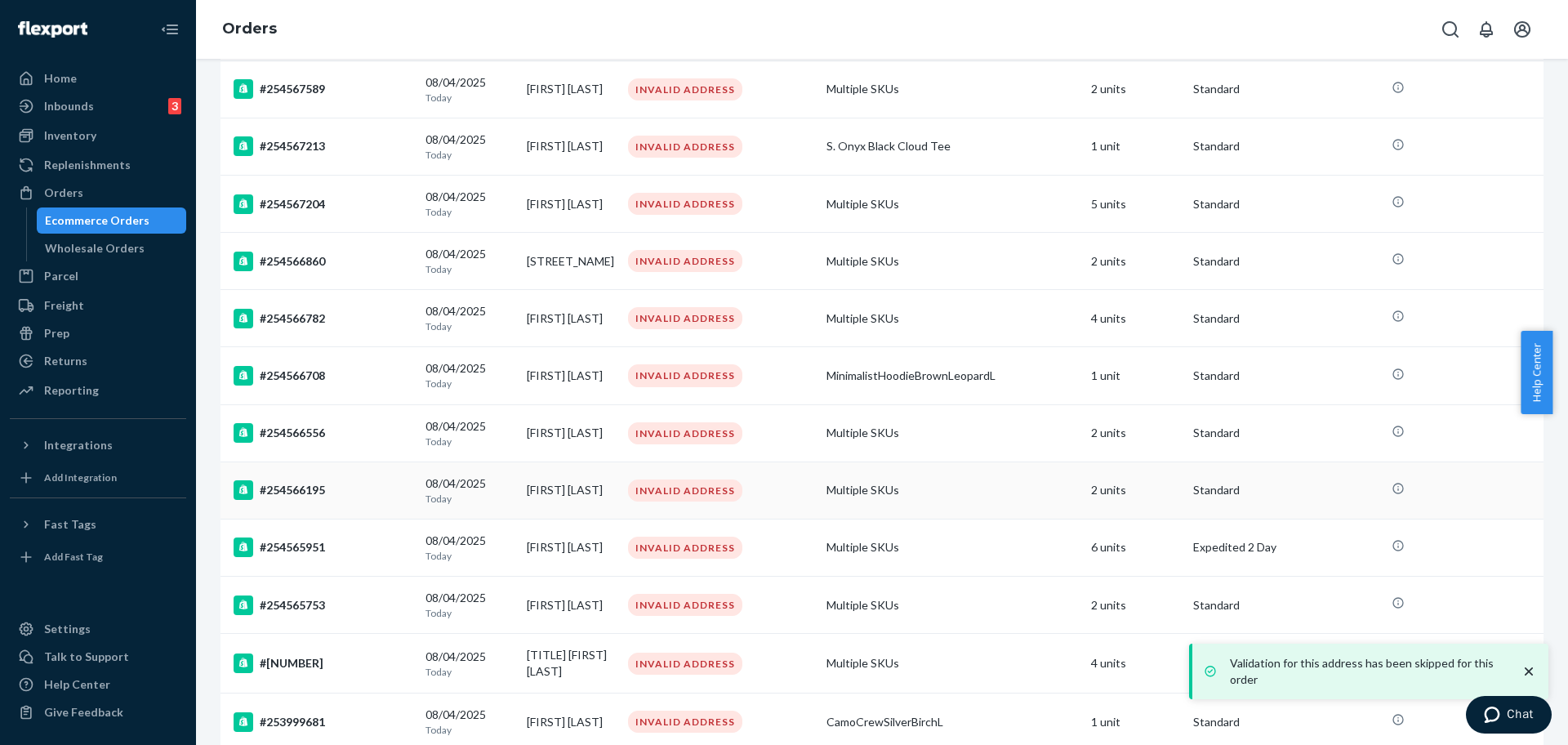 scroll, scrollTop: 306, scrollLeft: 0, axis: vertical 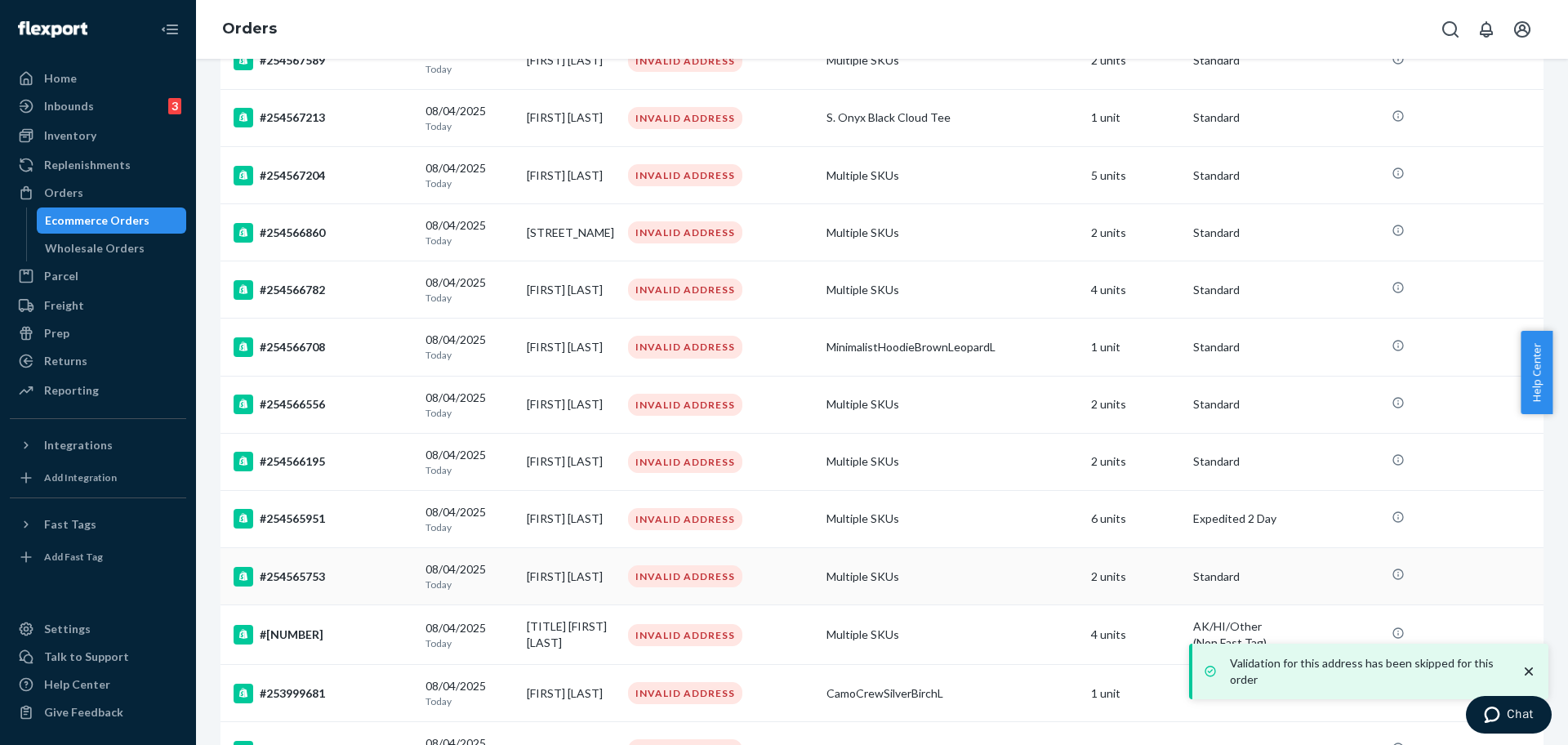 click on "#254565753" at bounding box center (323, 577) 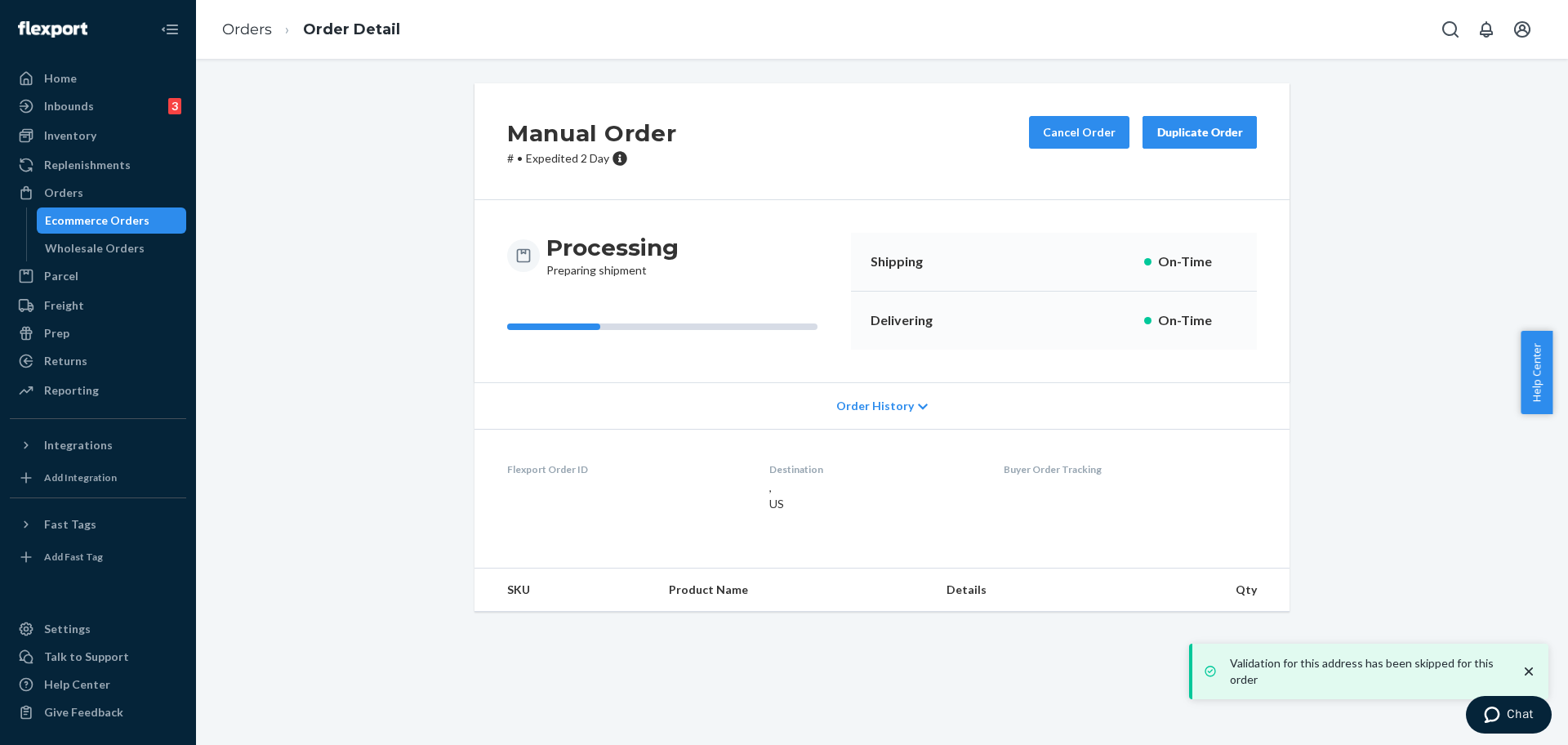 scroll, scrollTop: 0, scrollLeft: 0, axis: both 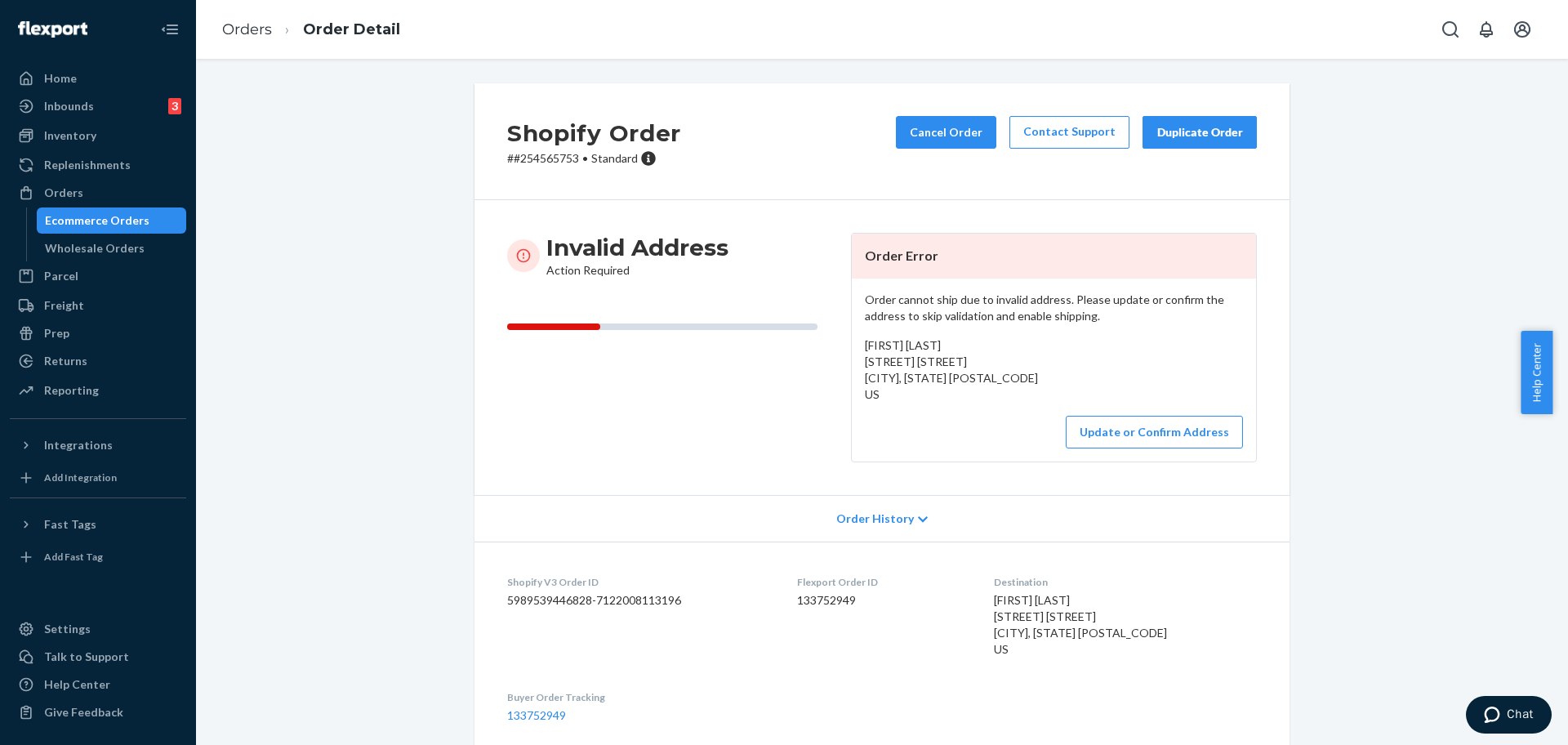 click on "# #254565753 • Standard" at bounding box center (594, 158) 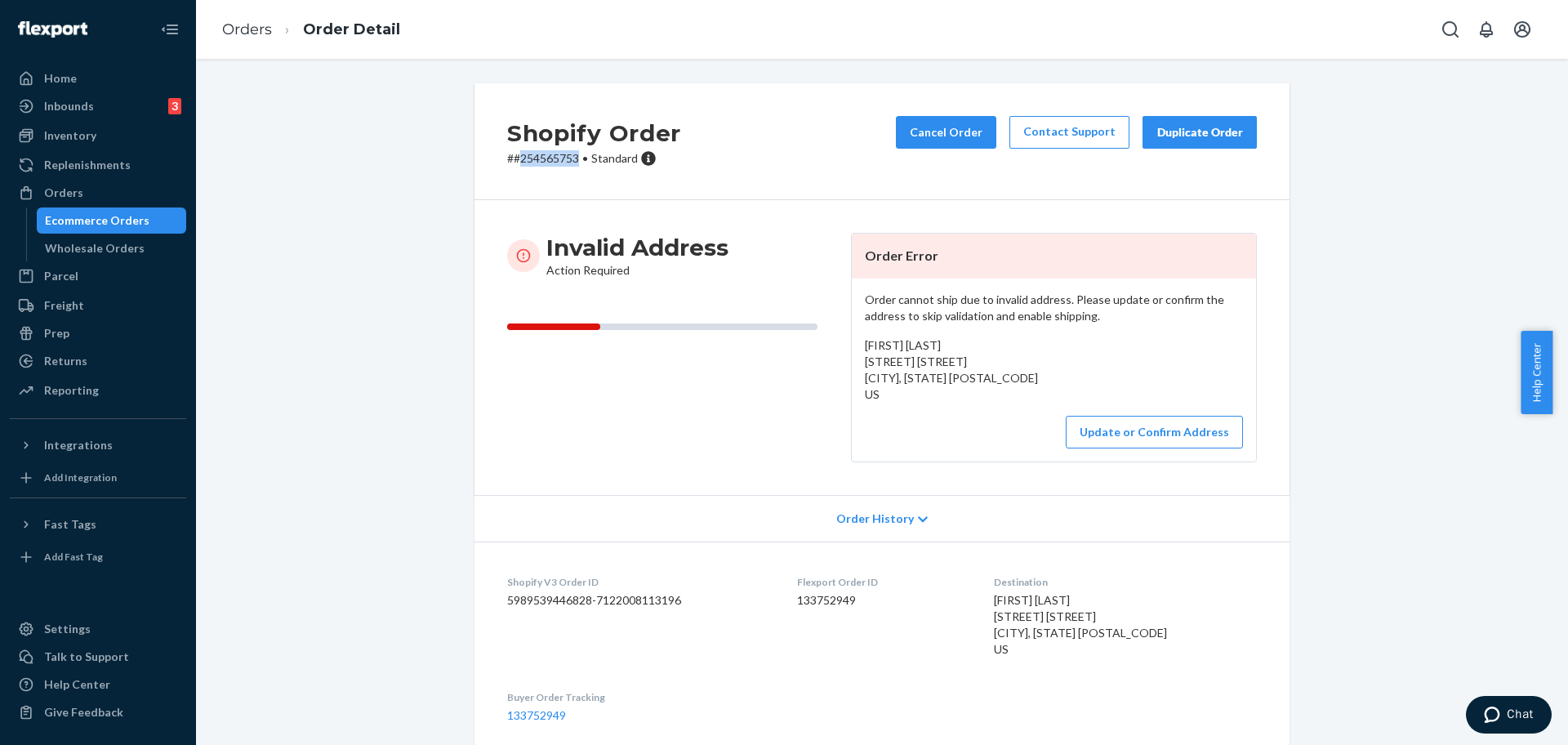 click on "# #254565753 • Standard" at bounding box center (594, 158) 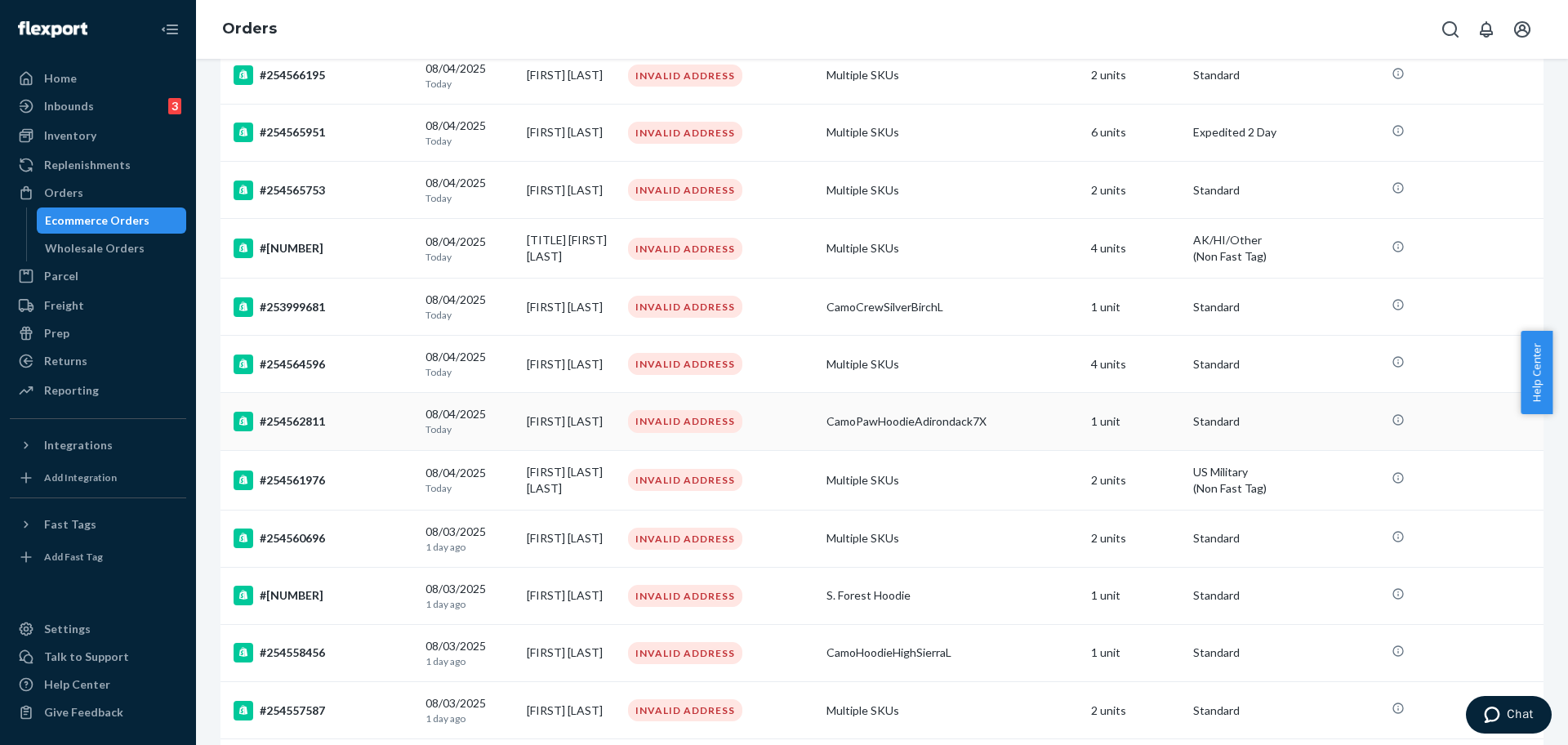 scroll, scrollTop: 715, scrollLeft: 0, axis: vertical 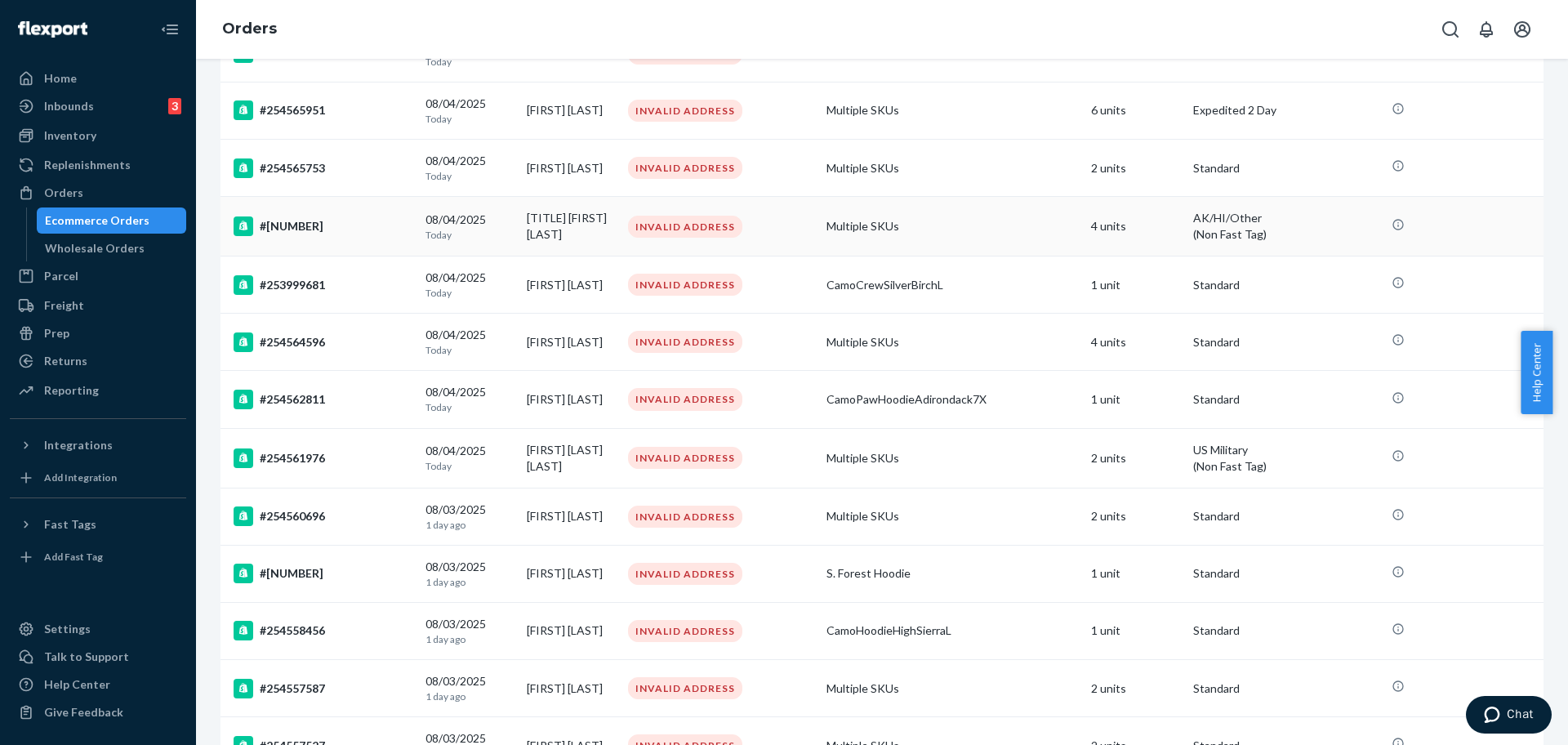 click on "#[NUMBER]" at bounding box center (323, 226) 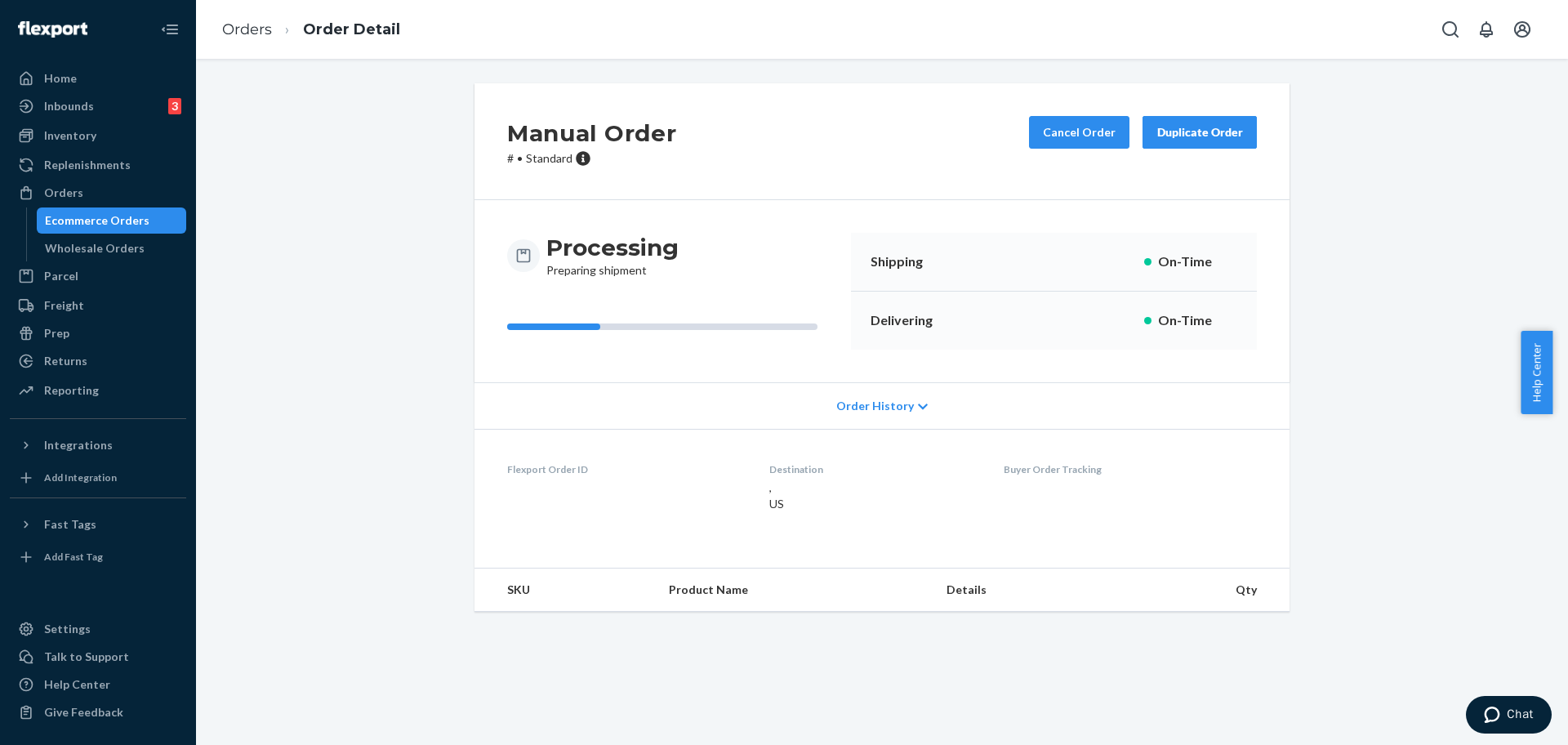 scroll, scrollTop: 0, scrollLeft: 0, axis: both 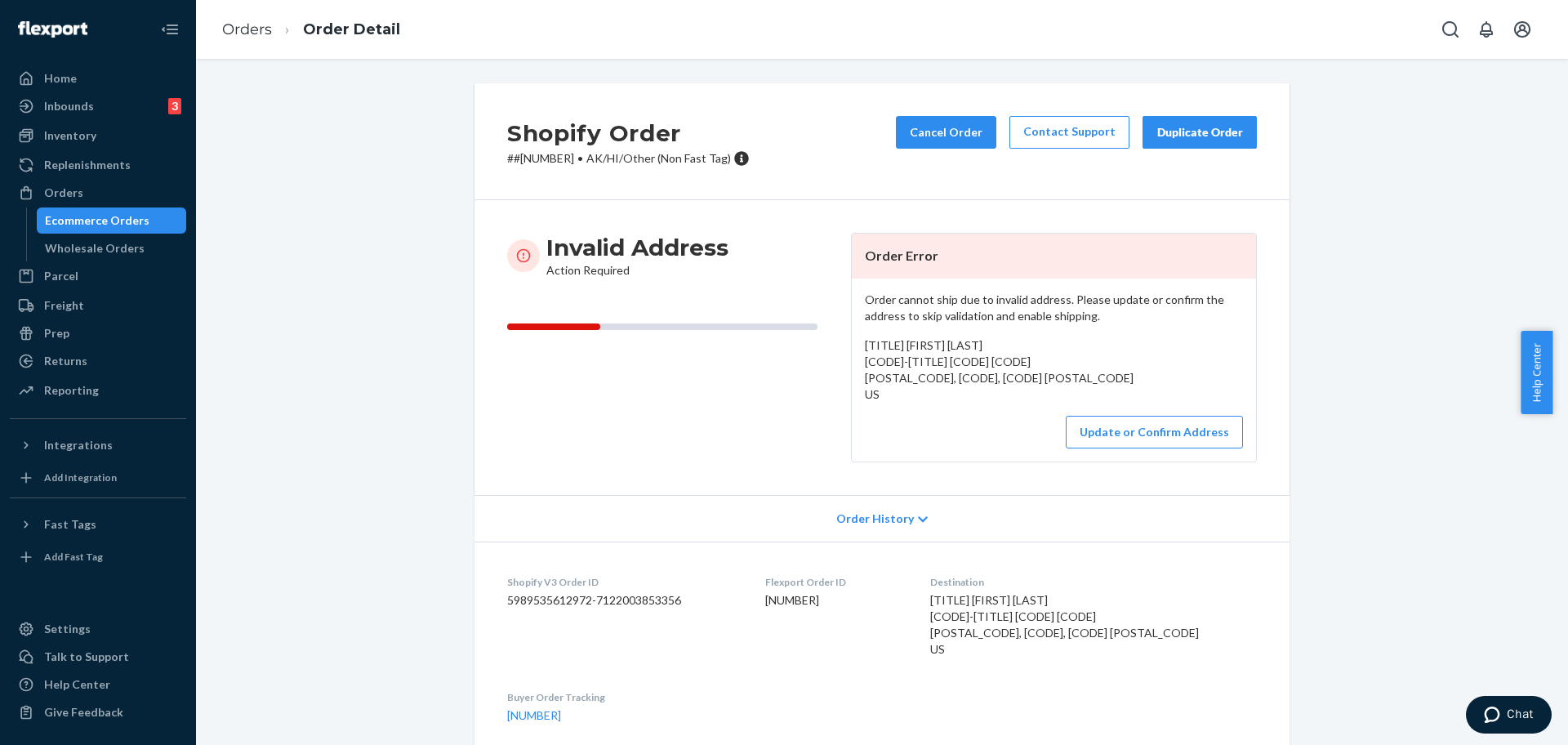 click on "Shopify Order # #254565709 • AK/HI/Other (Non Fast Tag) Cancel Order Contact Support Duplicate Order" at bounding box center [882, 141] 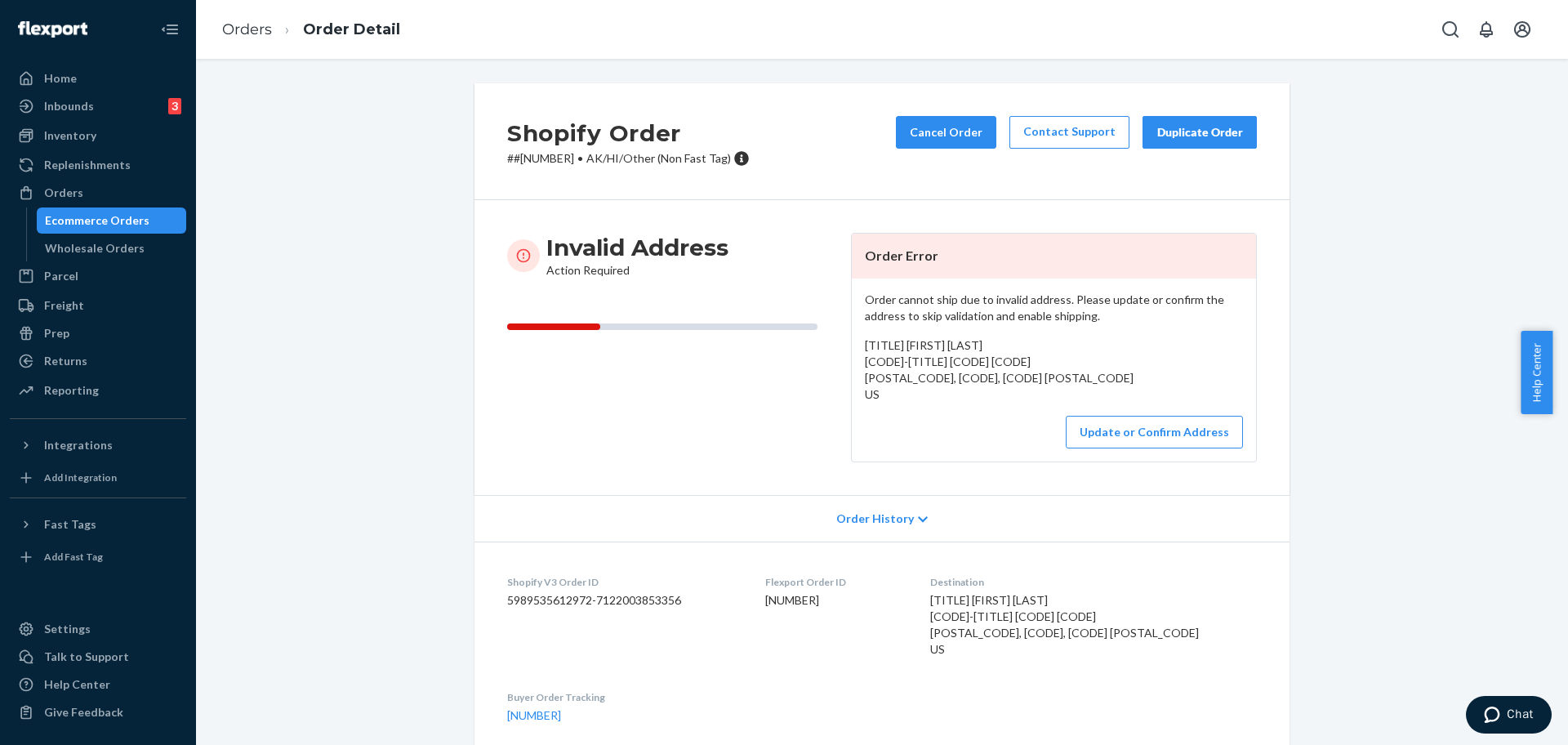 click on "# #254565709 • AK/HI/Other (Non Fast Tag)" at bounding box center (628, 158) 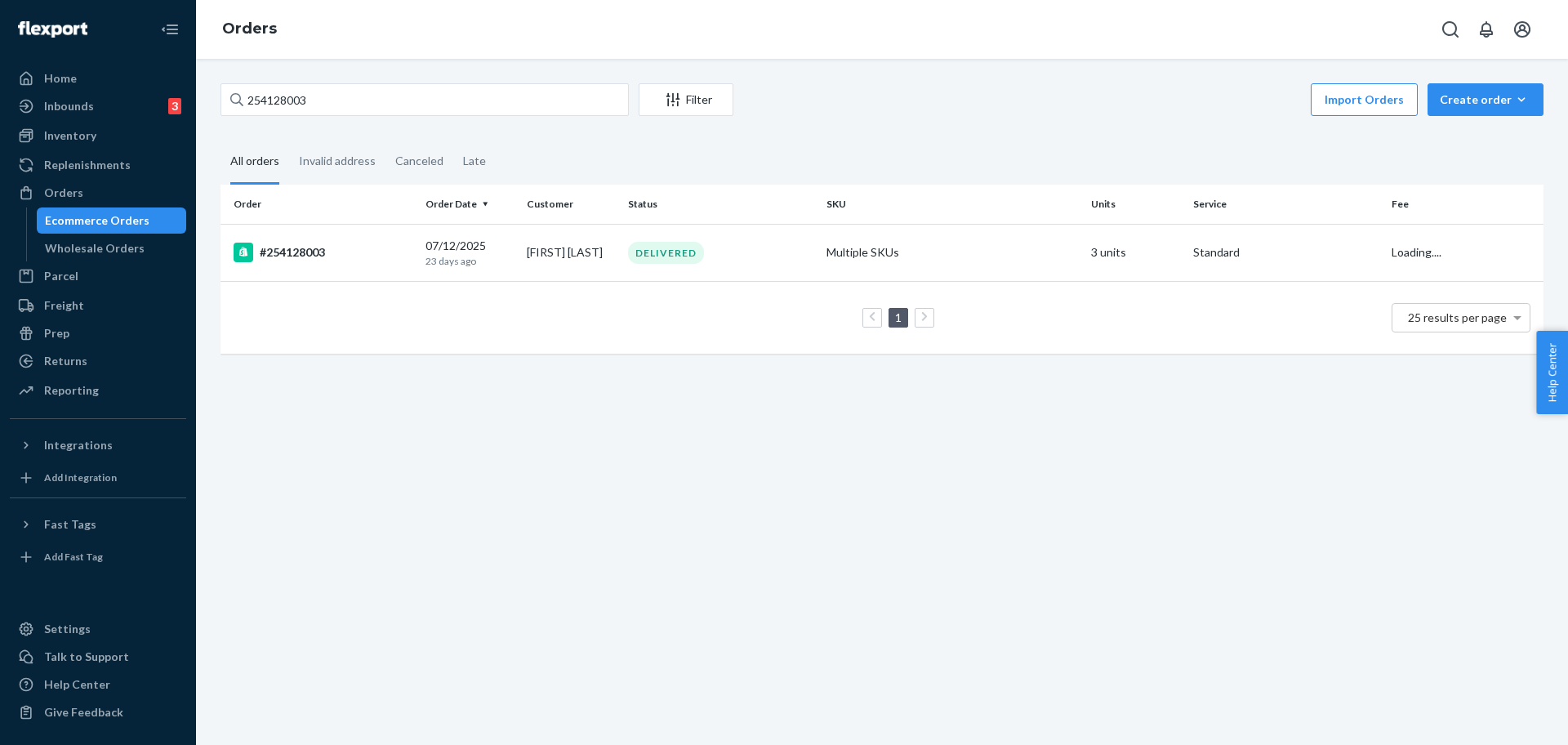 scroll, scrollTop: 0, scrollLeft: 0, axis: both 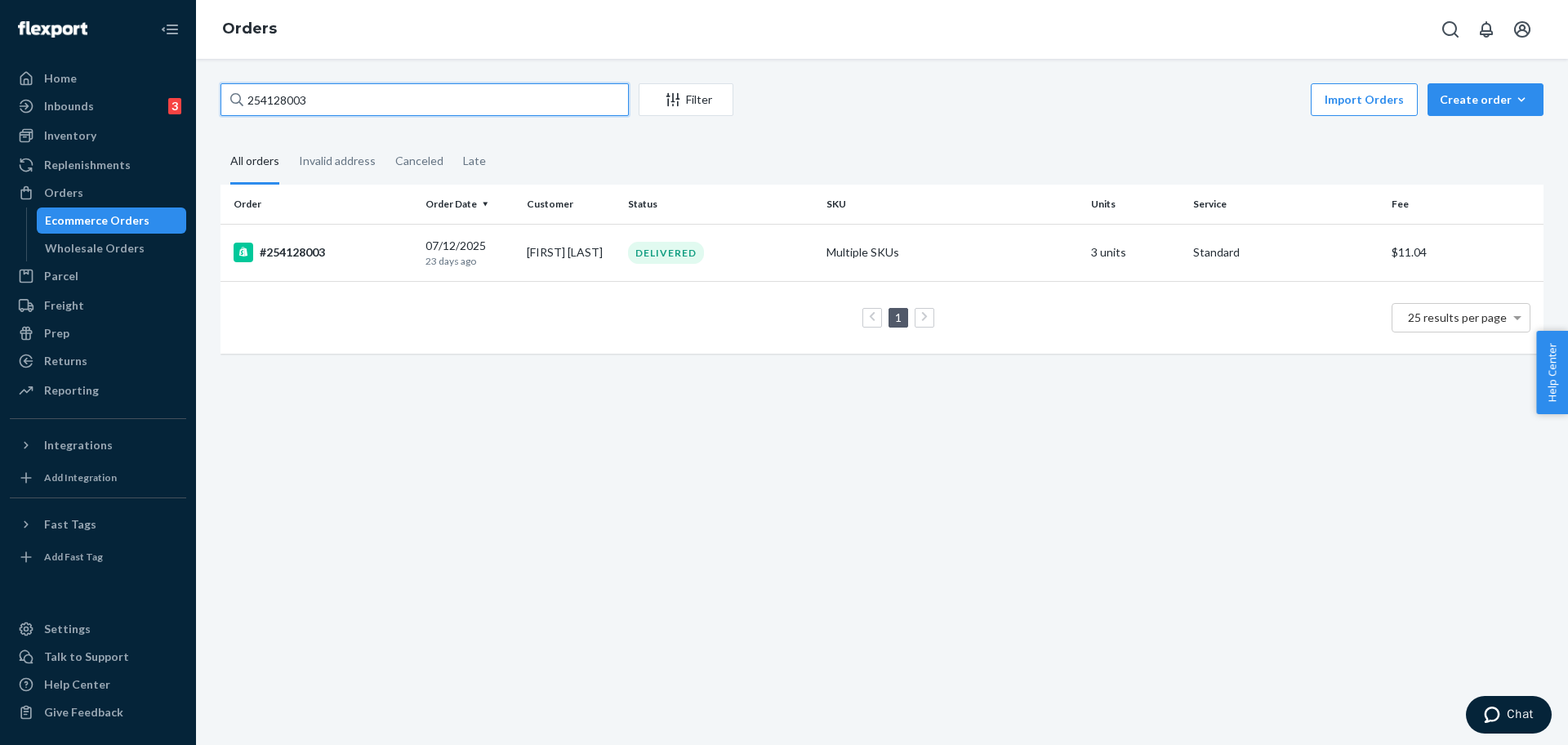 click on "254128003" at bounding box center [425, 100] 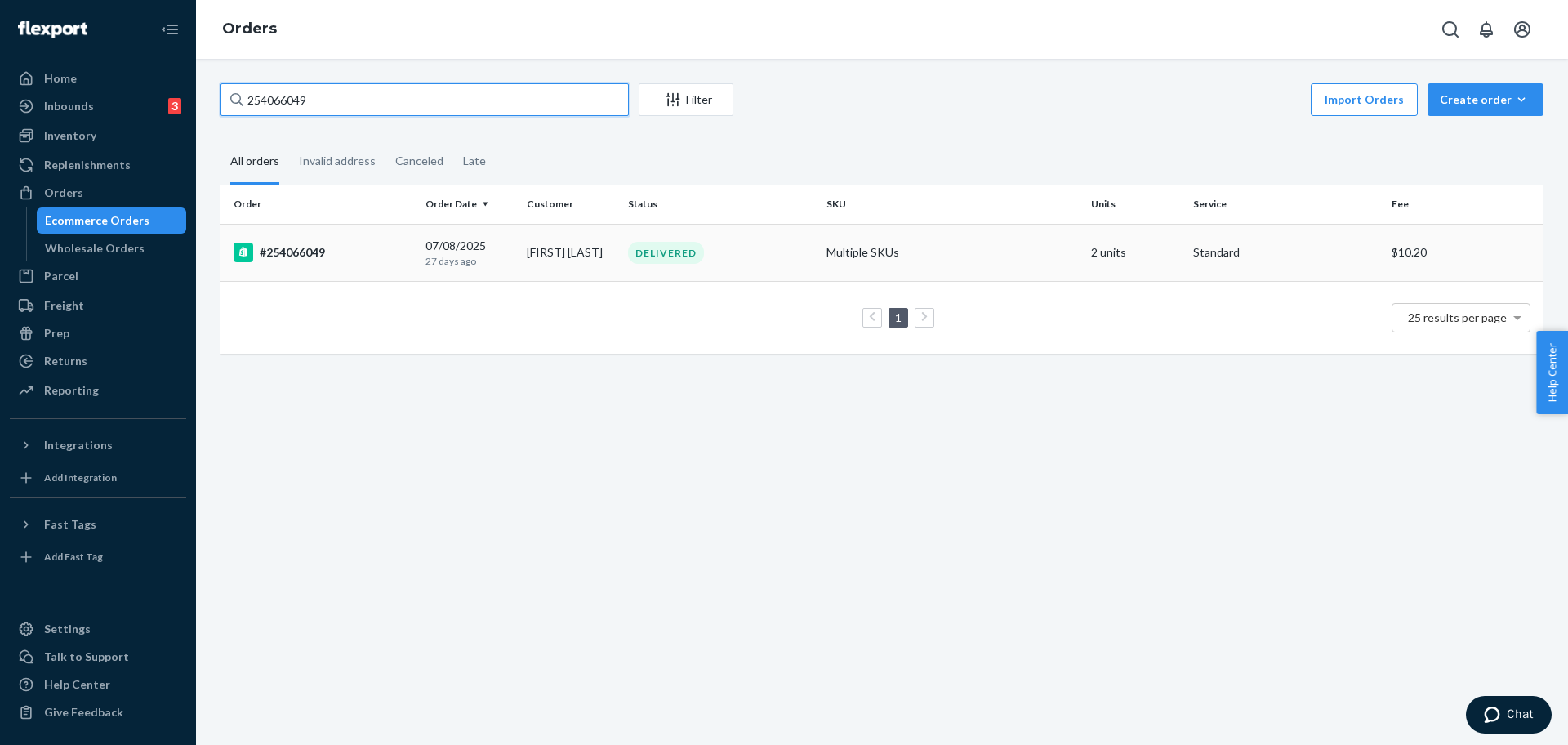 type on "254066049" 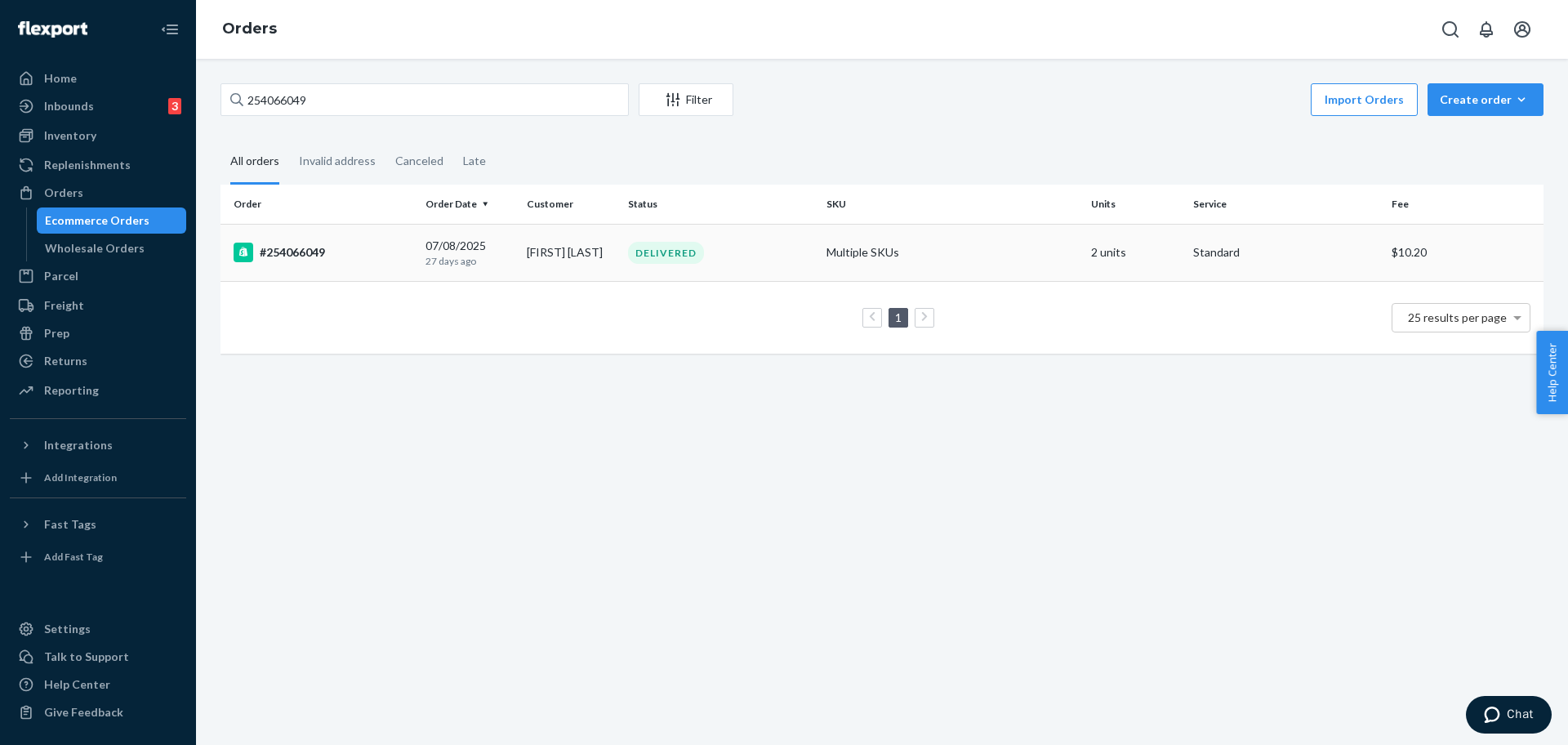 click on "#254066049" at bounding box center [323, 252] 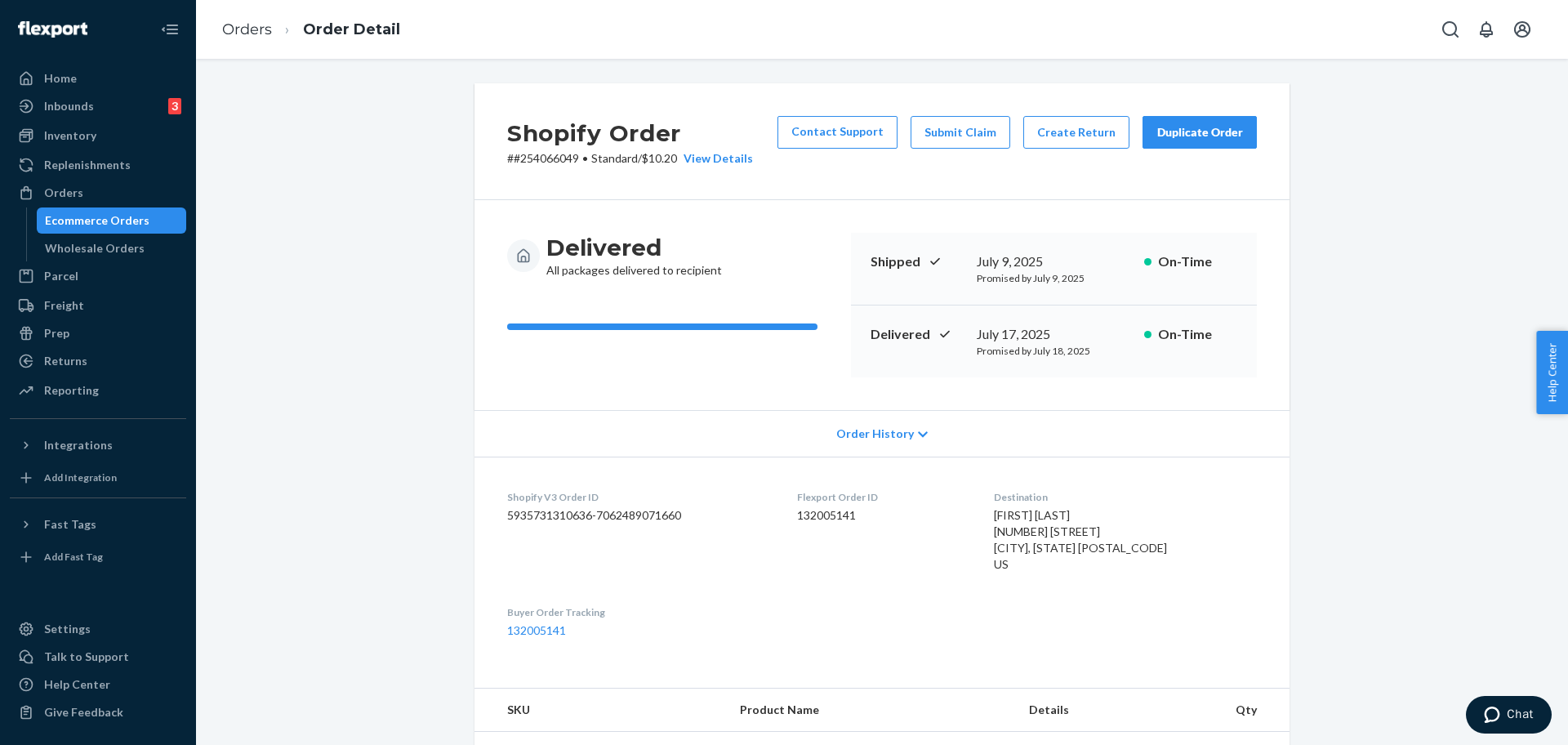 click on "[FIRST] [LAST]
[NUMBER] [STREET]
[CITY], [STATE] [POSTAL_CODE]
US" at bounding box center [1080, 539] 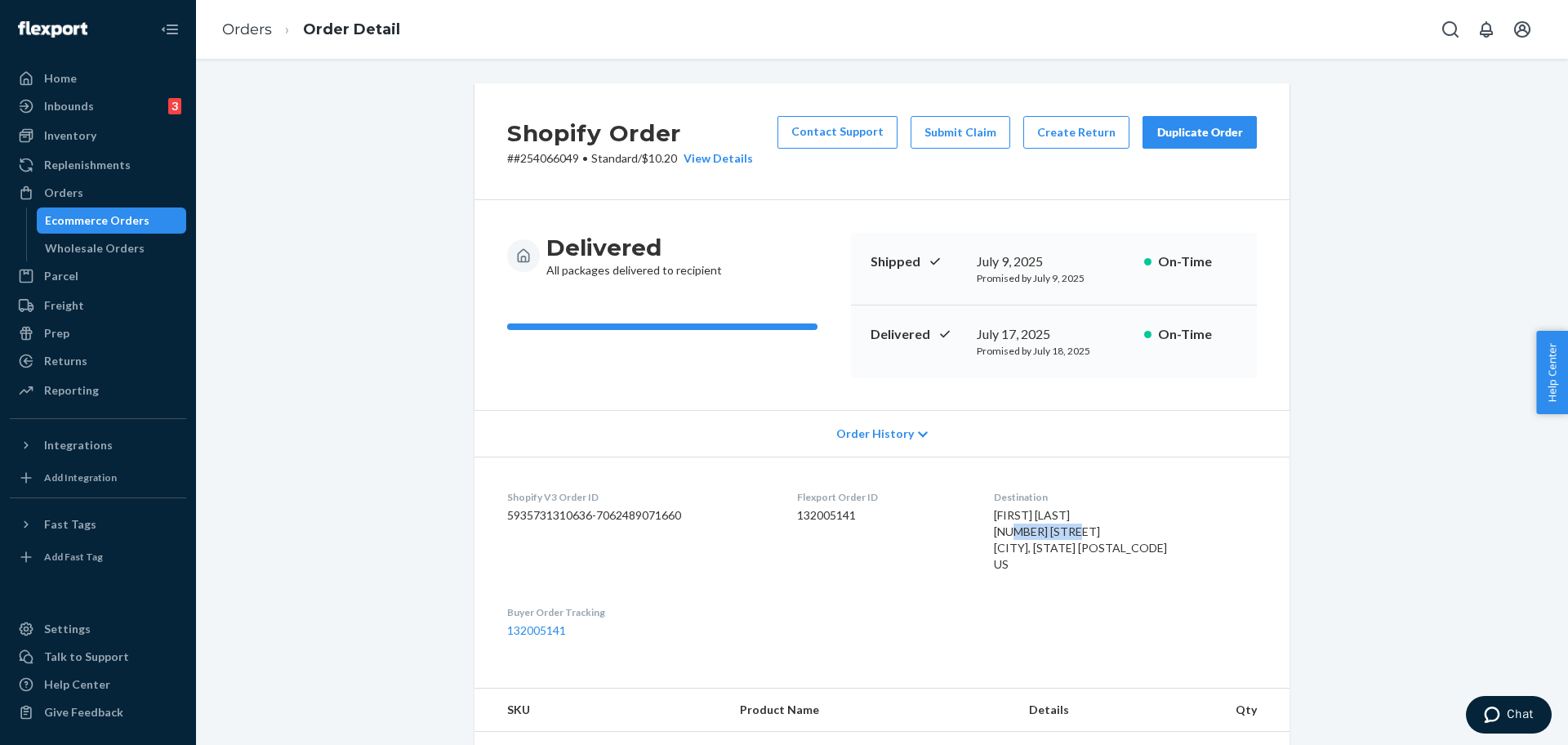 click on "[FIRST] [LAST]
[NUMBER] [STREET]
[CITY], [STATE] [POSTAL_CODE]
US" at bounding box center (1080, 539) 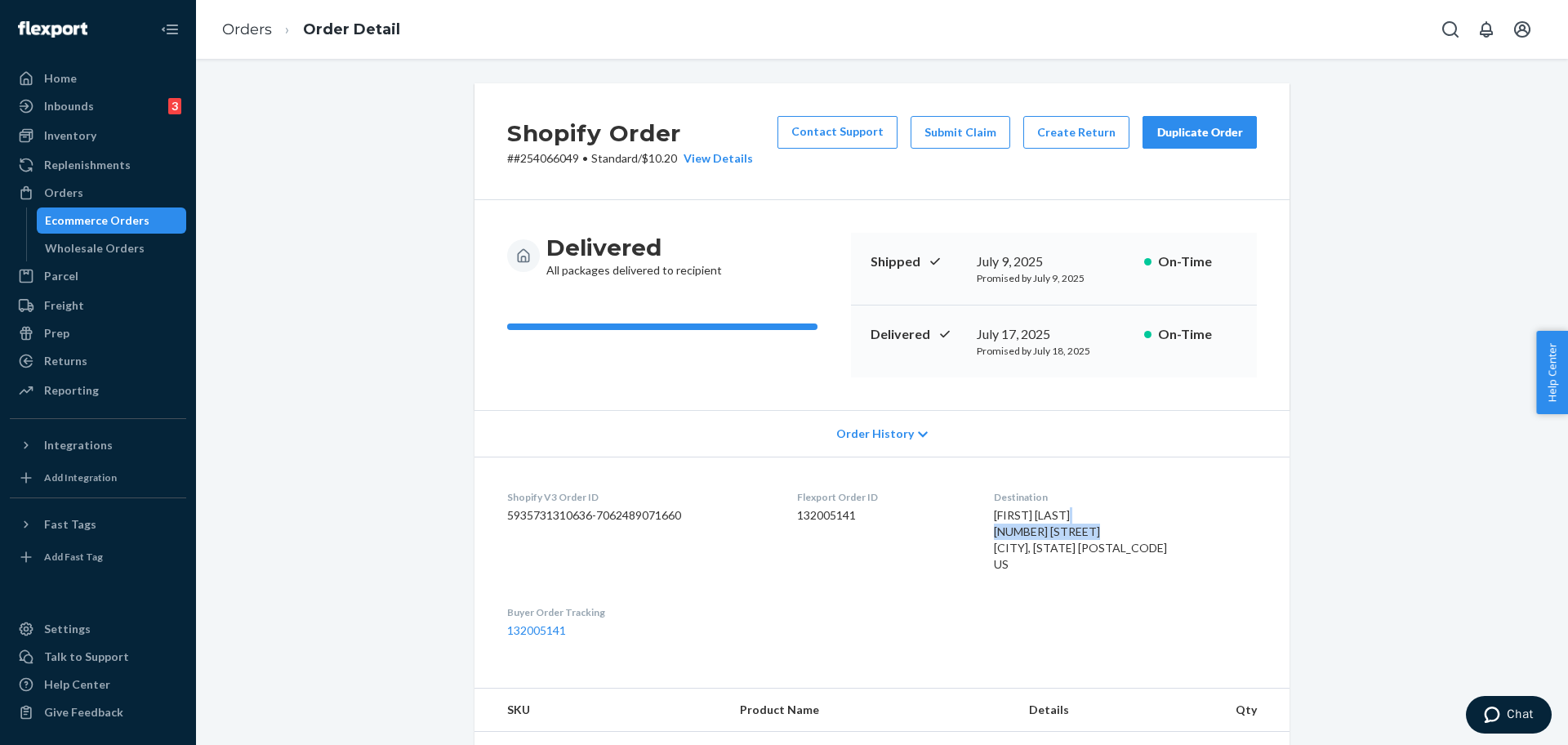 click on "[FIRST] [LAST]
[NUMBER] [STREET]
[CITY], [STATE] [POSTAL_CODE]
US" at bounding box center (1080, 539) 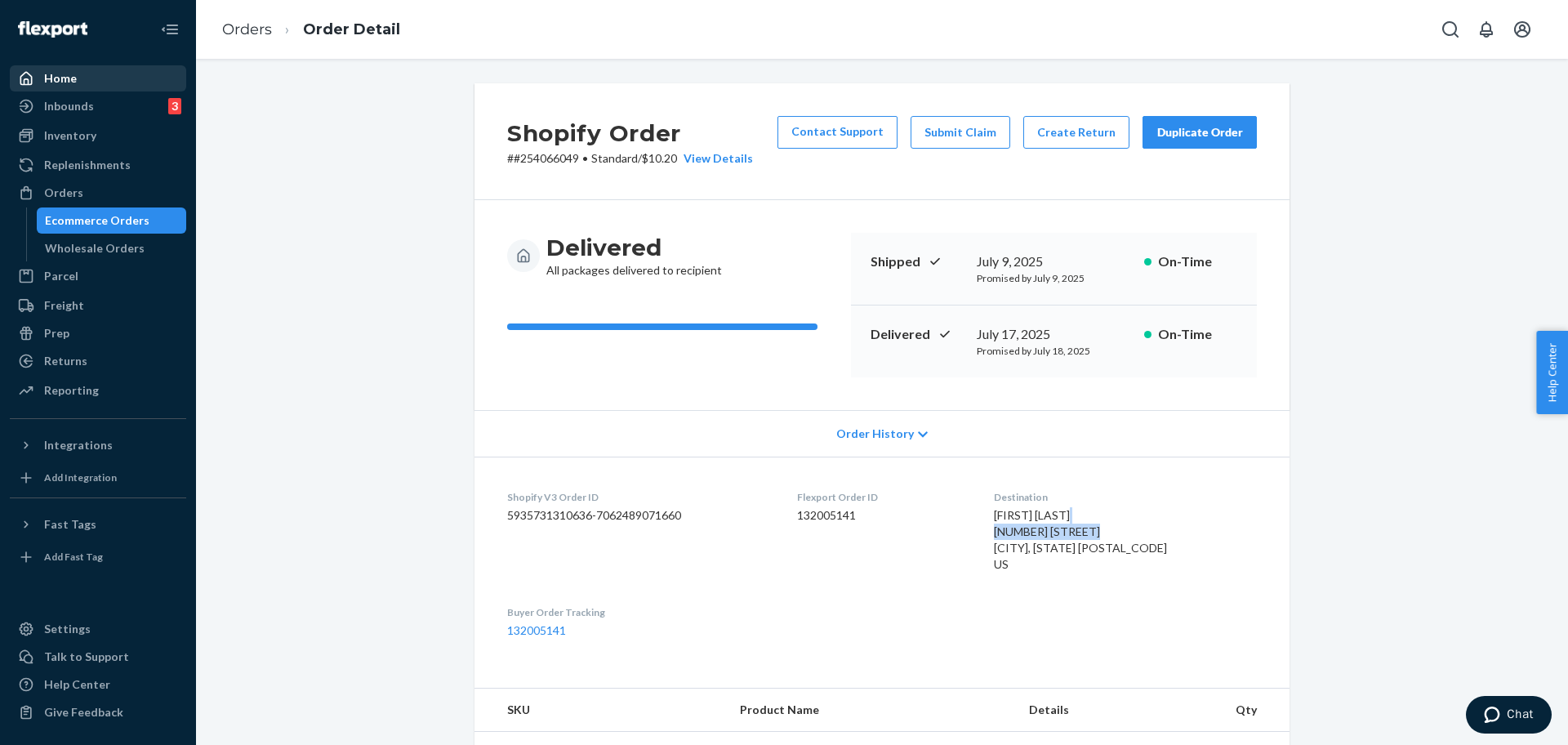 click on "Home" at bounding box center [98, 78] 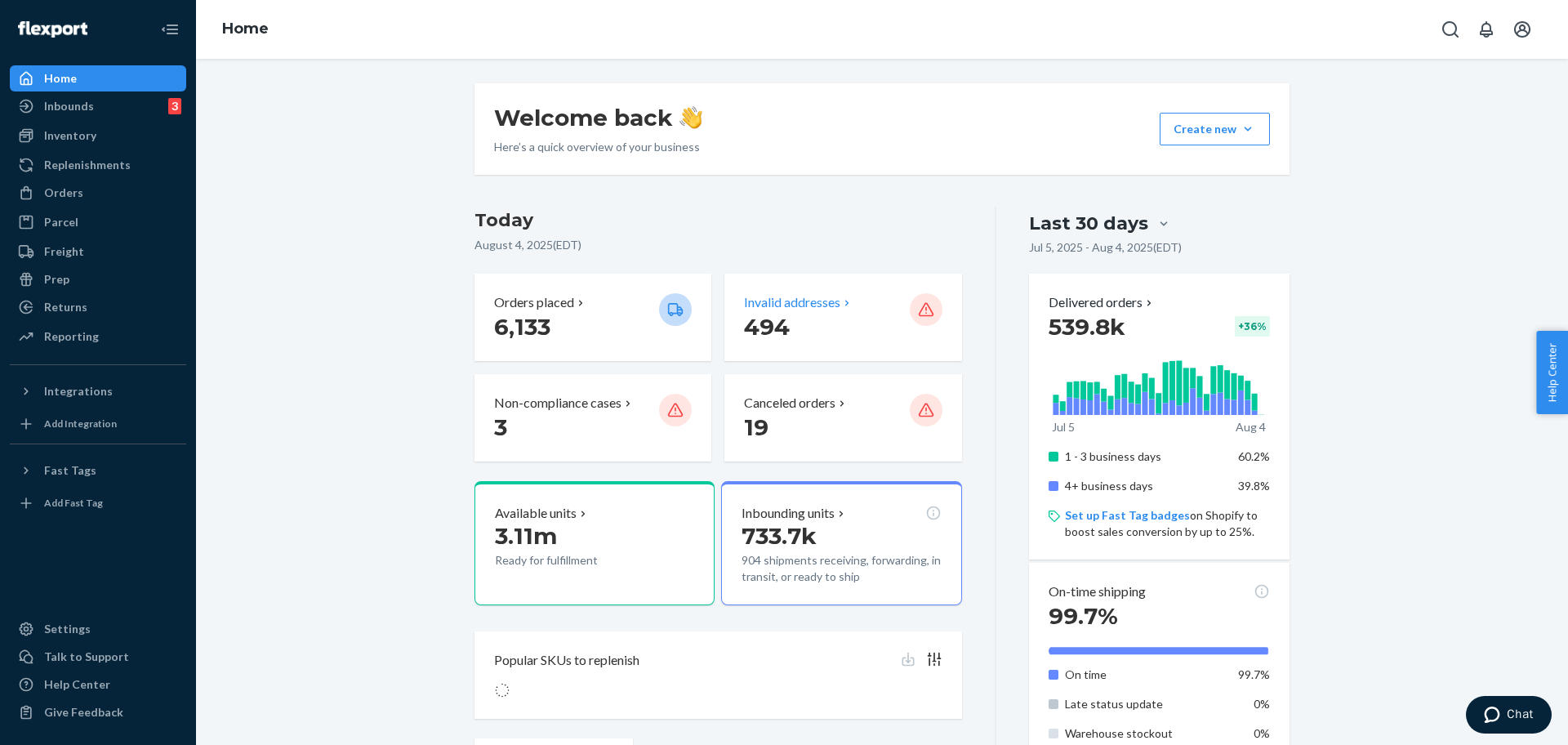 click on "494" at bounding box center (767, 327) 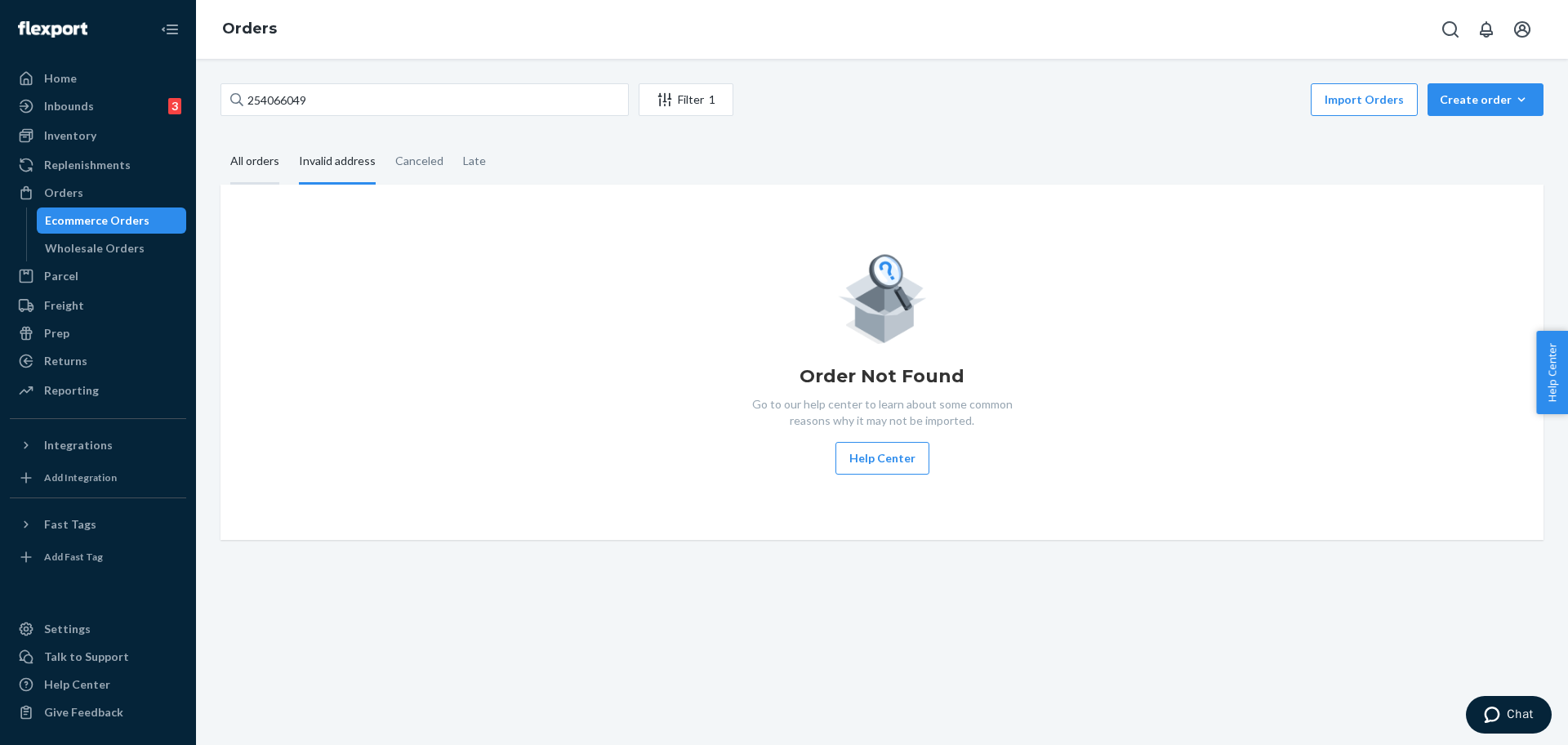 click on "All orders" at bounding box center (255, 162) 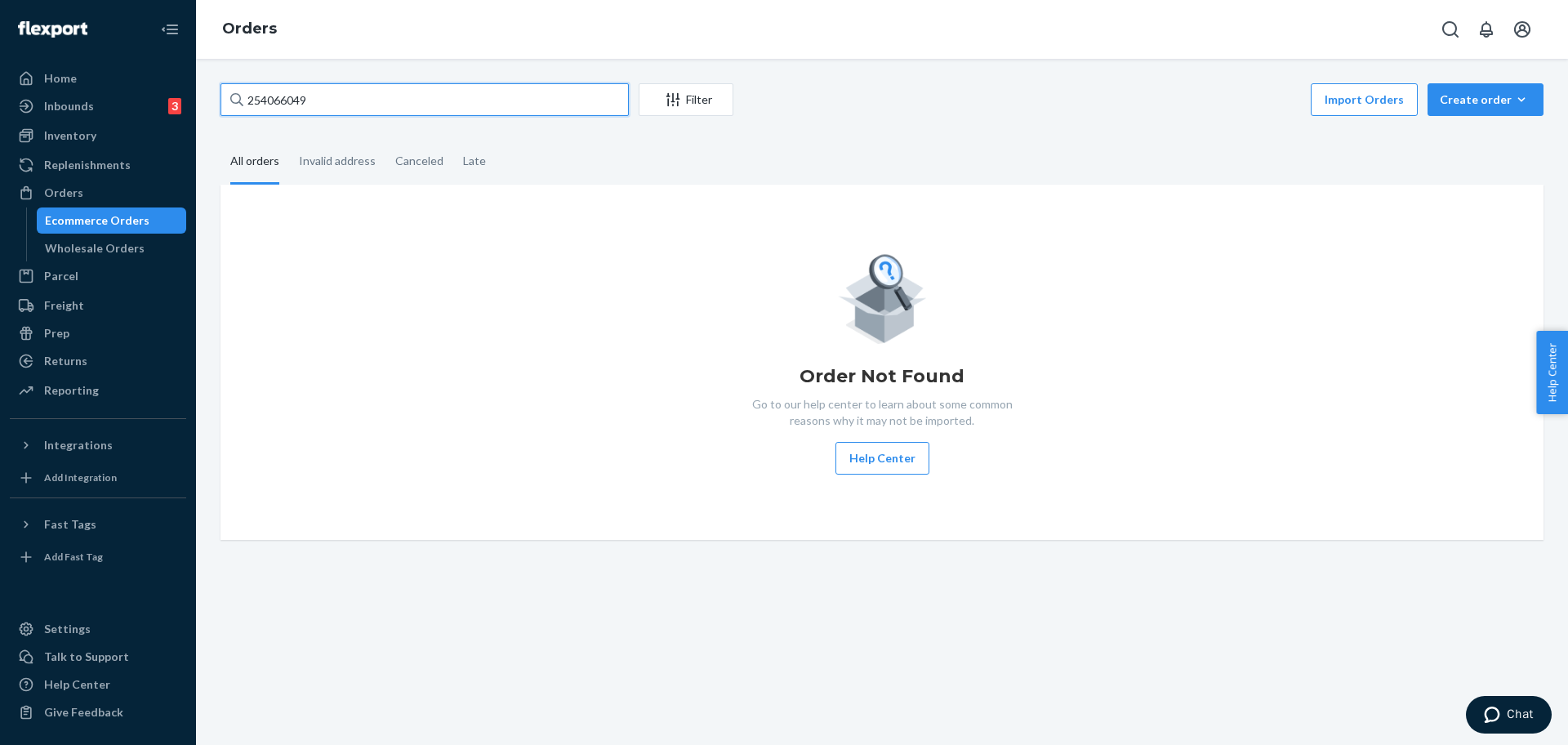 click on "254066049" at bounding box center [425, 100] 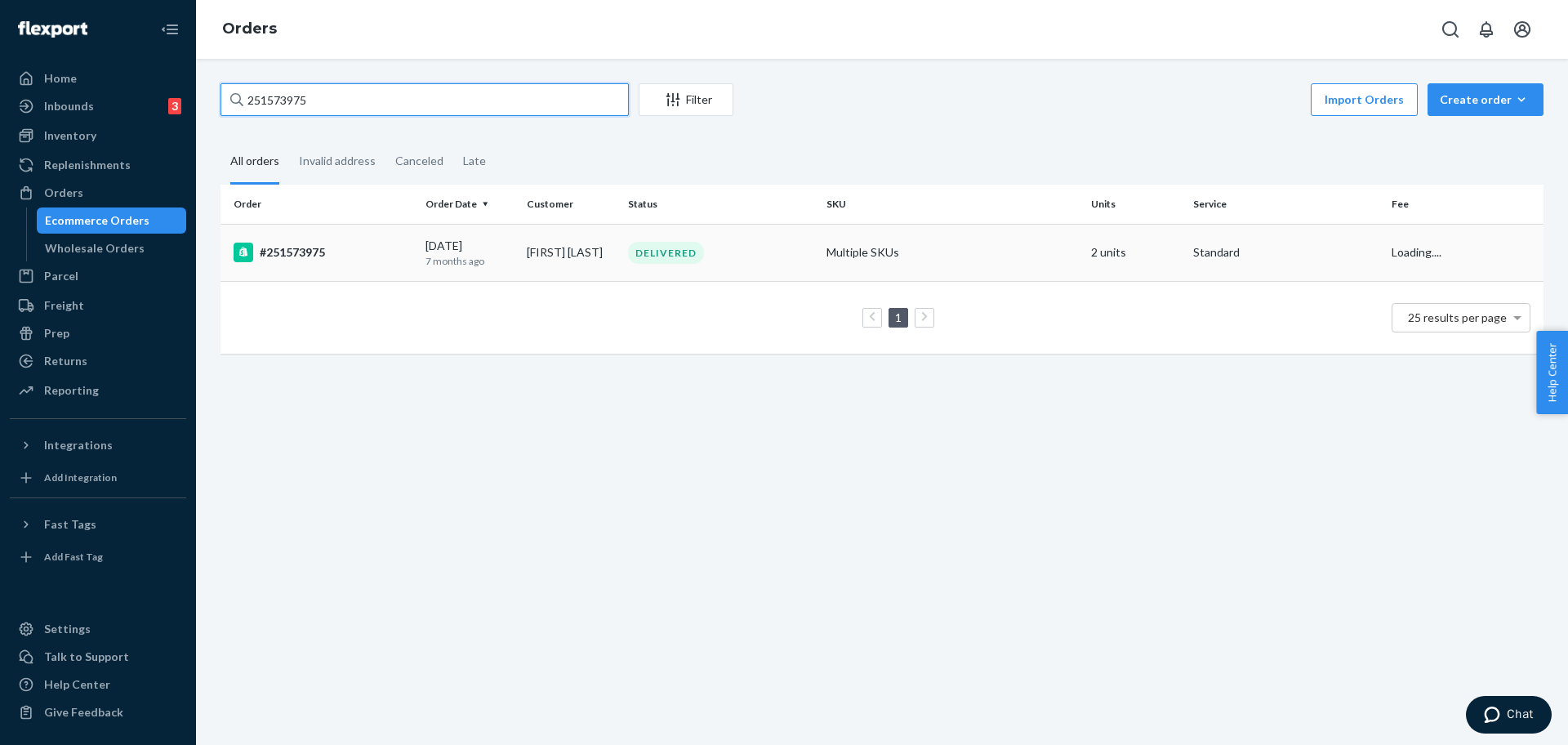 type on "251573975" 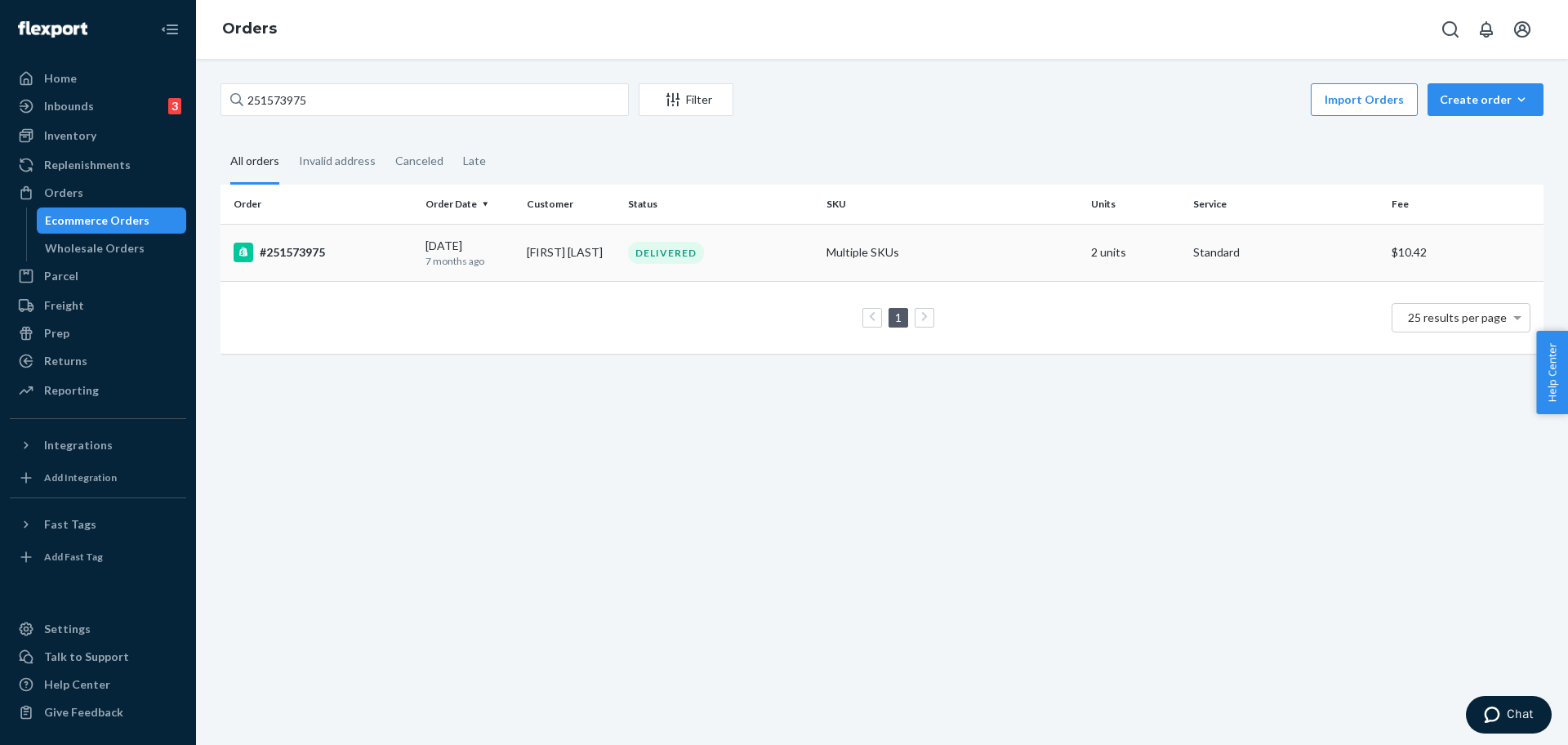 click on "#251573975" at bounding box center [323, 252] 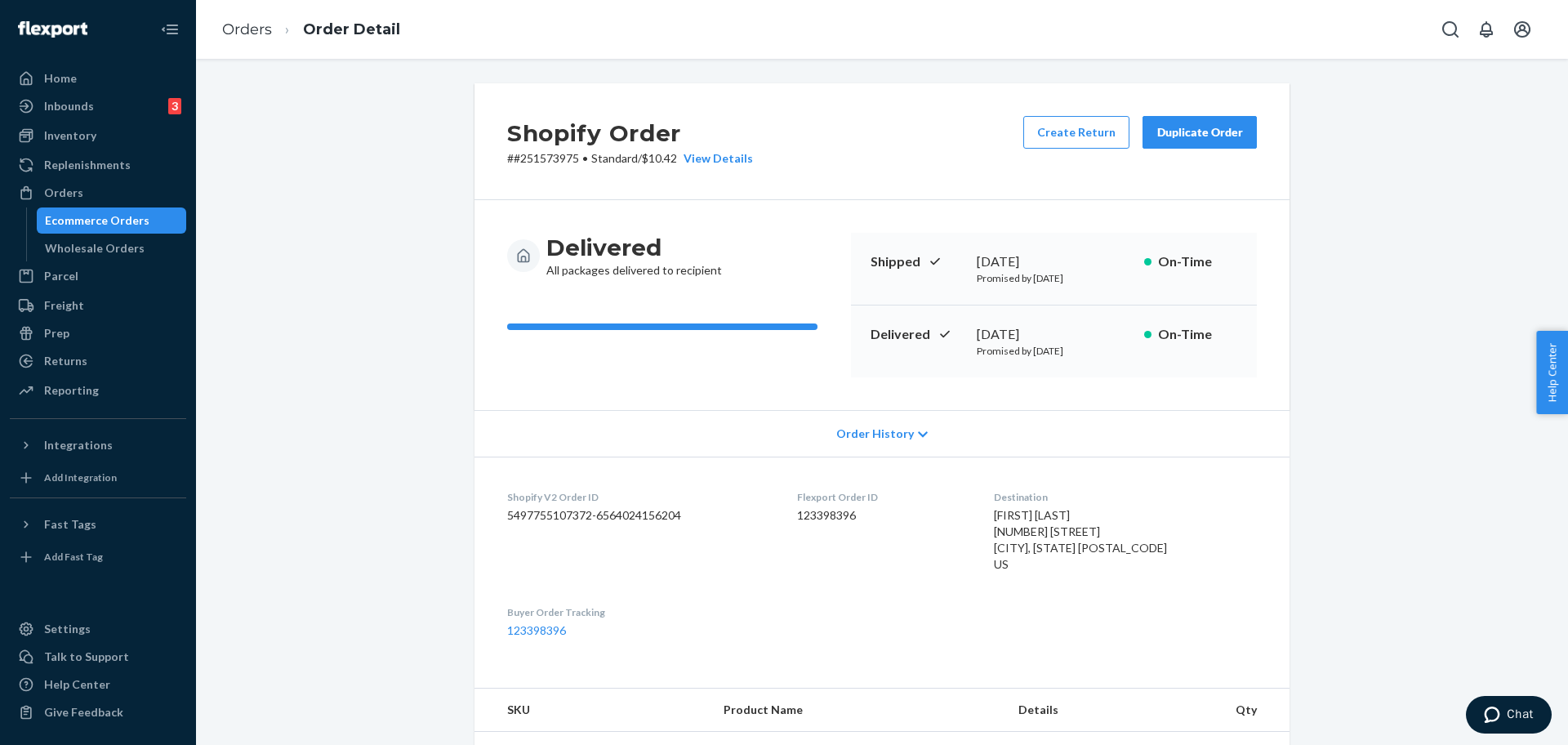 click on "Amber Fett
57196 Dahlgren Rd
Kerrick, MN 55756-3166
US" at bounding box center [1080, 539] 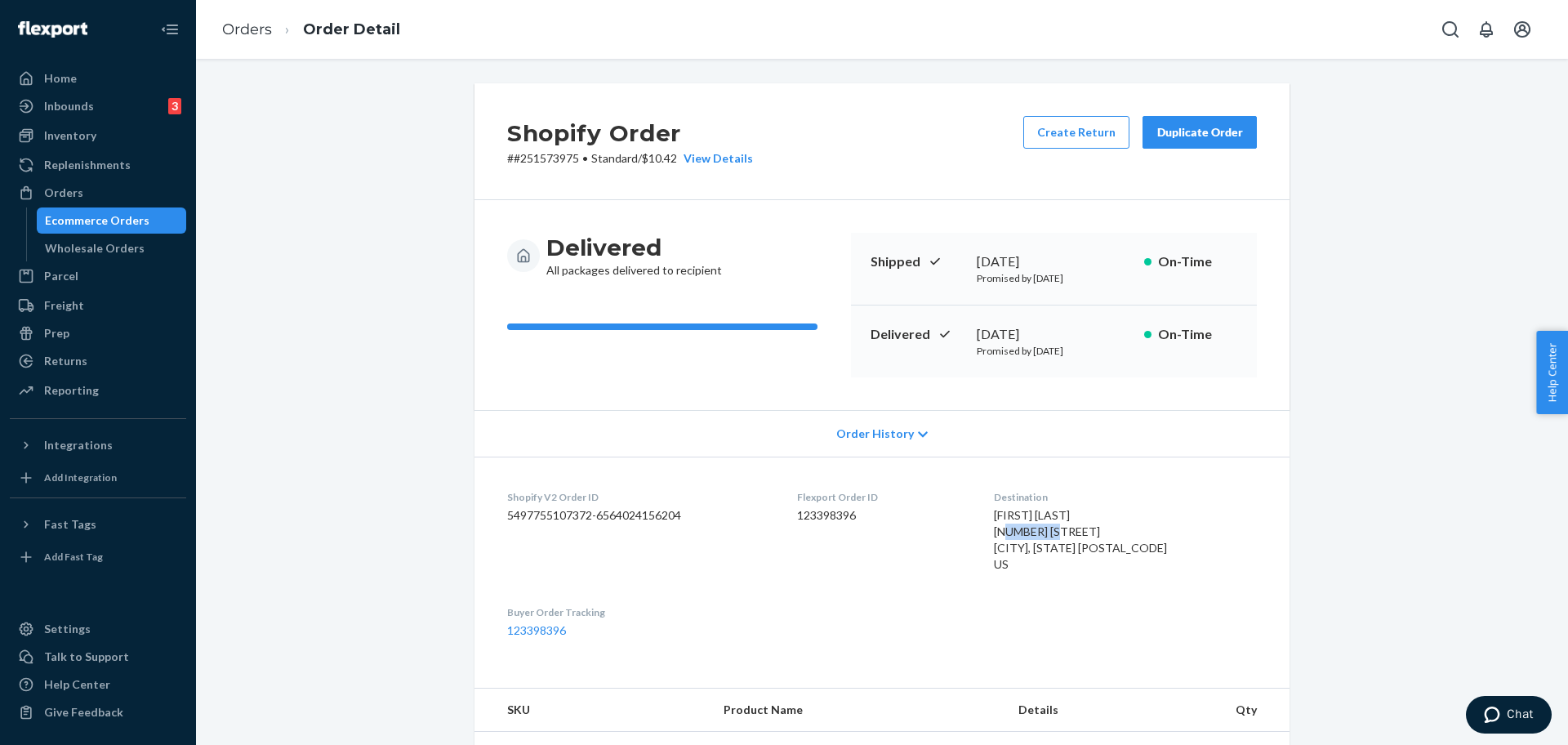 click on "Amber Fett
57196 Dahlgren Rd
Kerrick, MN 55756-3166
US" at bounding box center (1080, 539) 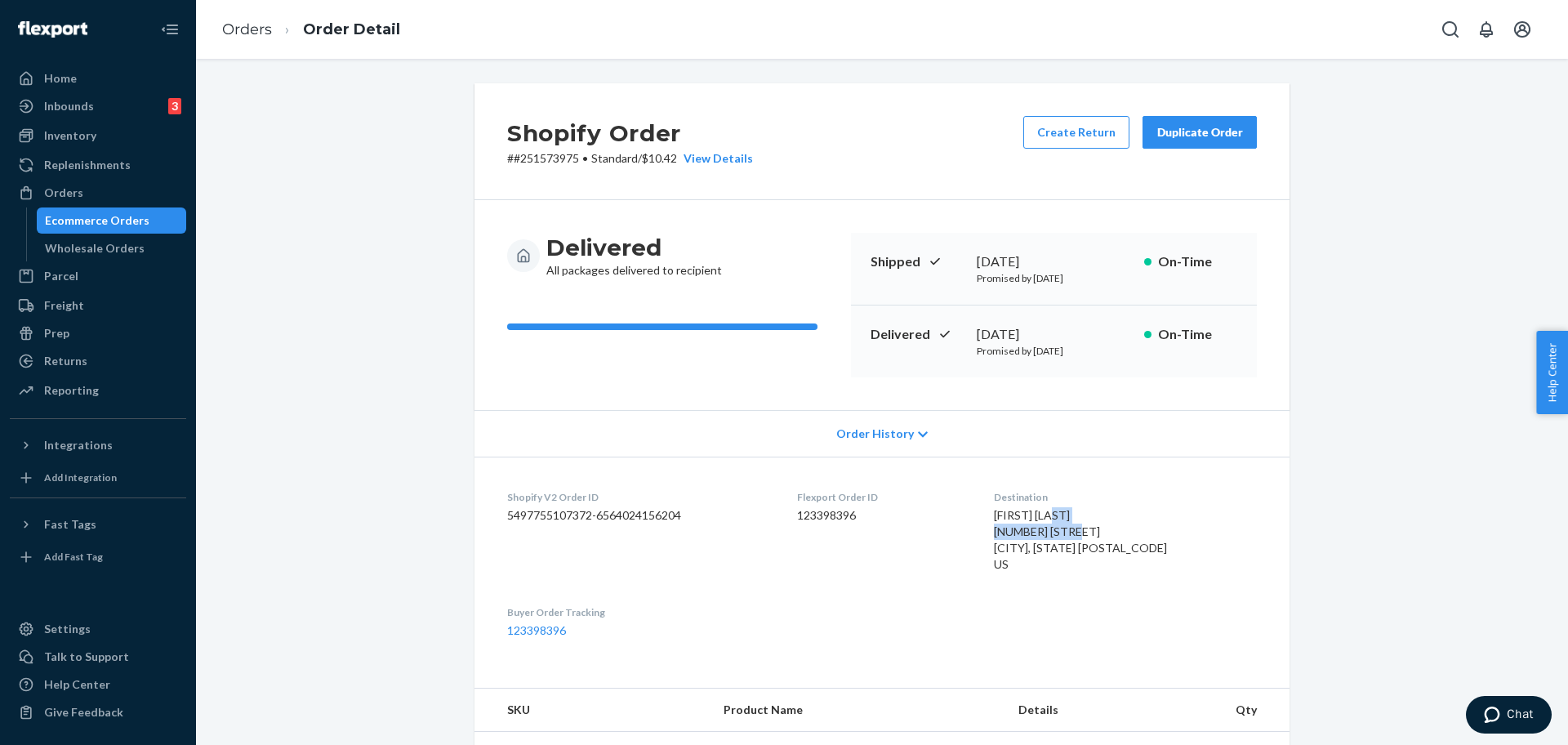 click on "Amber Fett
57196 Dahlgren Rd
Kerrick, MN 55756-3166
US" at bounding box center [1080, 539] 